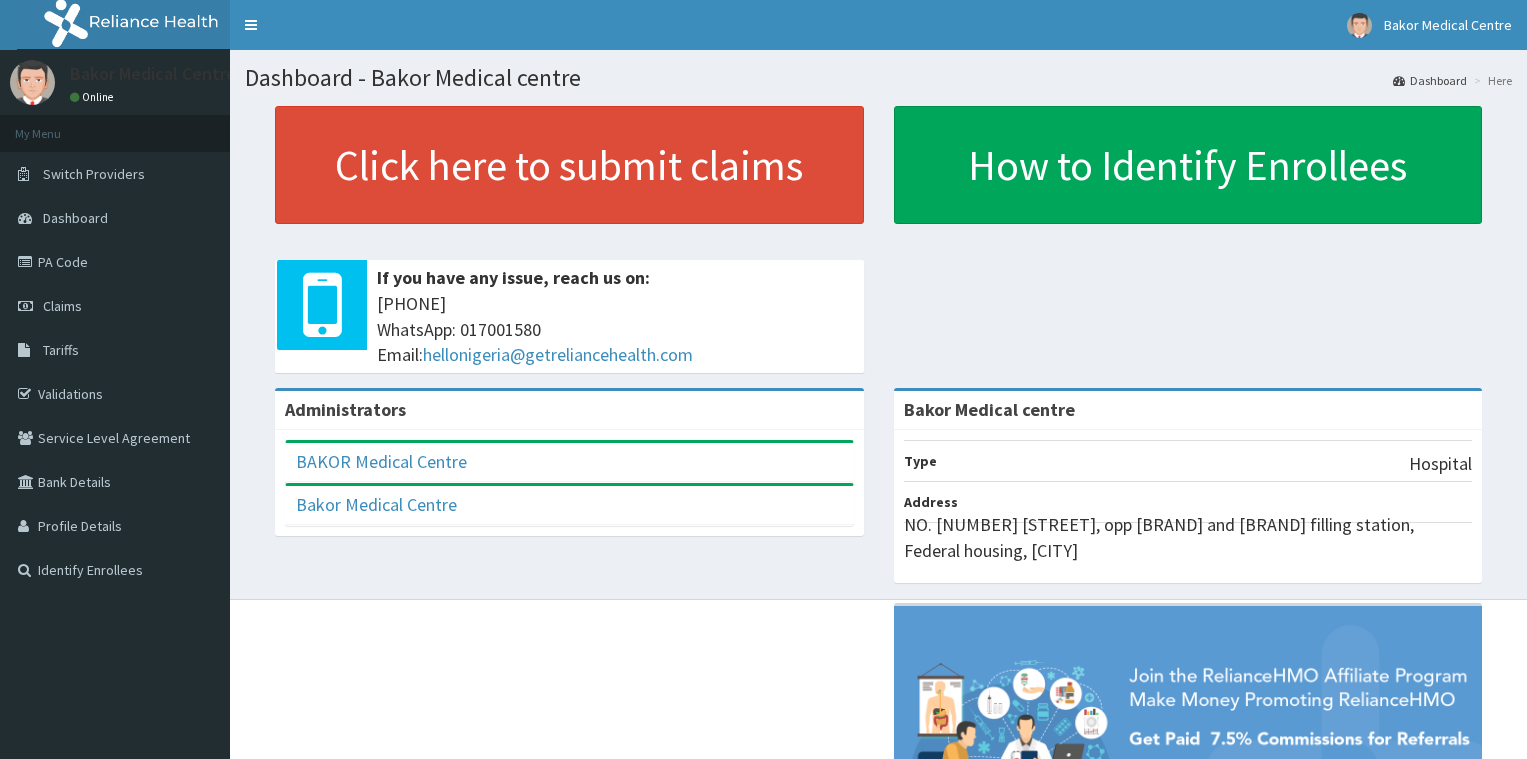 scroll, scrollTop: 0, scrollLeft: 0, axis: both 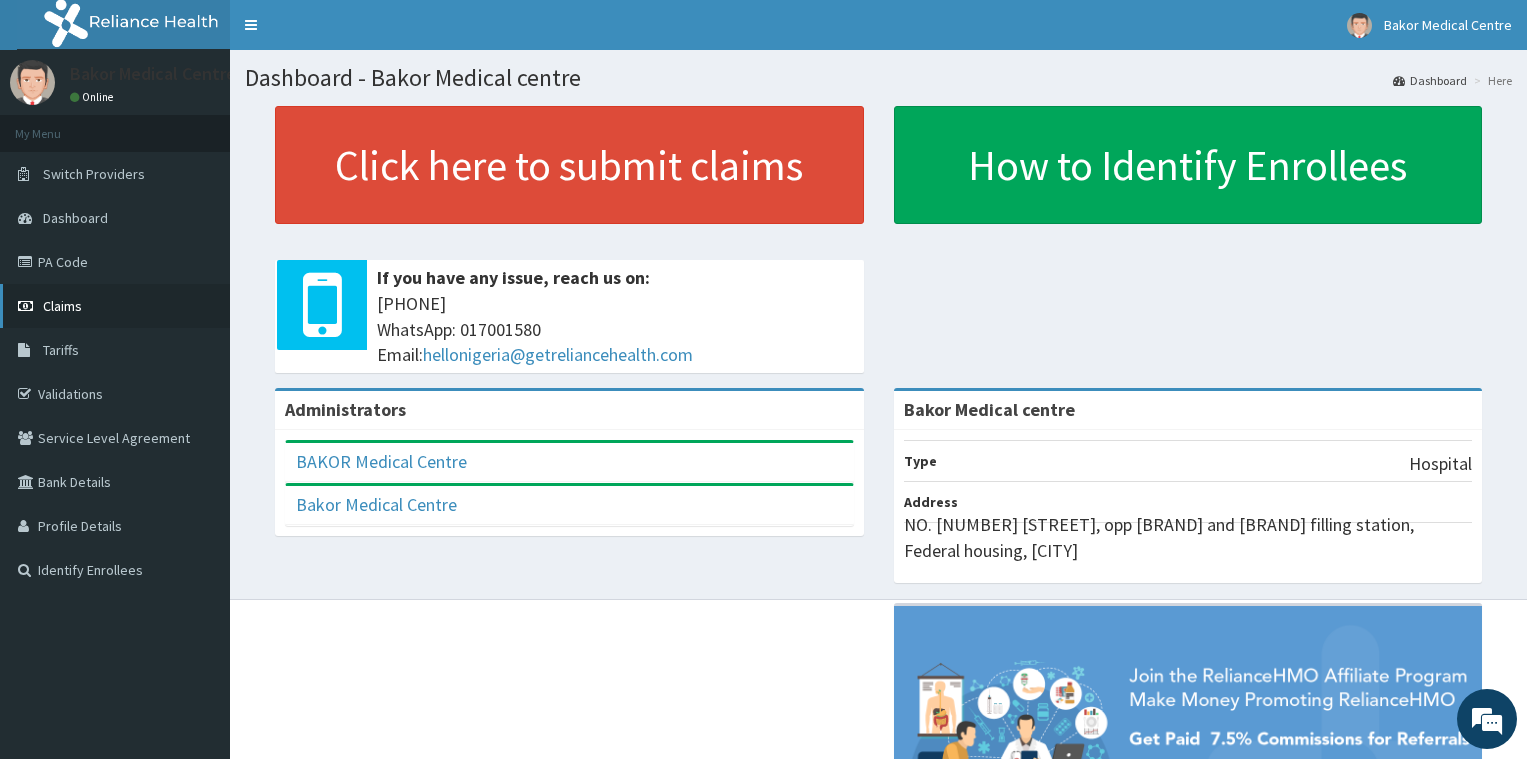 click on "Claims" at bounding box center [62, 306] 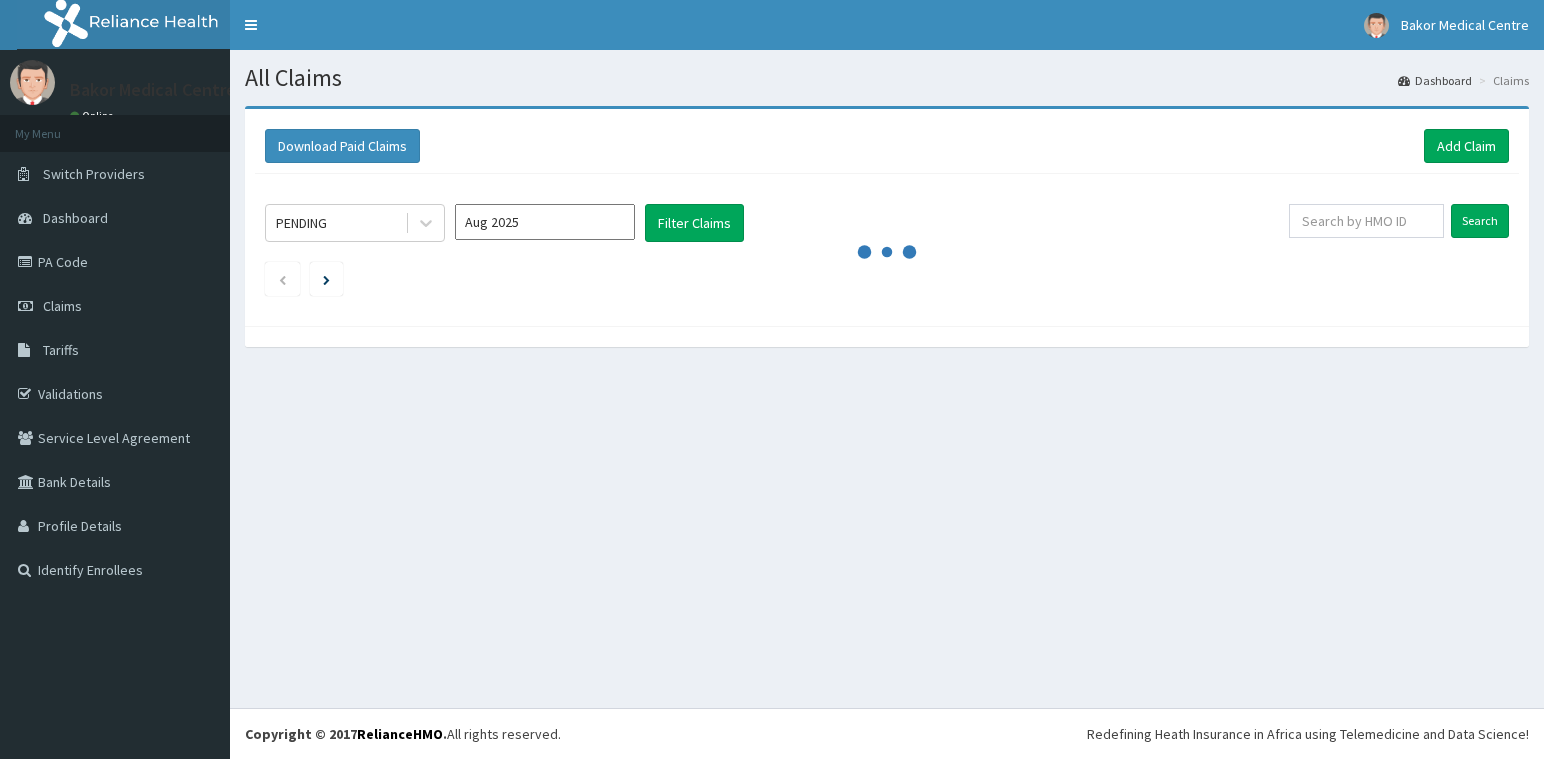 scroll, scrollTop: 0, scrollLeft: 0, axis: both 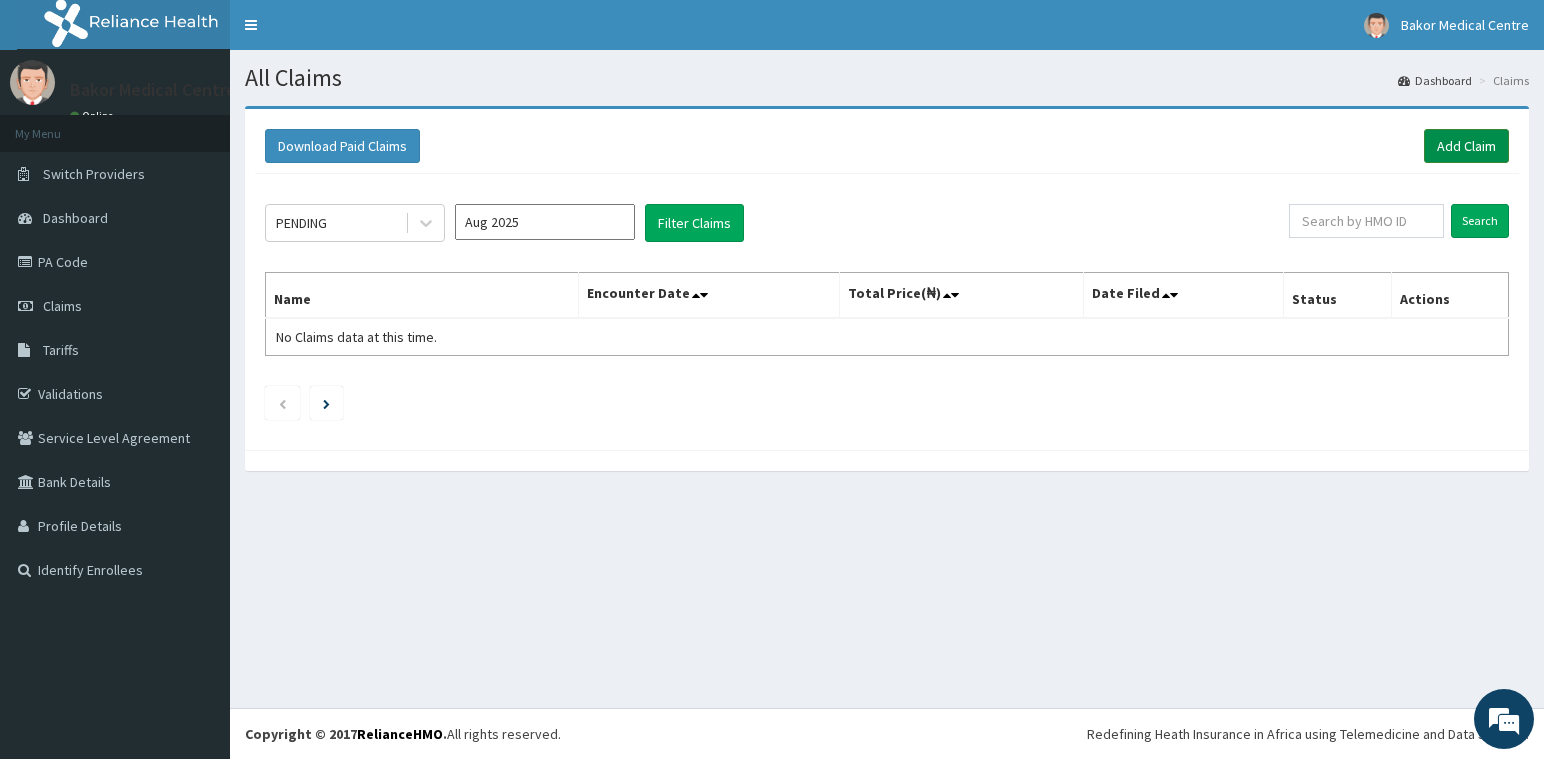 click on "Add Claim" at bounding box center (1466, 146) 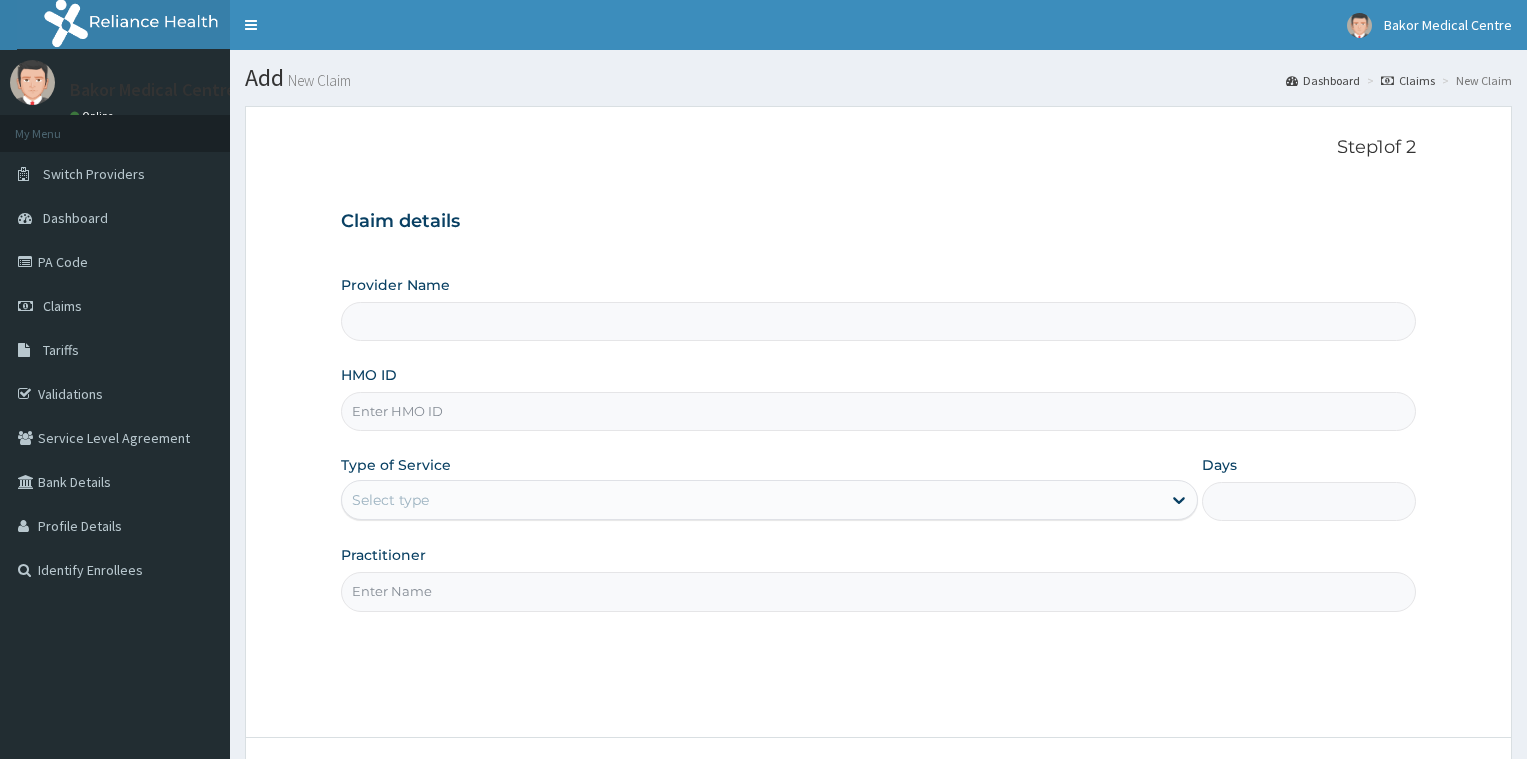 click on "HMO ID" at bounding box center [878, 411] 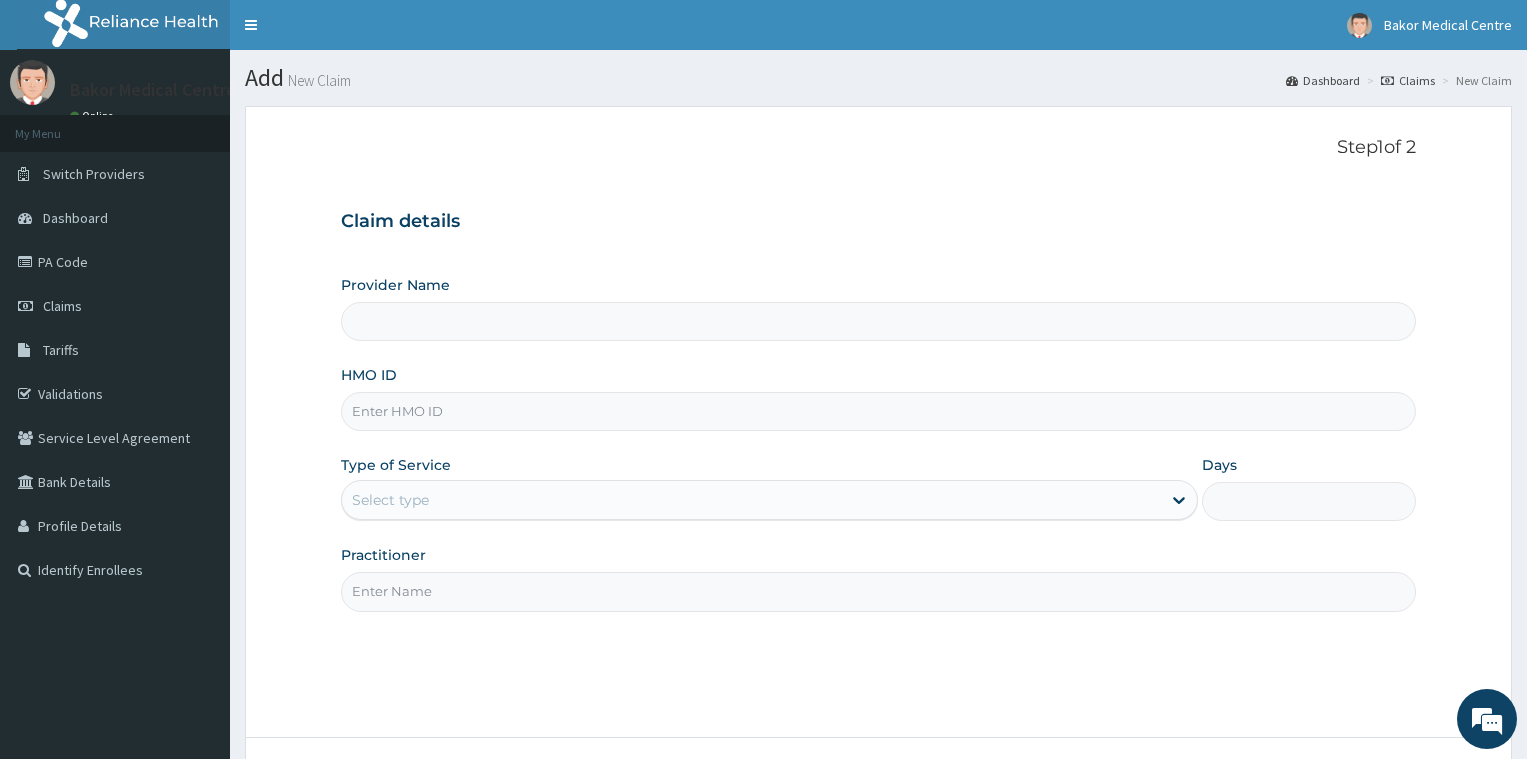 type on "Bakor Medical centre" 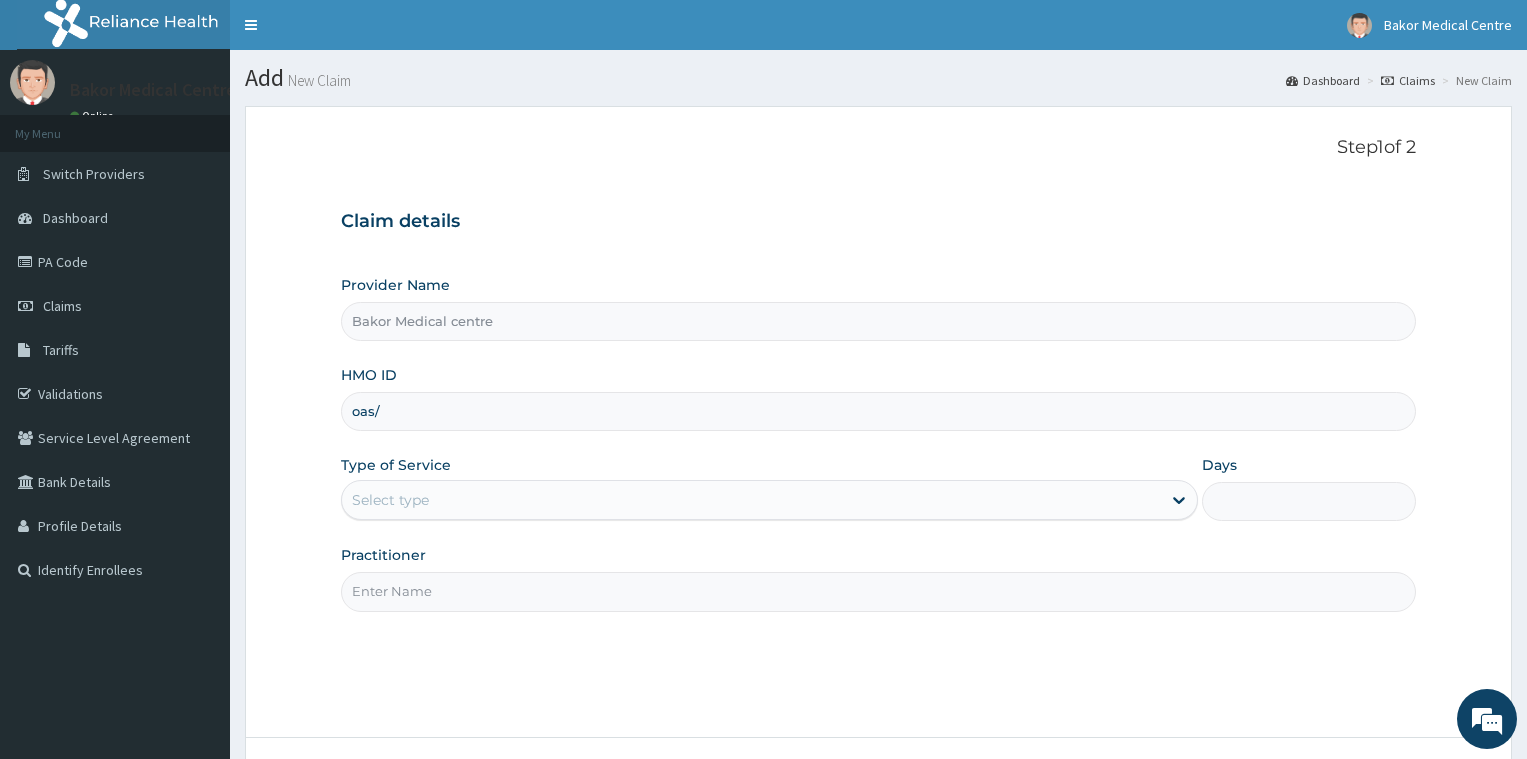 scroll, scrollTop: 0, scrollLeft: 0, axis: both 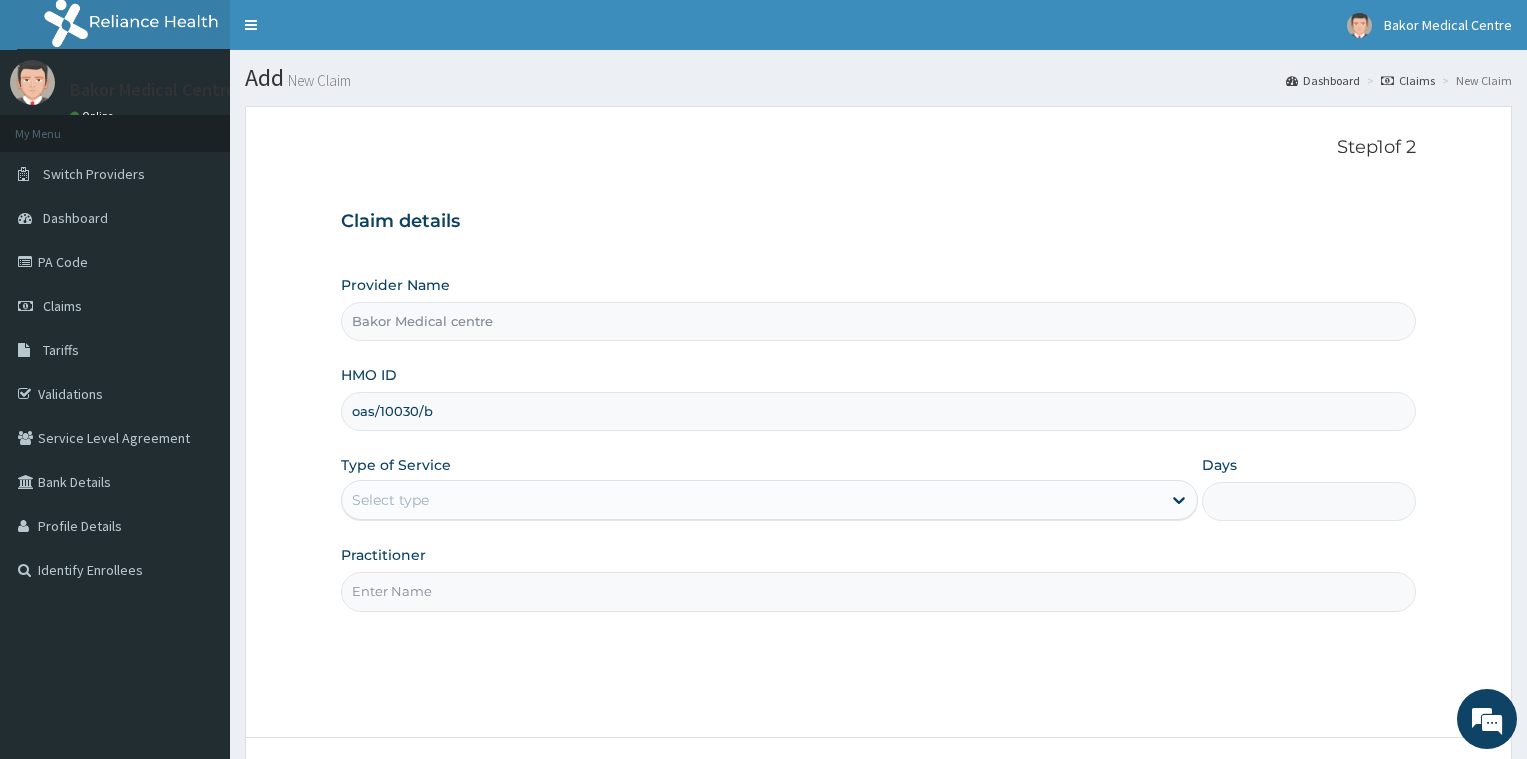 type on "oas/10030/b" 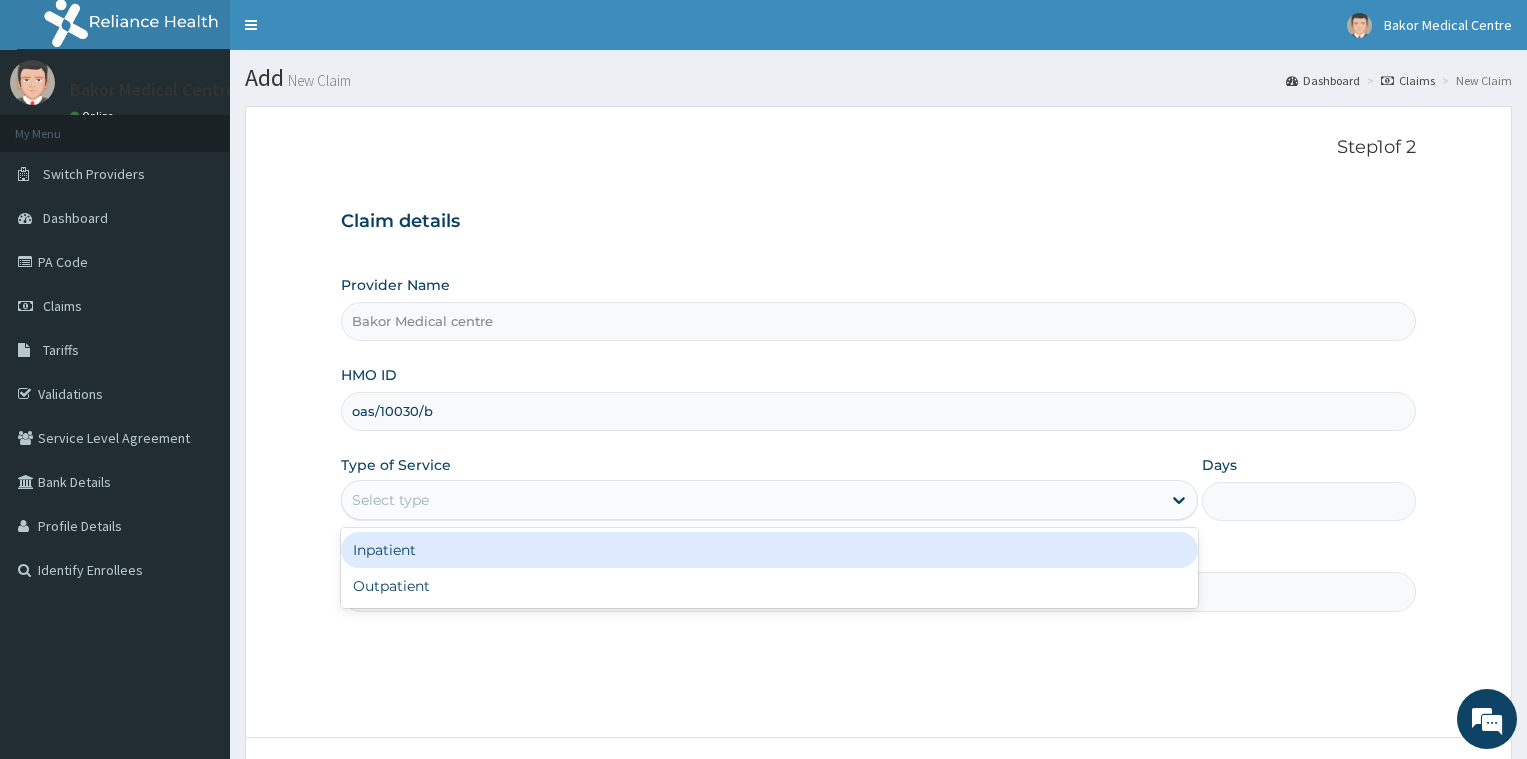 click on "Select type" at bounding box center (751, 500) 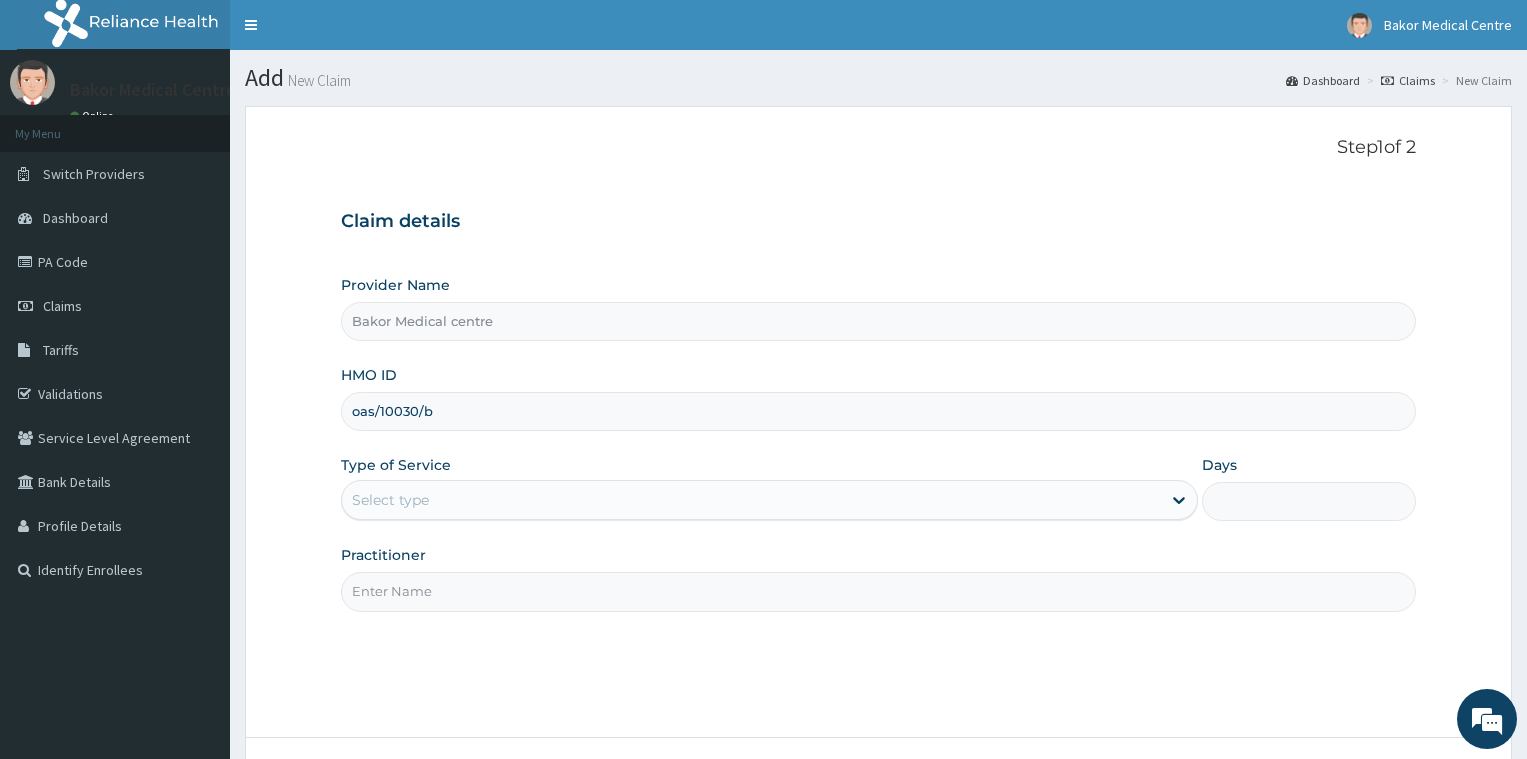 click on "Select type" at bounding box center [751, 500] 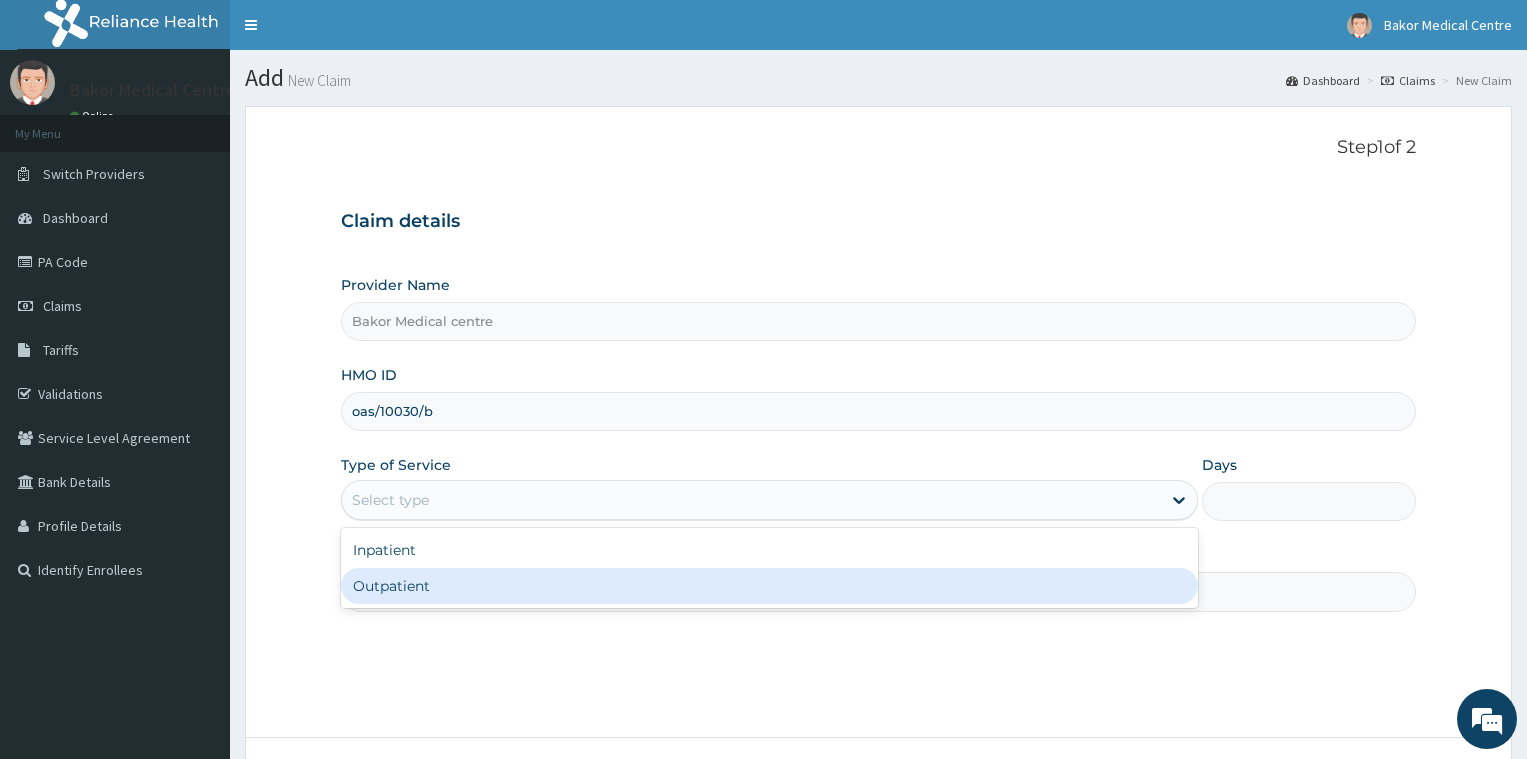 click on "Outpatient" at bounding box center [769, 586] 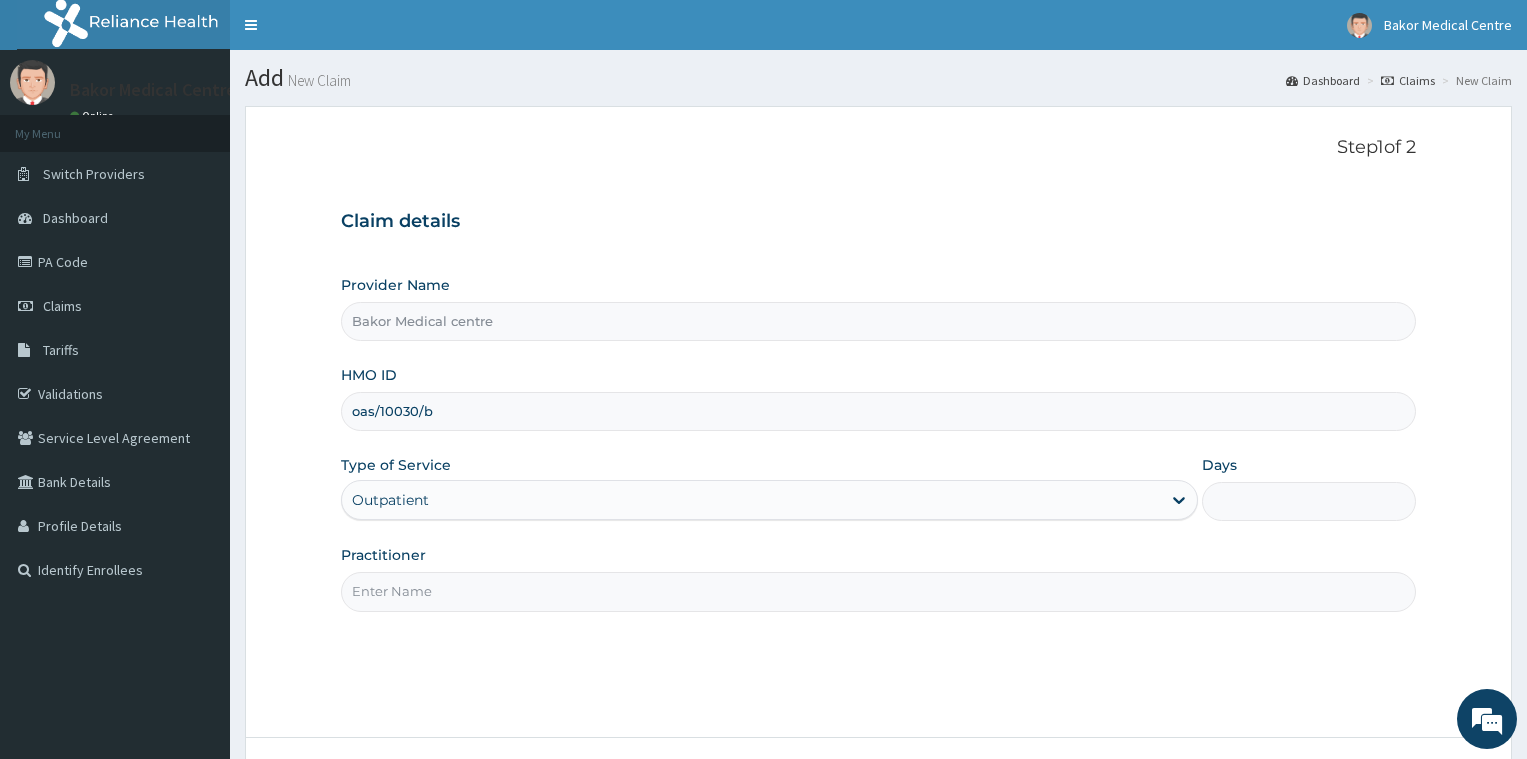 type on "1" 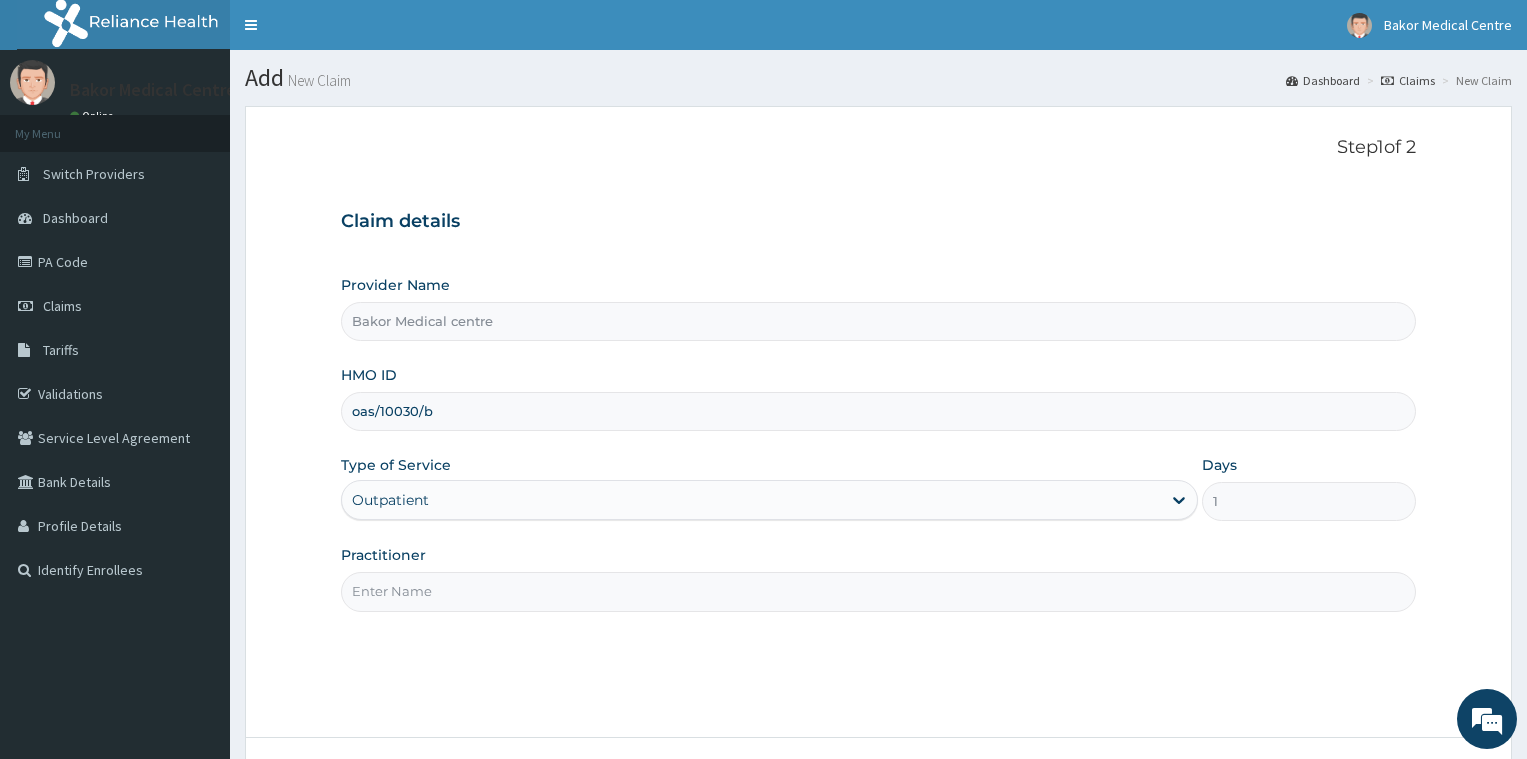 click on "Practitioner" at bounding box center (878, 591) 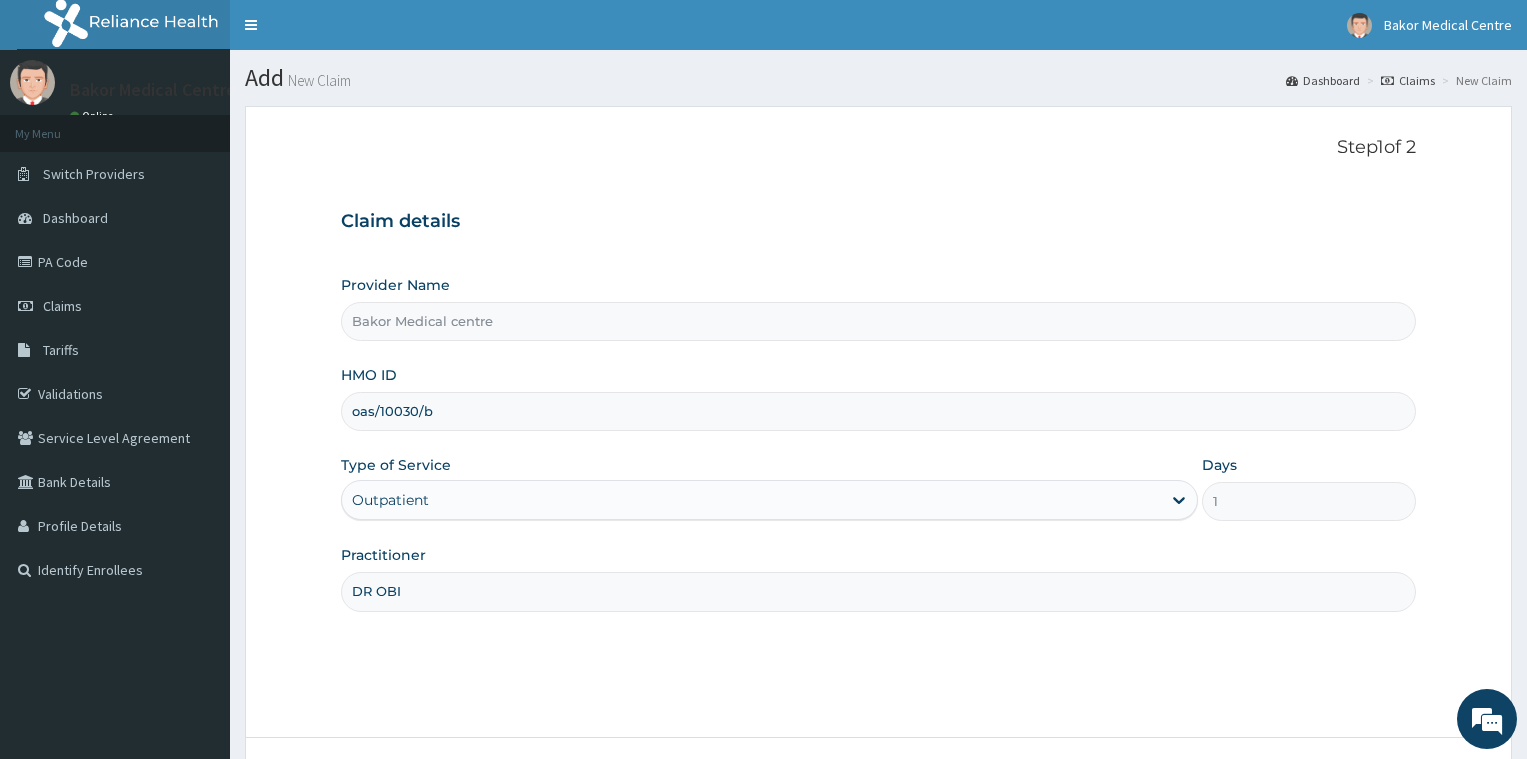 type on "DR OBI" 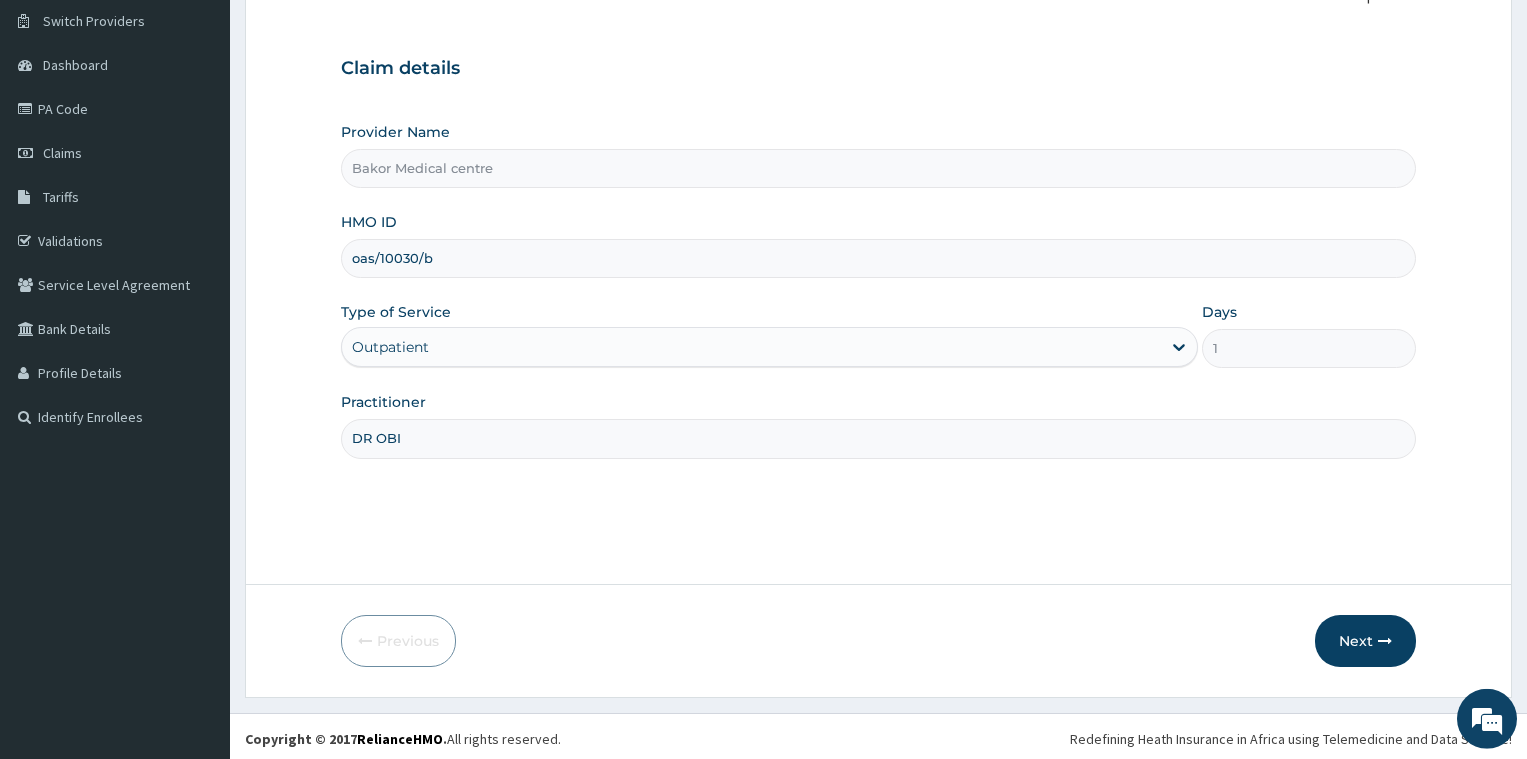 scroll, scrollTop: 157, scrollLeft: 0, axis: vertical 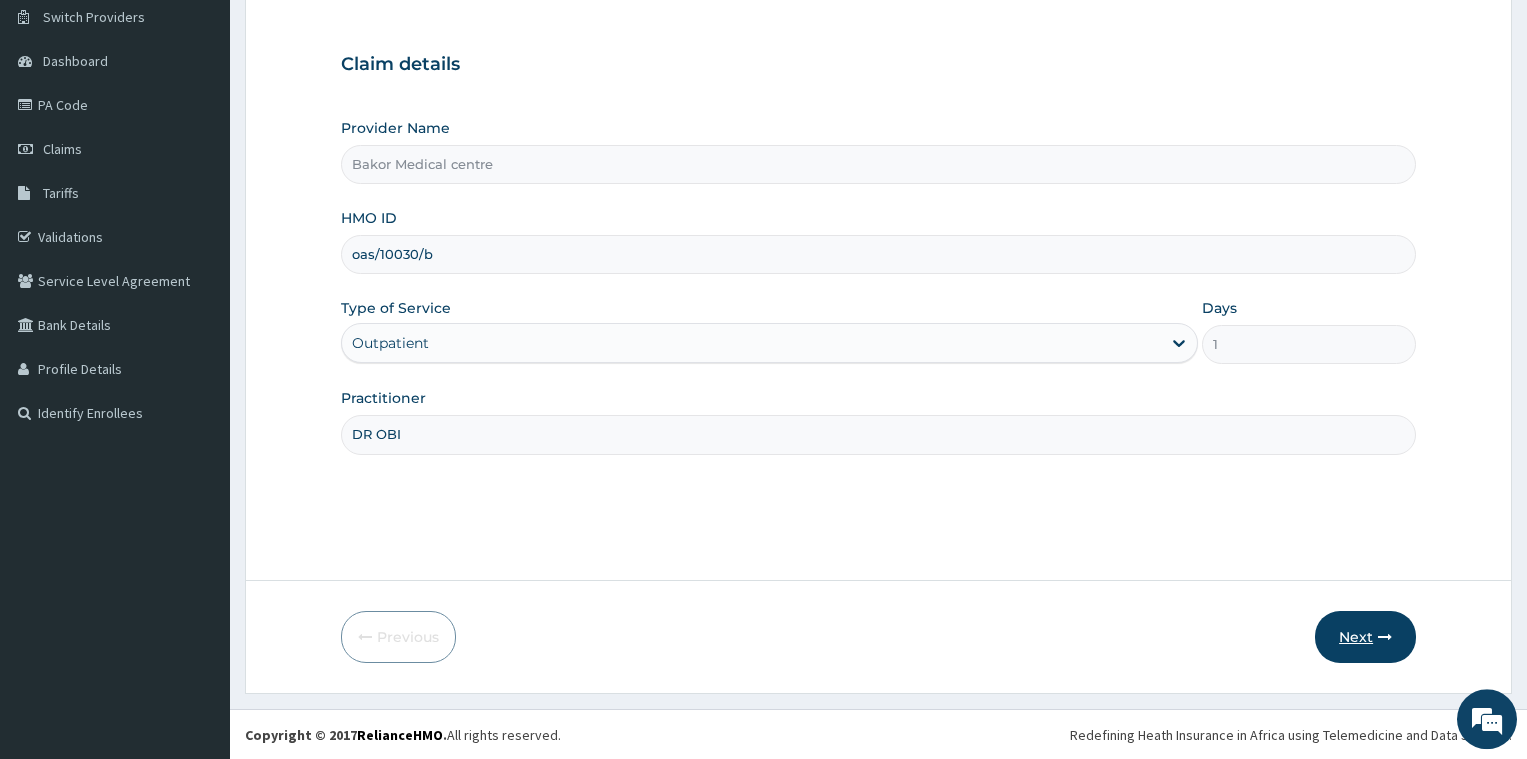 click on "Next" at bounding box center (1365, 637) 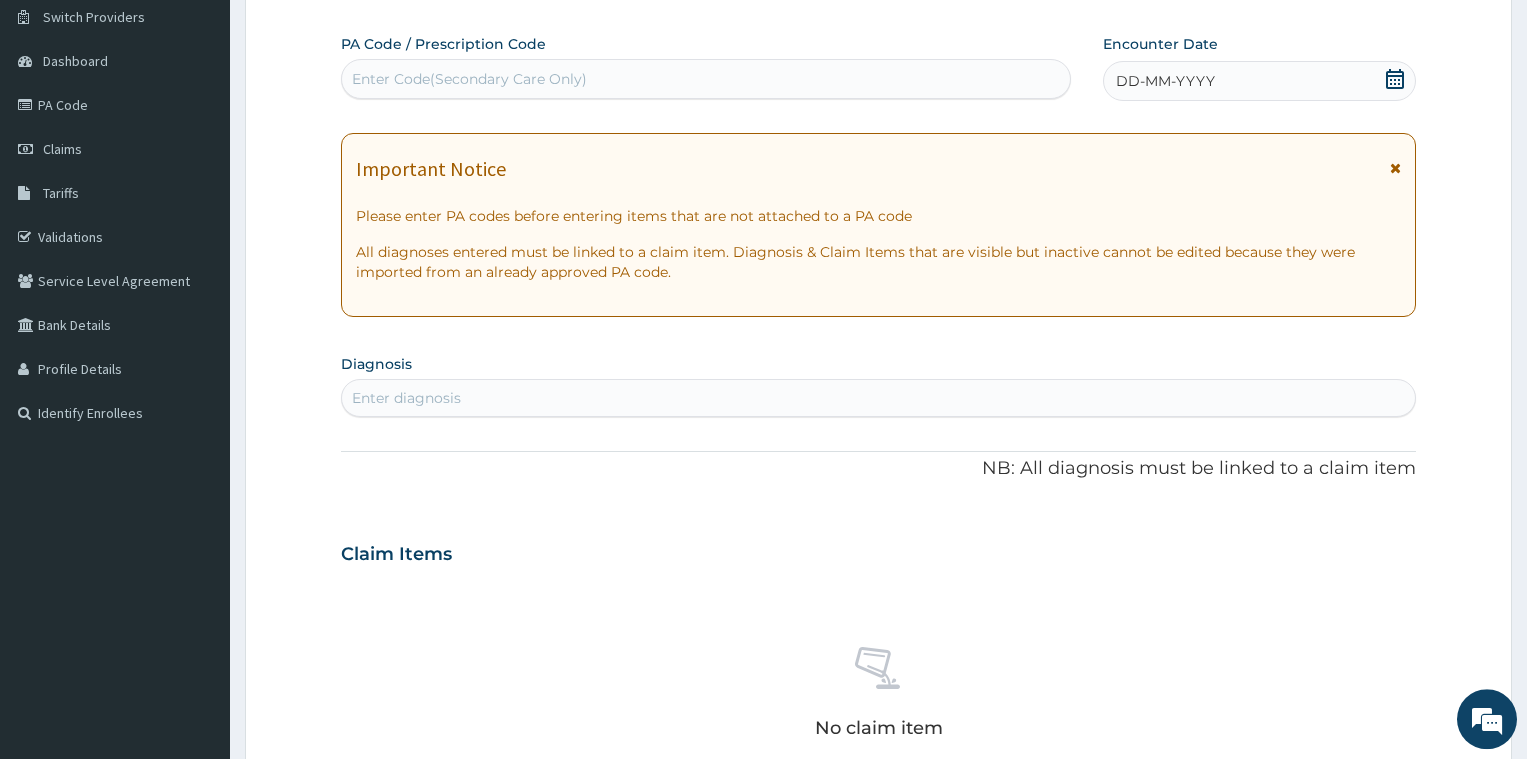 click 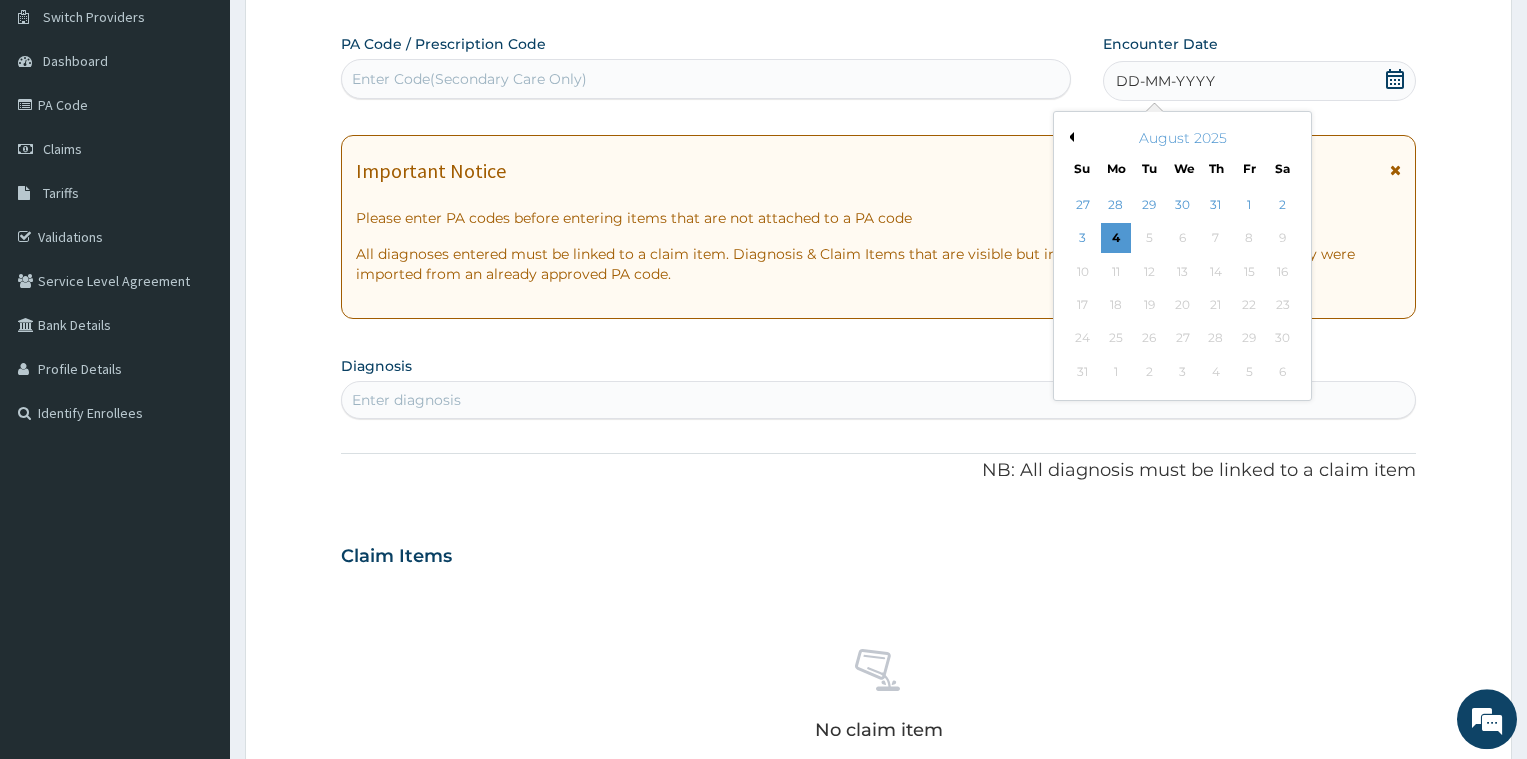 click on "August 2025" at bounding box center [1182, 138] 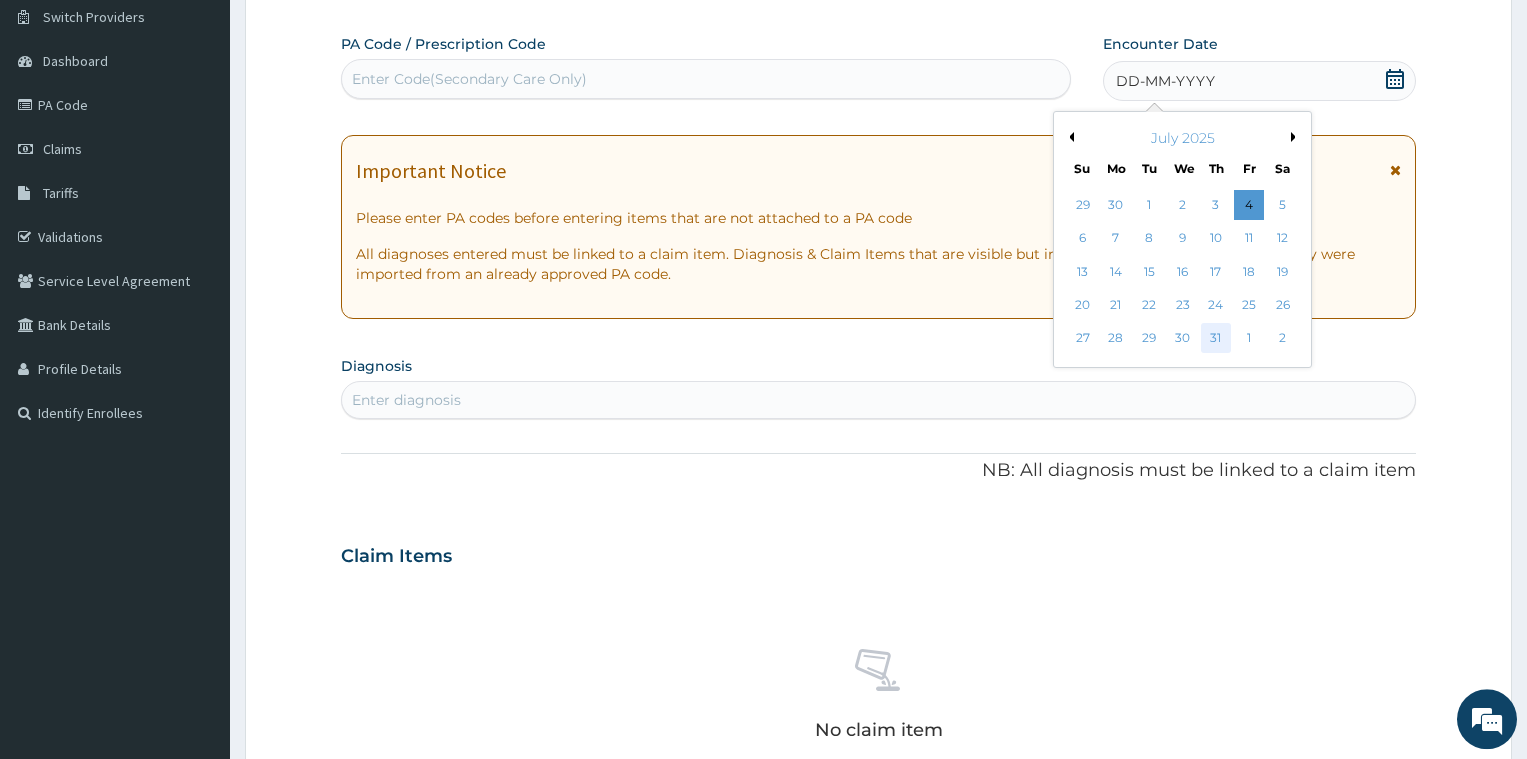 click on "31" at bounding box center (1216, 339) 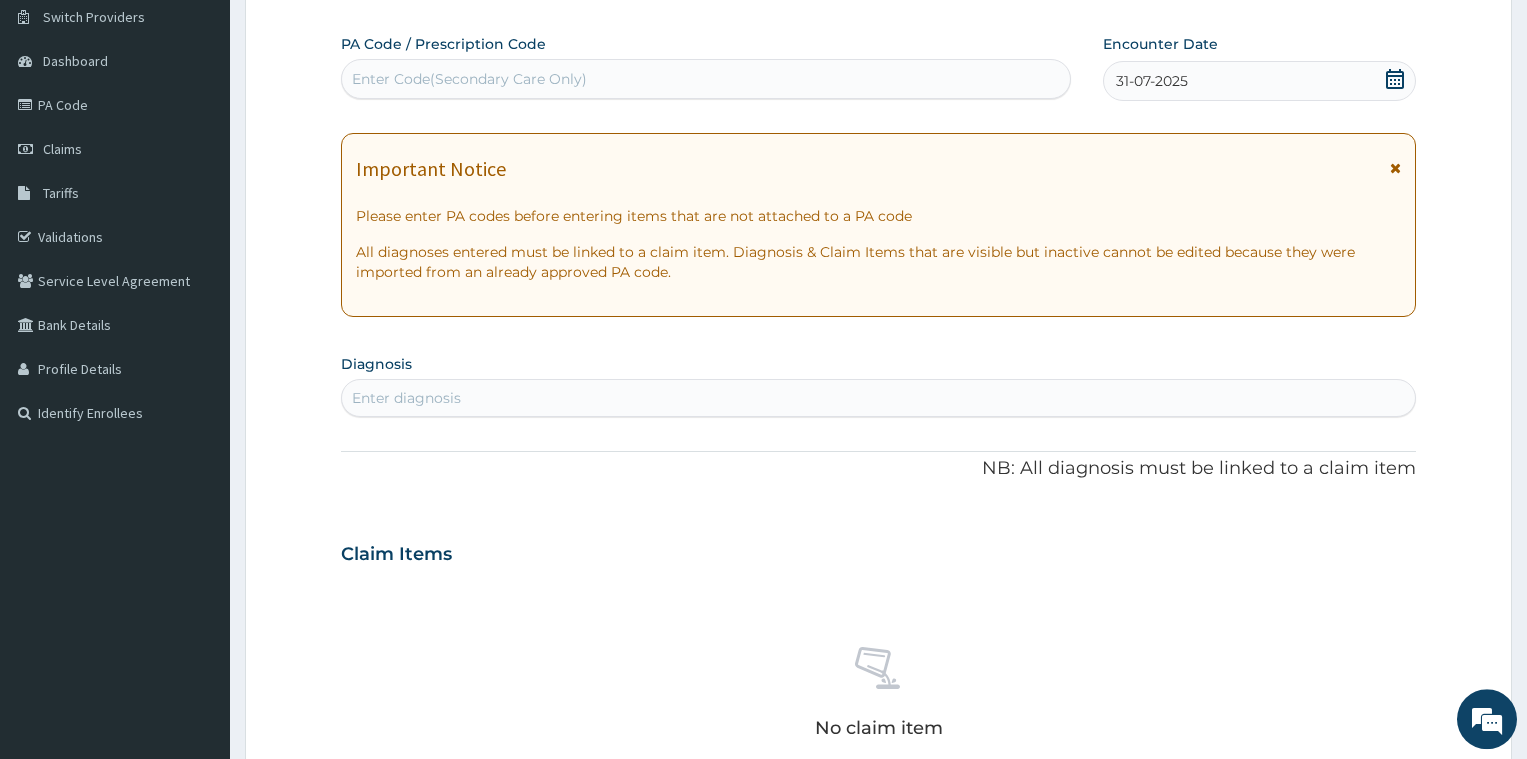 click on "Enter diagnosis" at bounding box center [878, 398] 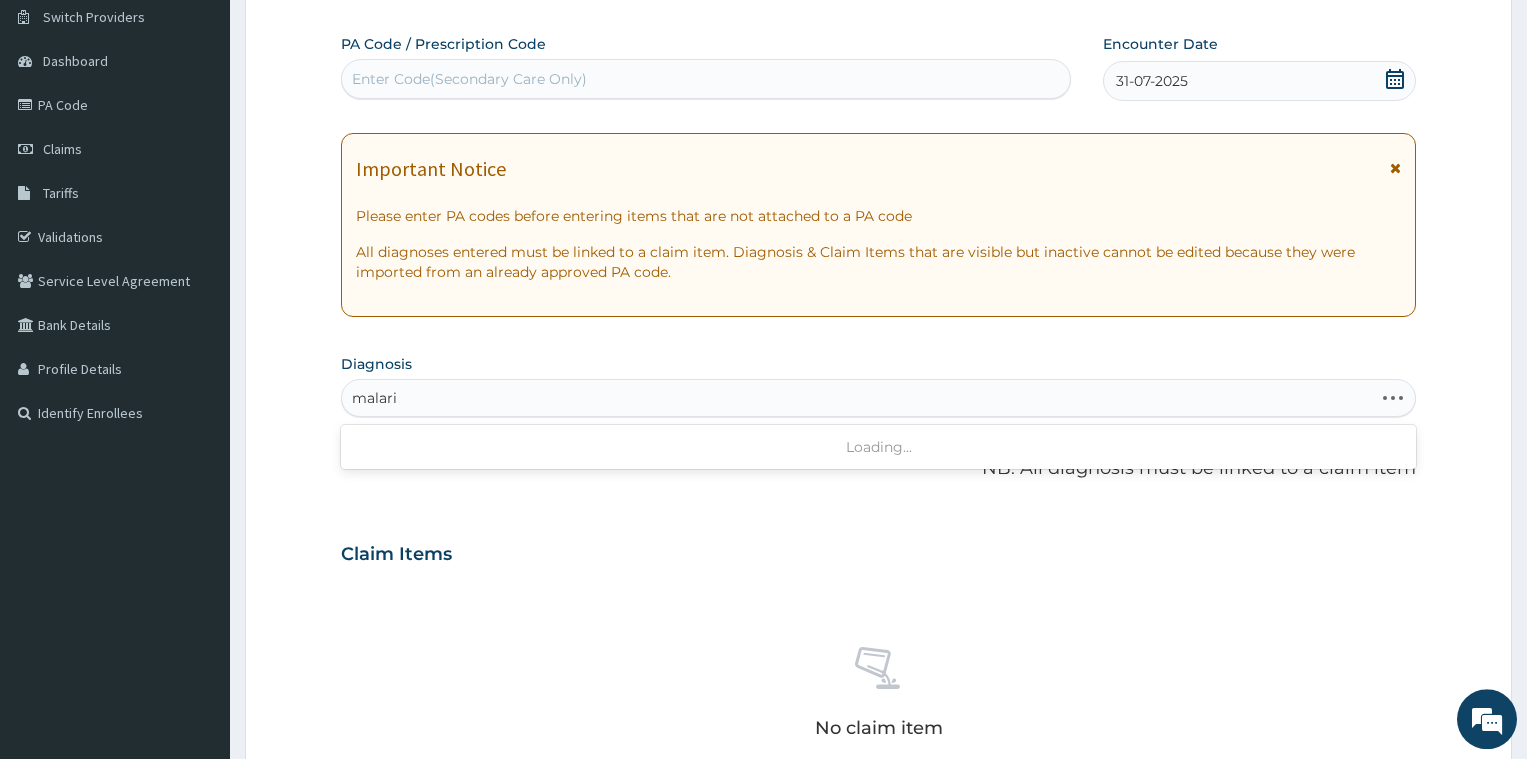 type on "malaria" 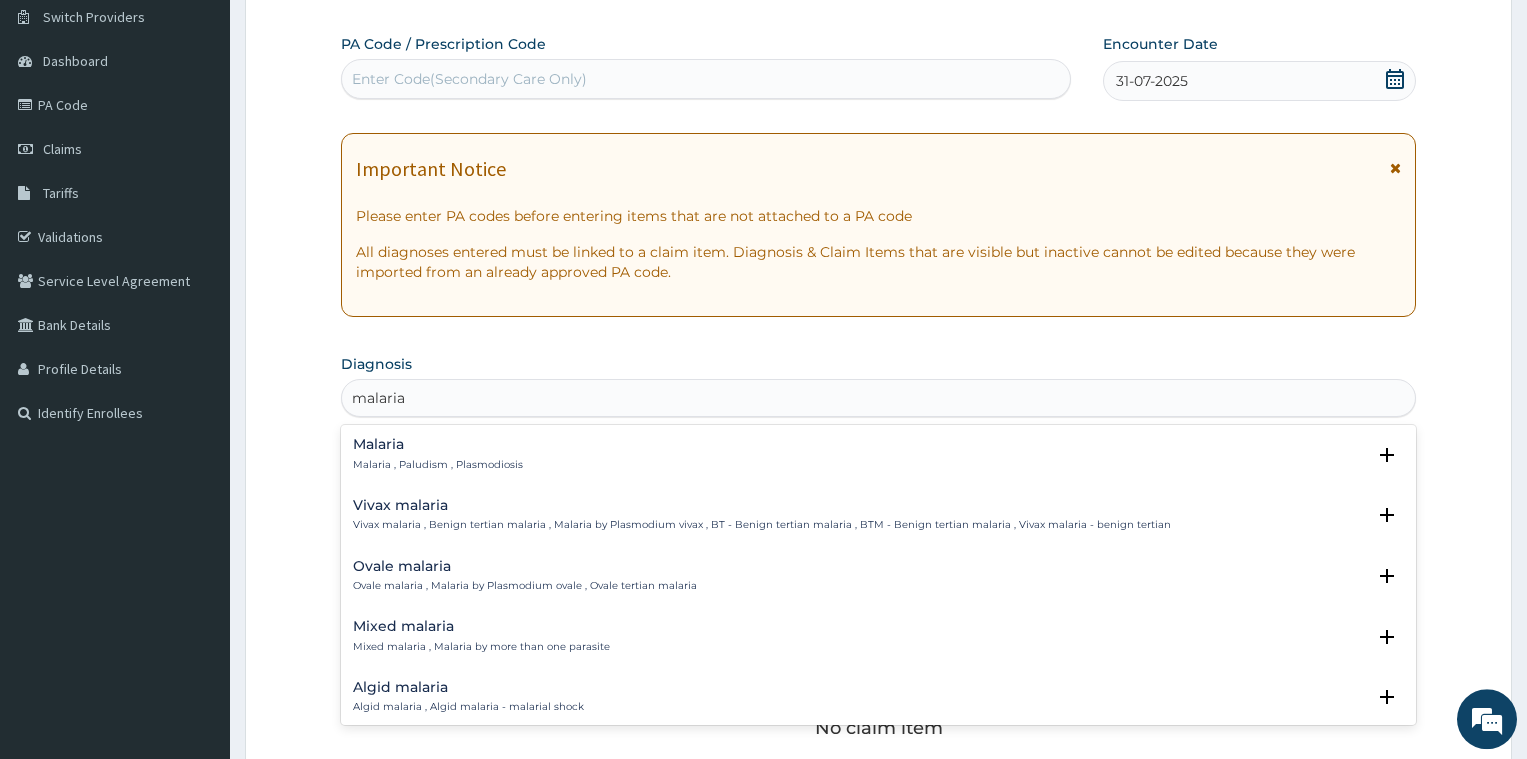 click on "Malaria , Paludism , Plasmodiosis" at bounding box center (438, 465) 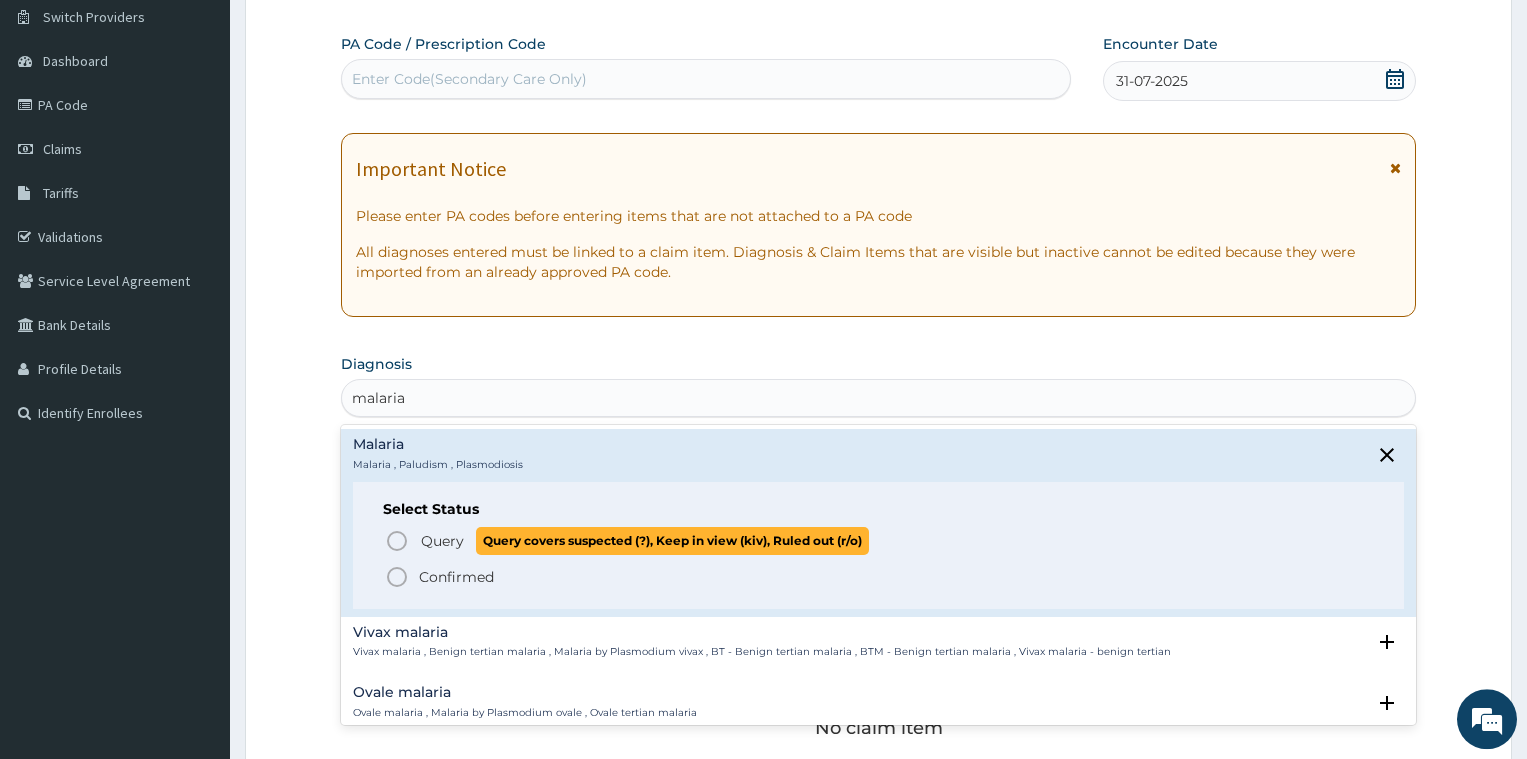 click on "Query covers suspected (?), Keep in view (kiv), Ruled out (r/o)" at bounding box center (672, 540) 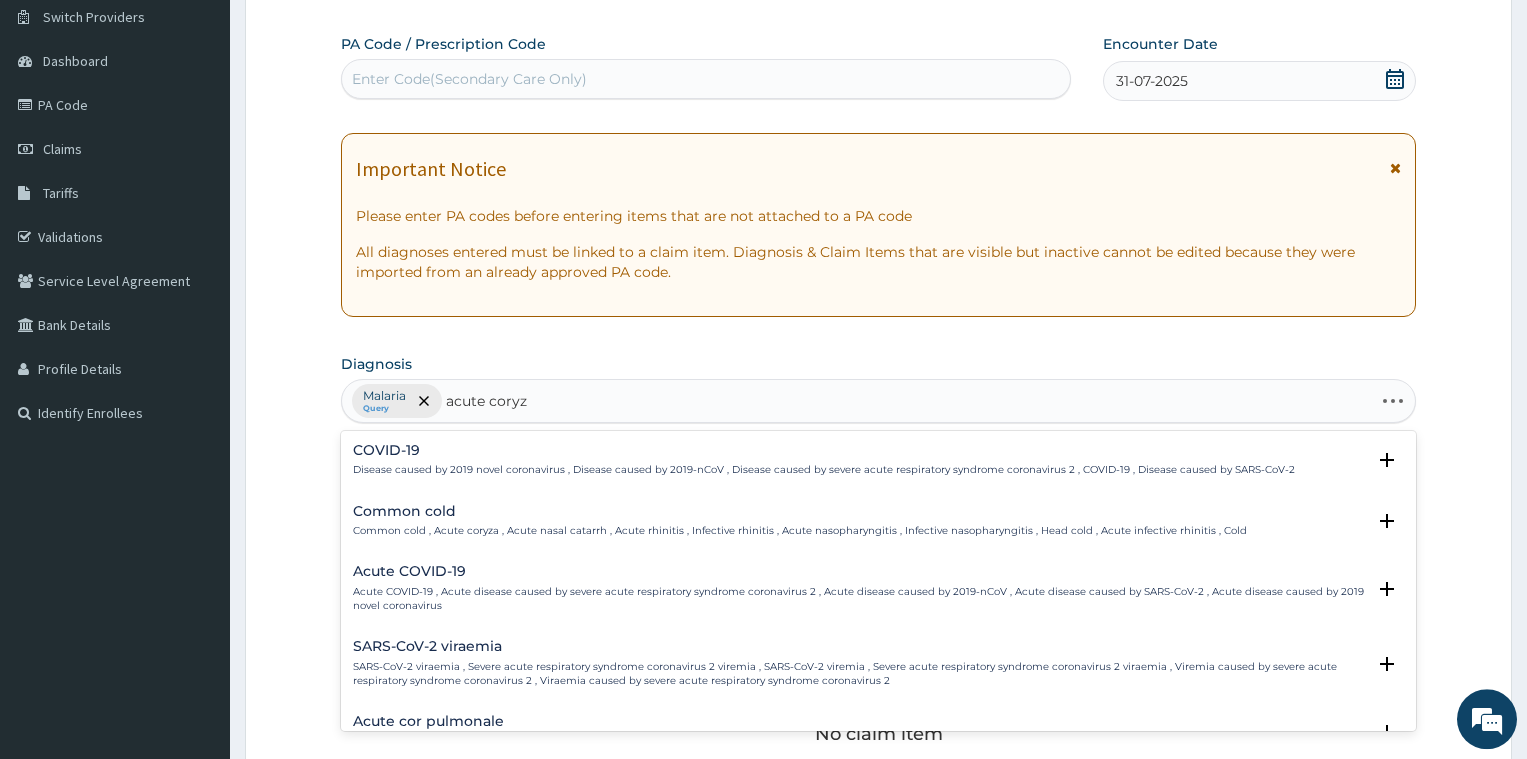 type on "acute coryza" 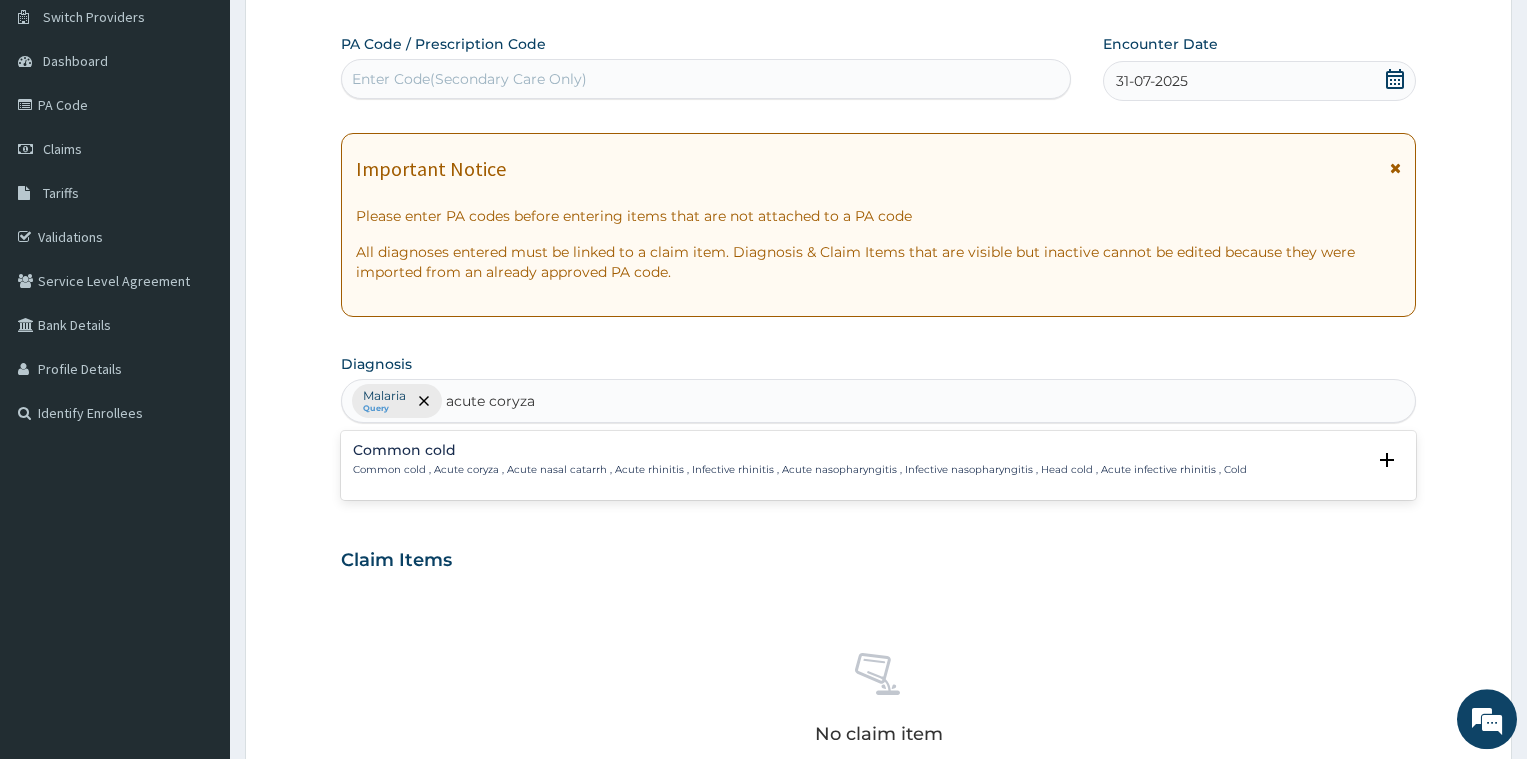click on "Common cold Common cold , Acute coryza , Acute nasal catarrh , Acute rhinitis , Infective rhinitis , Acute nasopharyngitis , Infective nasopharyngitis , Head cold , Acute infective rhinitis , Cold" at bounding box center [800, 460] 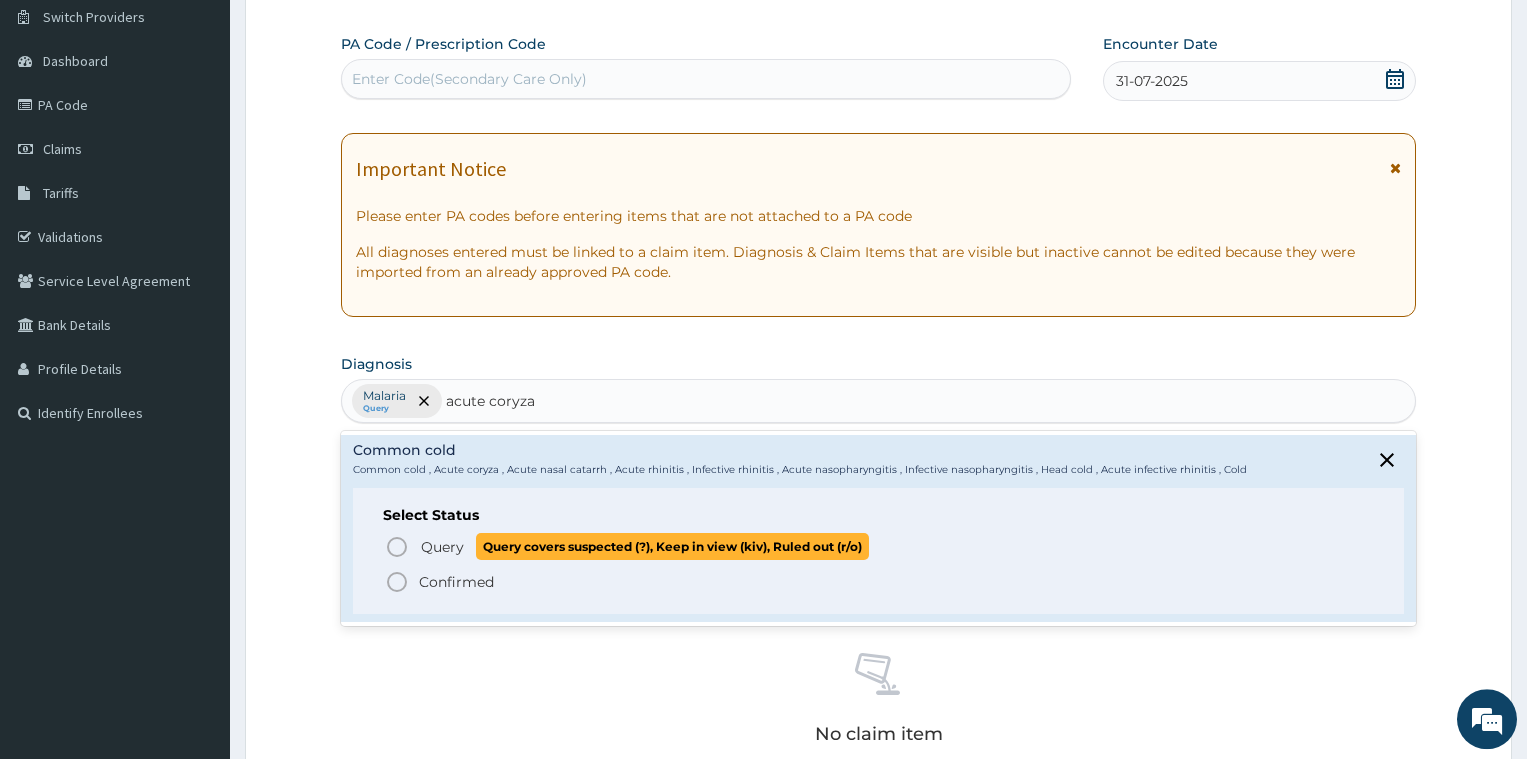 click on "Query covers suspected (?), Keep in view (kiv), Ruled out (r/o)" at bounding box center (672, 546) 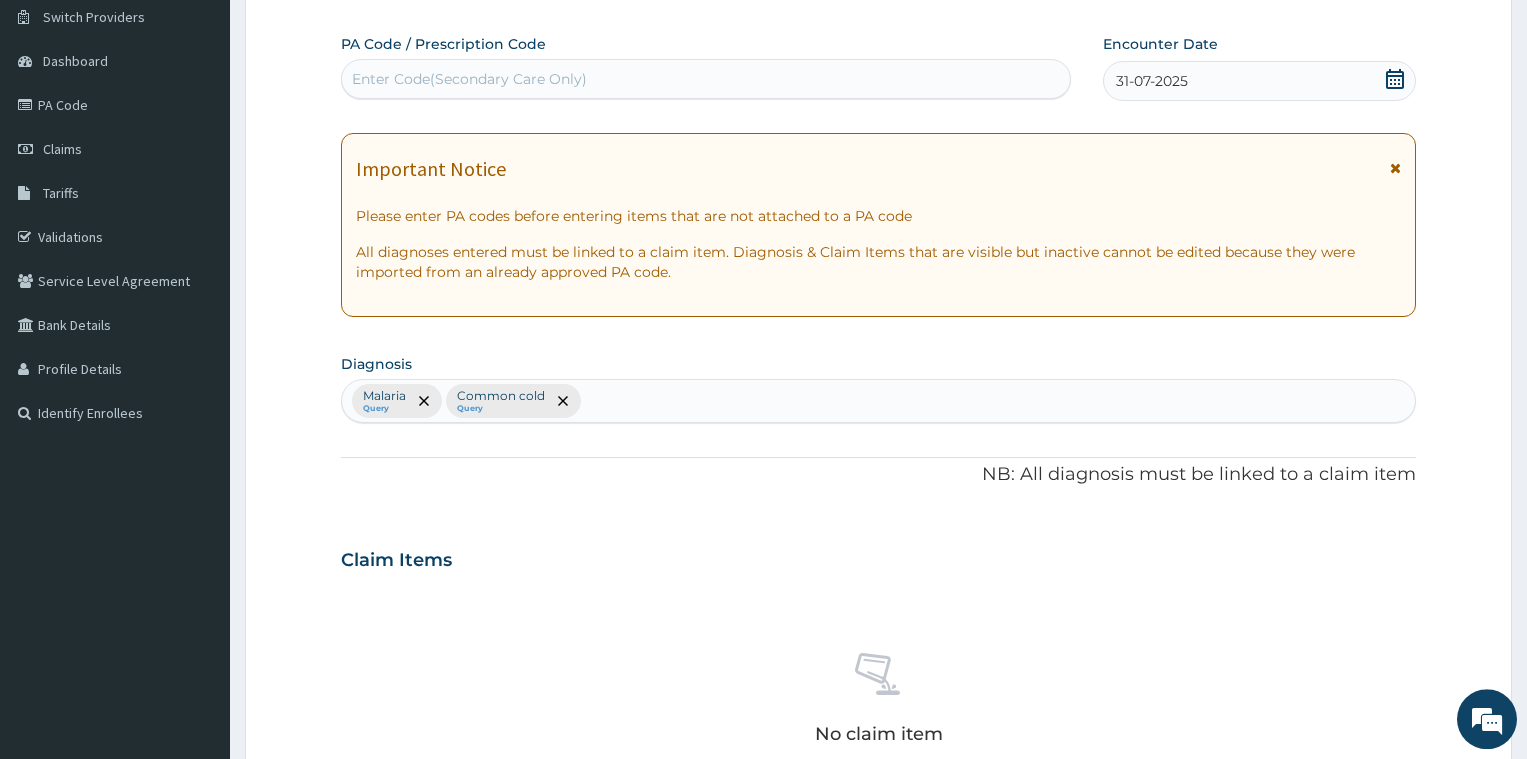 click on "Malaria Query Common cold Query" at bounding box center (878, 401) 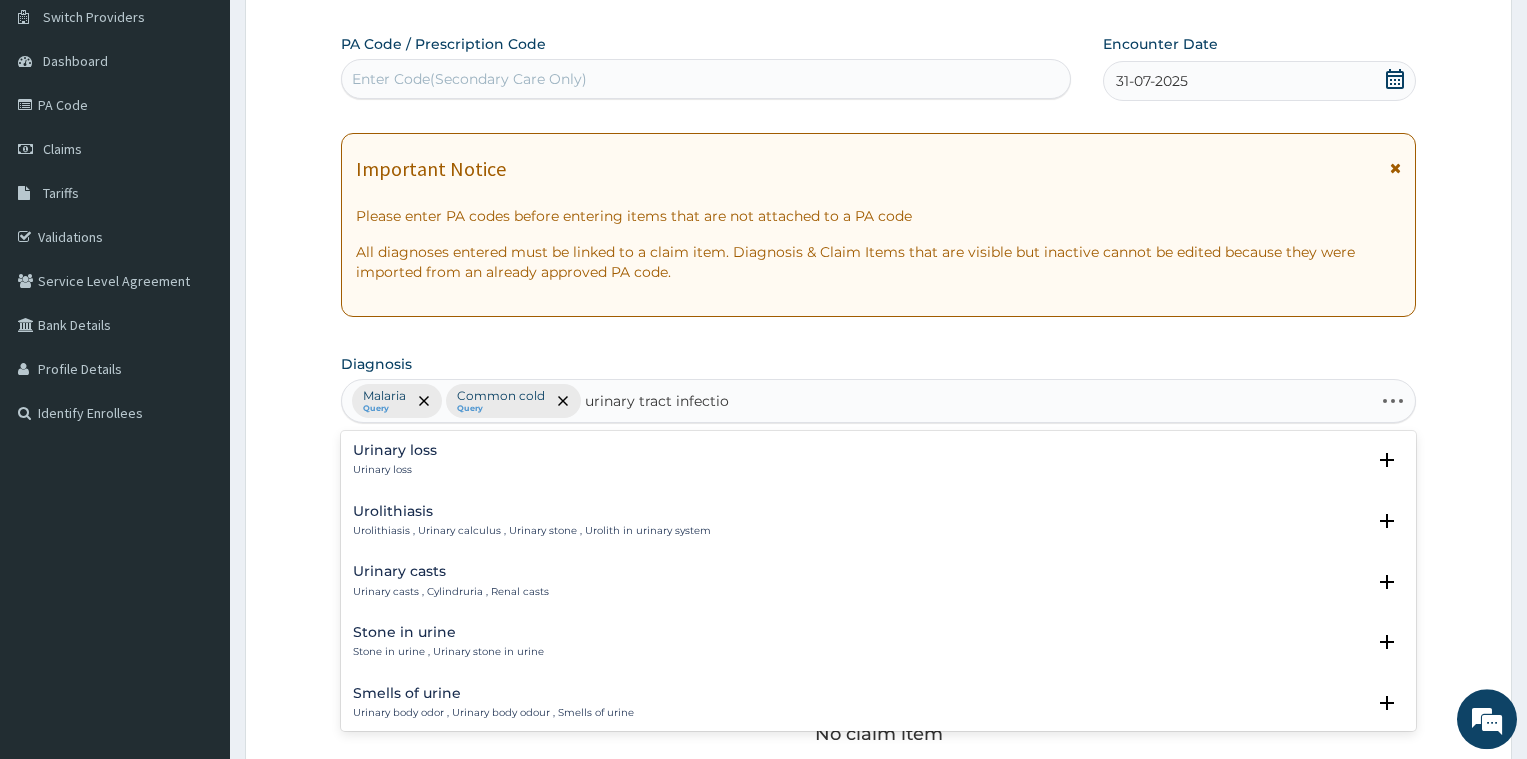 type on "urinary tract infection" 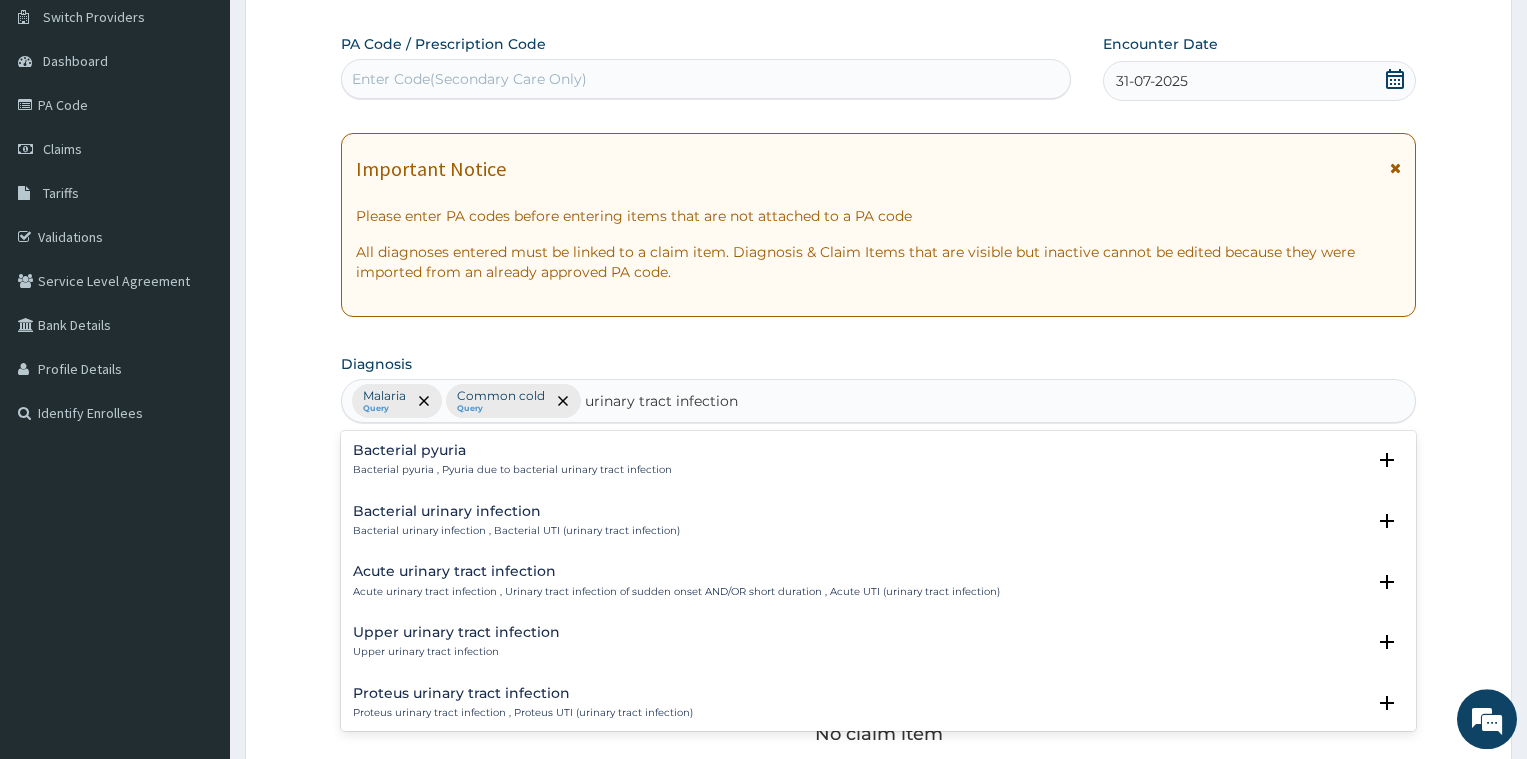 scroll, scrollTop: 101, scrollLeft: 0, axis: vertical 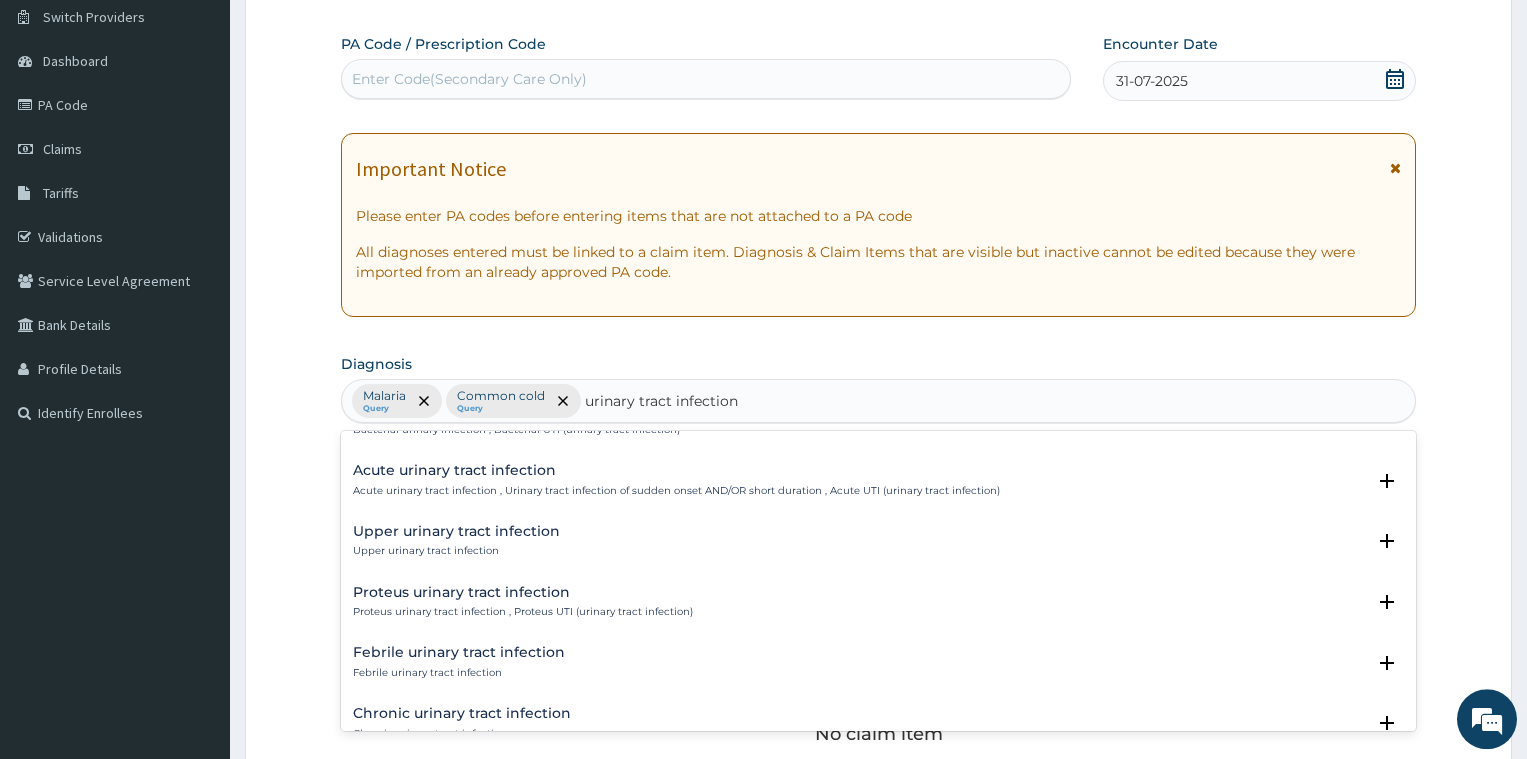 click on "Acute urinary tract infection , Urinary tract infection of sudden onset AND/OR short duration , Acute UTI (urinary tract infection)" at bounding box center [676, 491] 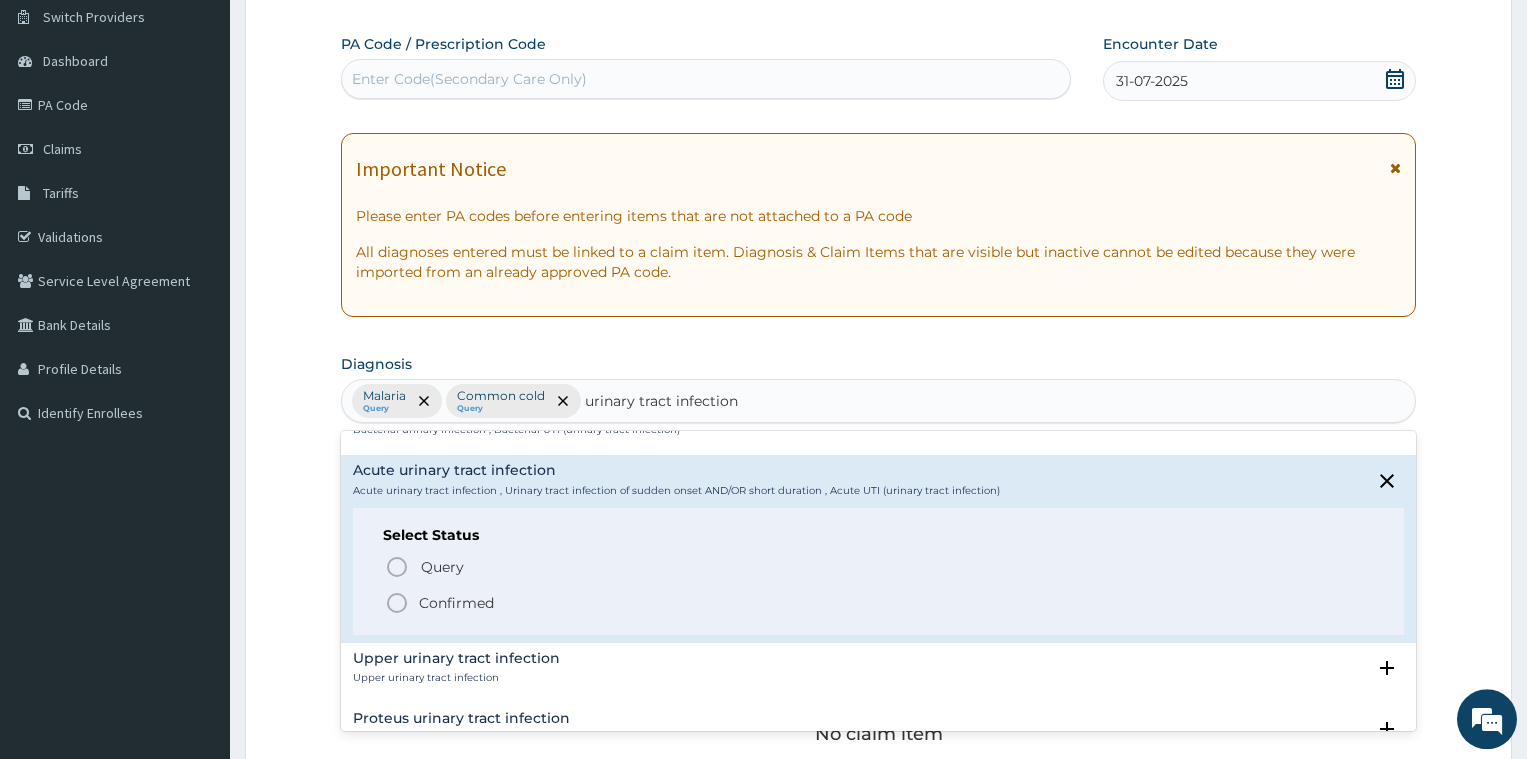 click on "Confirmed" at bounding box center [879, 603] 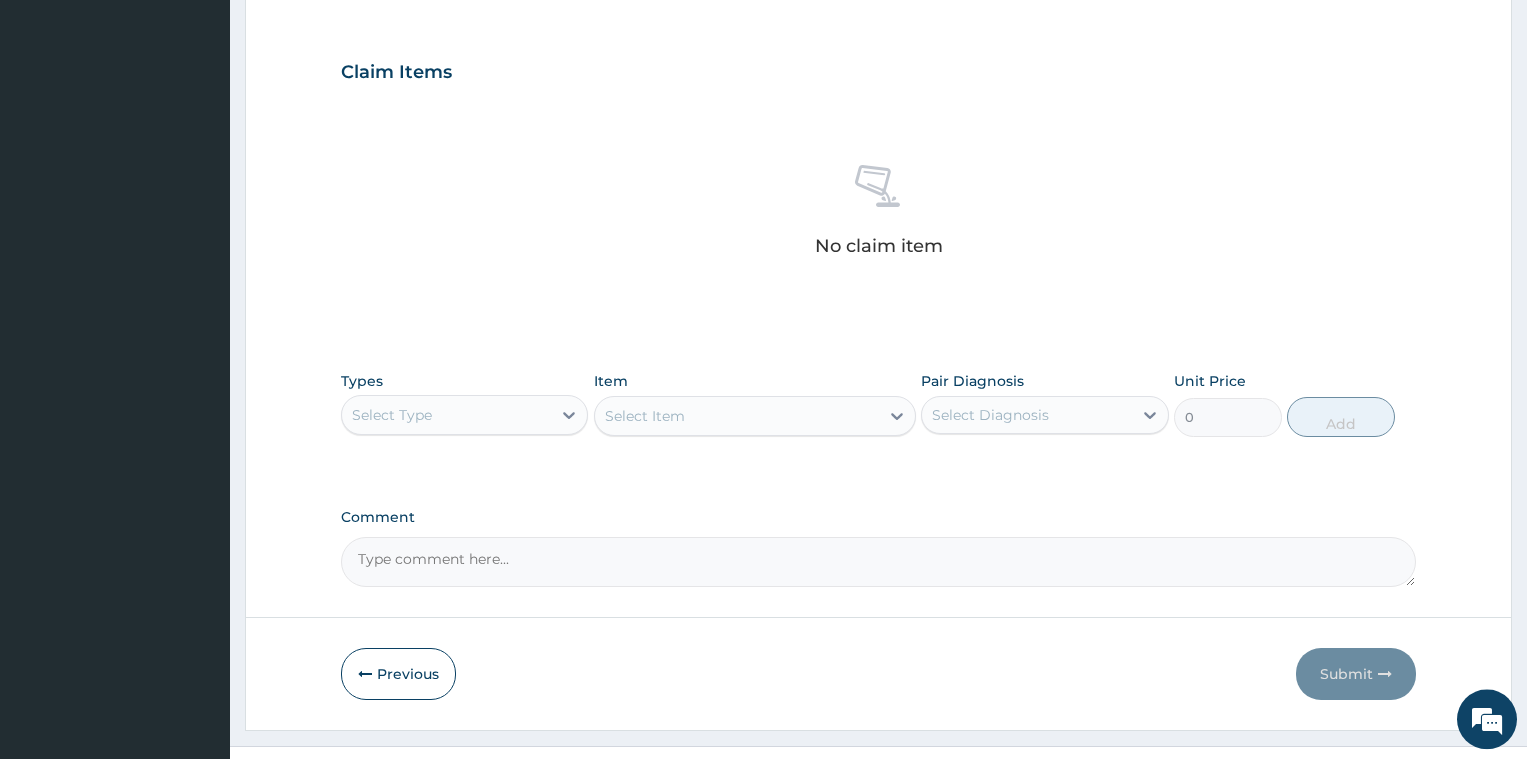 scroll, scrollTop: 668, scrollLeft: 0, axis: vertical 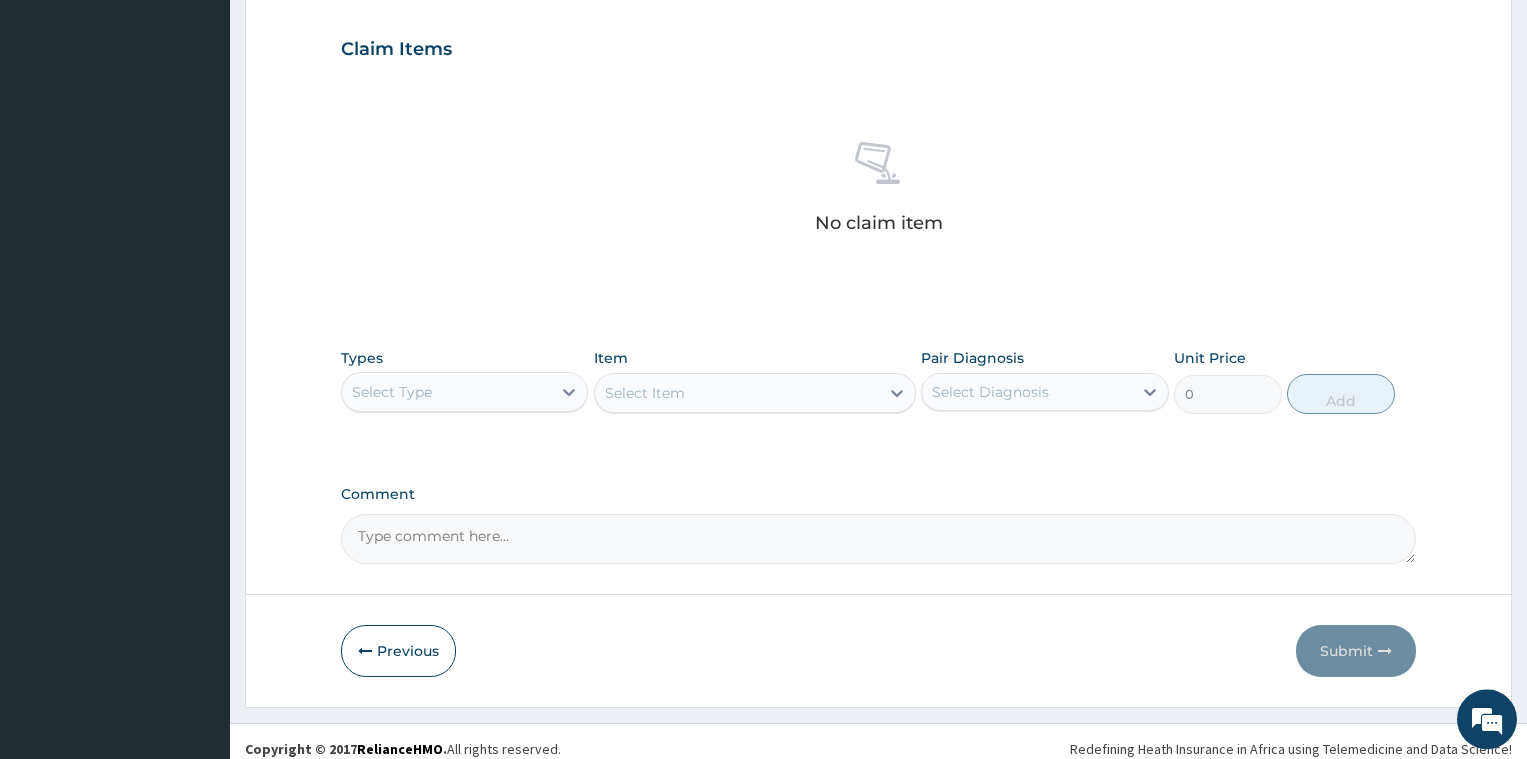 click on "Select Type" at bounding box center [446, 392] 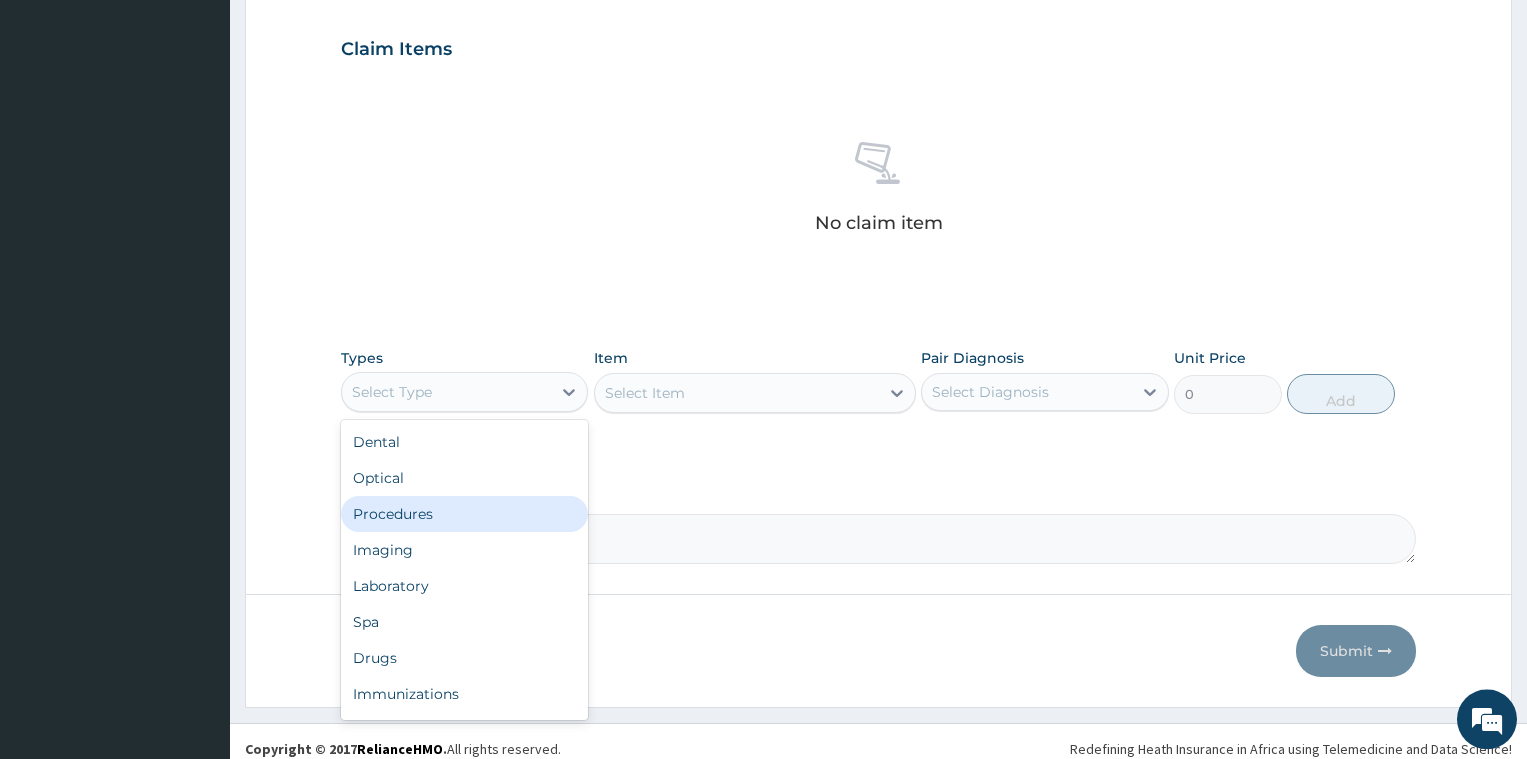 click on "Procedures" at bounding box center (464, 514) 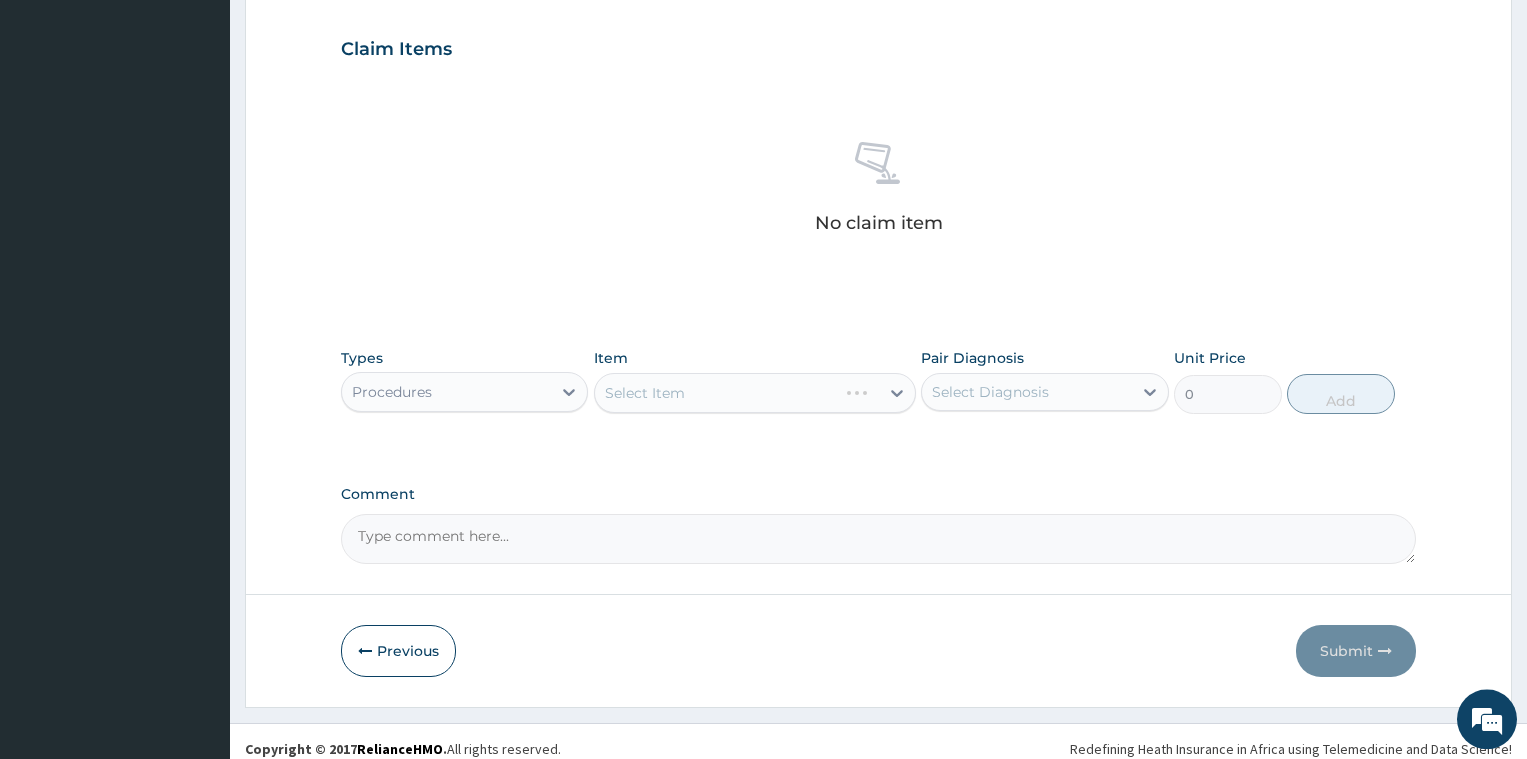 click on "Select Item" at bounding box center [755, 393] 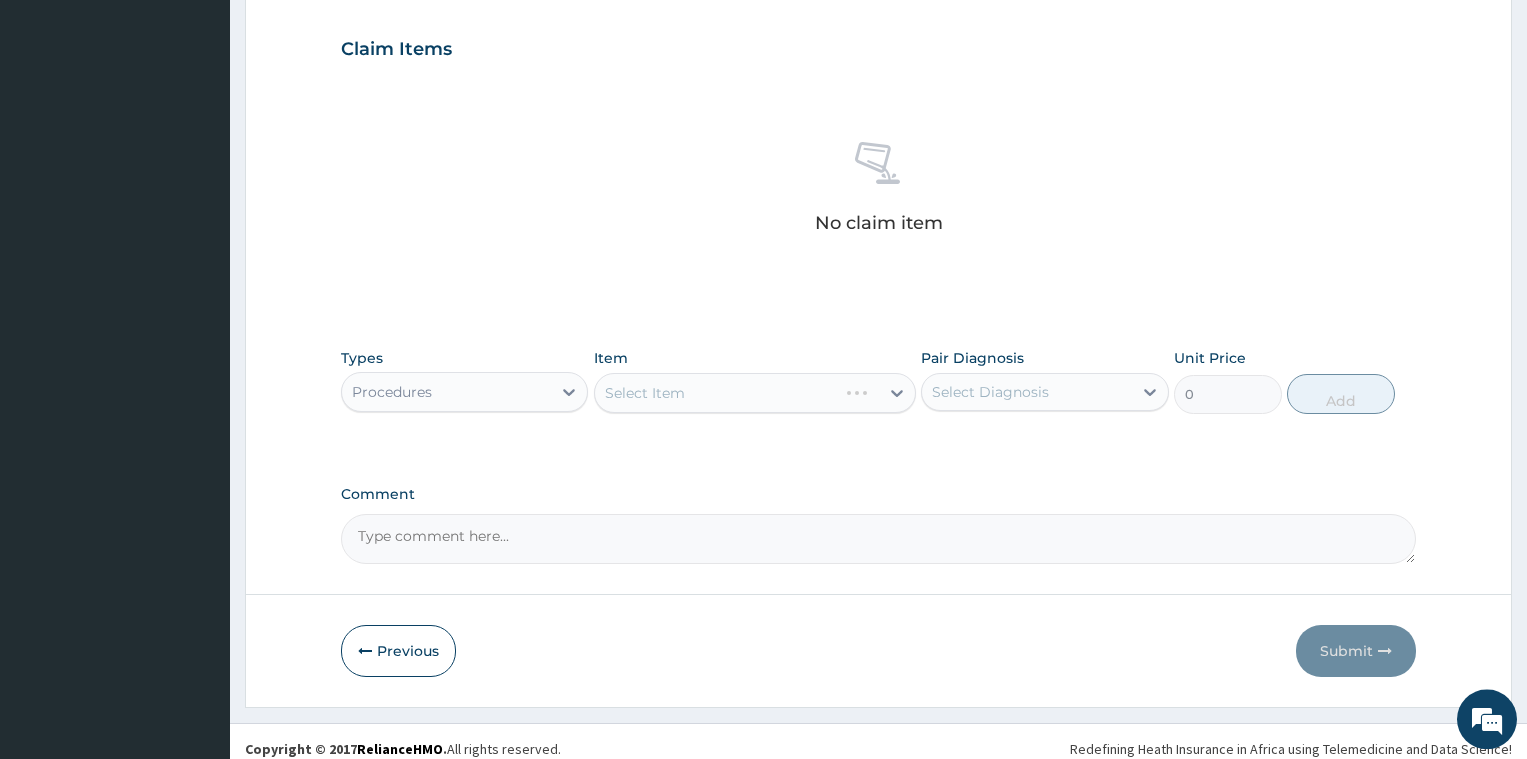 click on "Select Item" at bounding box center (755, 393) 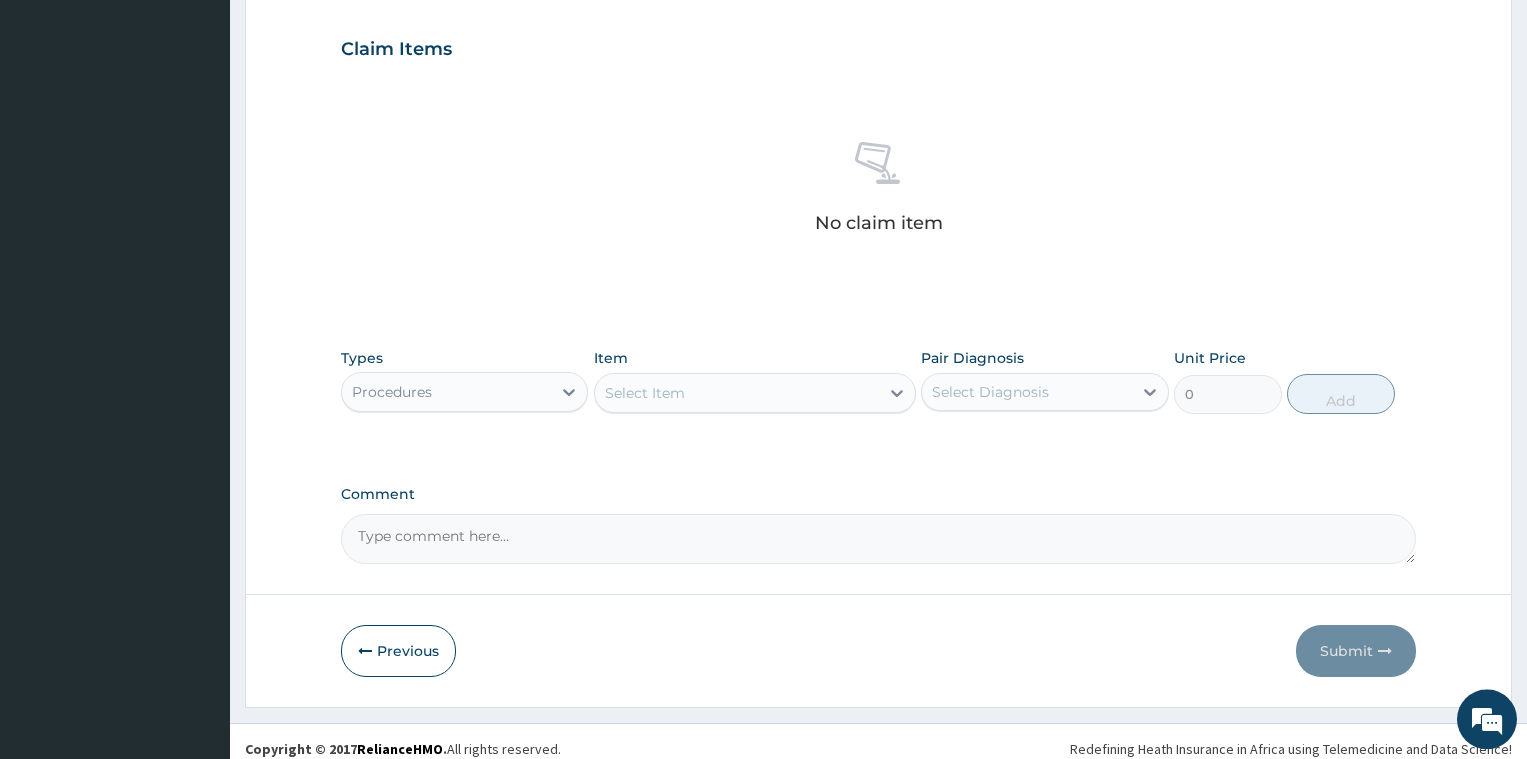 click on "Select Item" at bounding box center [737, 393] 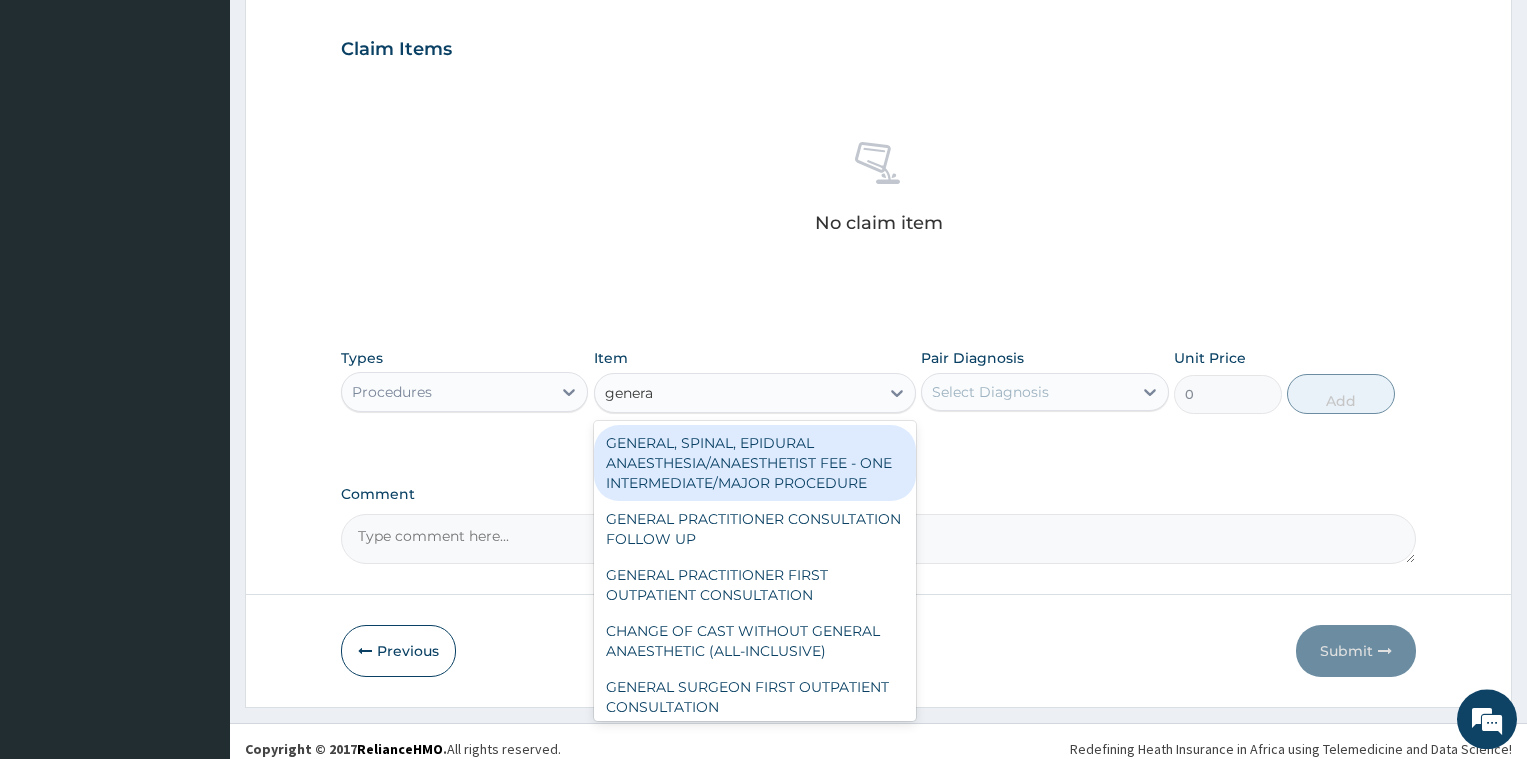 type on "general" 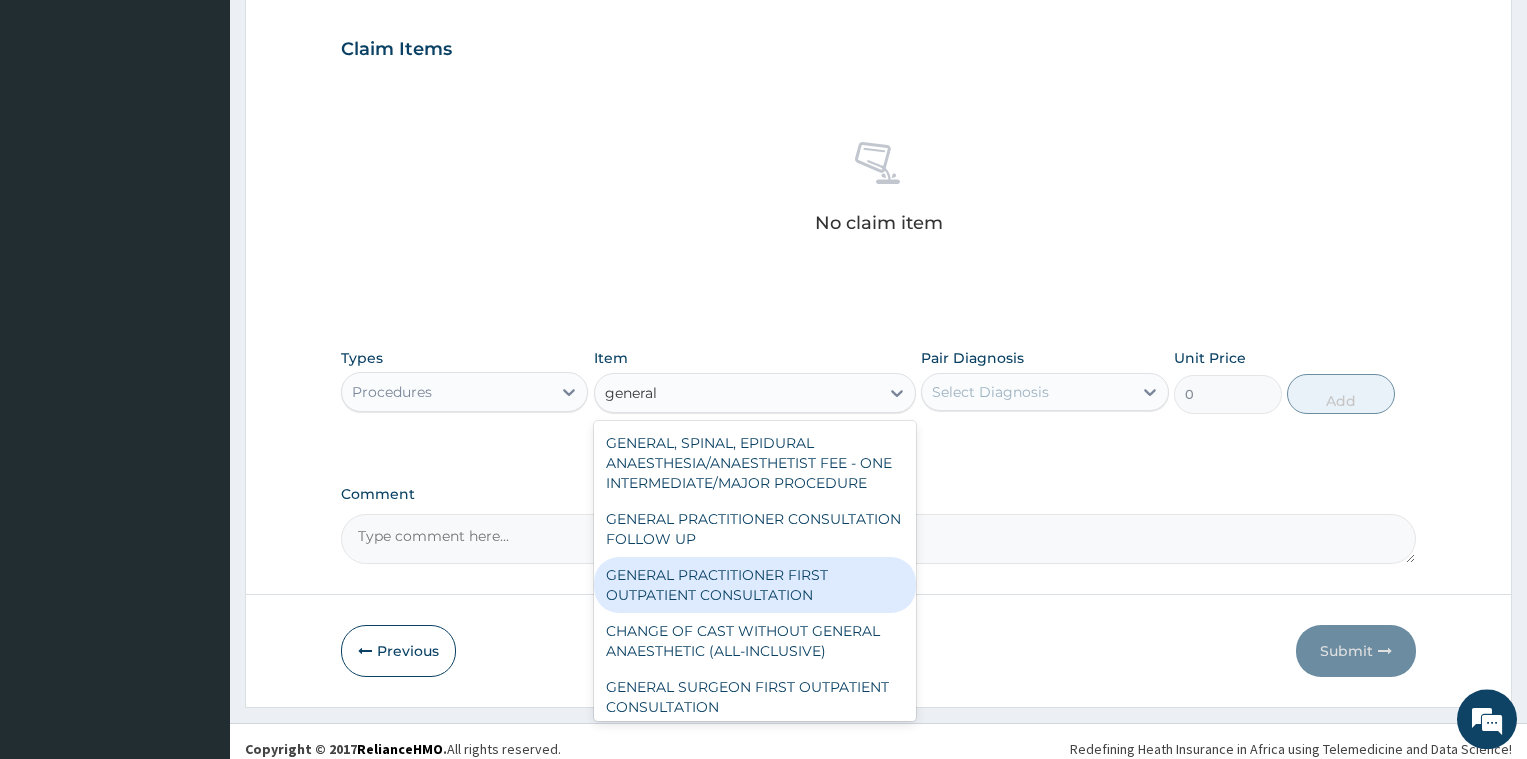 click on "GENERAL PRACTITIONER FIRST OUTPATIENT CONSULTATION" at bounding box center (755, 585) 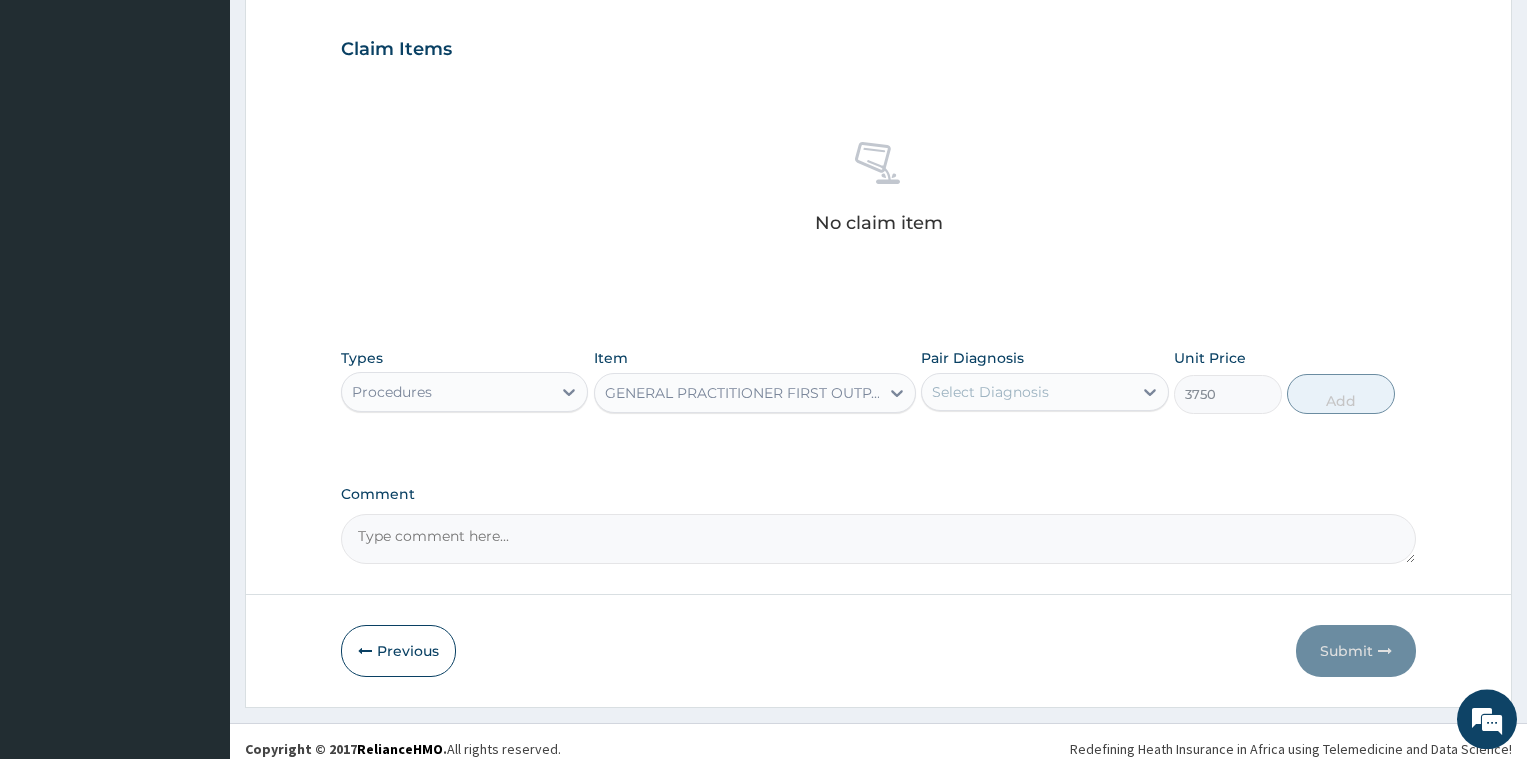 type 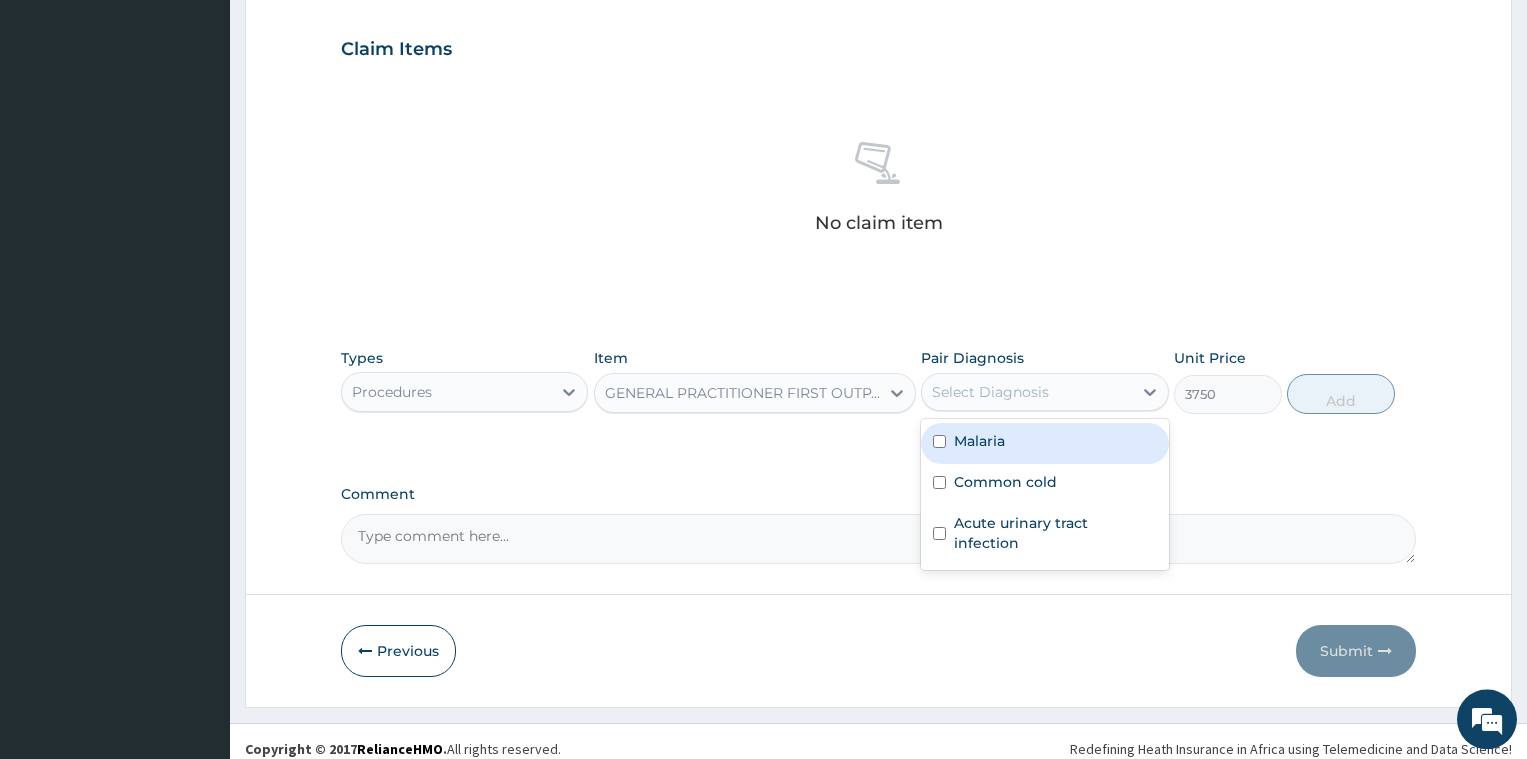 click on "Select Diagnosis" at bounding box center [1026, 392] 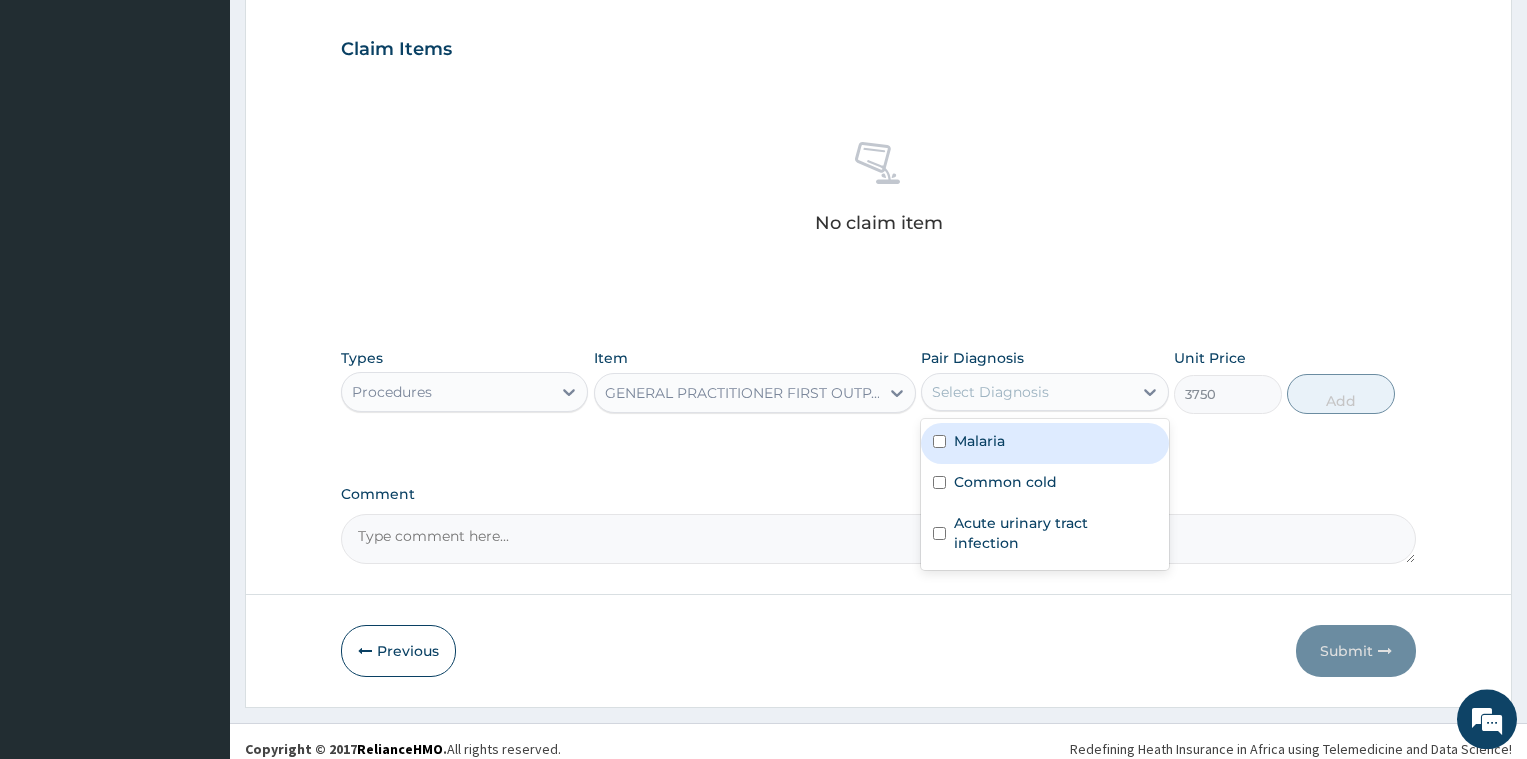 click at bounding box center (939, 441) 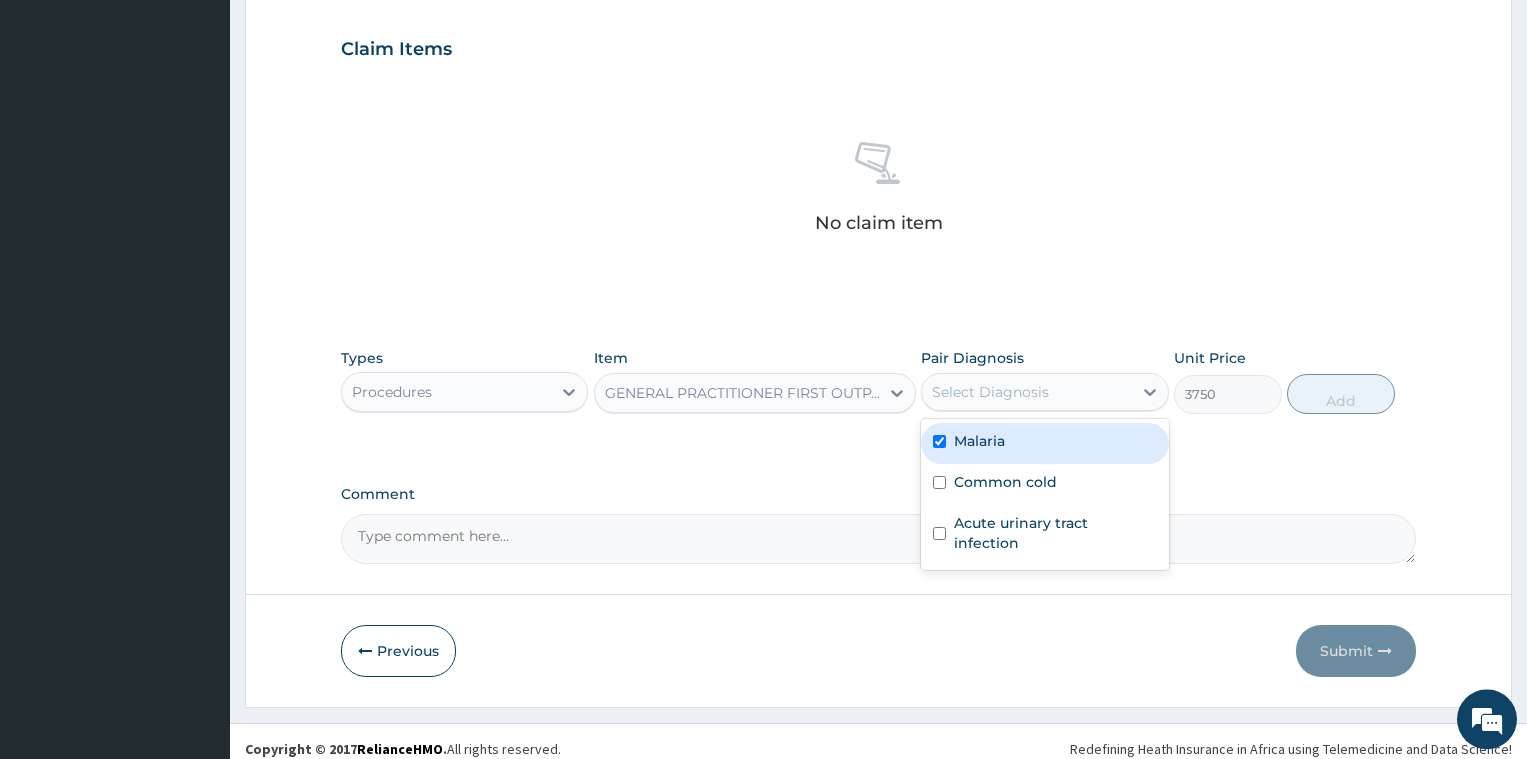 checkbox on "true" 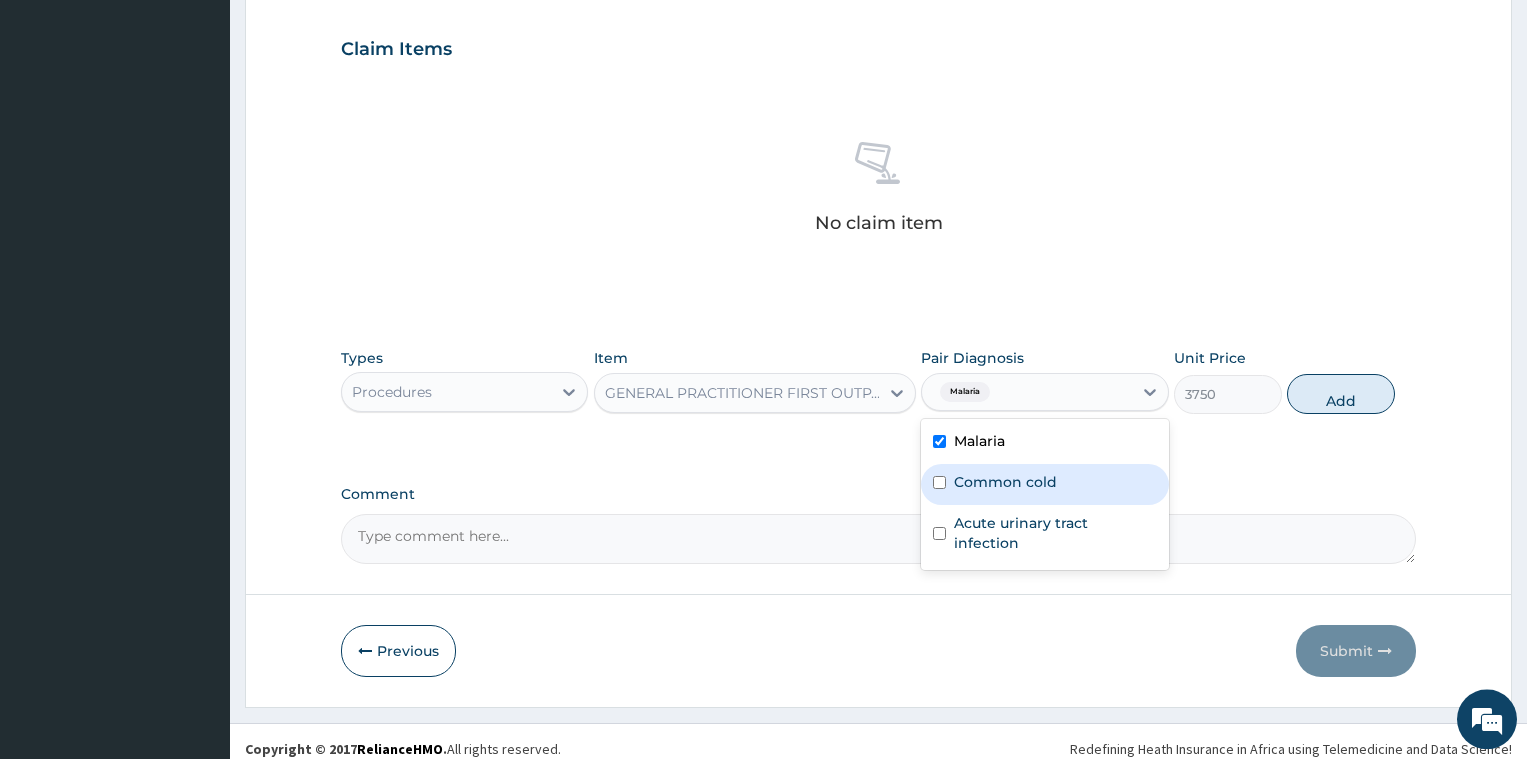 click at bounding box center (939, 482) 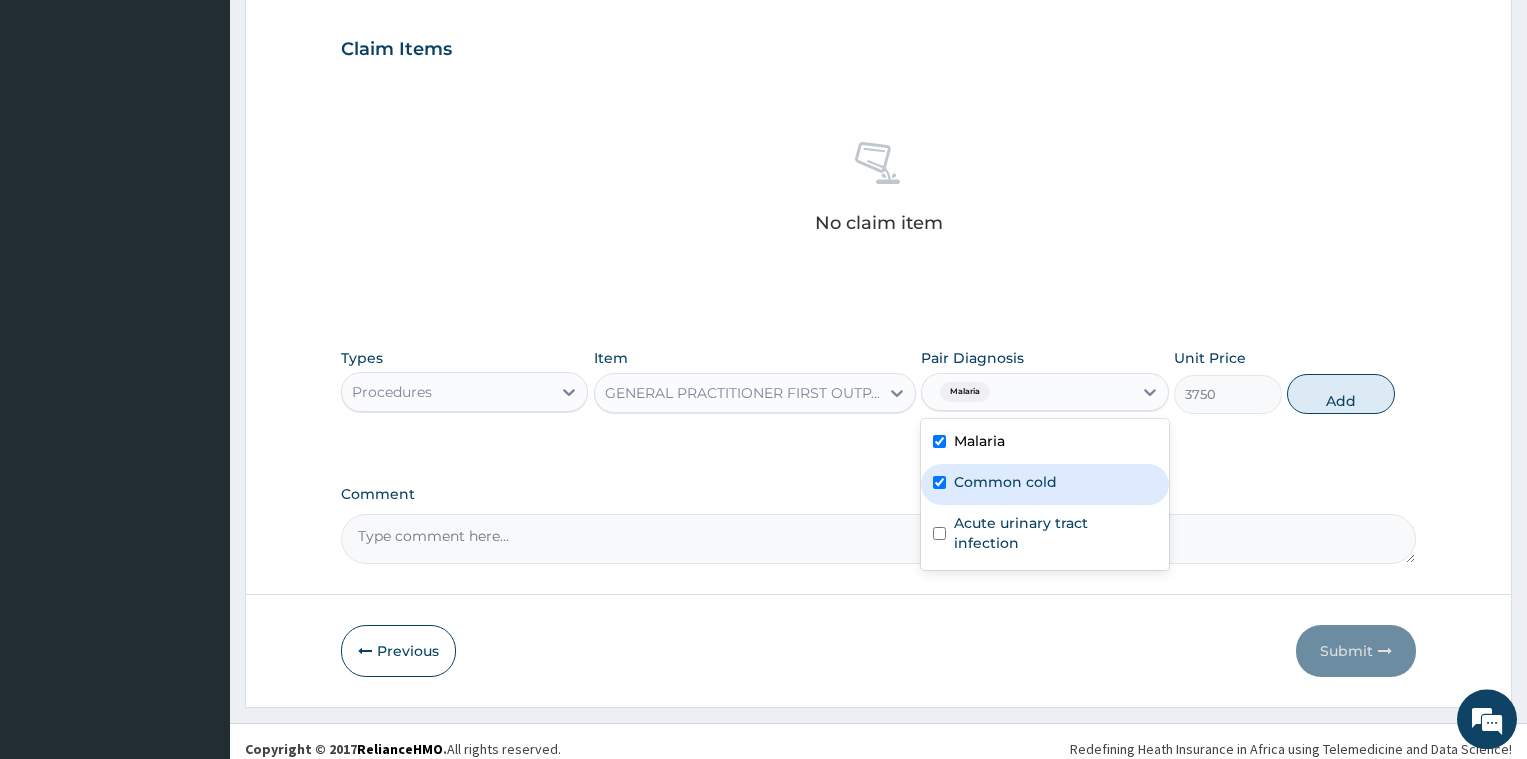 checkbox on "true" 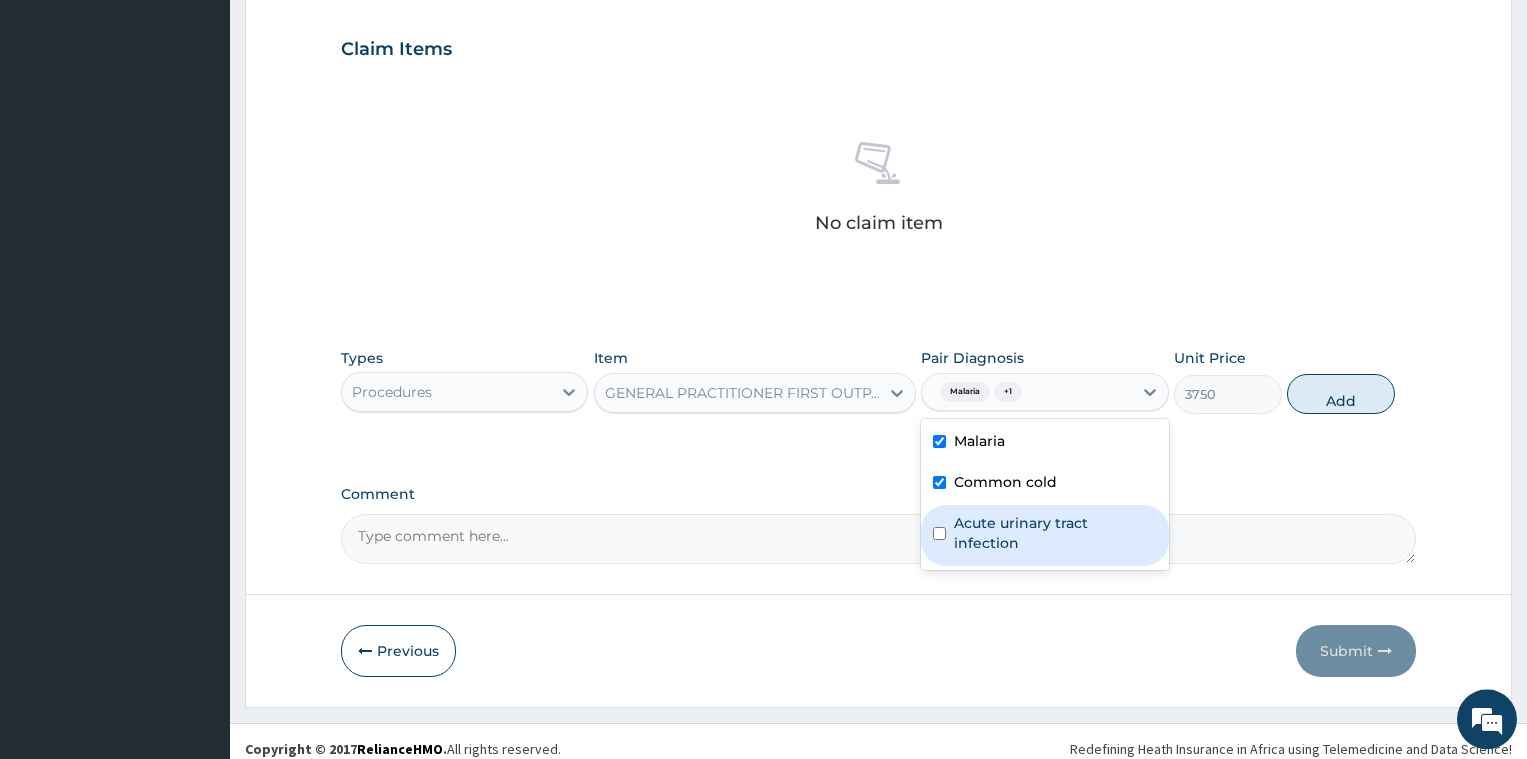 click on "Acute urinary tract infection" at bounding box center (1044, 535) 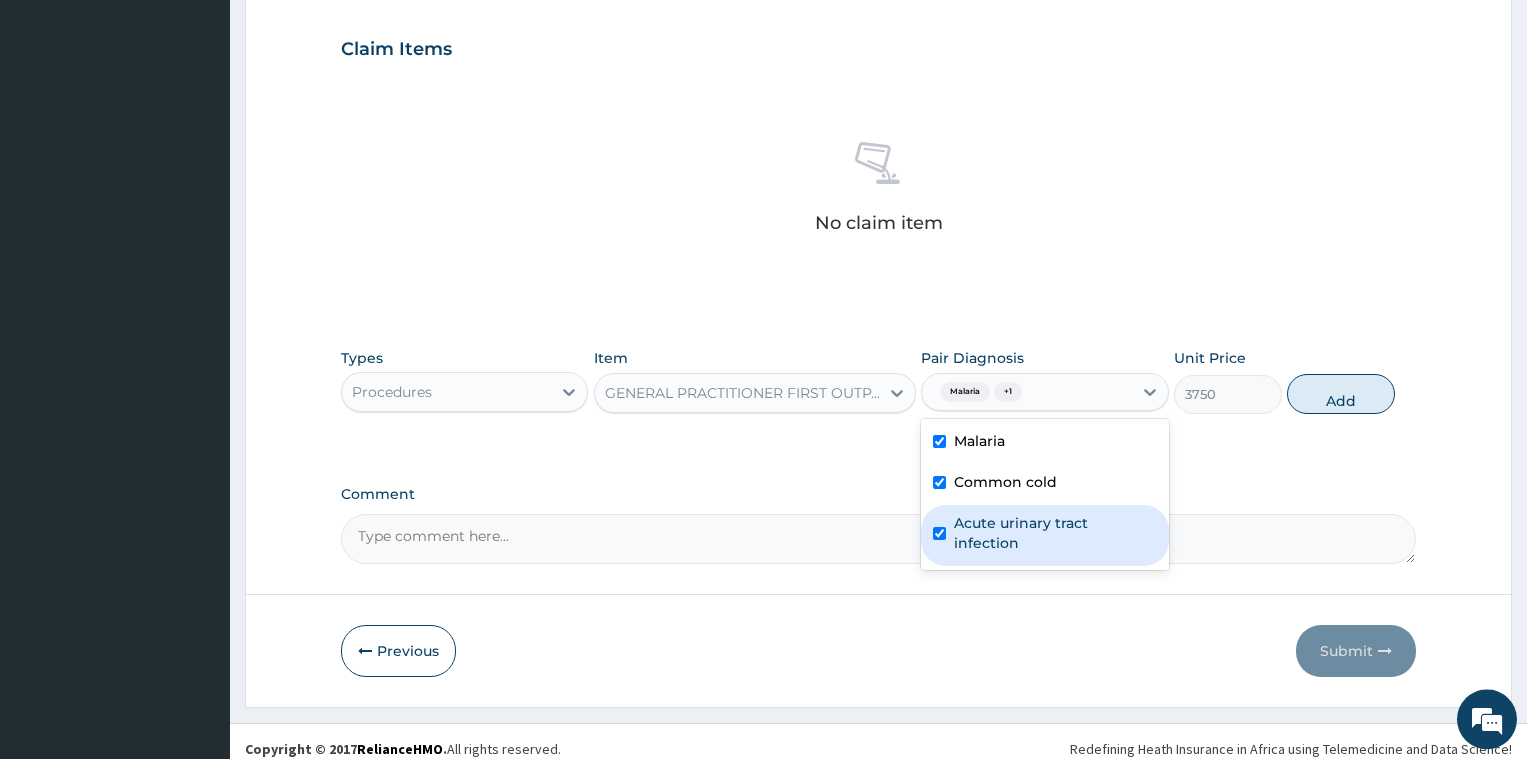 checkbox on "true" 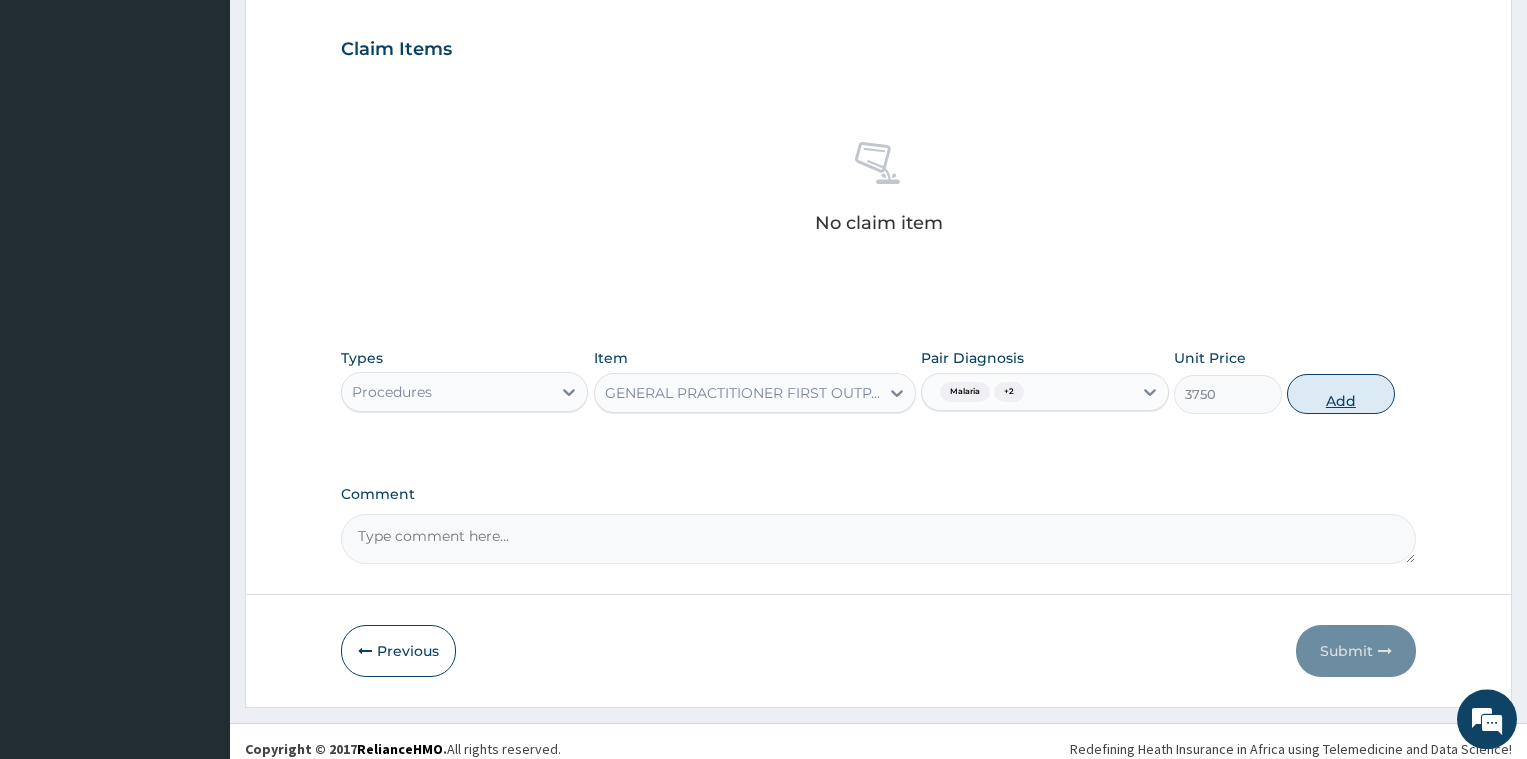 click on "Add" at bounding box center [1341, 394] 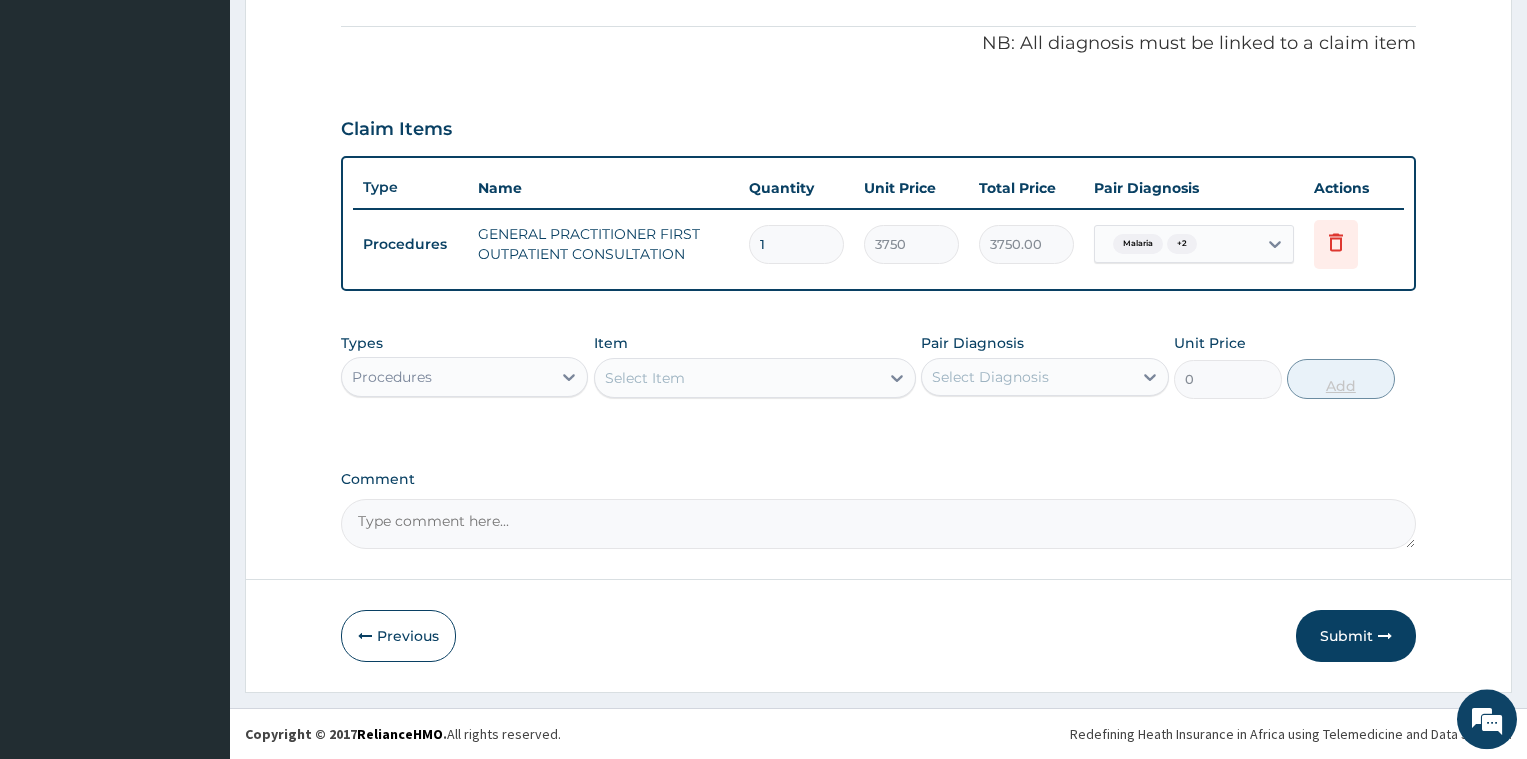 scroll, scrollTop: 588, scrollLeft: 0, axis: vertical 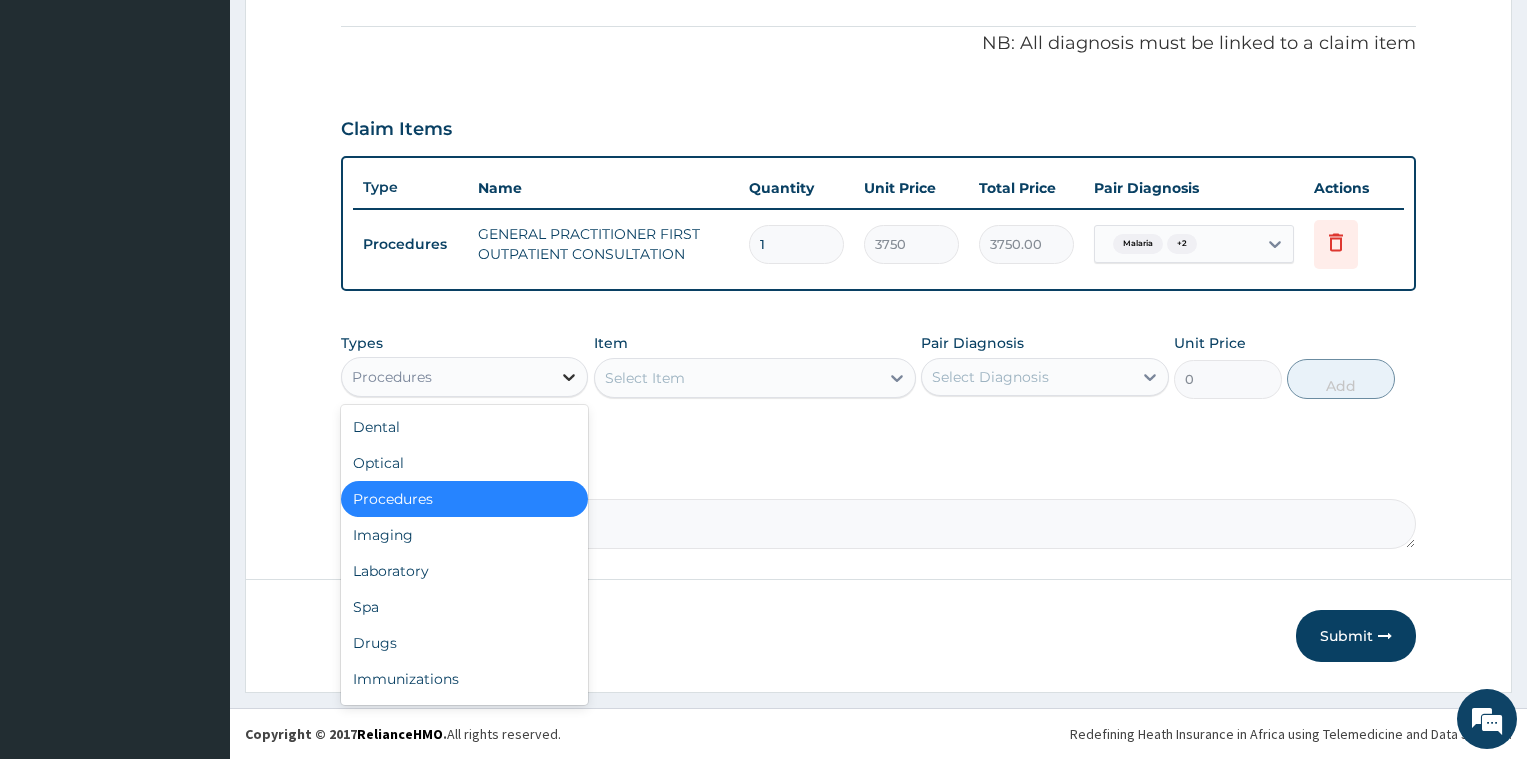 click 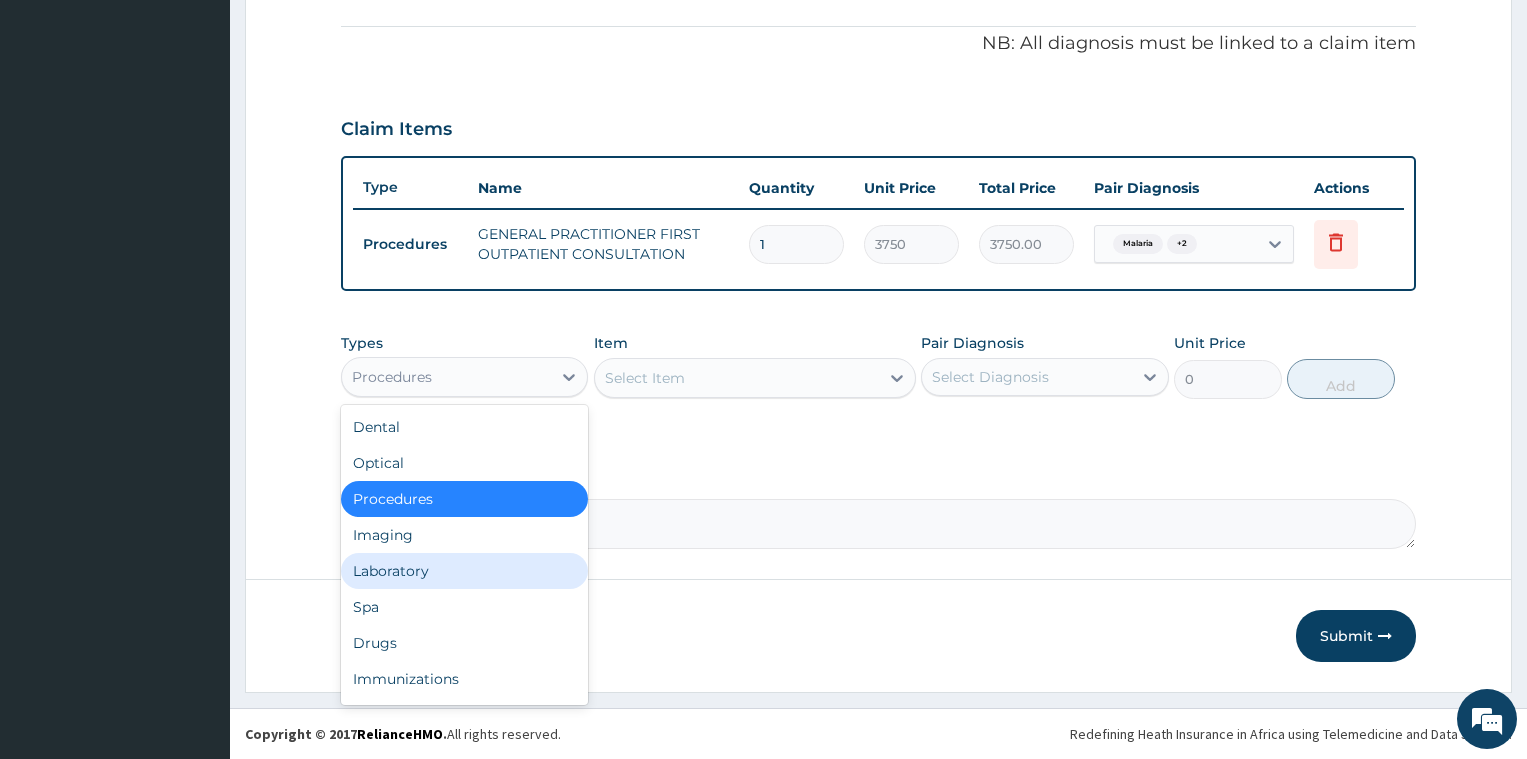 click on "Laboratory" at bounding box center [464, 571] 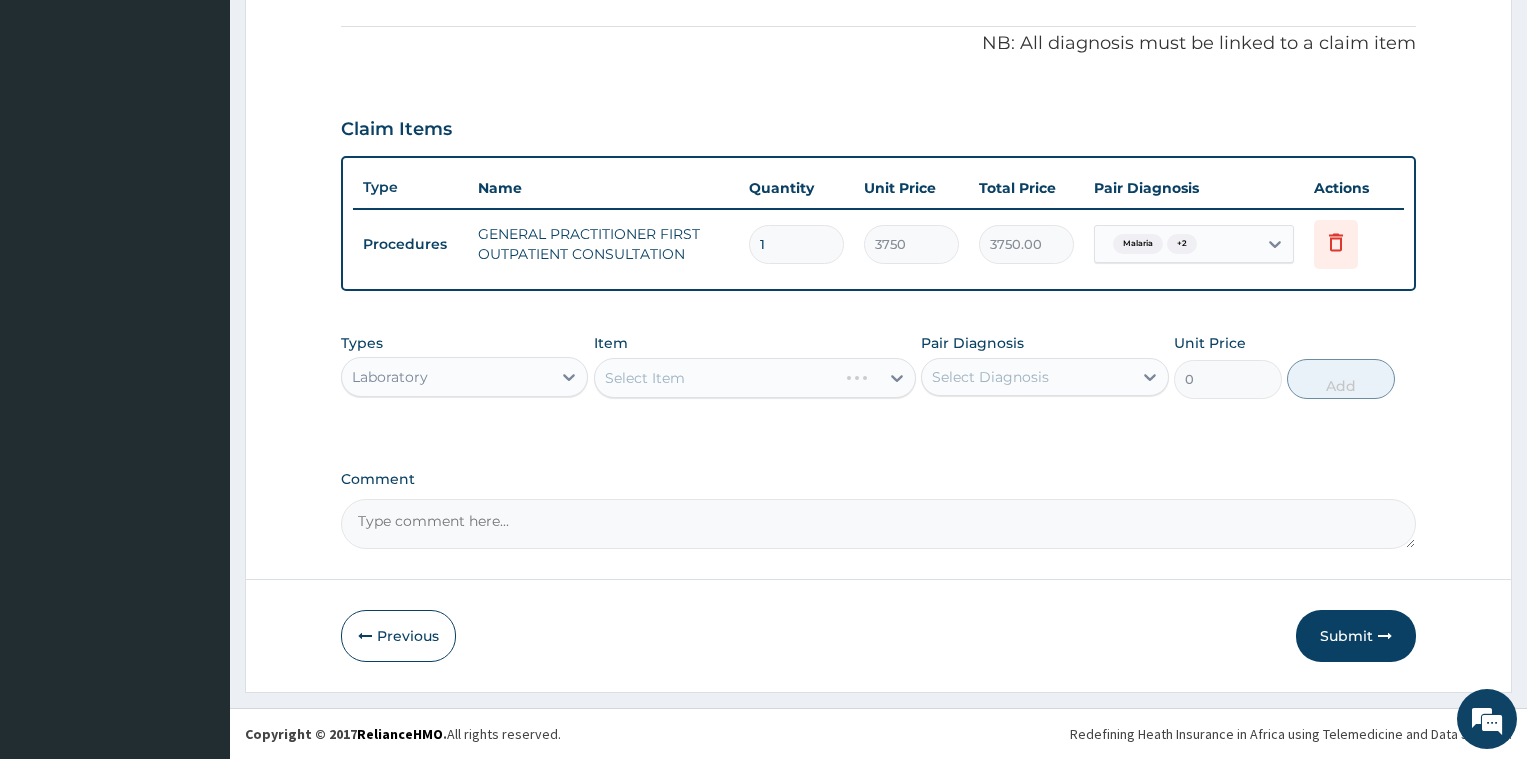 click on "Select Item" at bounding box center [755, 378] 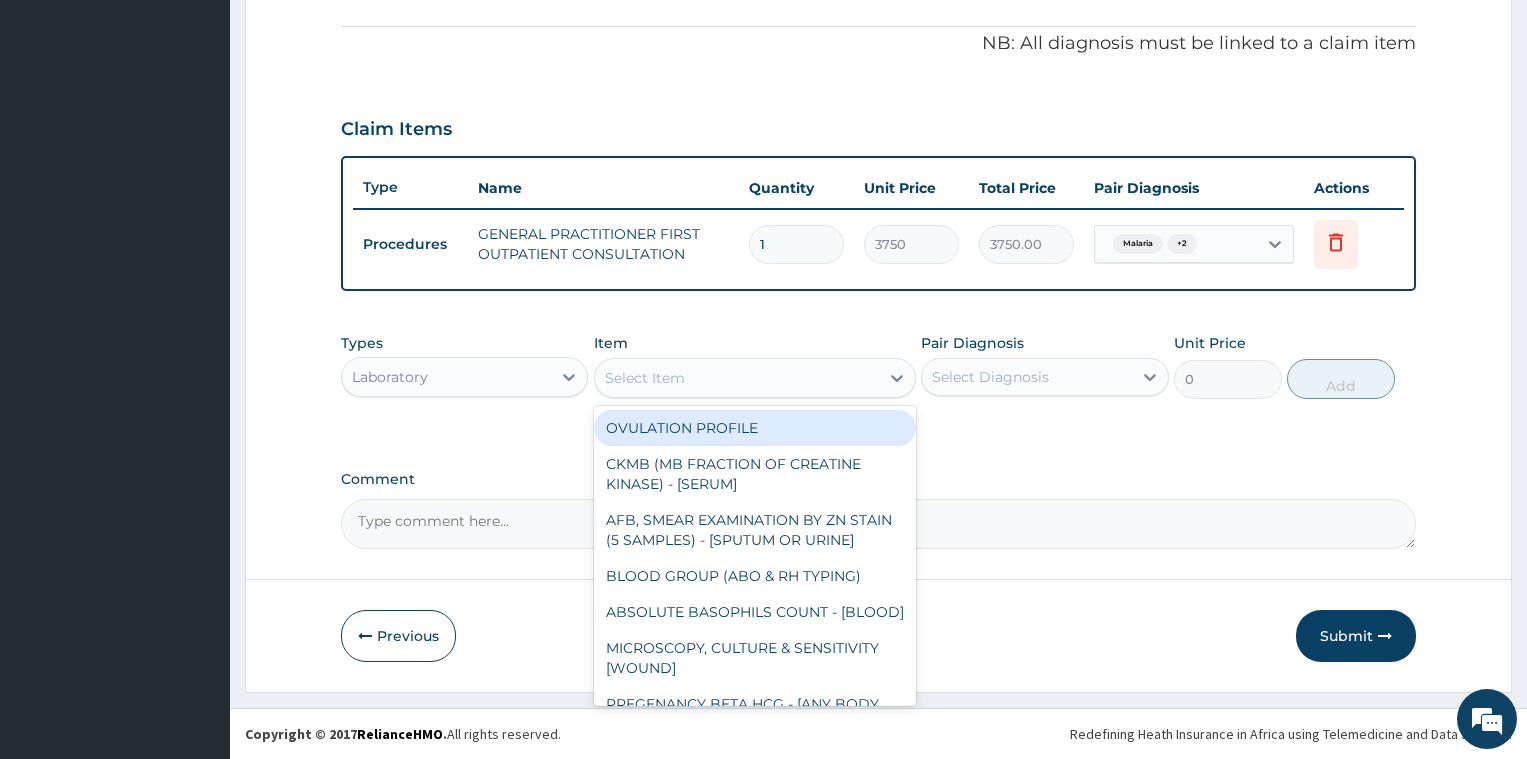 click on "Select Item" at bounding box center [645, 378] 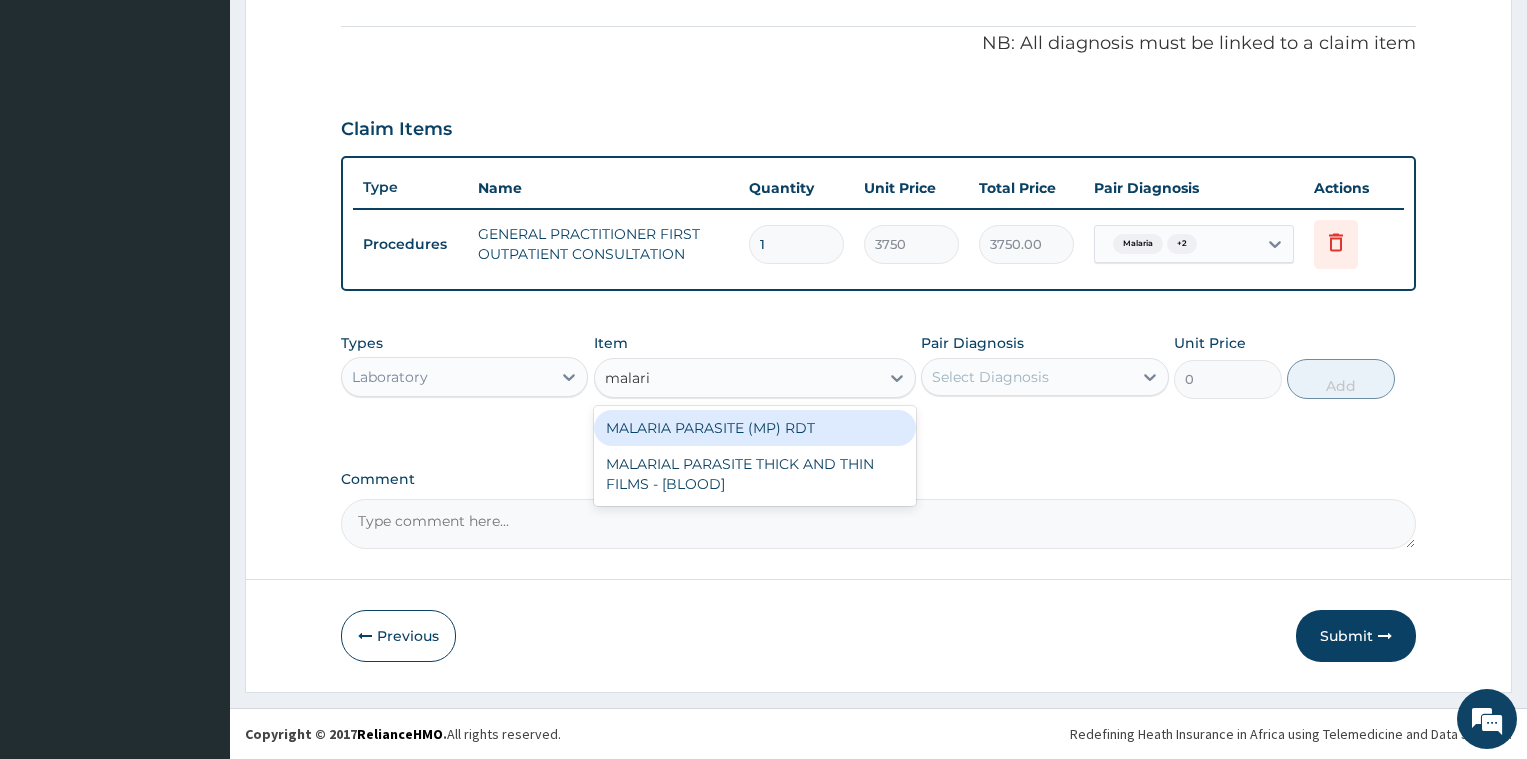type on "malaria" 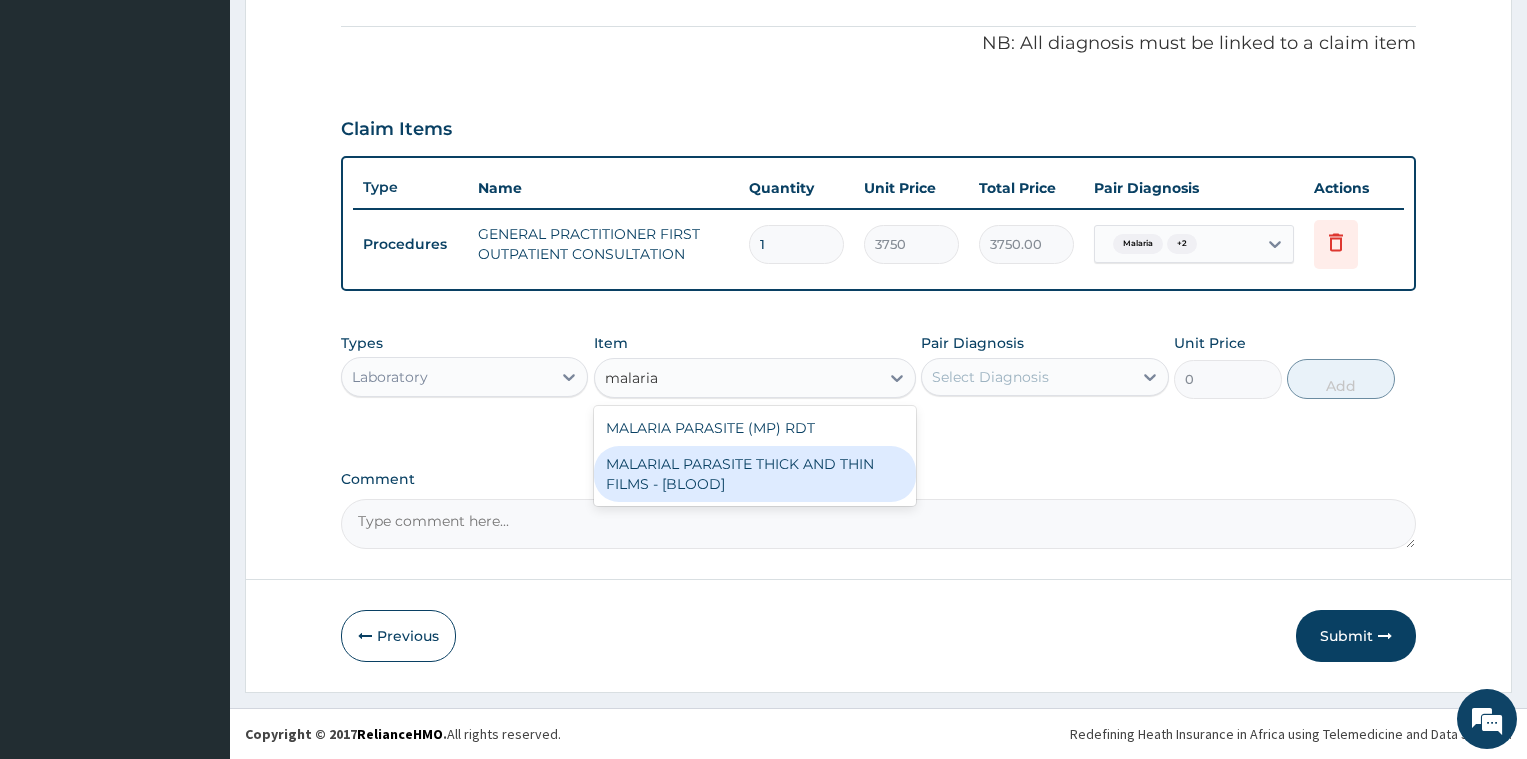 click on "MALARIAL PARASITE THICK AND THIN FILMS - [BLOOD]" at bounding box center [755, 474] 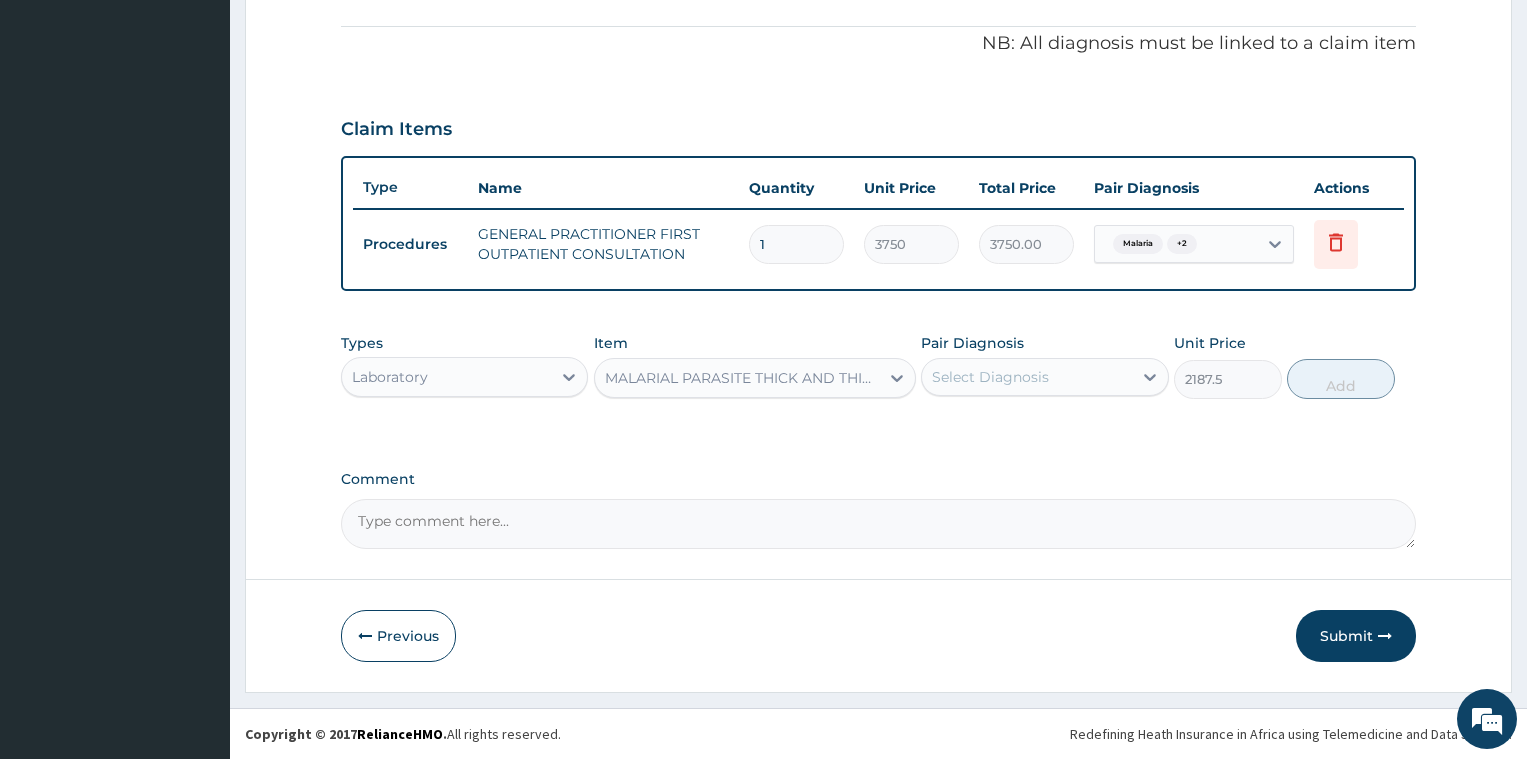 click on "Select Diagnosis" at bounding box center [990, 377] 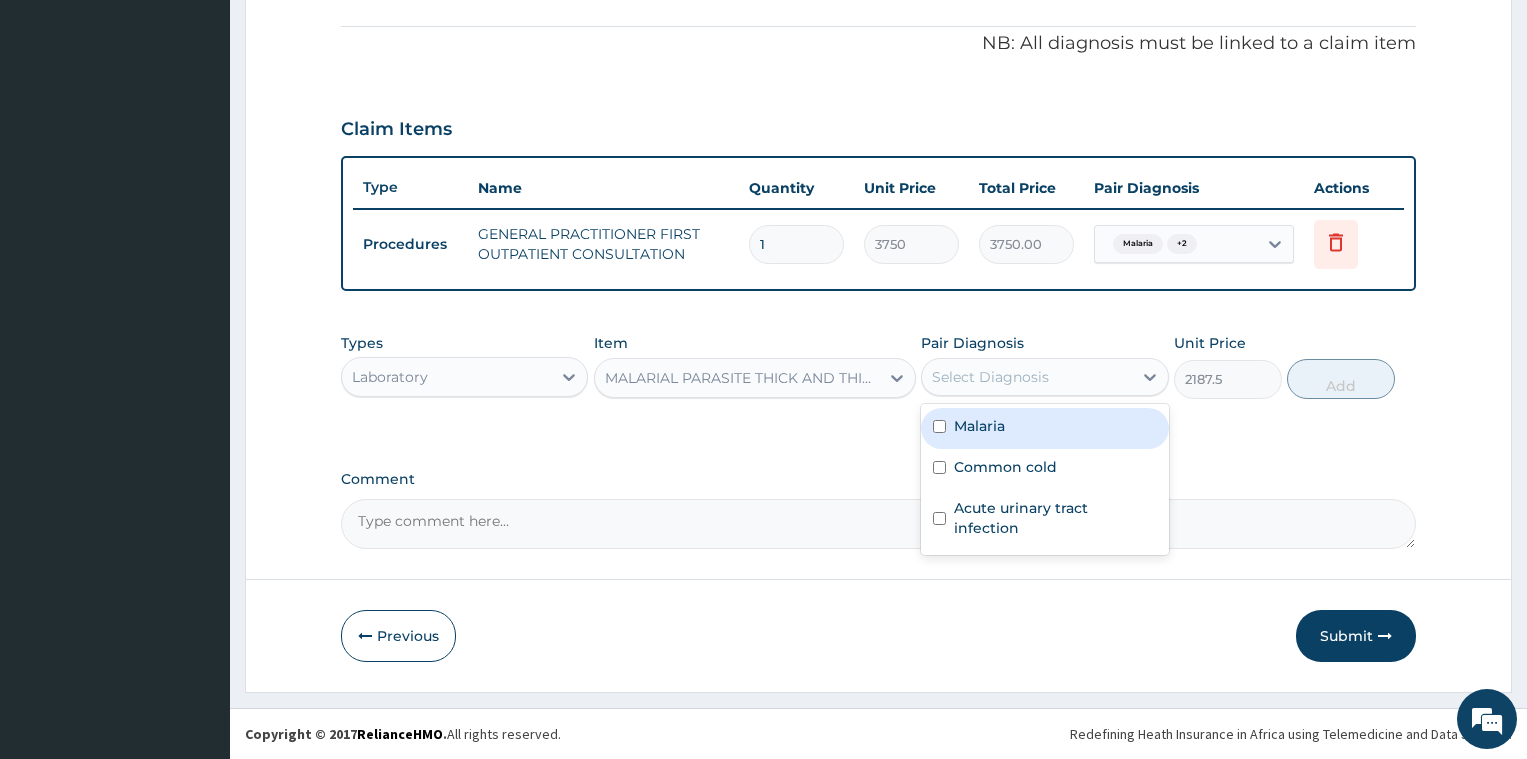 click on "Malaria" at bounding box center [1044, 428] 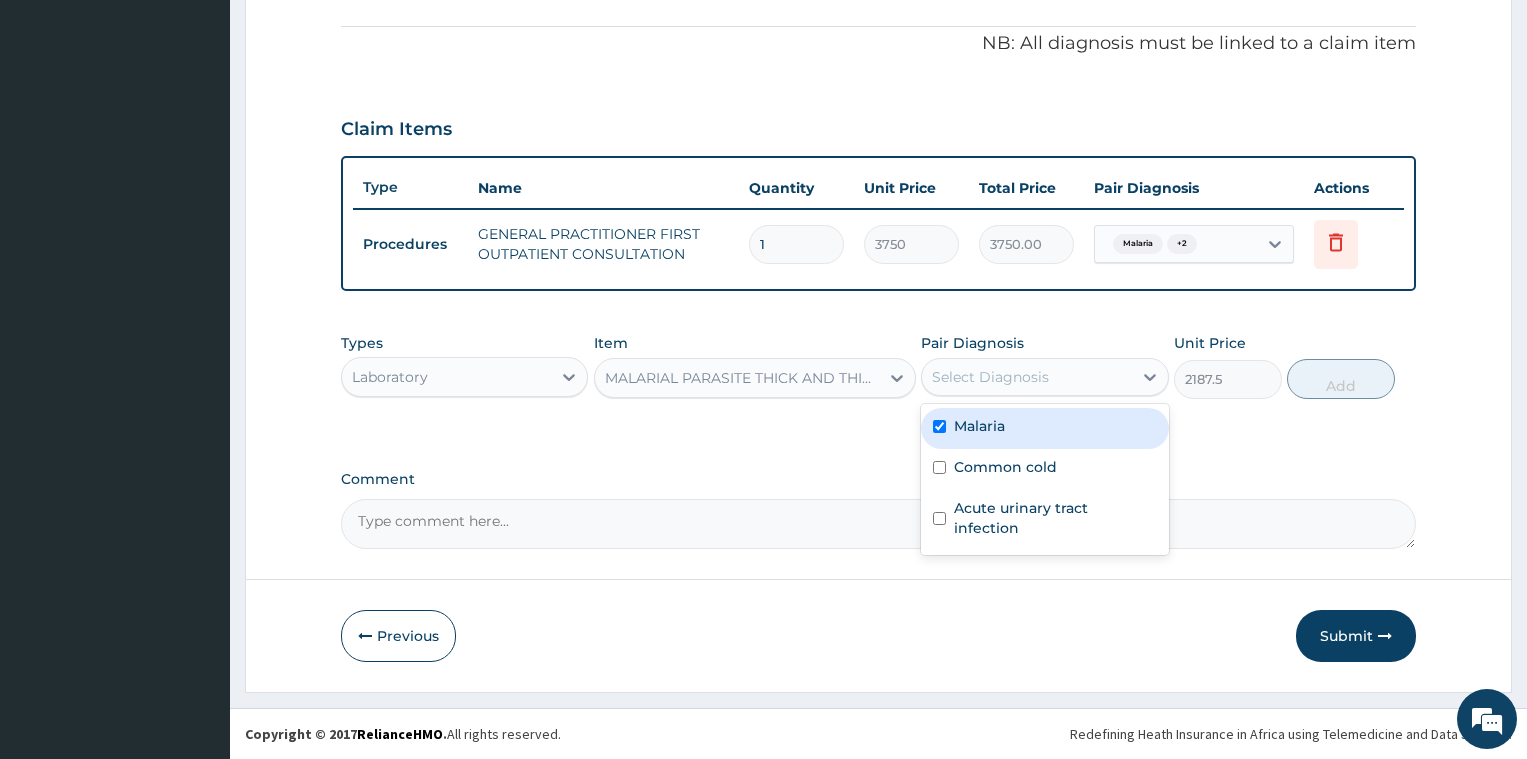 checkbox on "true" 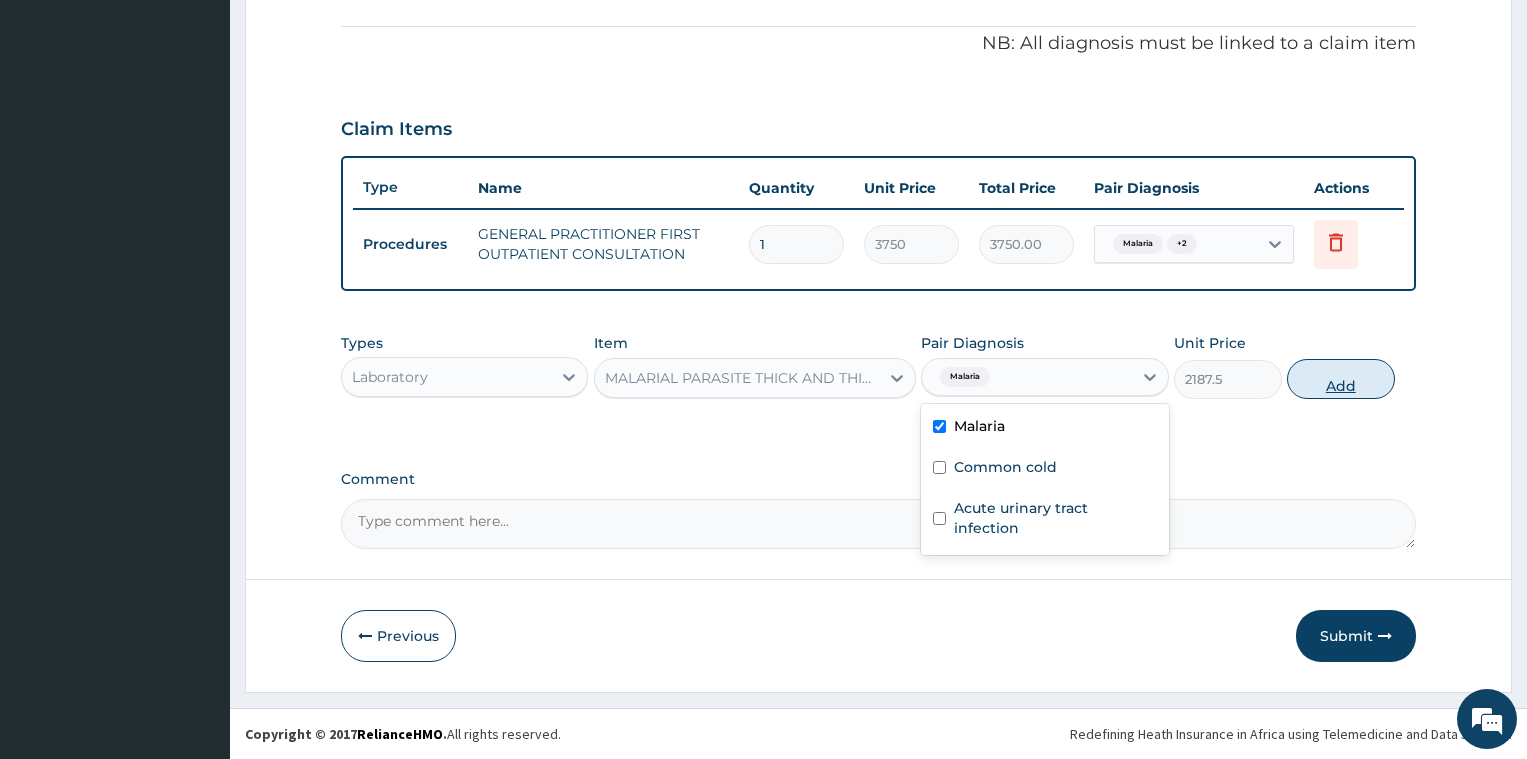 click on "Add" at bounding box center [1341, 379] 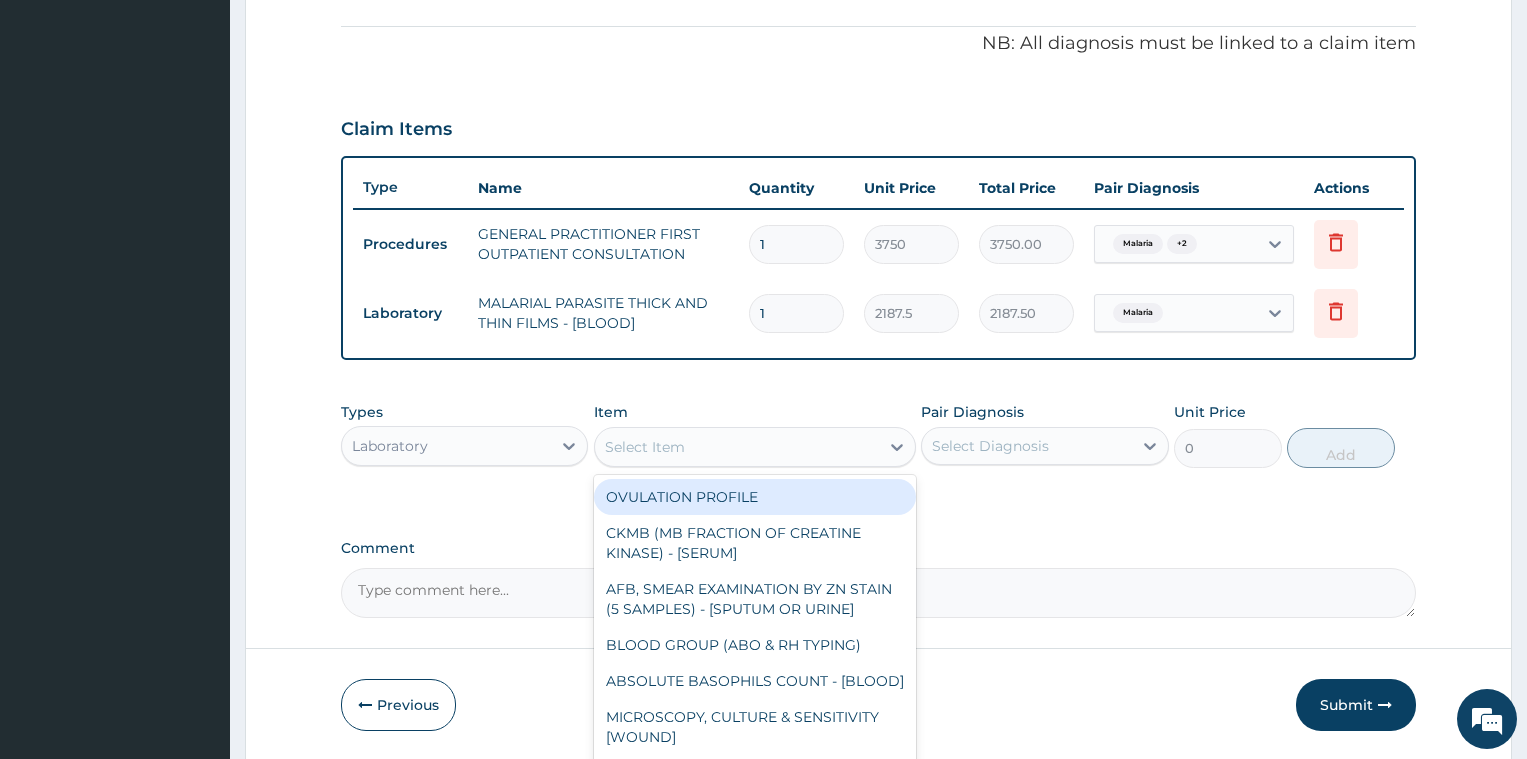click on "Select Item" at bounding box center [737, 447] 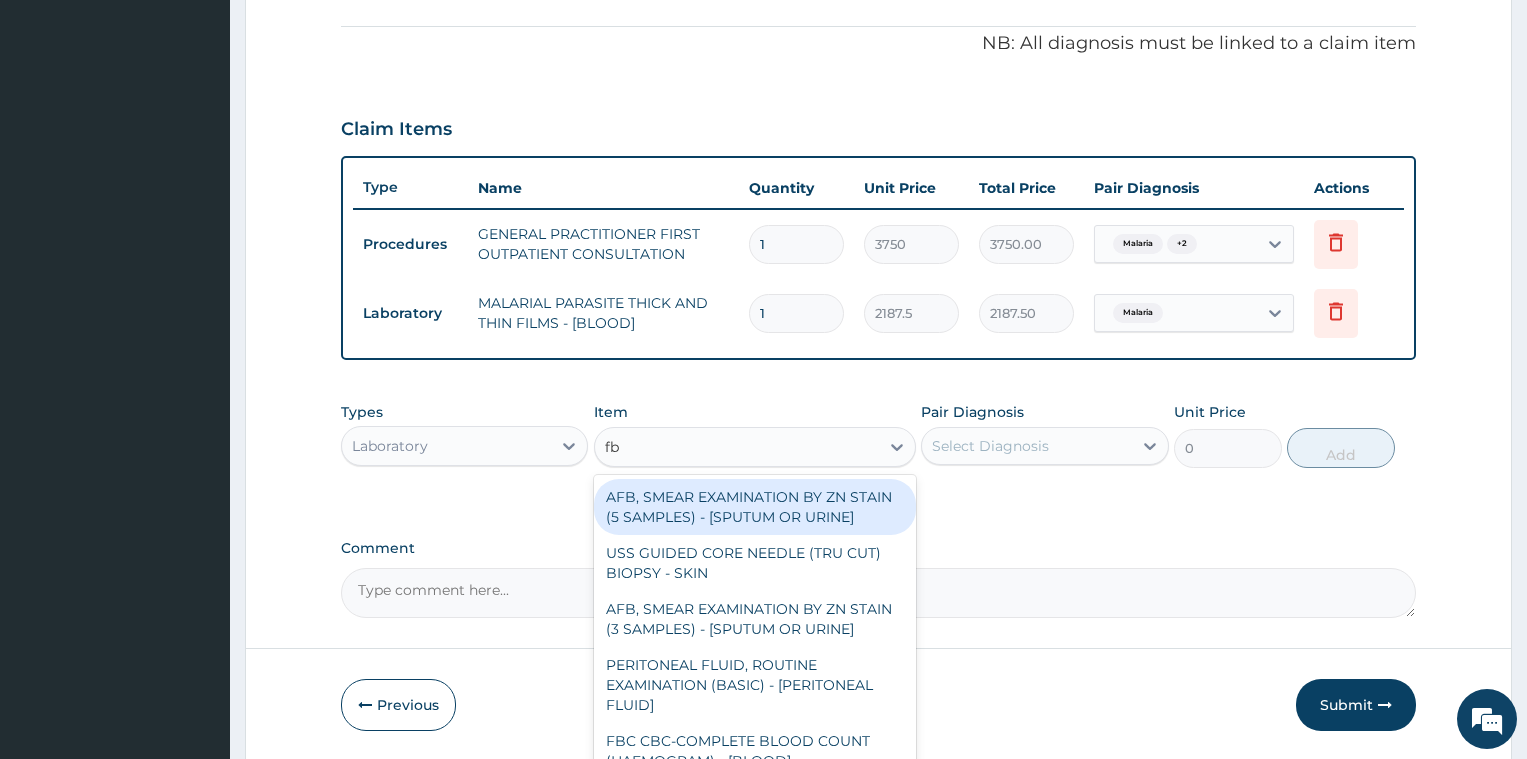 type on "fbc" 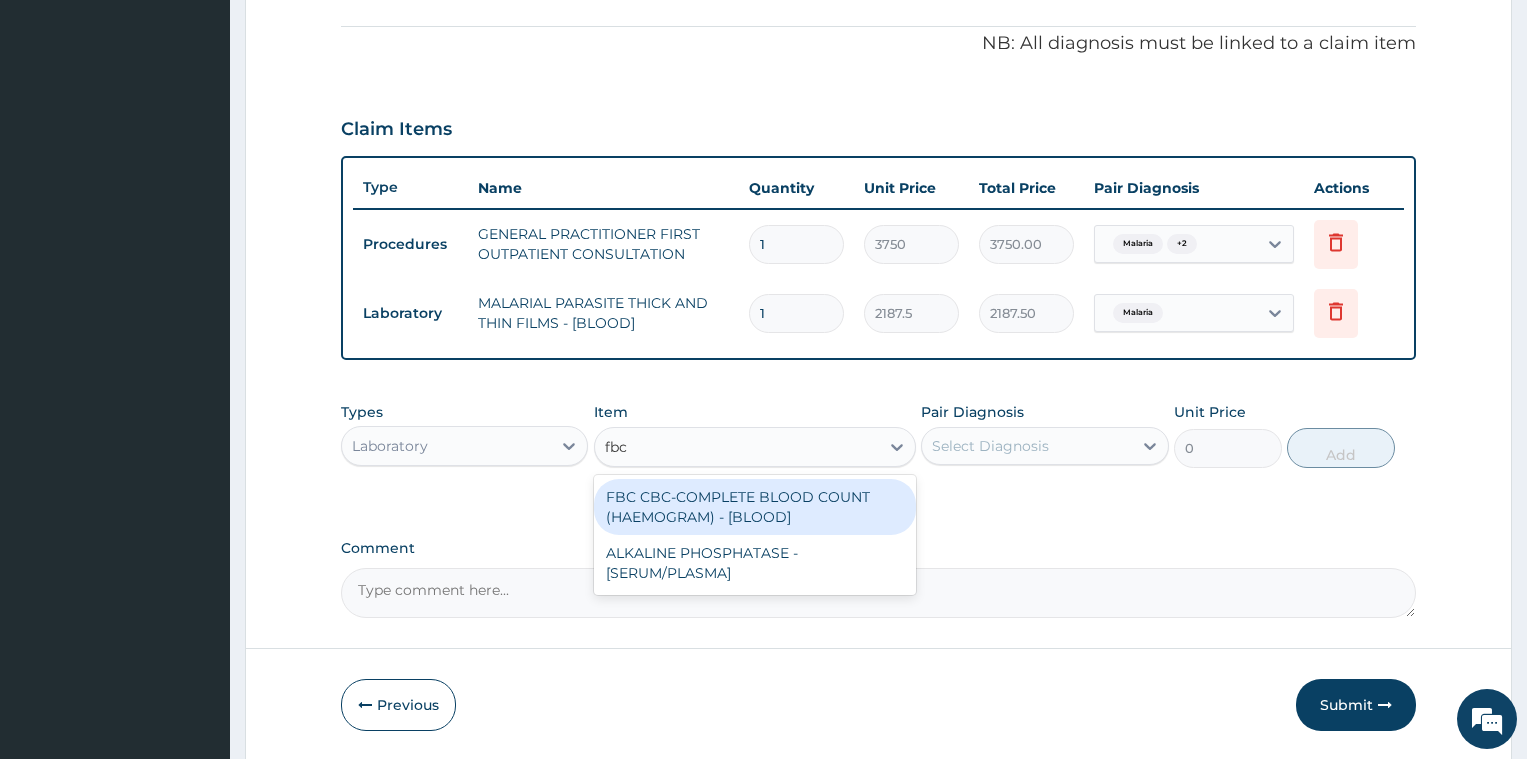 click on "FBC CBC-COMPLETE BLOOD COUNT (HAEMOGRAM) - [BLOOD]" at bounding box center (755, 507) 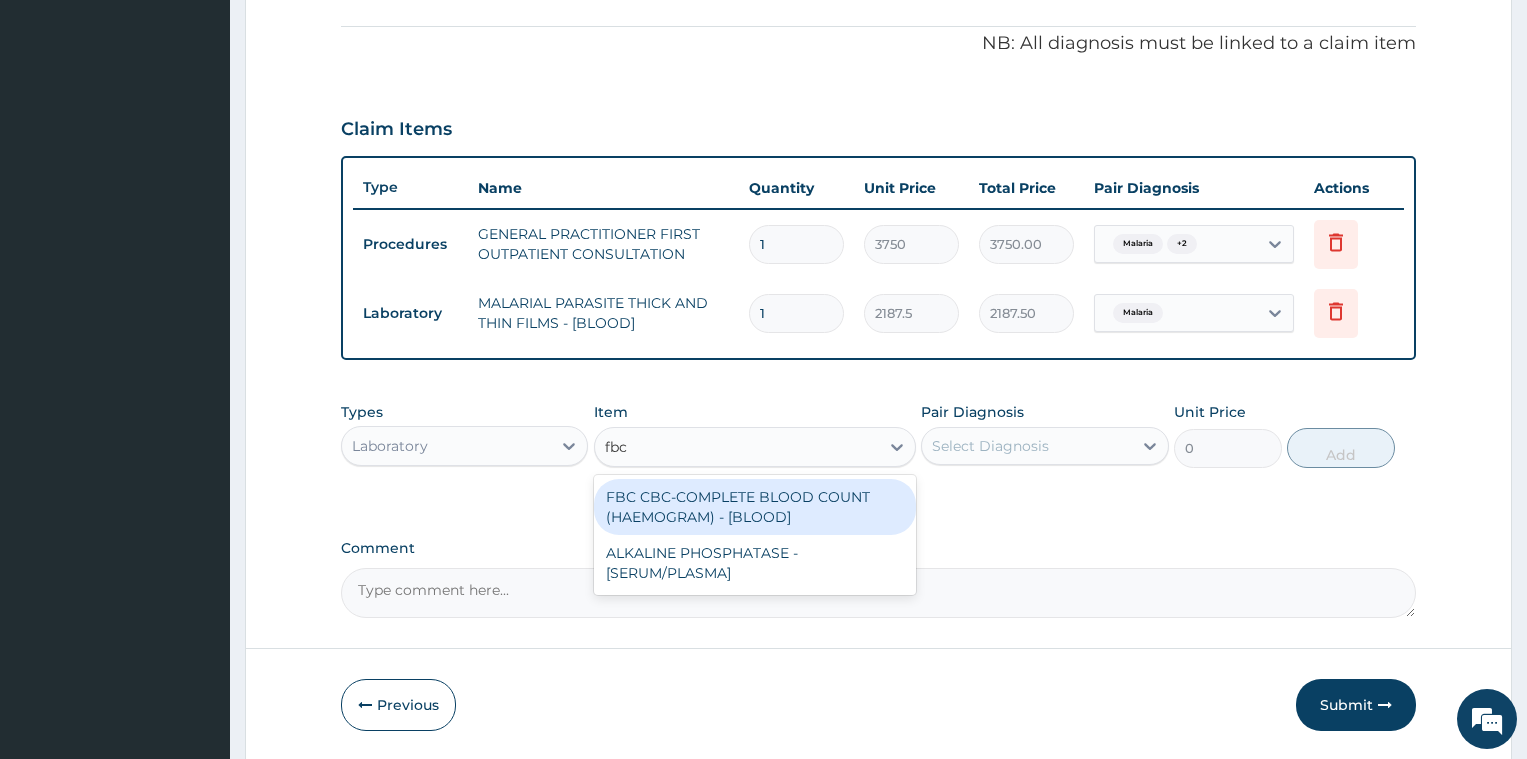 type 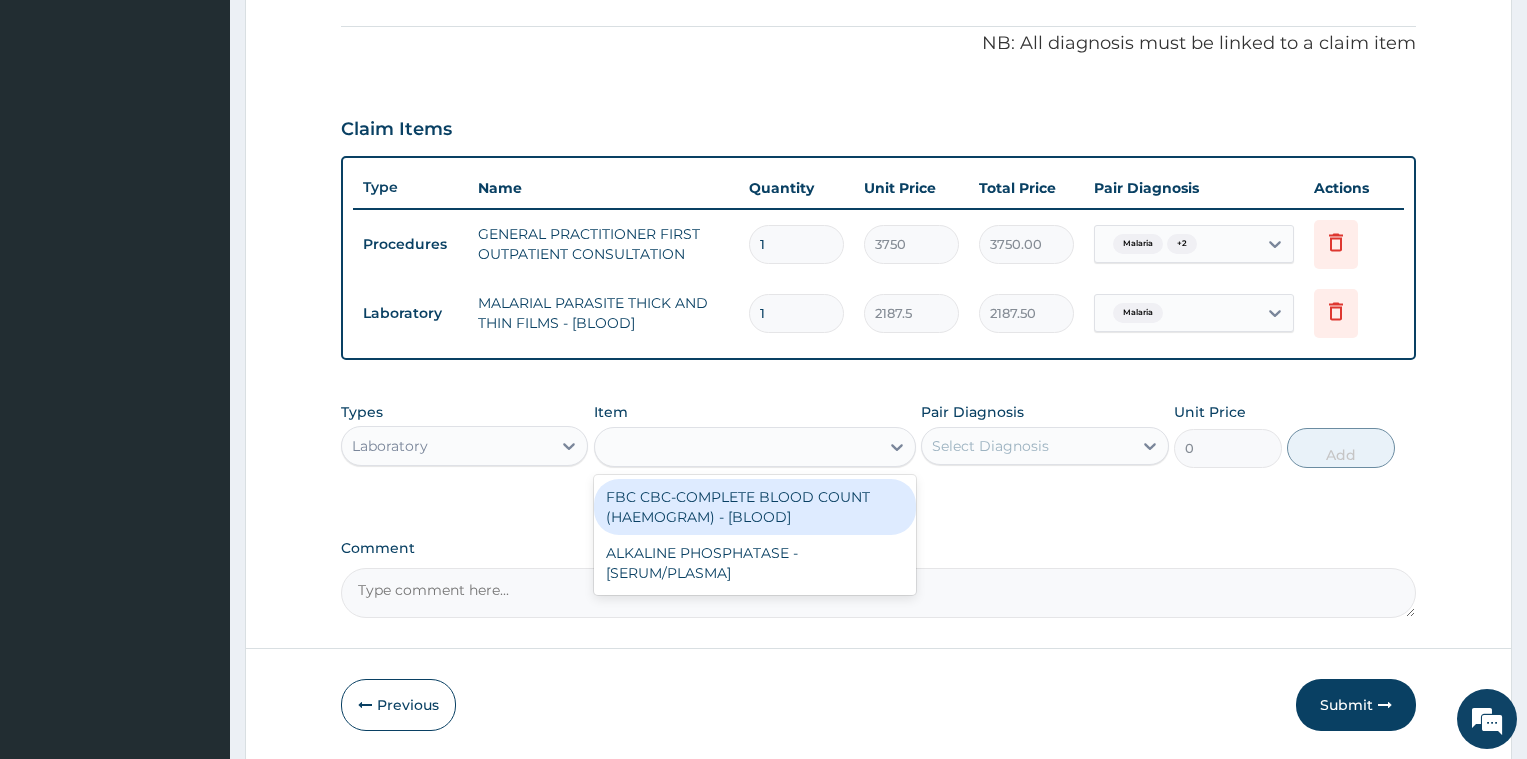 type on "5000" 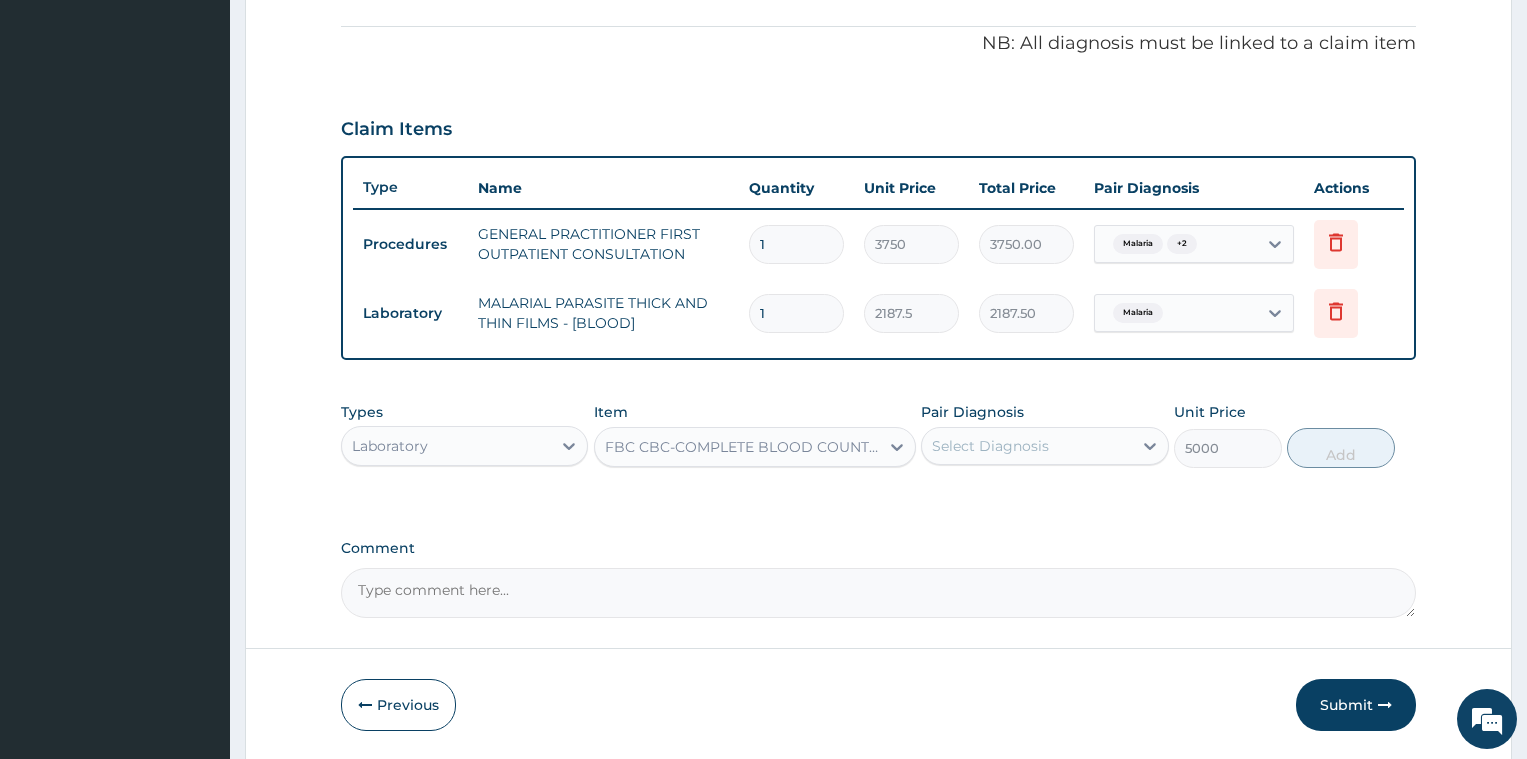 click on "Select Diagnosis" at bounding box center [1026, 446] 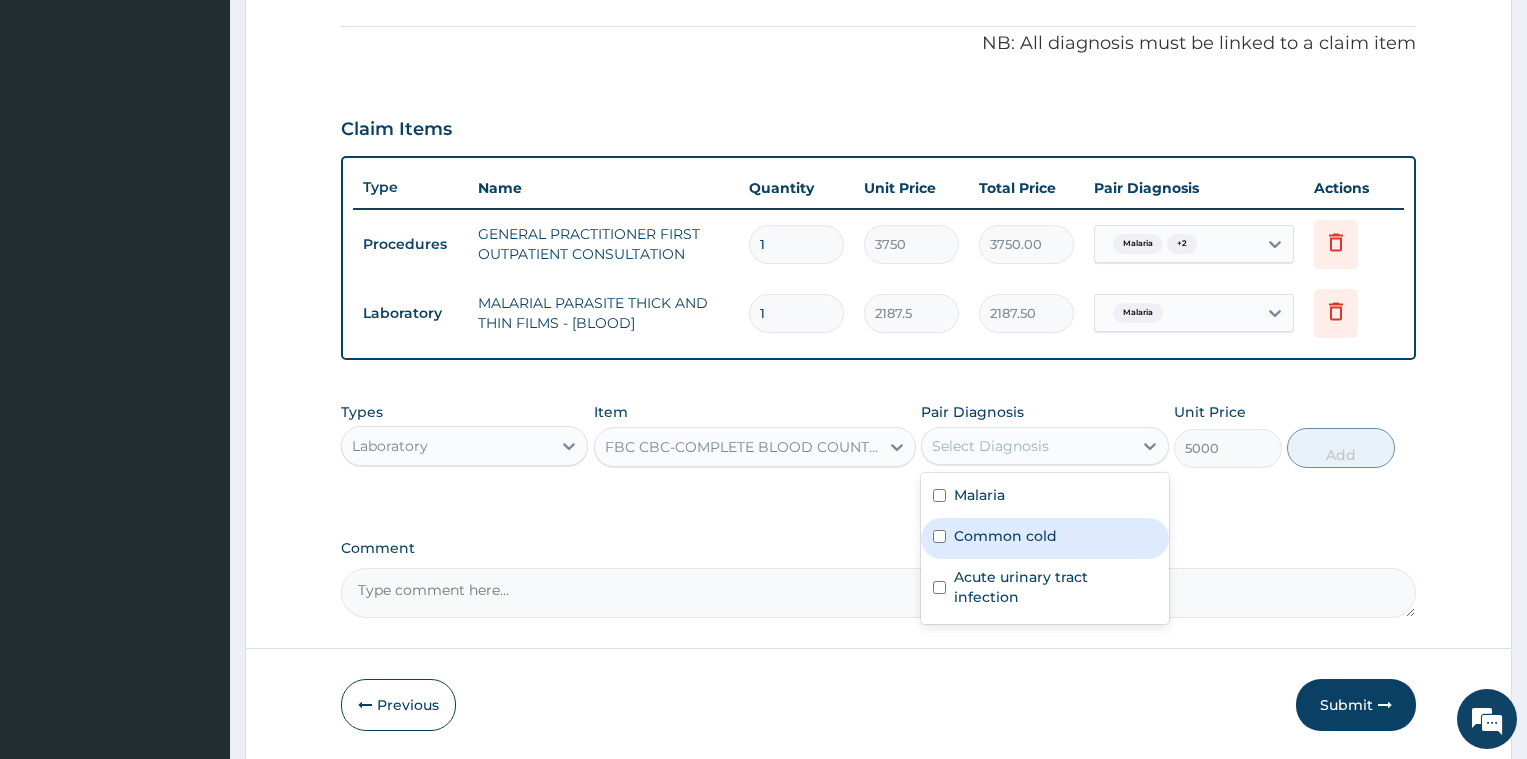 click on "Common cold" at bounding box center (1005, 536) 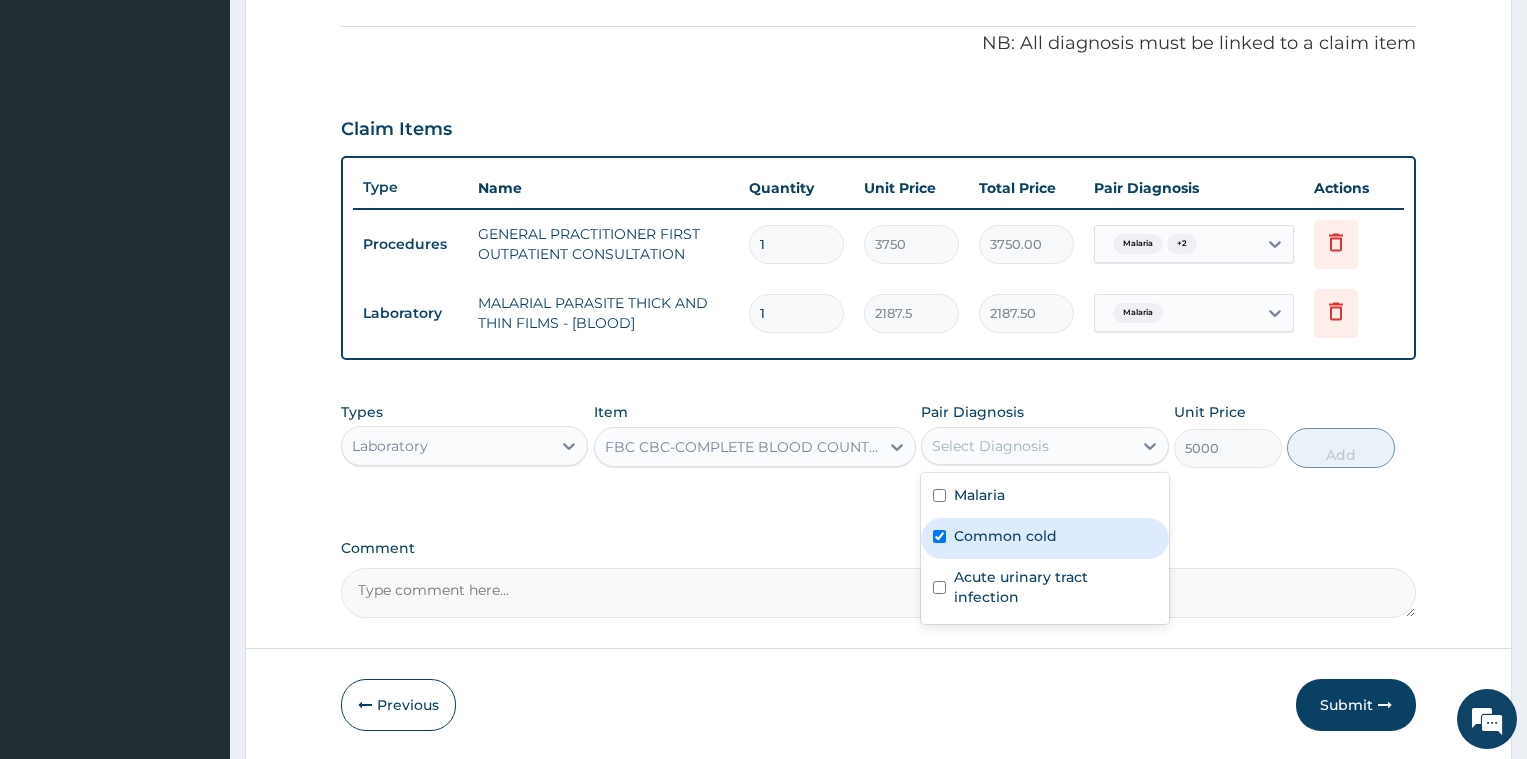 checkbox on "true" 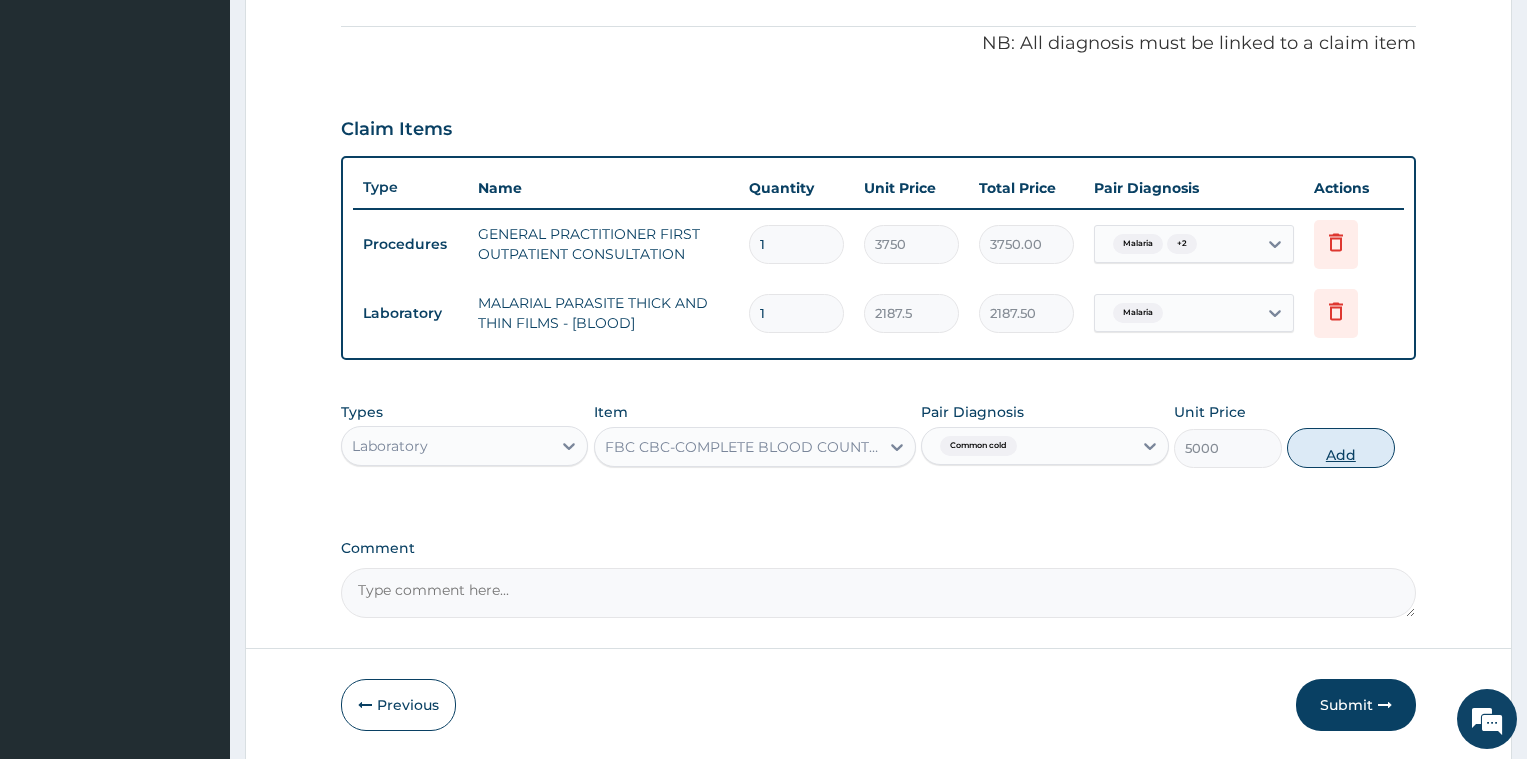 click on "Add" at bounding box center [1341, 448] 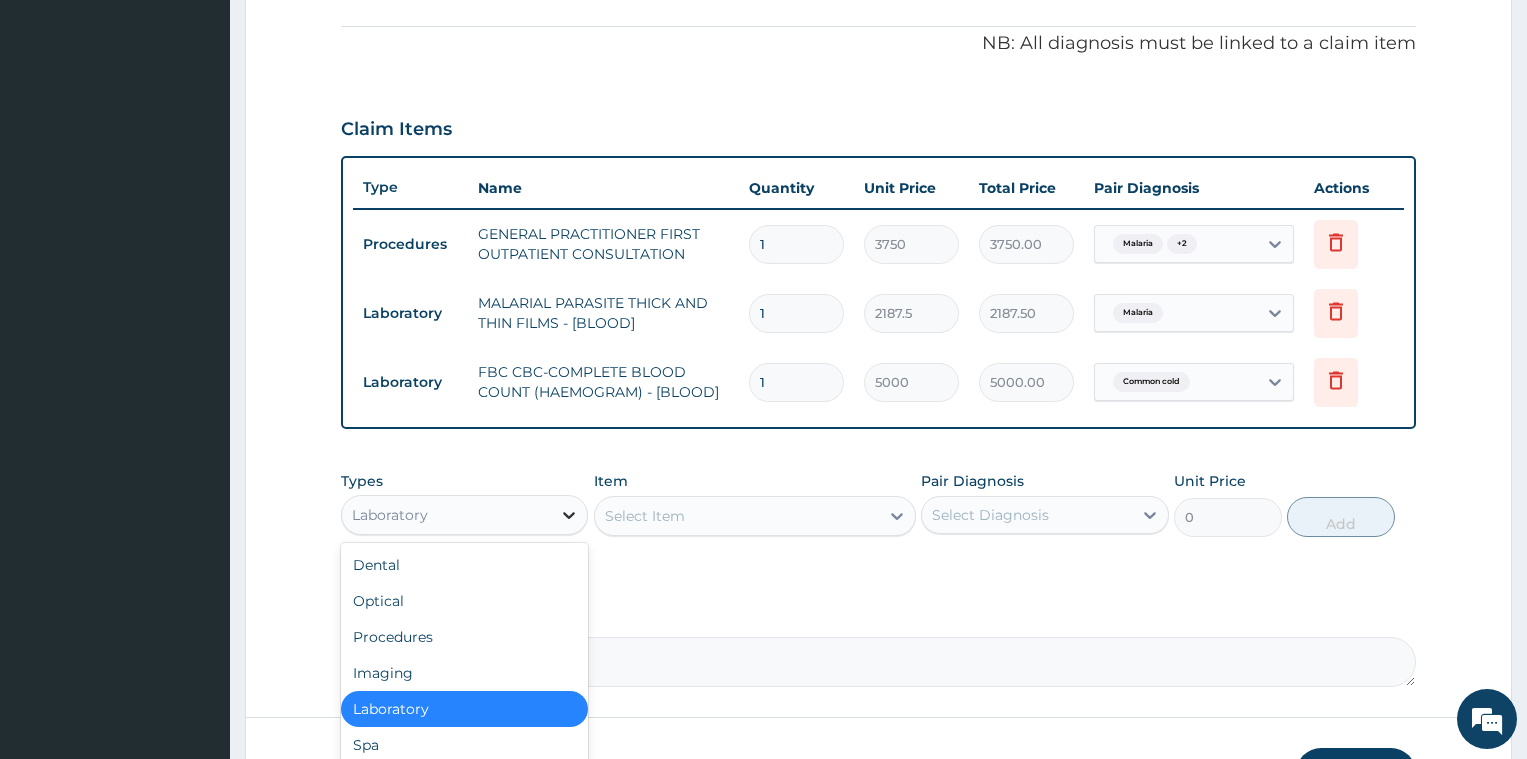 click 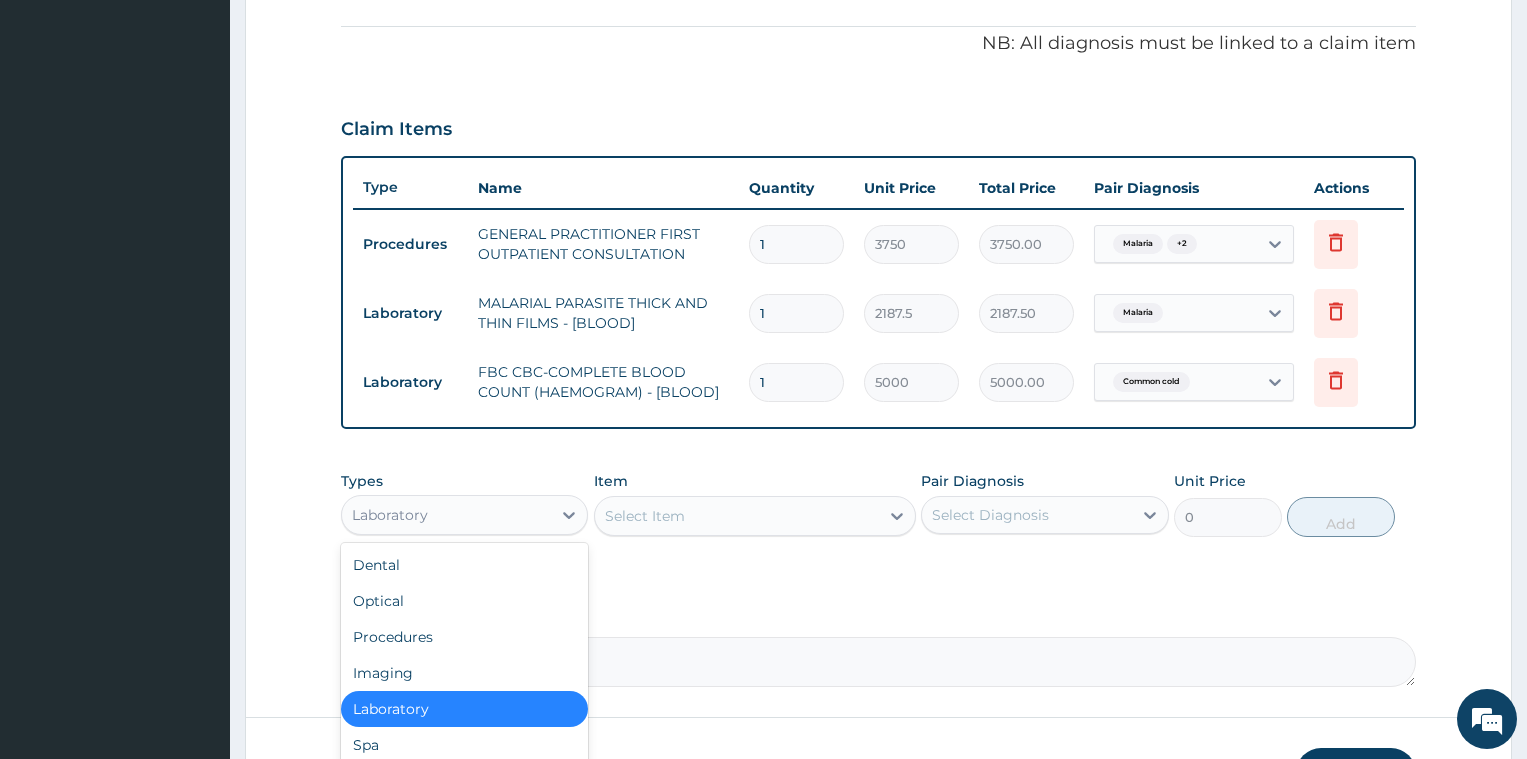 scroll, scrollTop: 726, scrollLeft: 0, axis: vertical 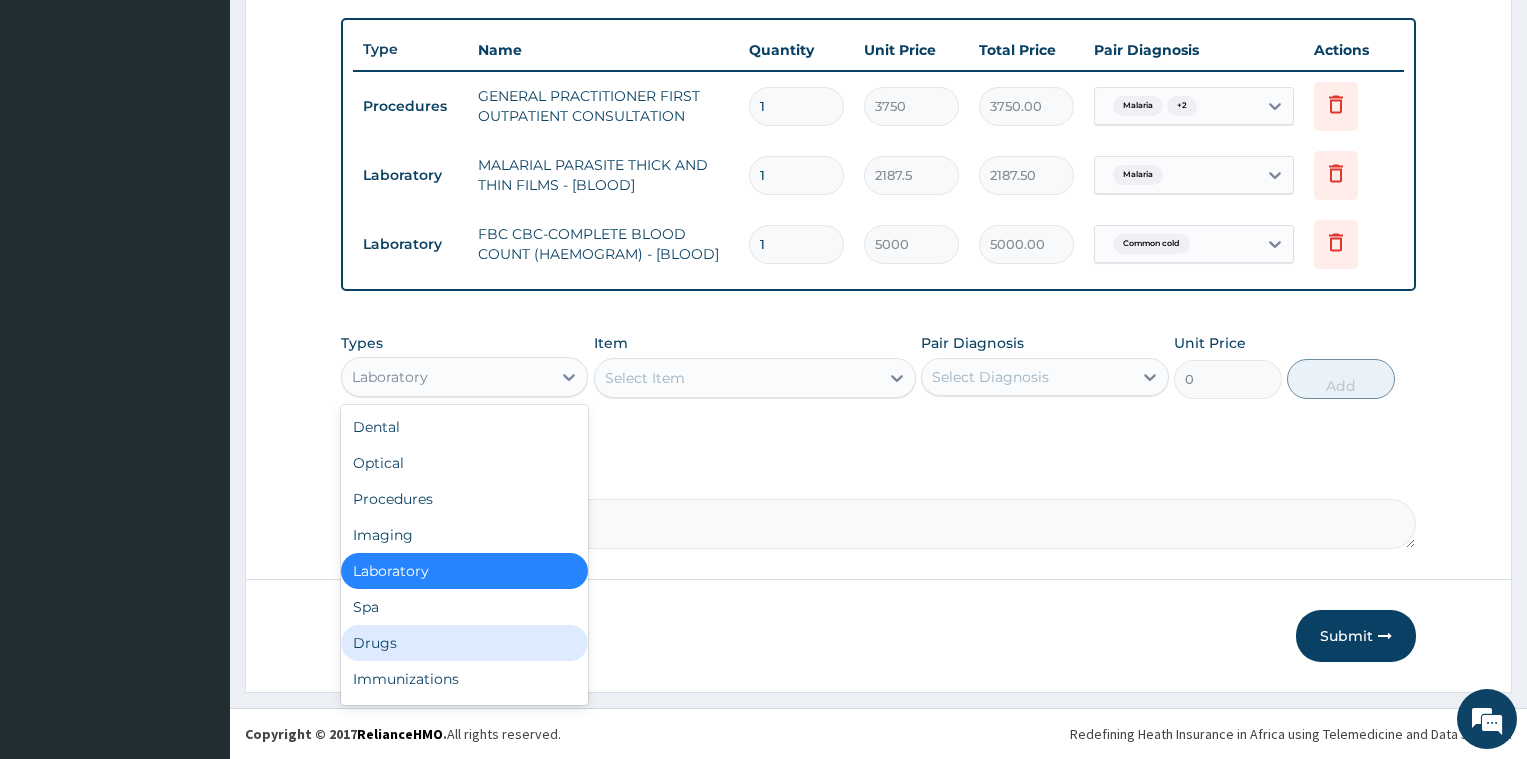 click on "Drugs" at bounding box center (464, 643) 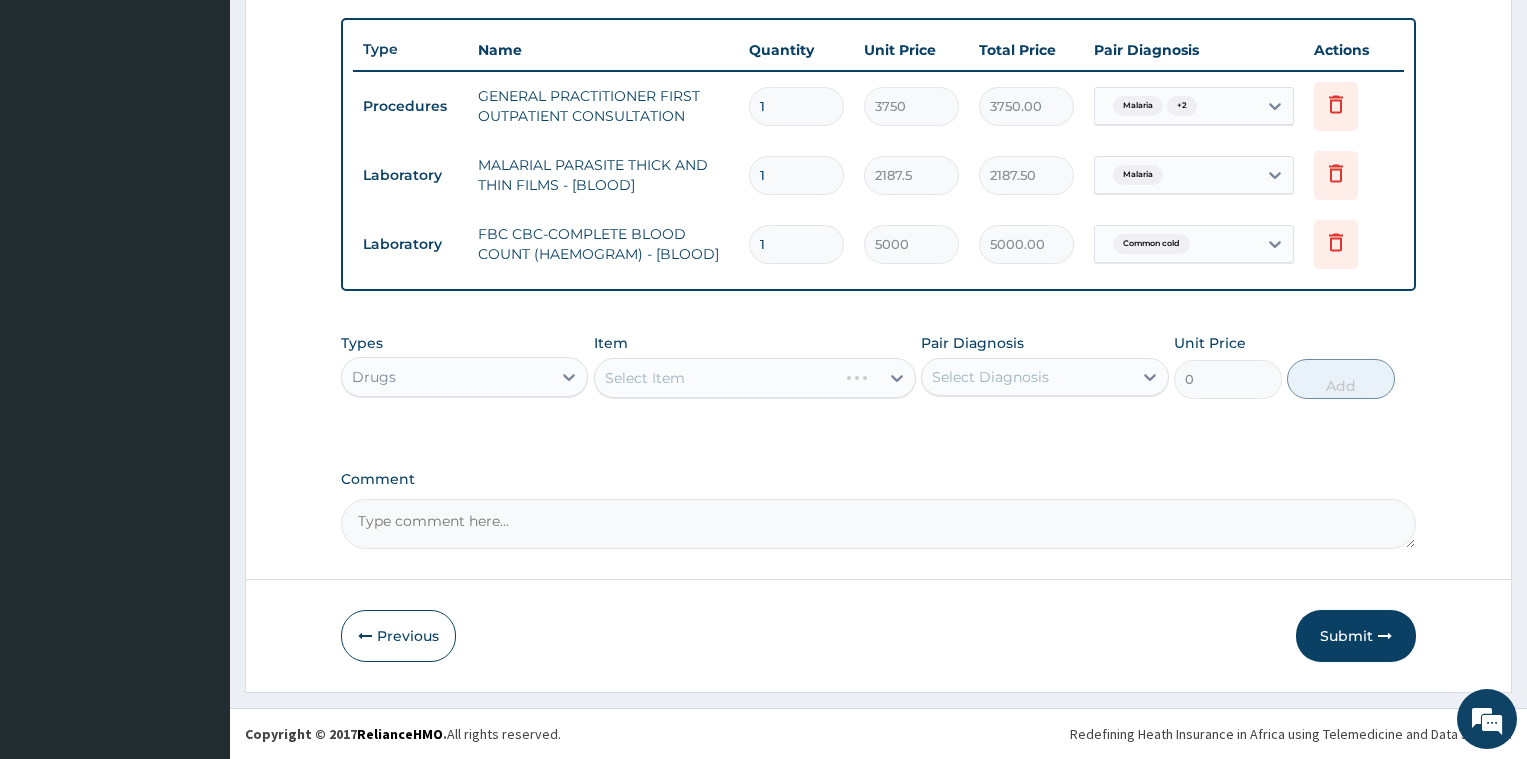 click on "Select Item" at bounding box center [755, 378] 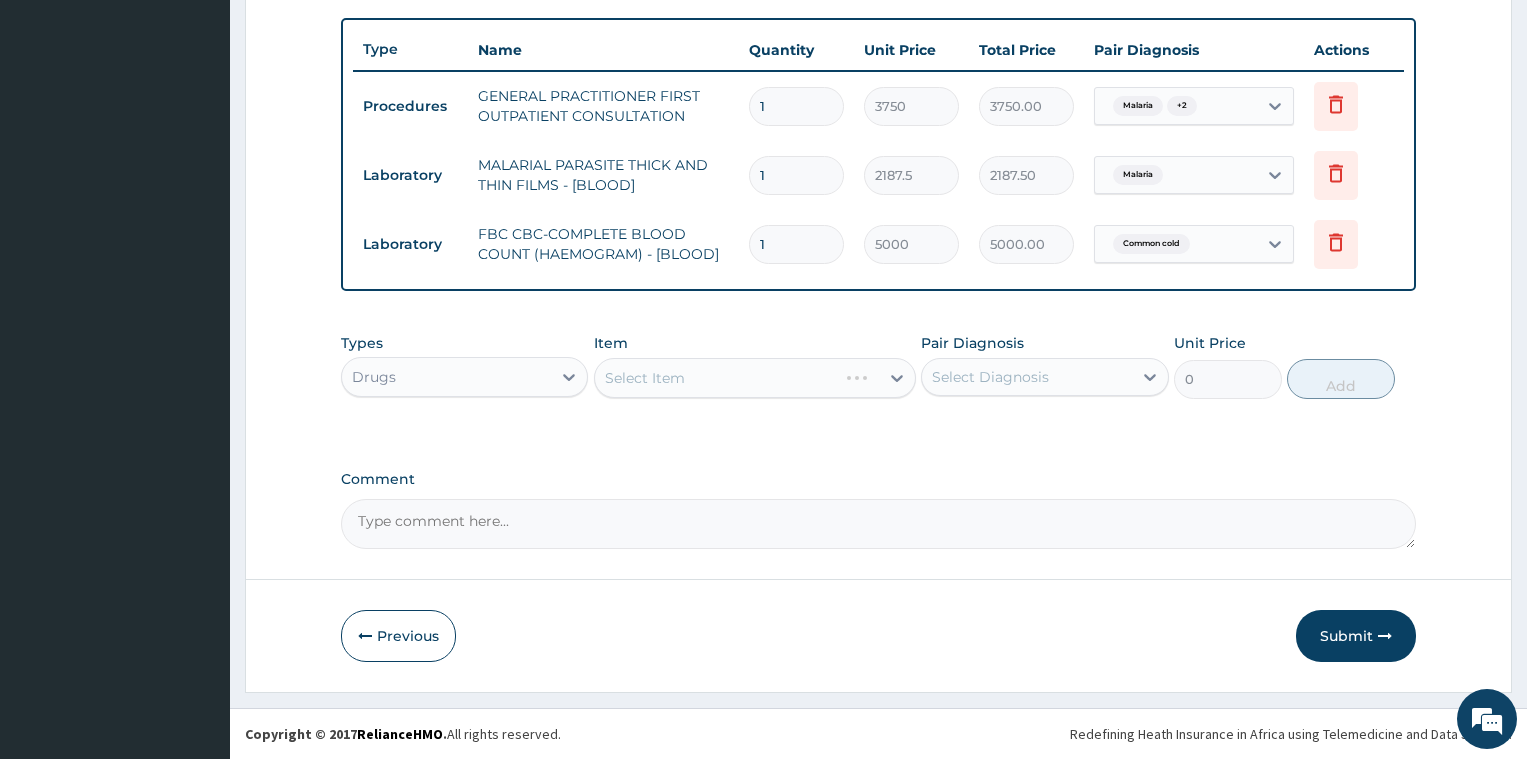 click on "Select Item" at bounding box center [755, 378] 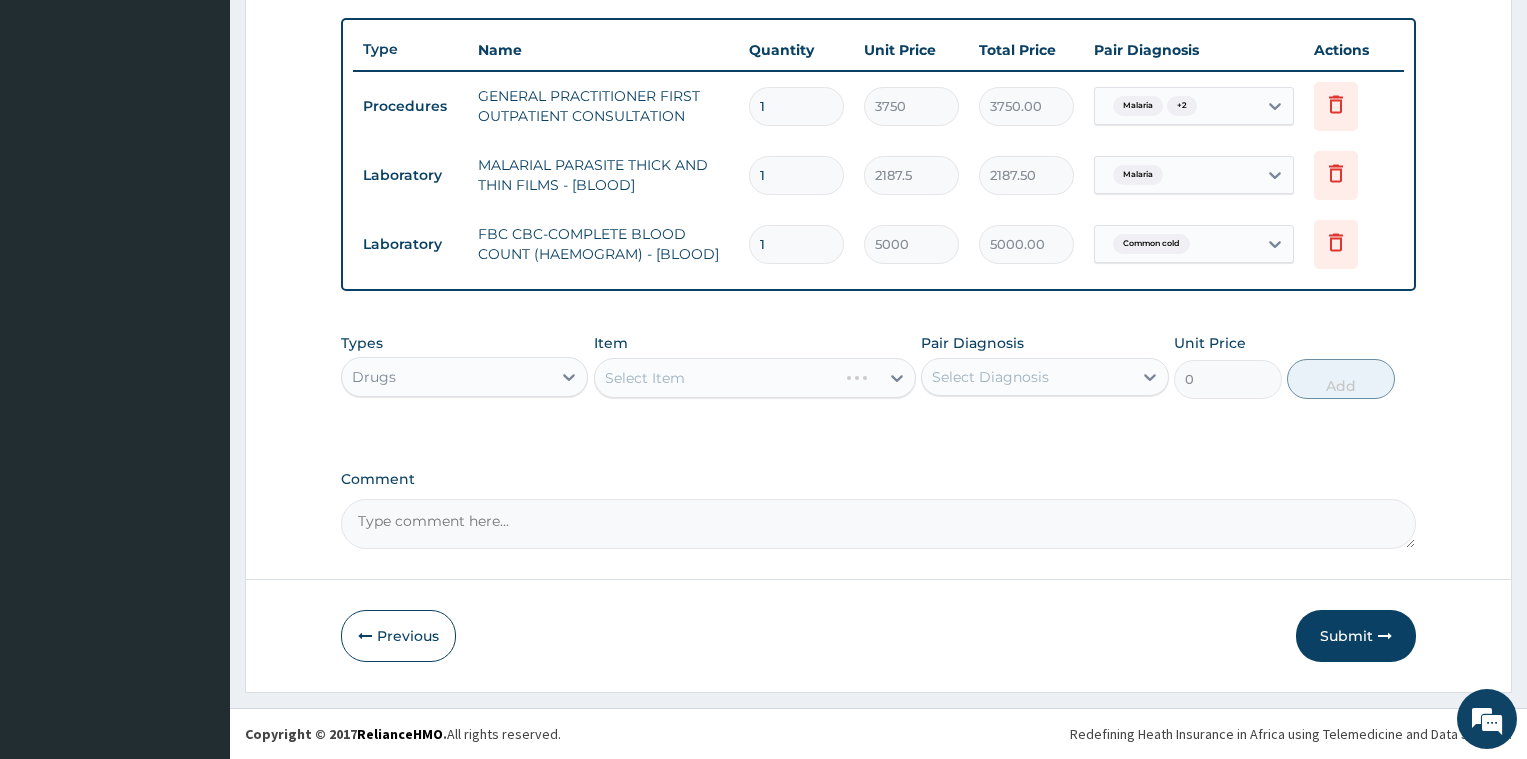 click on "Select Item" at bounding box center [755, 378] 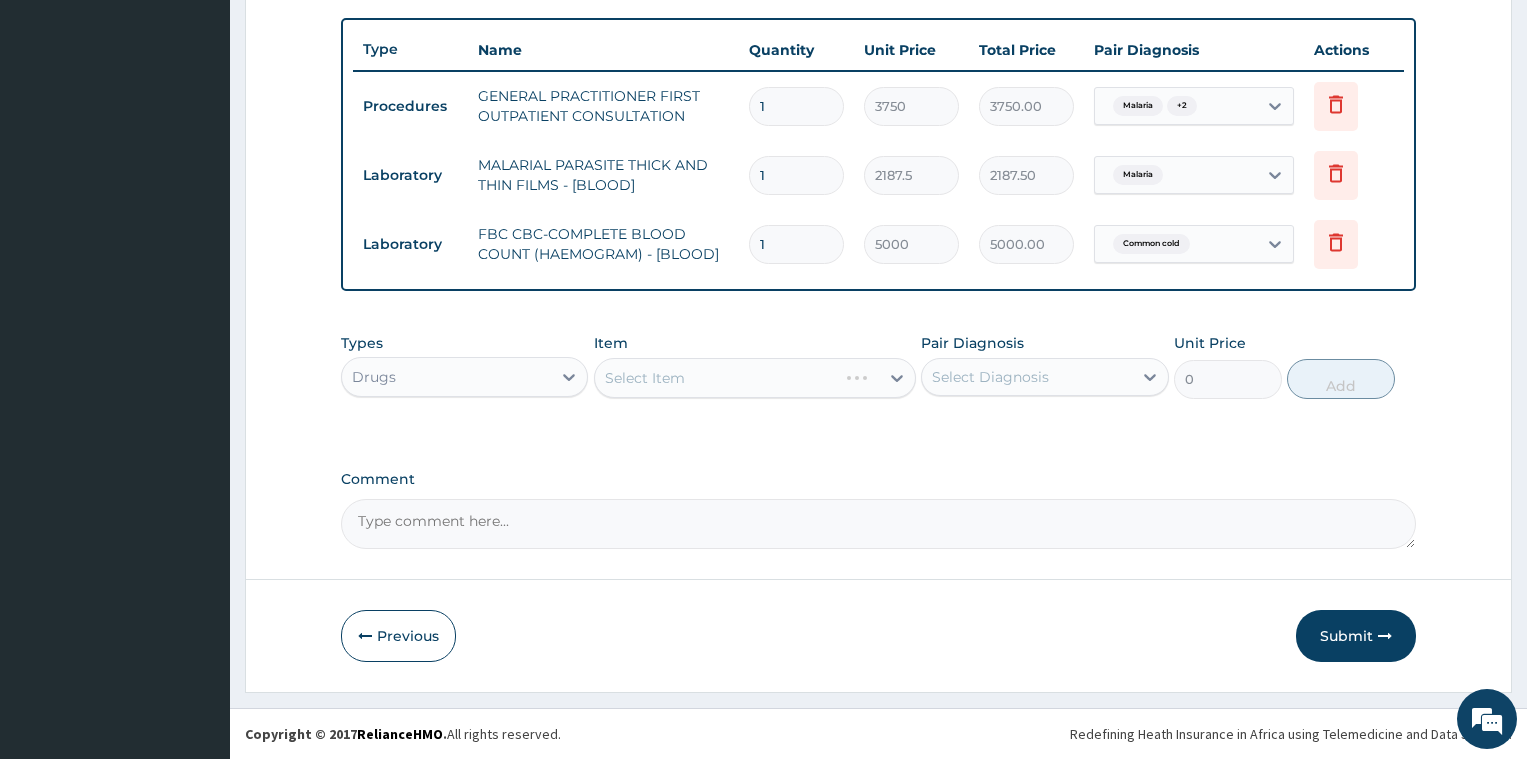 click on "Select Item" at bounding box center [755, 378] 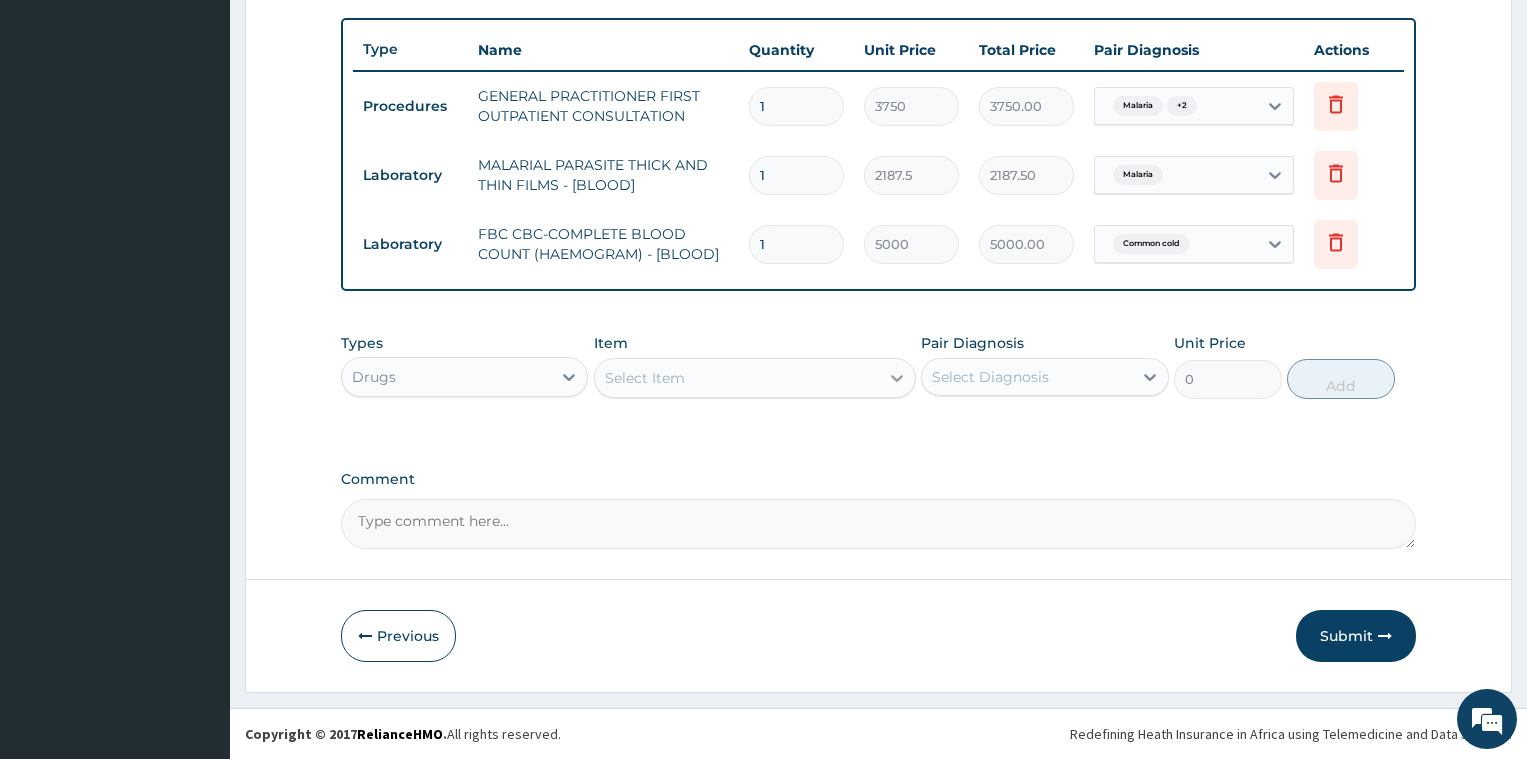 click 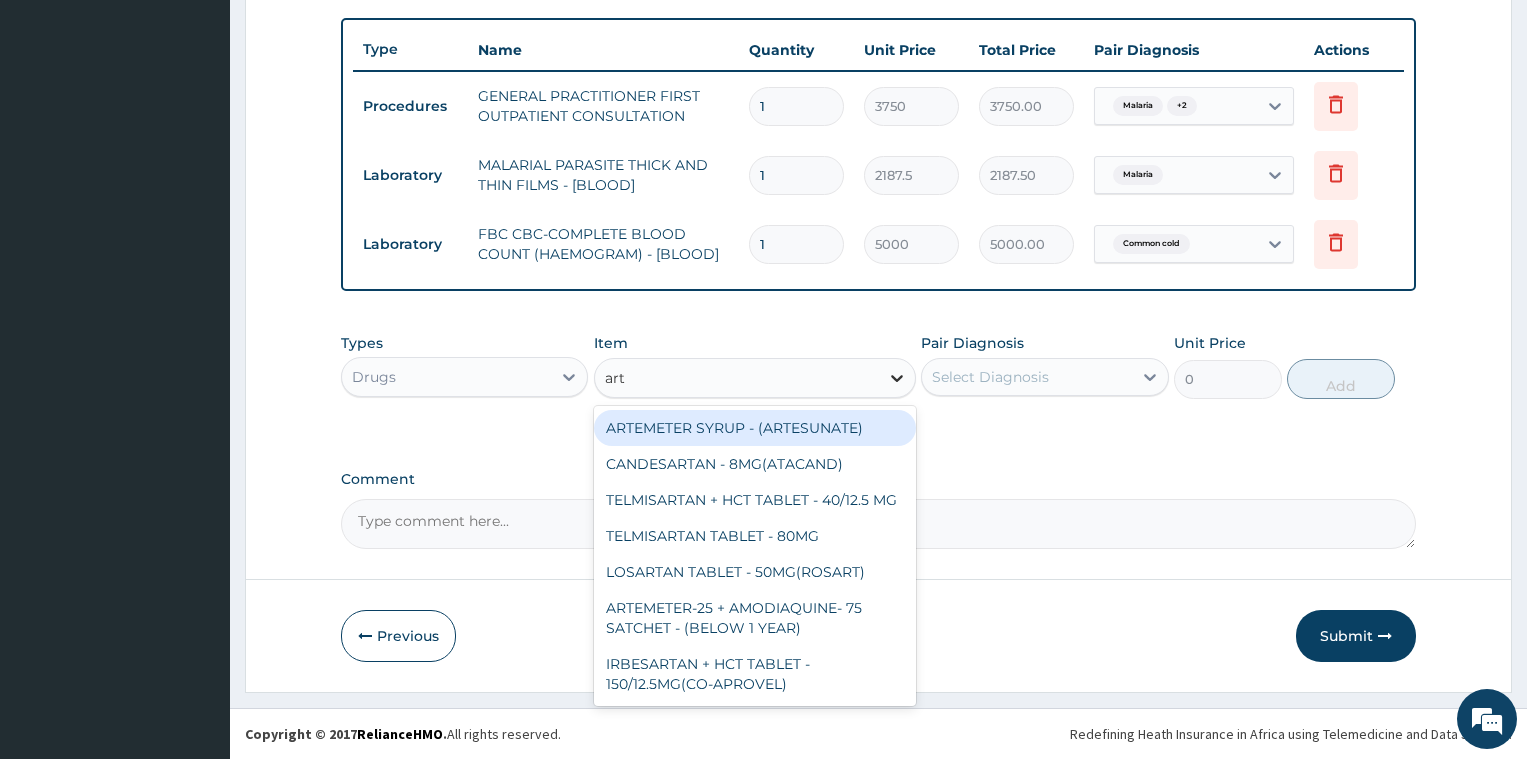 type on "arte" 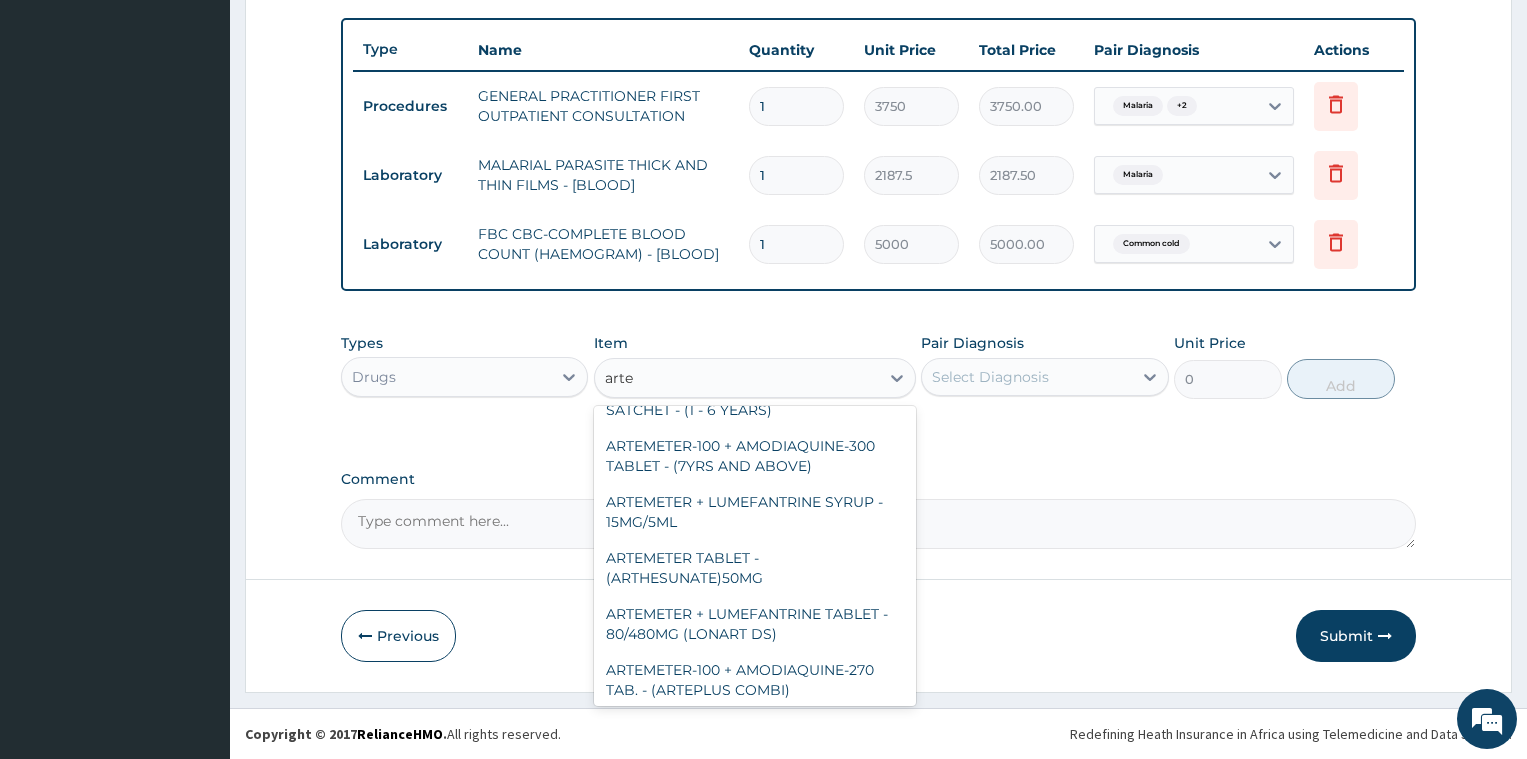 scroll, scrollTop: 648, scrollLeft: 0, axis: vertical 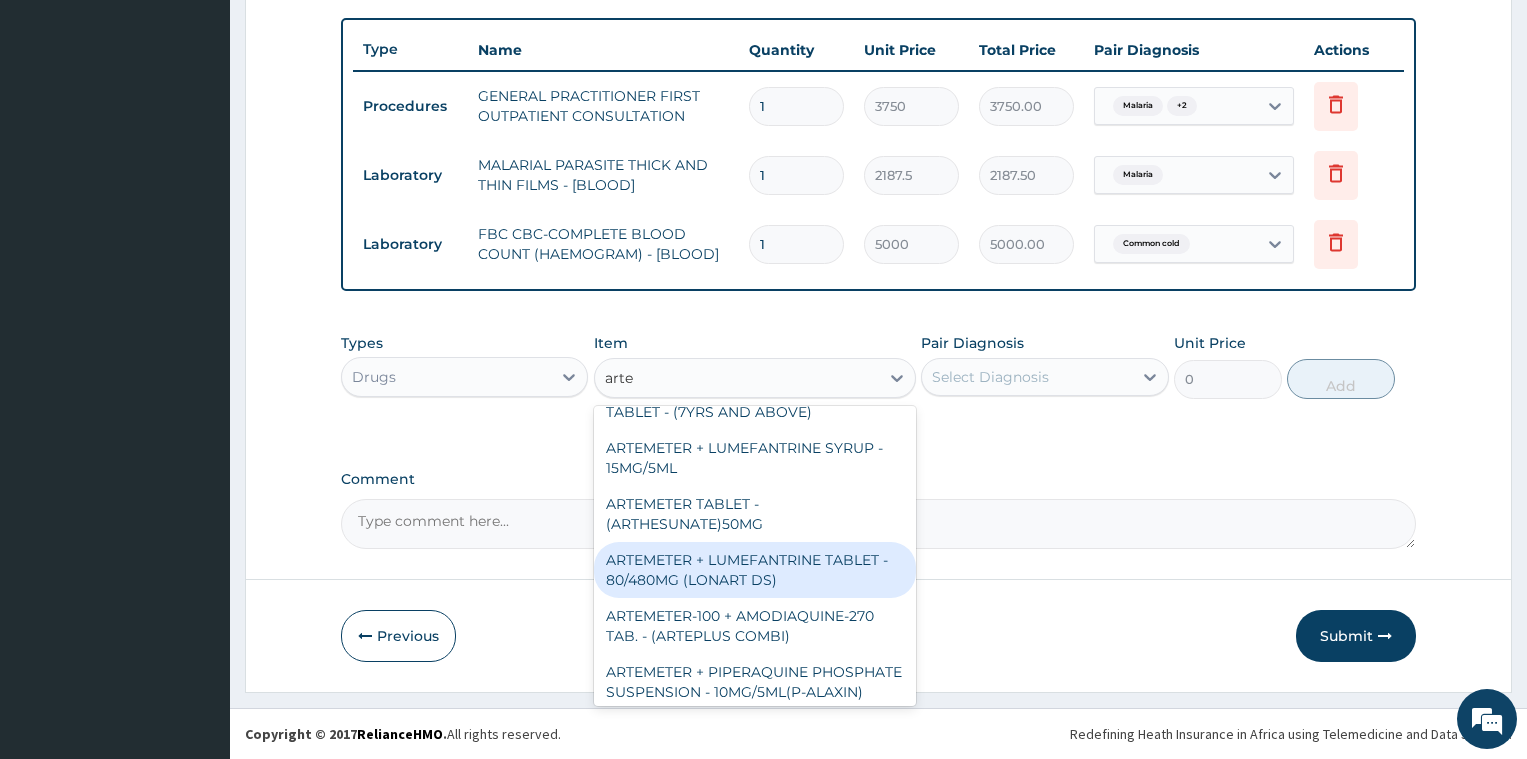 click on "ARTEMETER + LUMEFANTRINE TABLET -  80/480MG (LONART DS)" at bounding box center (755, 570) 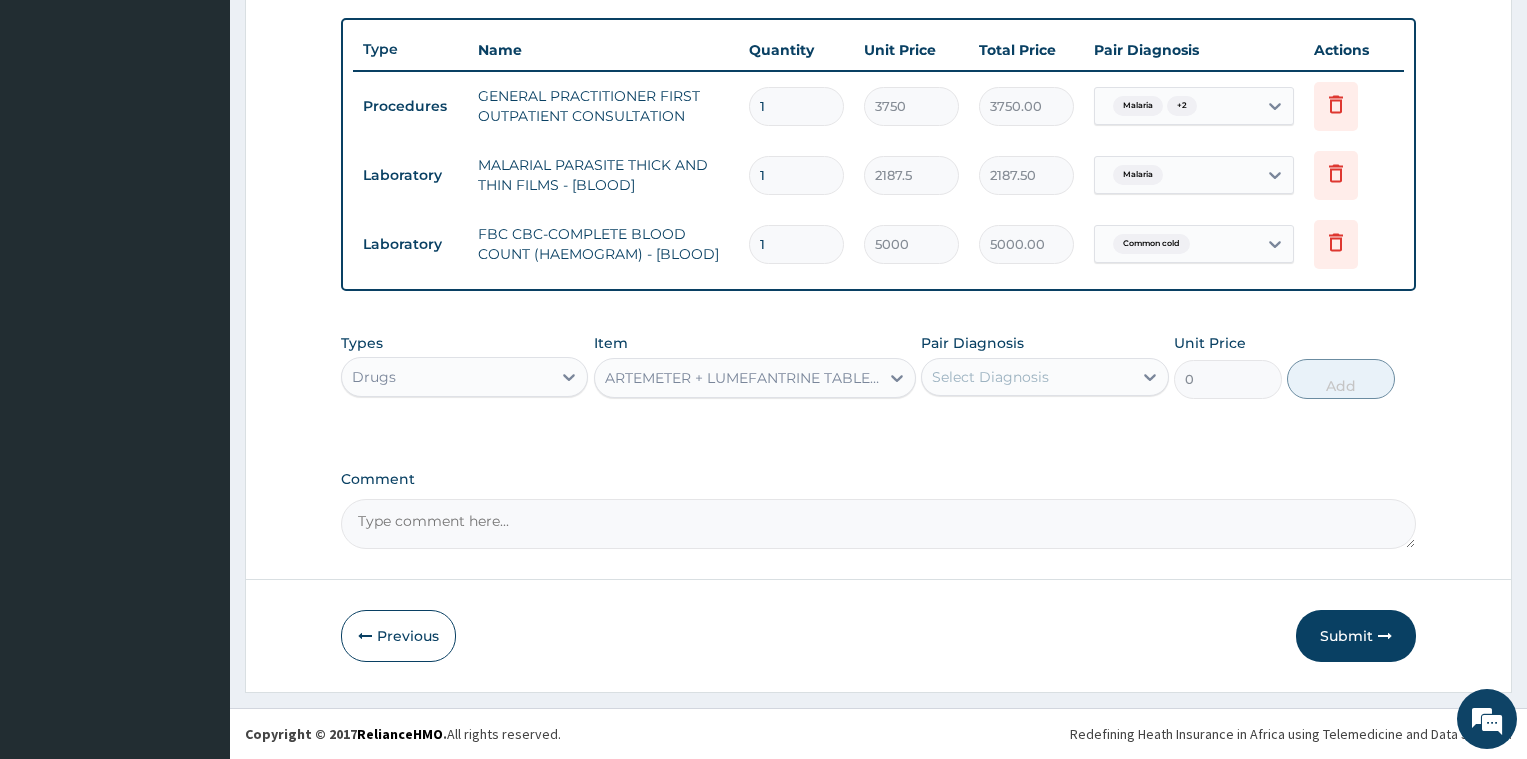 type 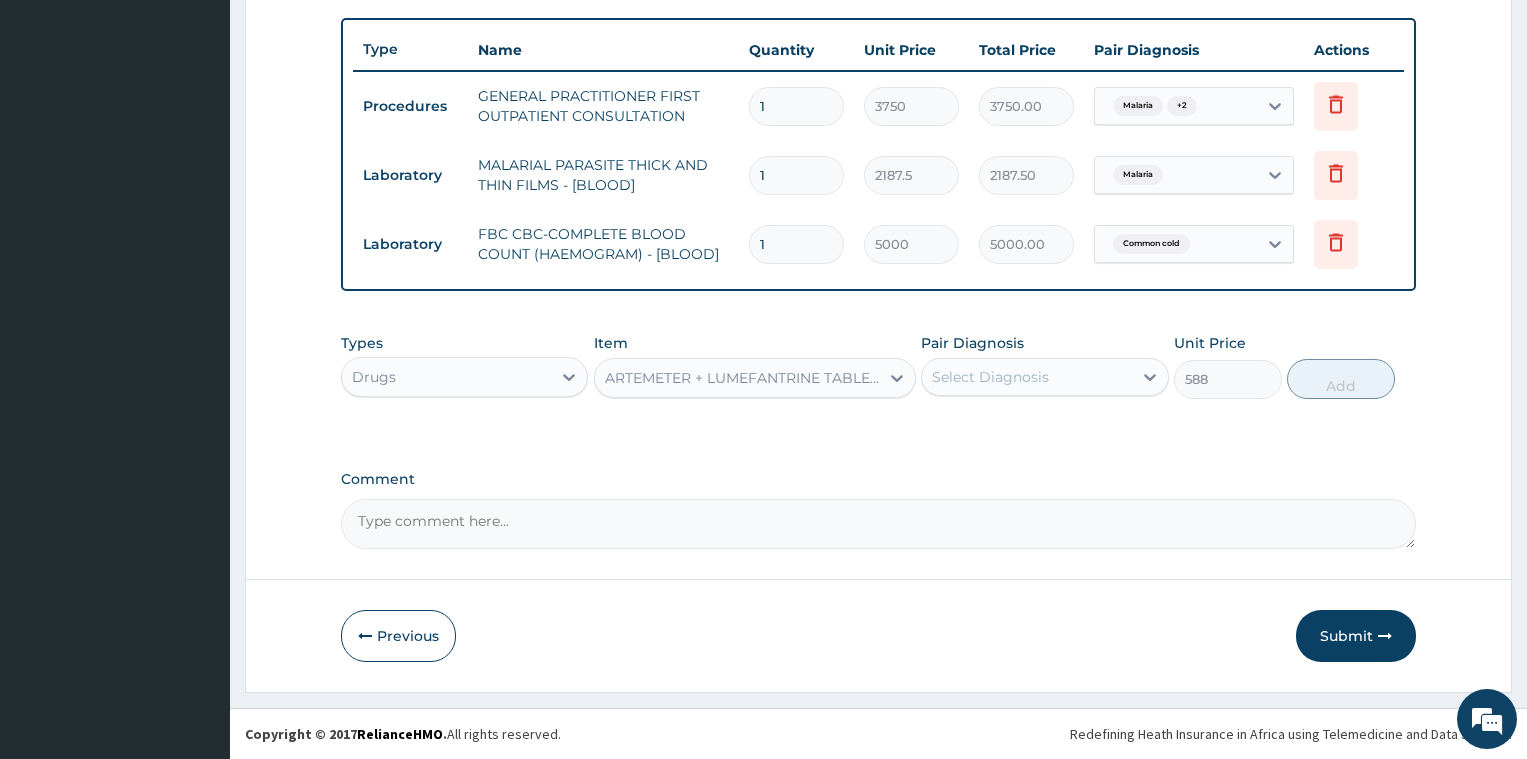 click on "Select Diagnosis" at bounding box center (990, 377) 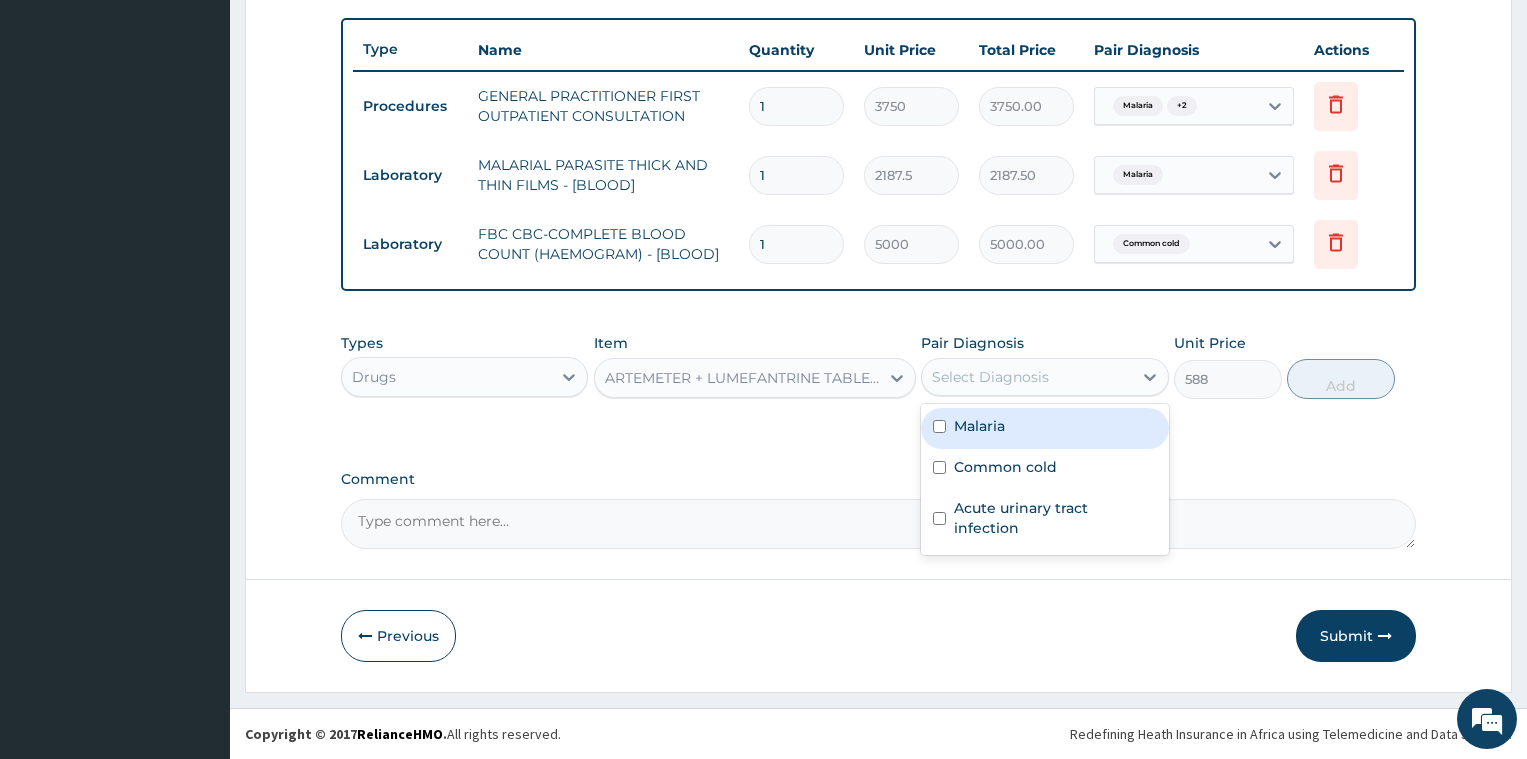 click on "Malaria" at bounding box center [979, 426] 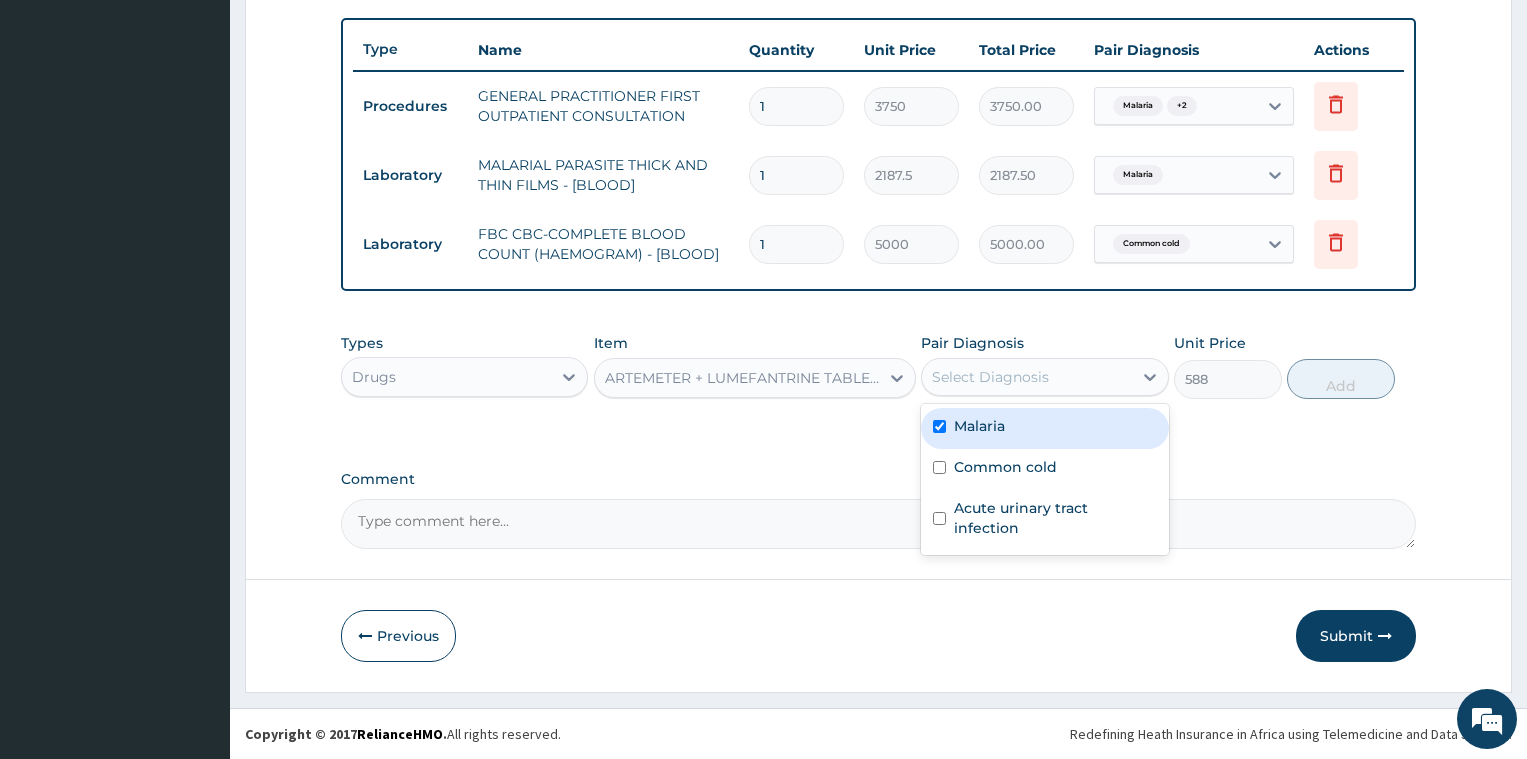 checkbox on "true" 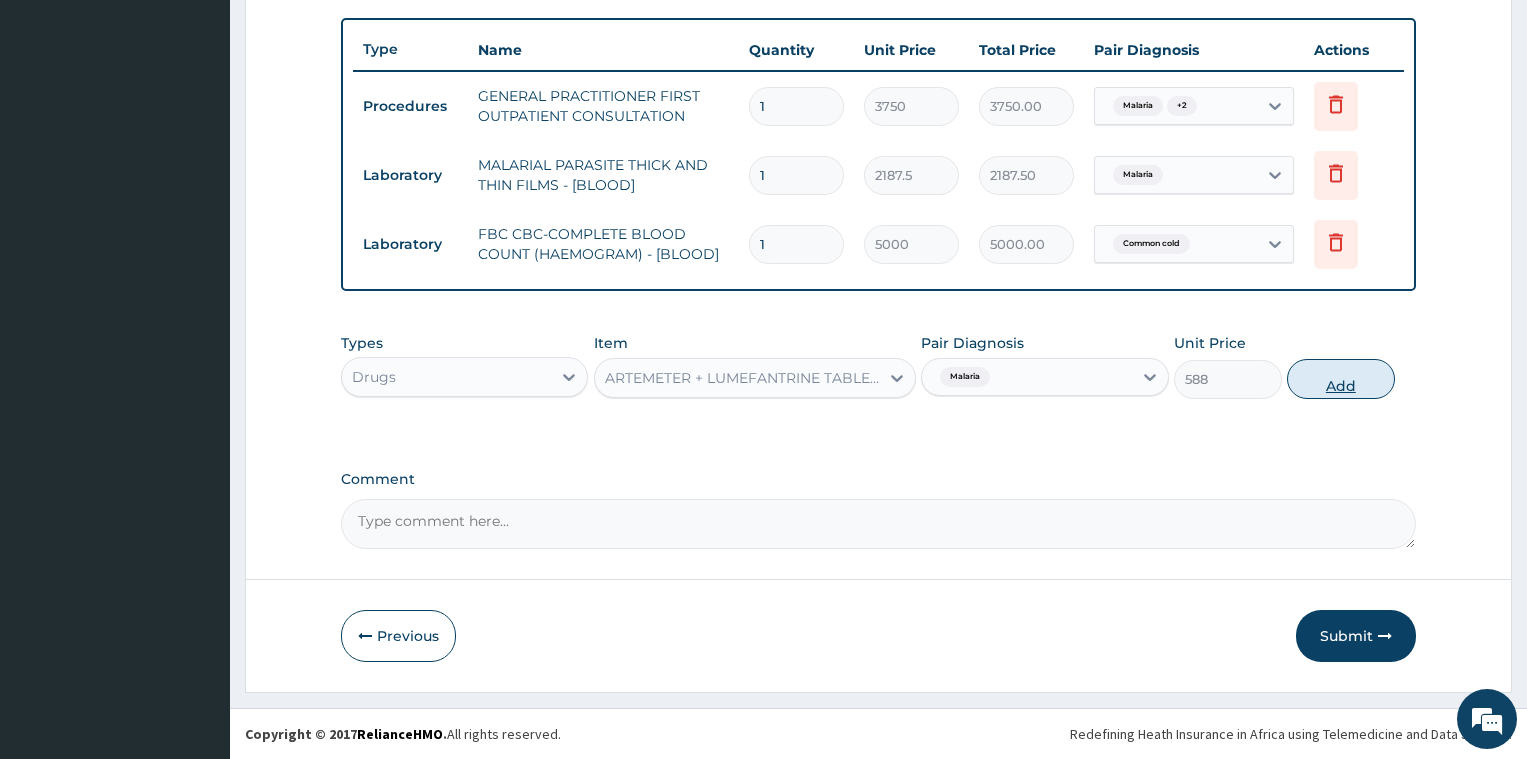 click on "Add" at bounding box center (1341, 379) 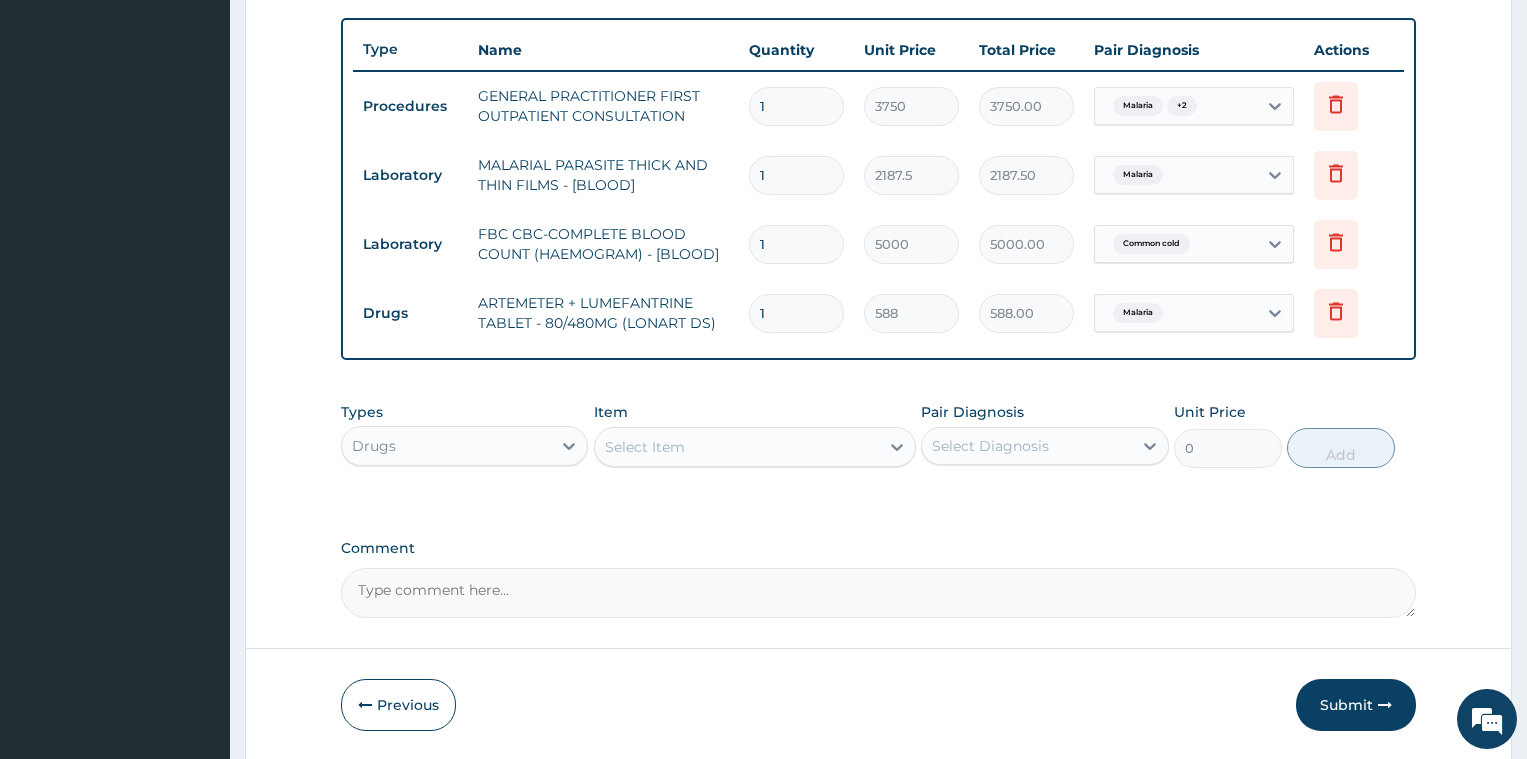 type 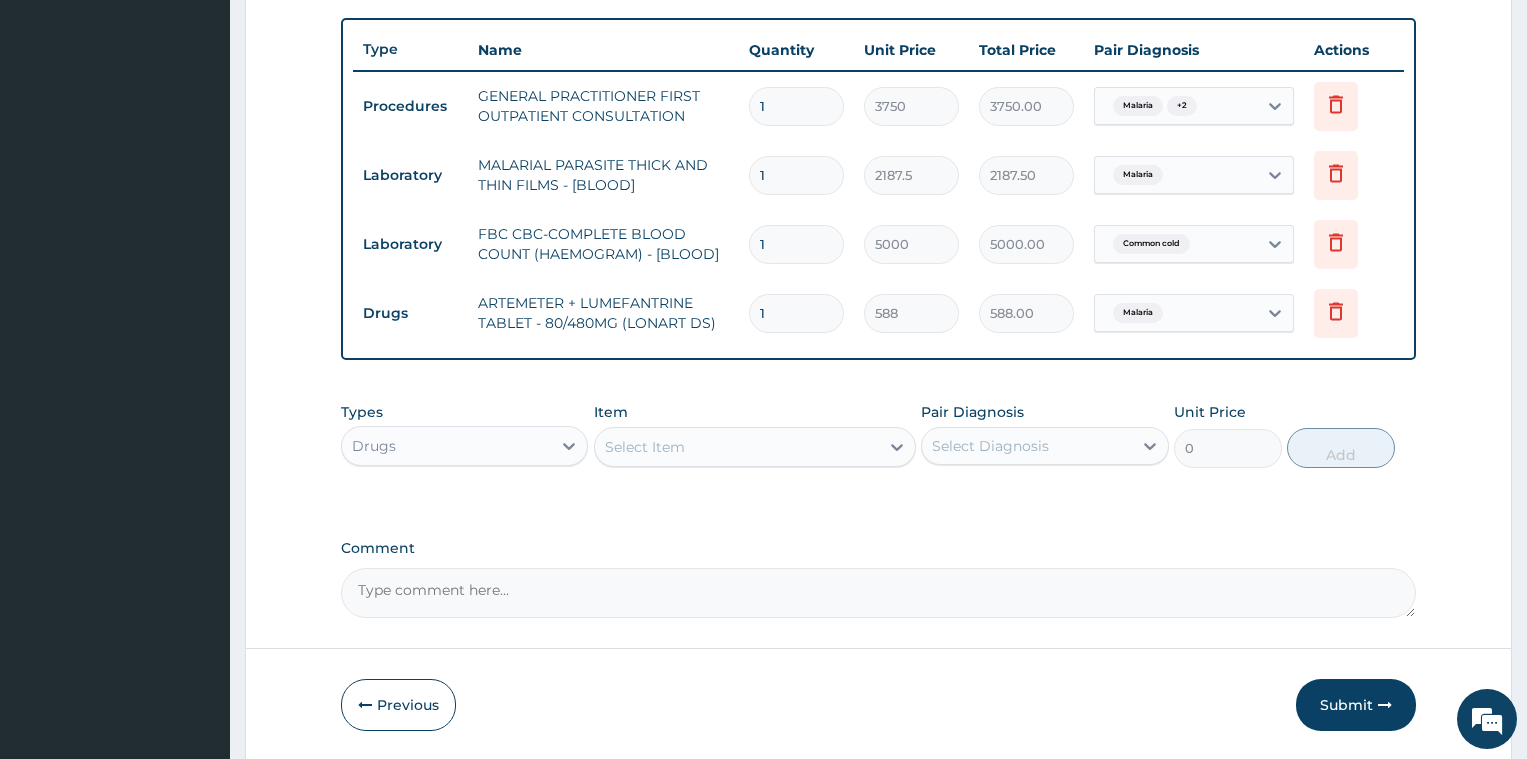type on "0.00" 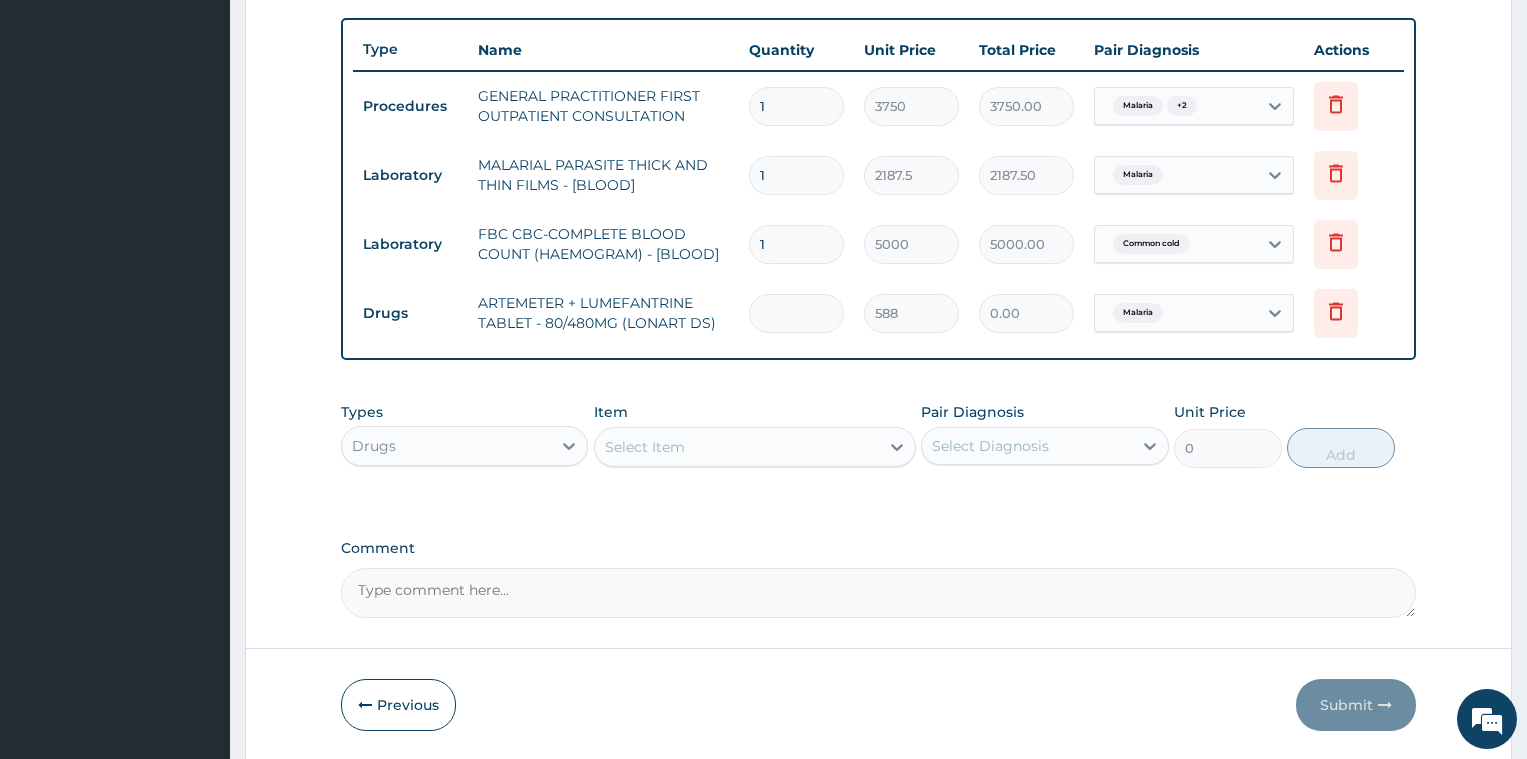 type on "6" 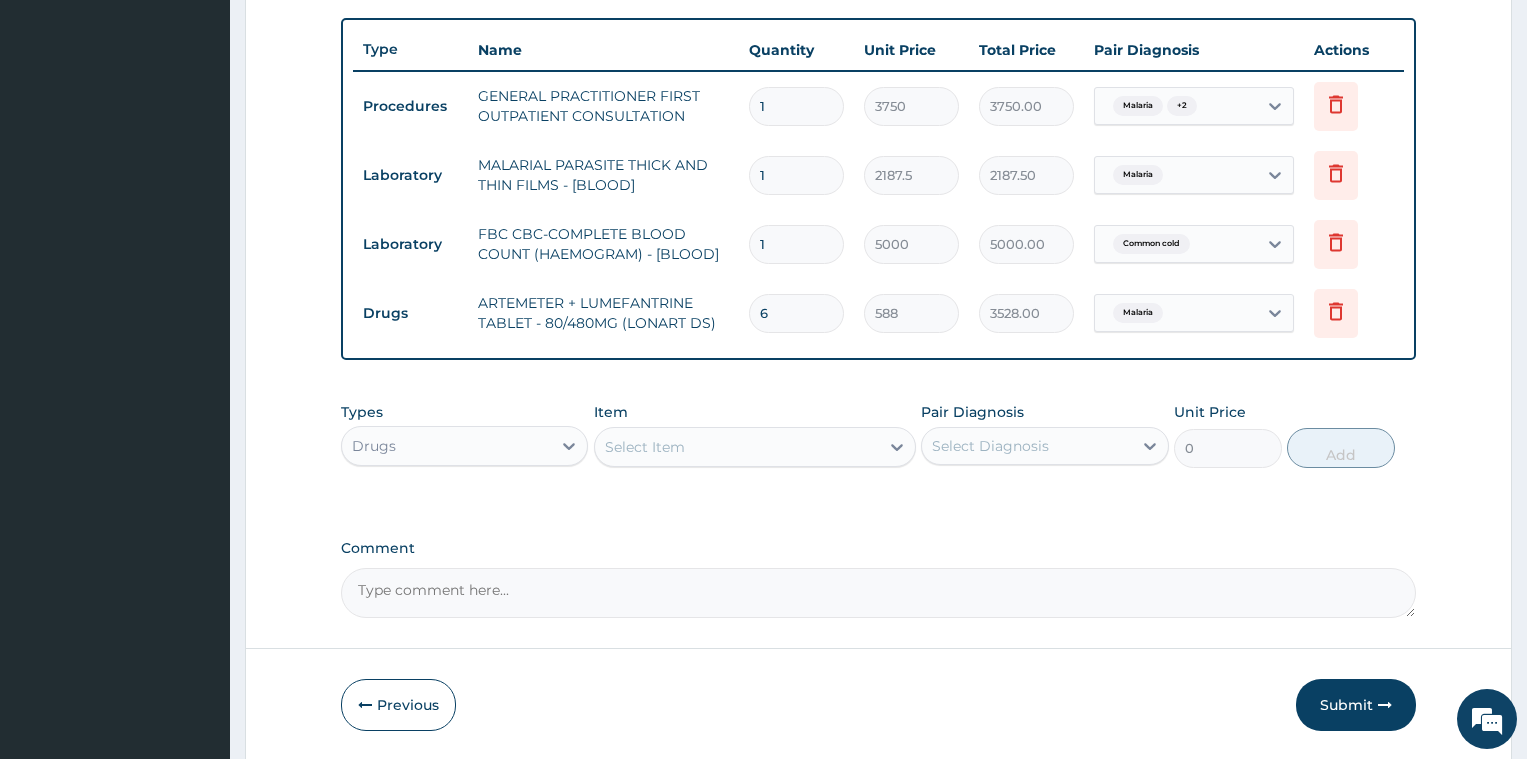 type on "6" 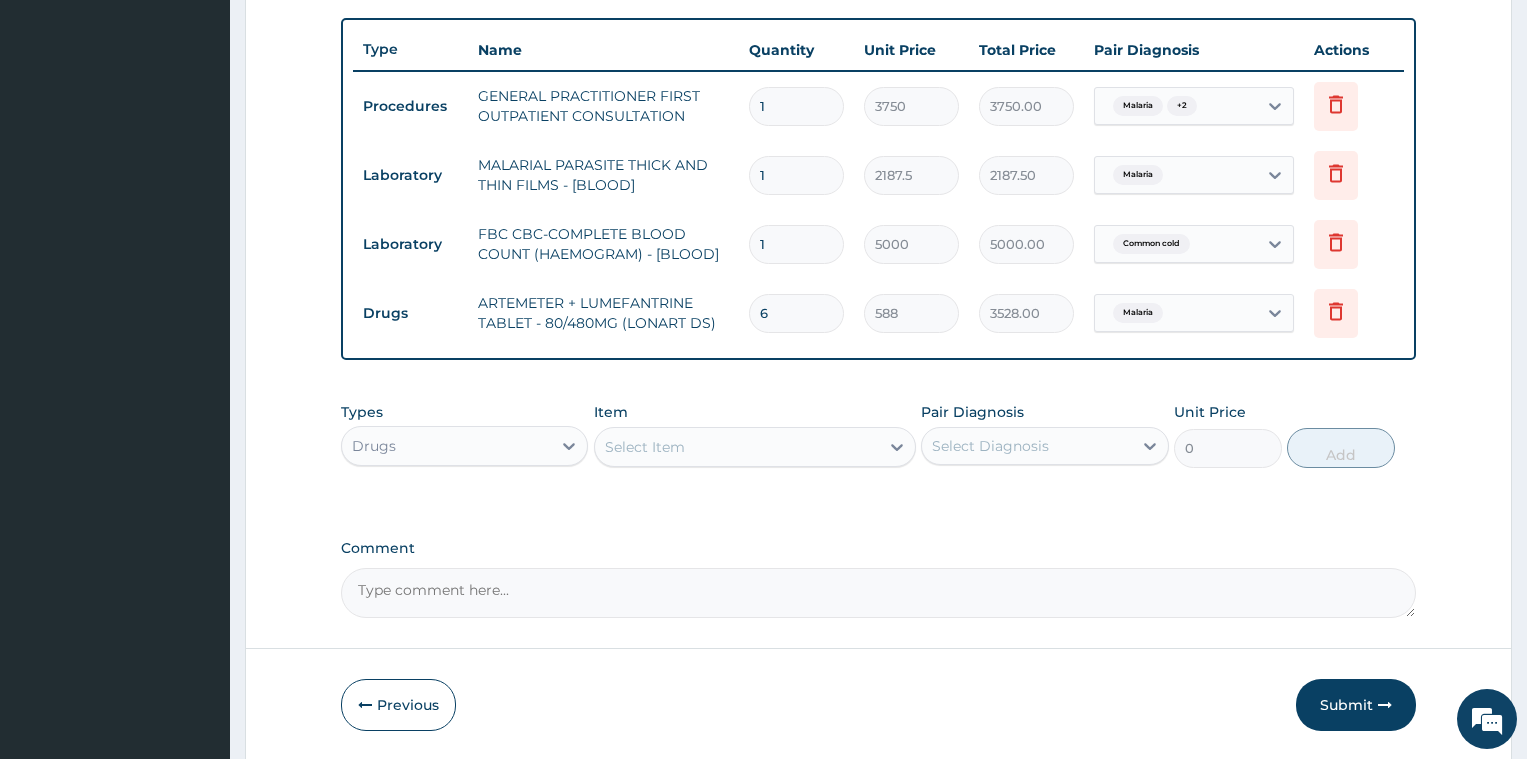 click on "Select Item" at bounding box center (737, 447) 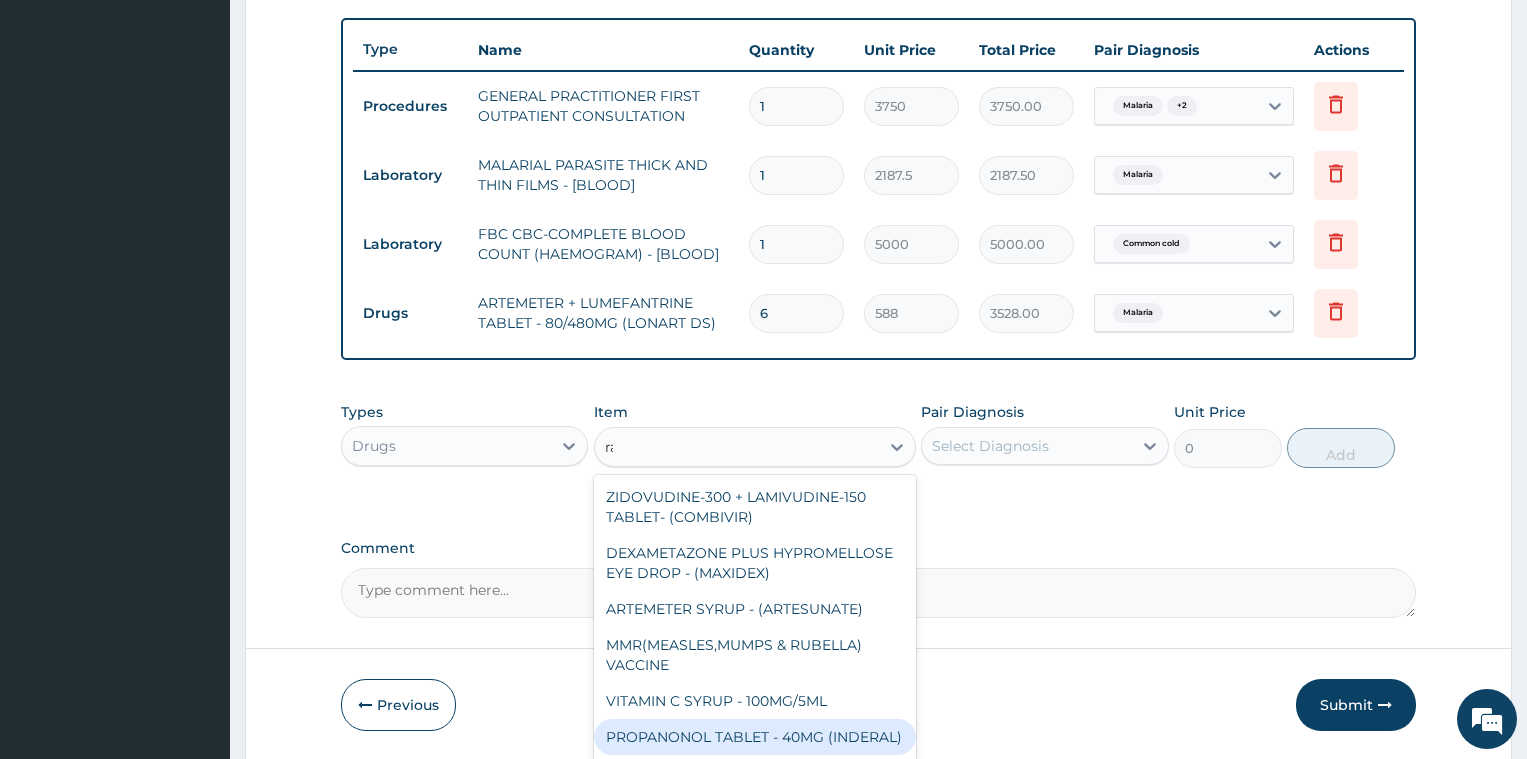 type on "r" 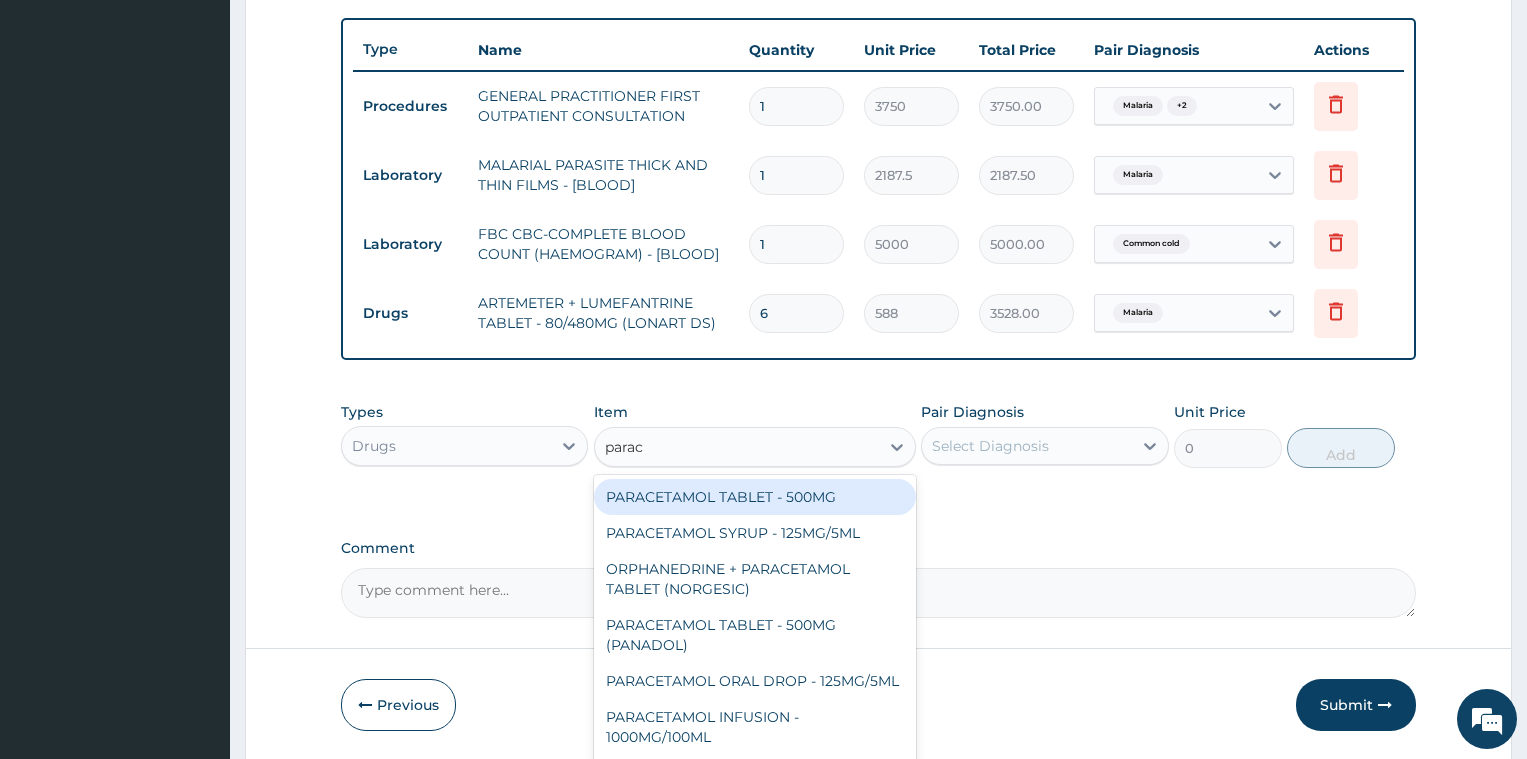 type on "parace" 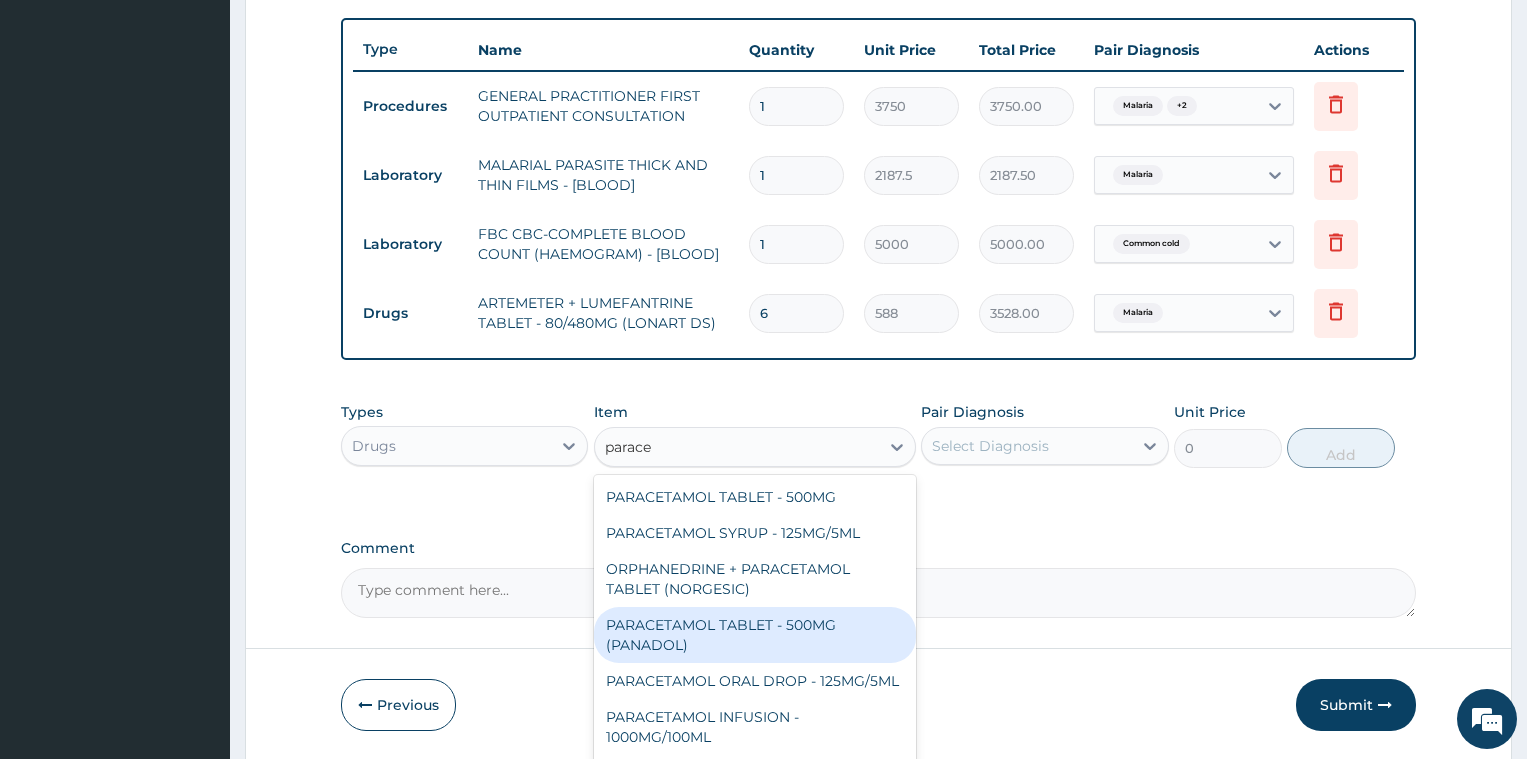 scroll, scrollTop: 795, scrollLeft: 0, axis: vertical 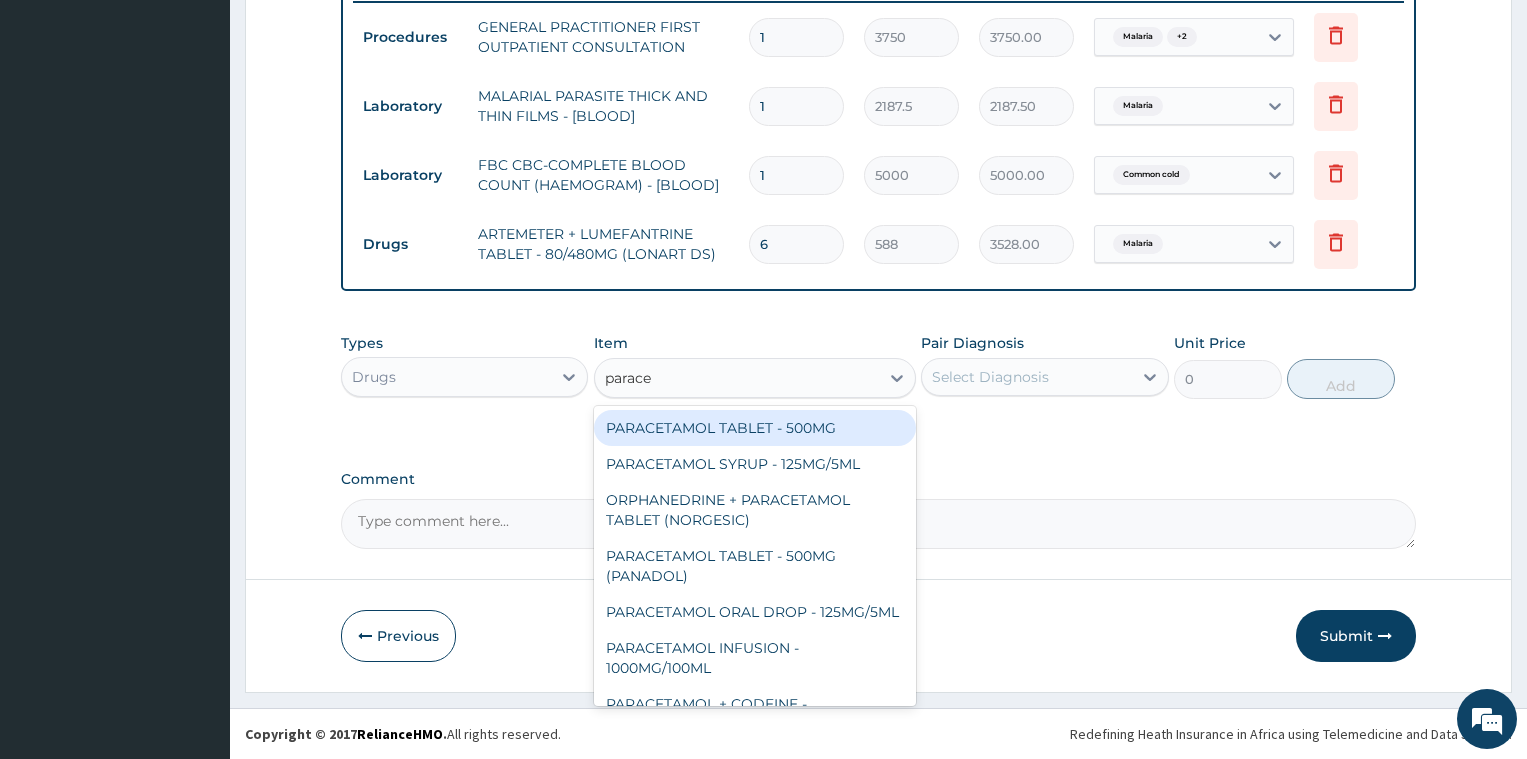 click on "PARACETAMOL TABLET - 500MG" at bounding box center (755, 428) 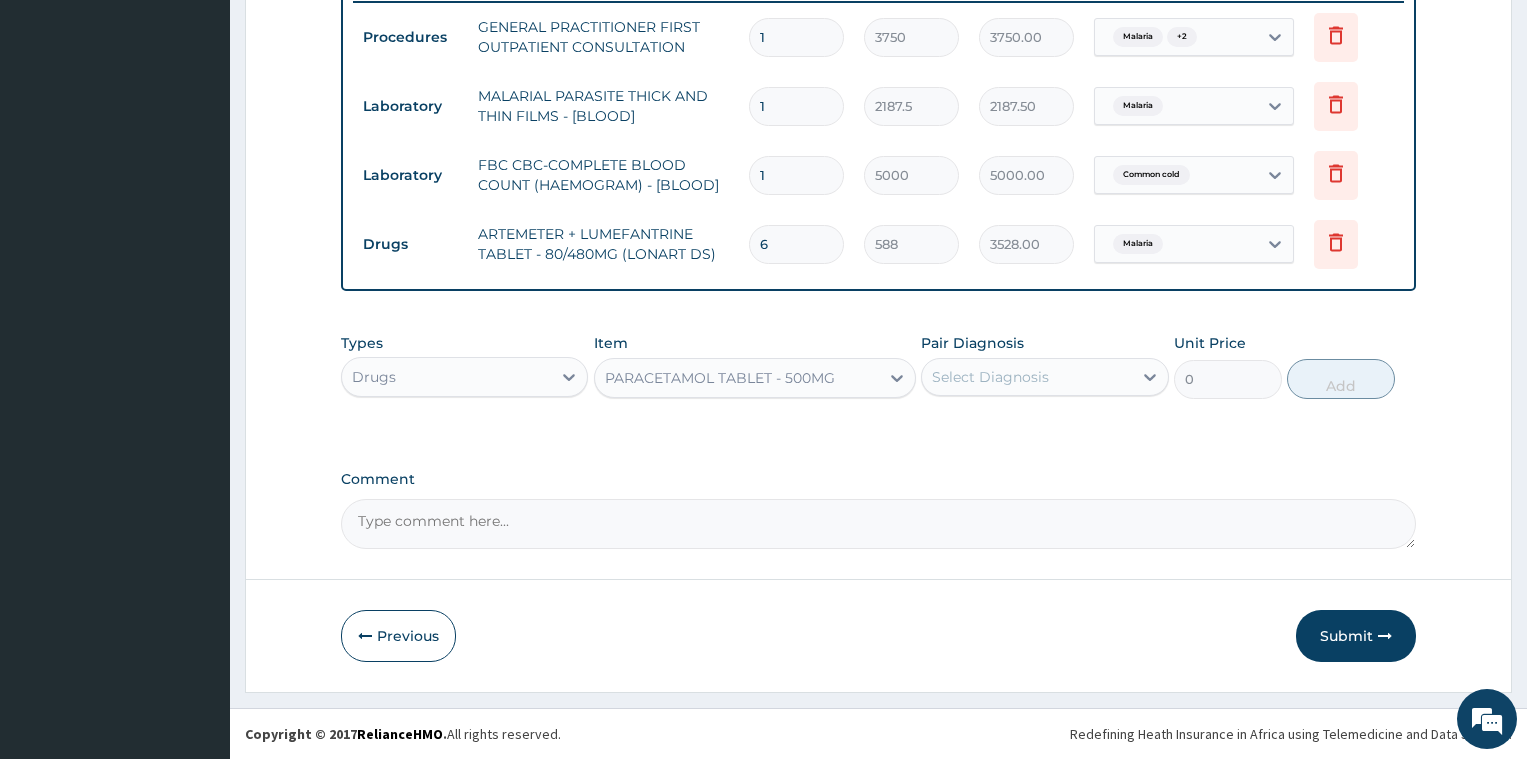 type 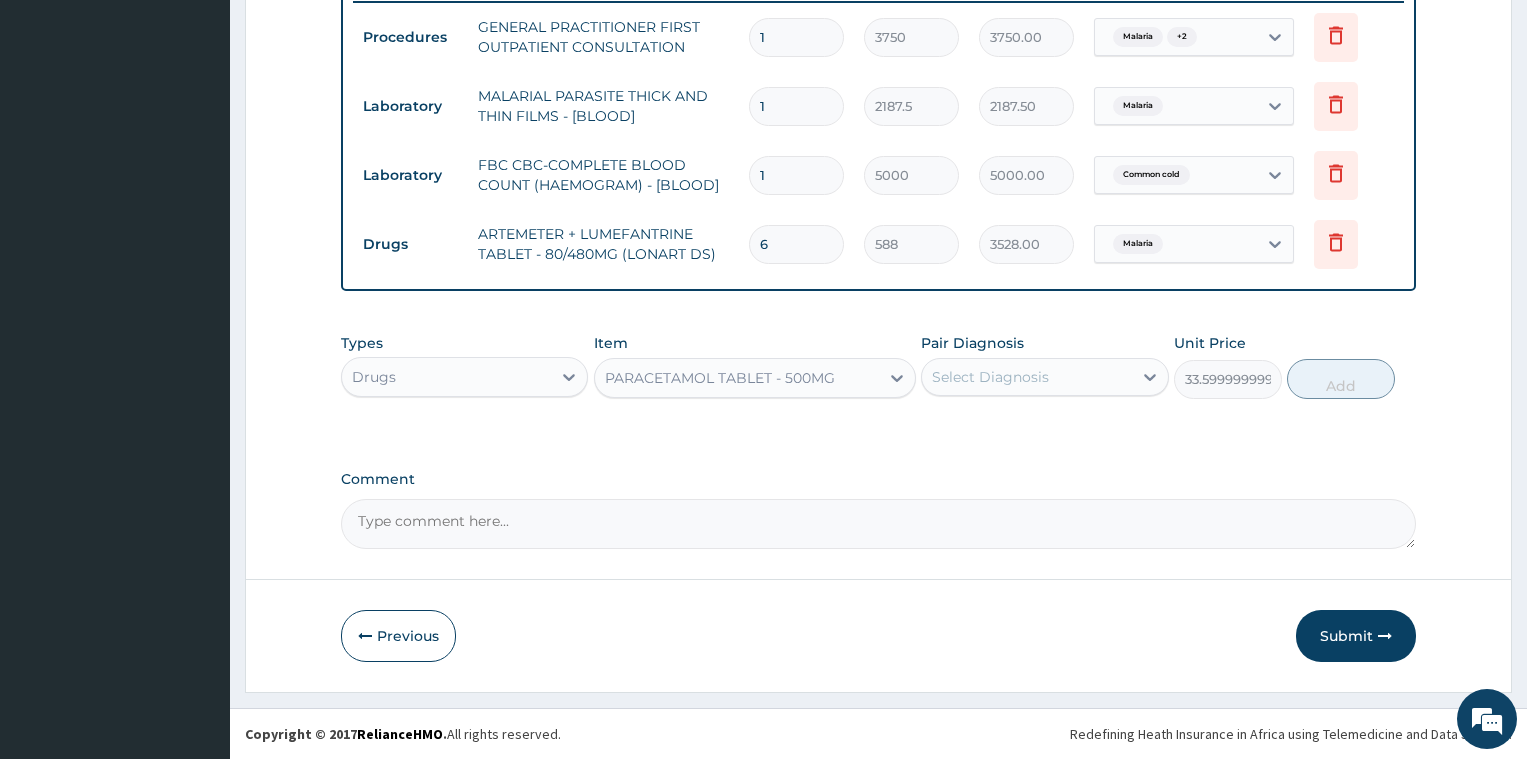 click on "Select Diagnosis" at bounding box center [990, 377] 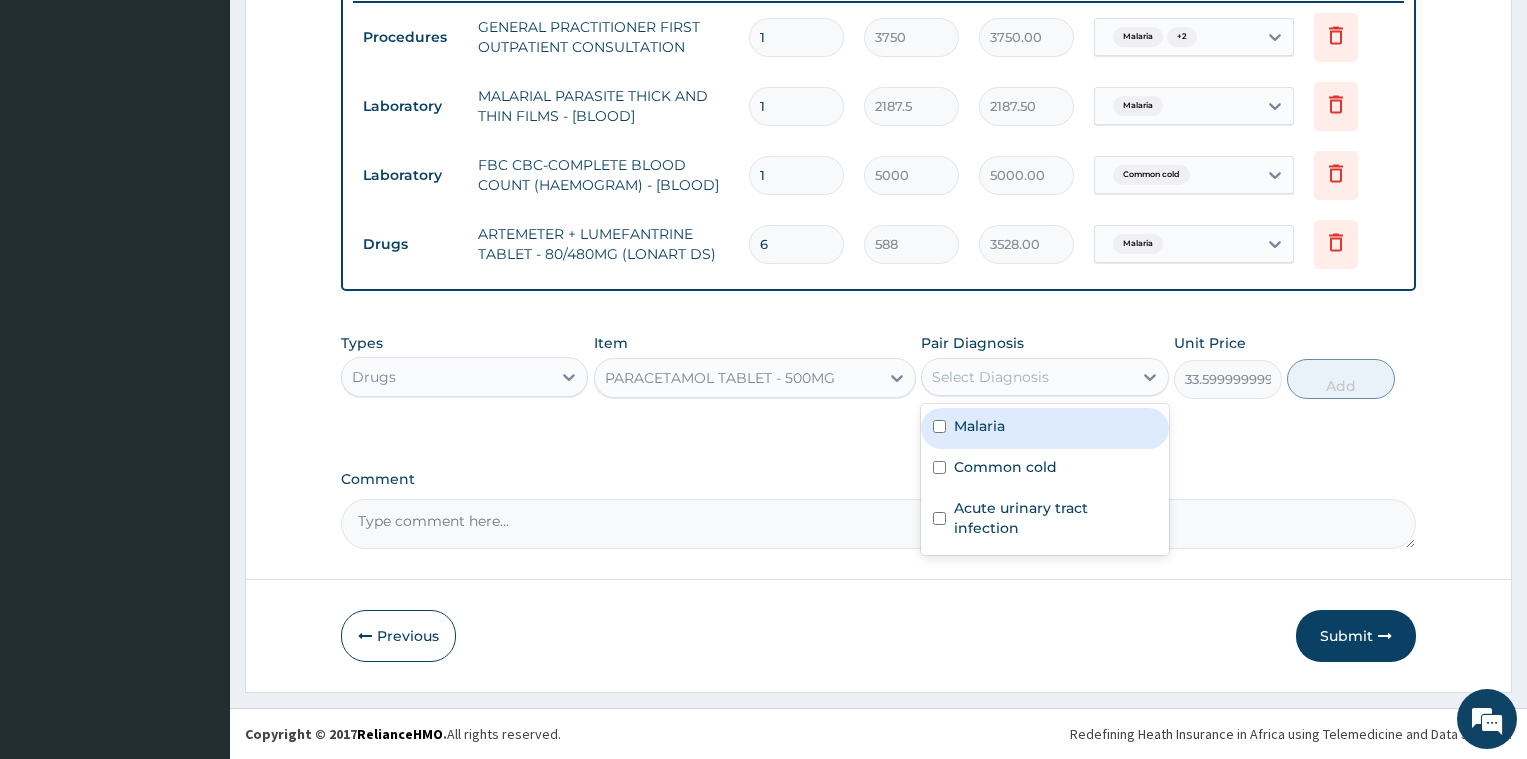 click on "Malaria" at bounding box center (979, 426) 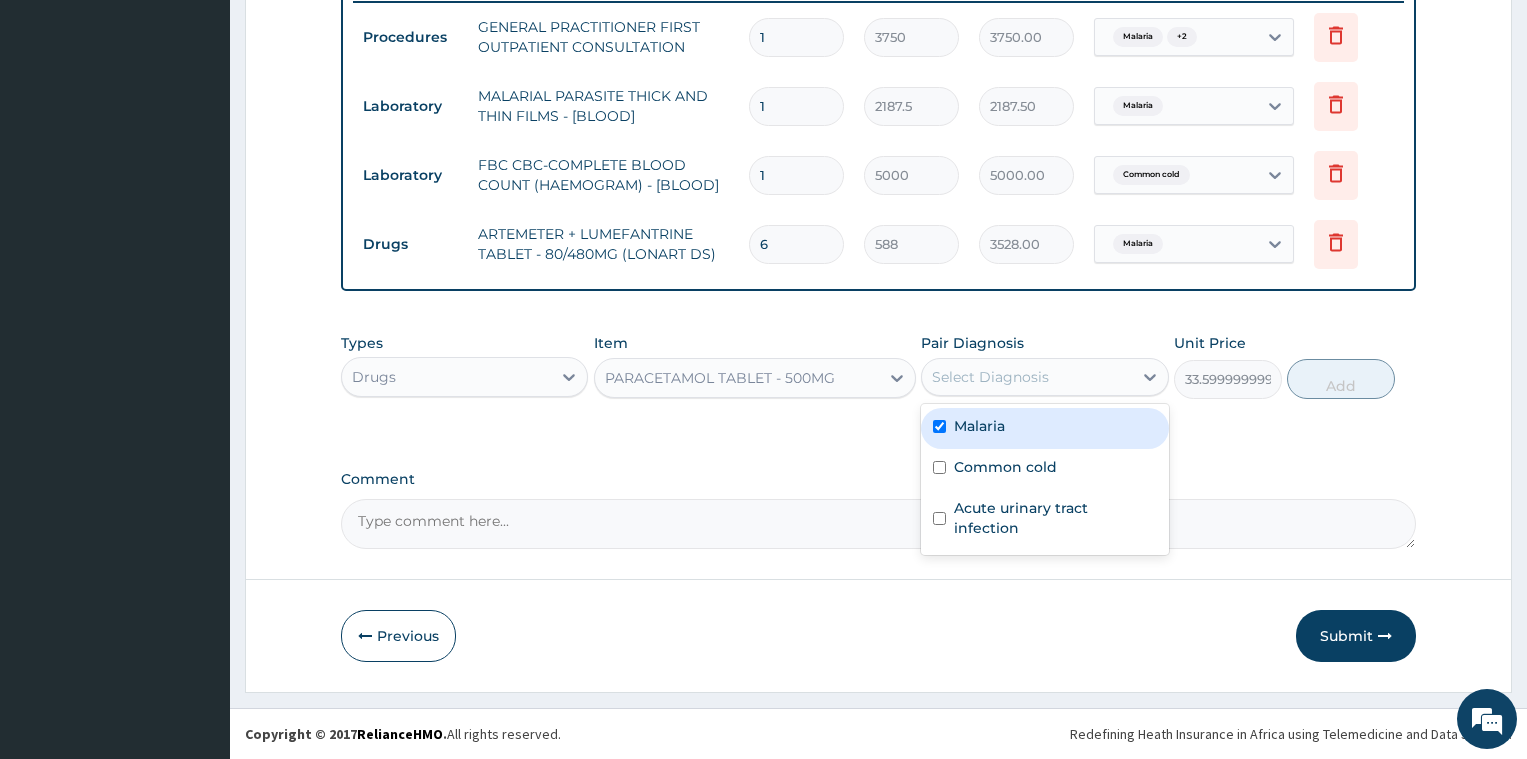 click on "Malaria" at bounding box center (979, 426) 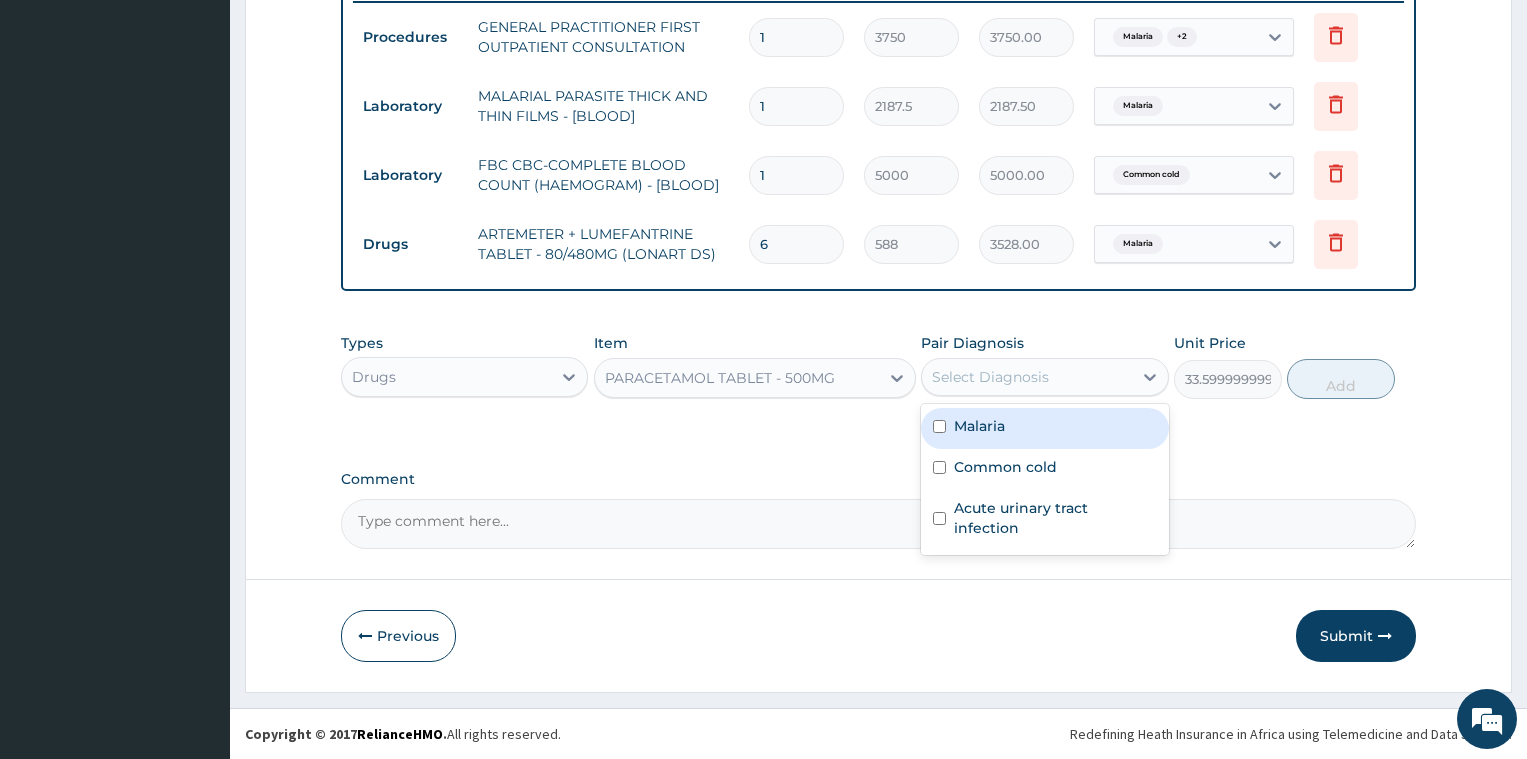 click on "Malaria" at bounding box center (1044, 428) 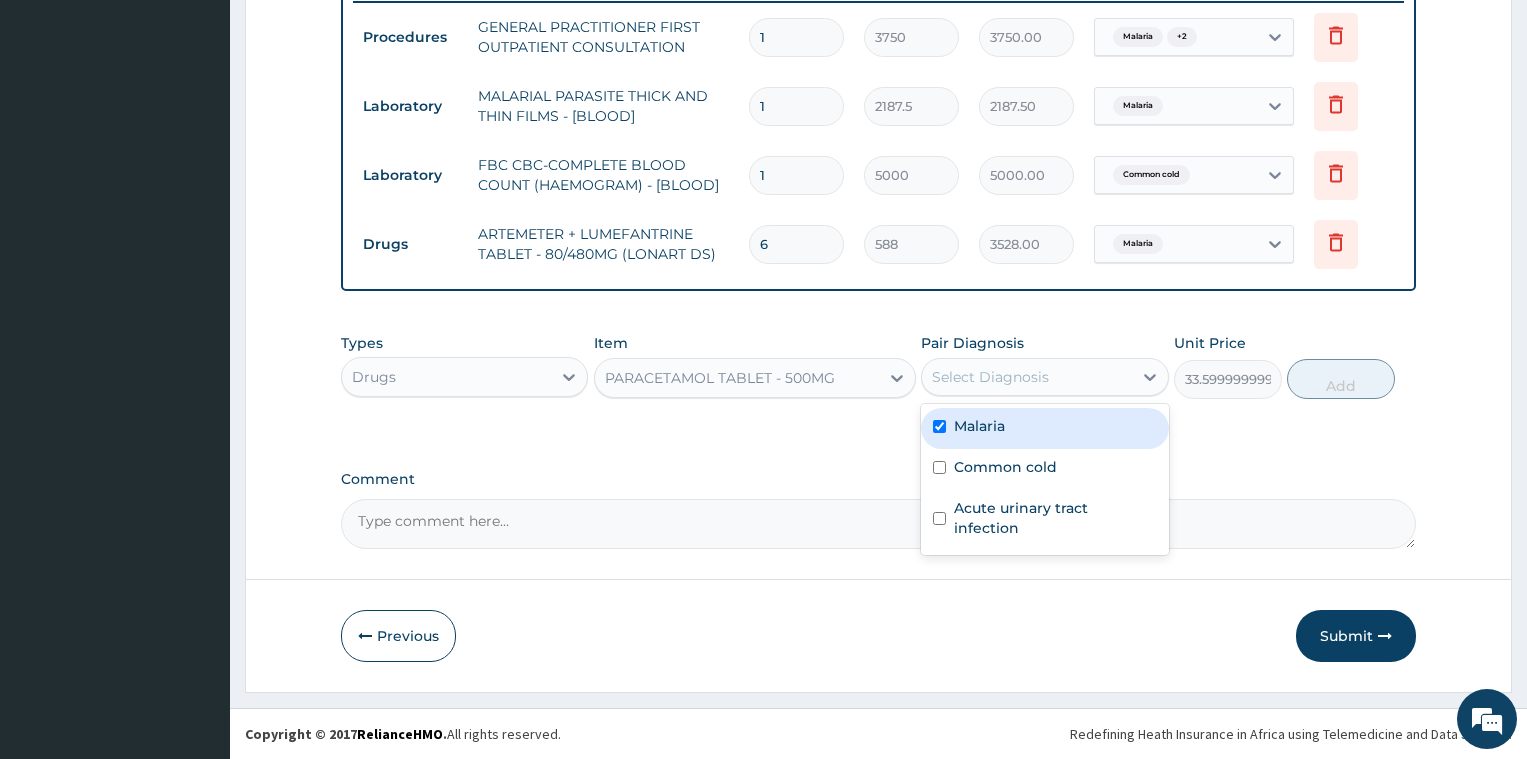 checkbox on "true" 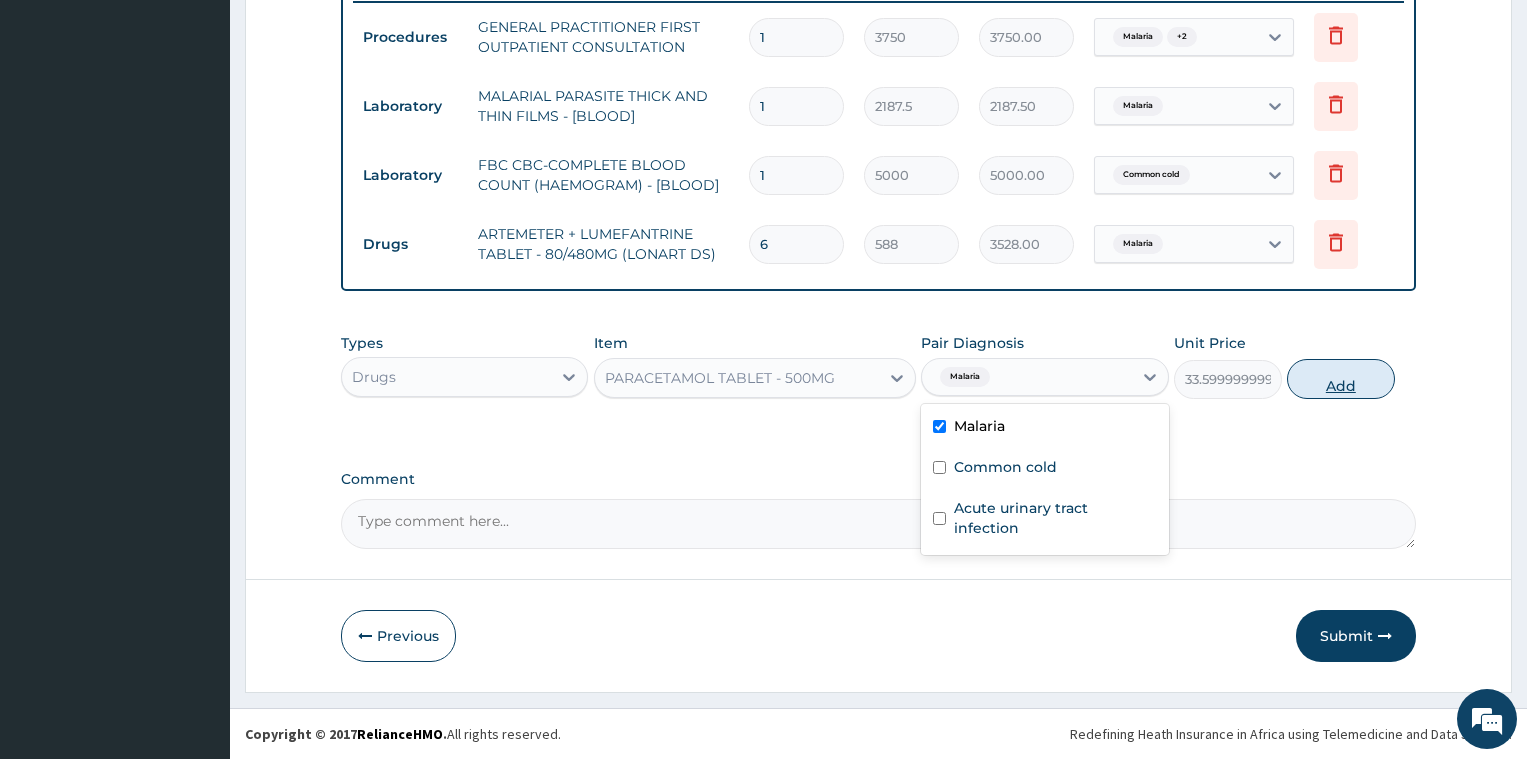 click on "Add" at bounding box center [1341, 379] 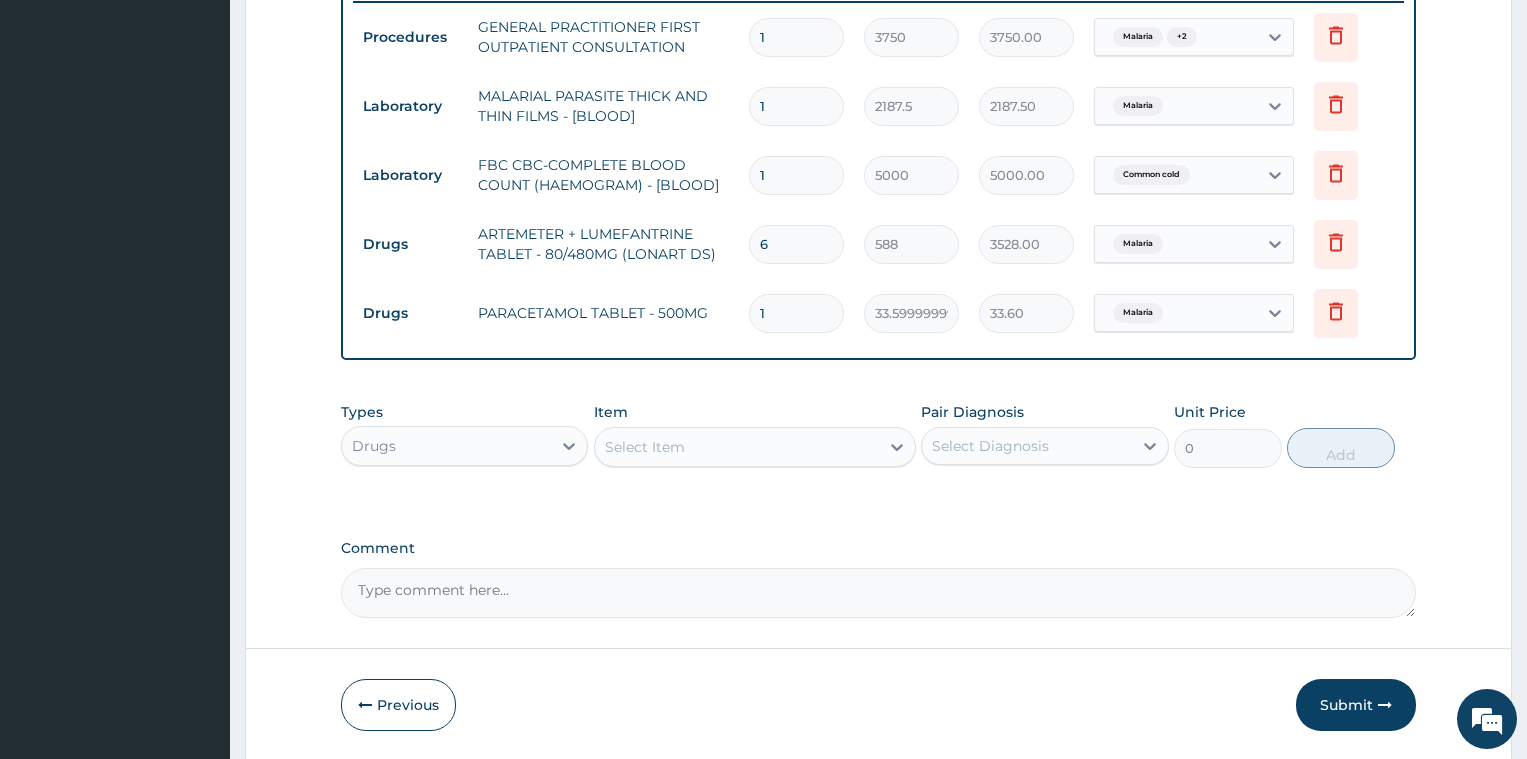 click on "1" at bounding box center [796, 313] 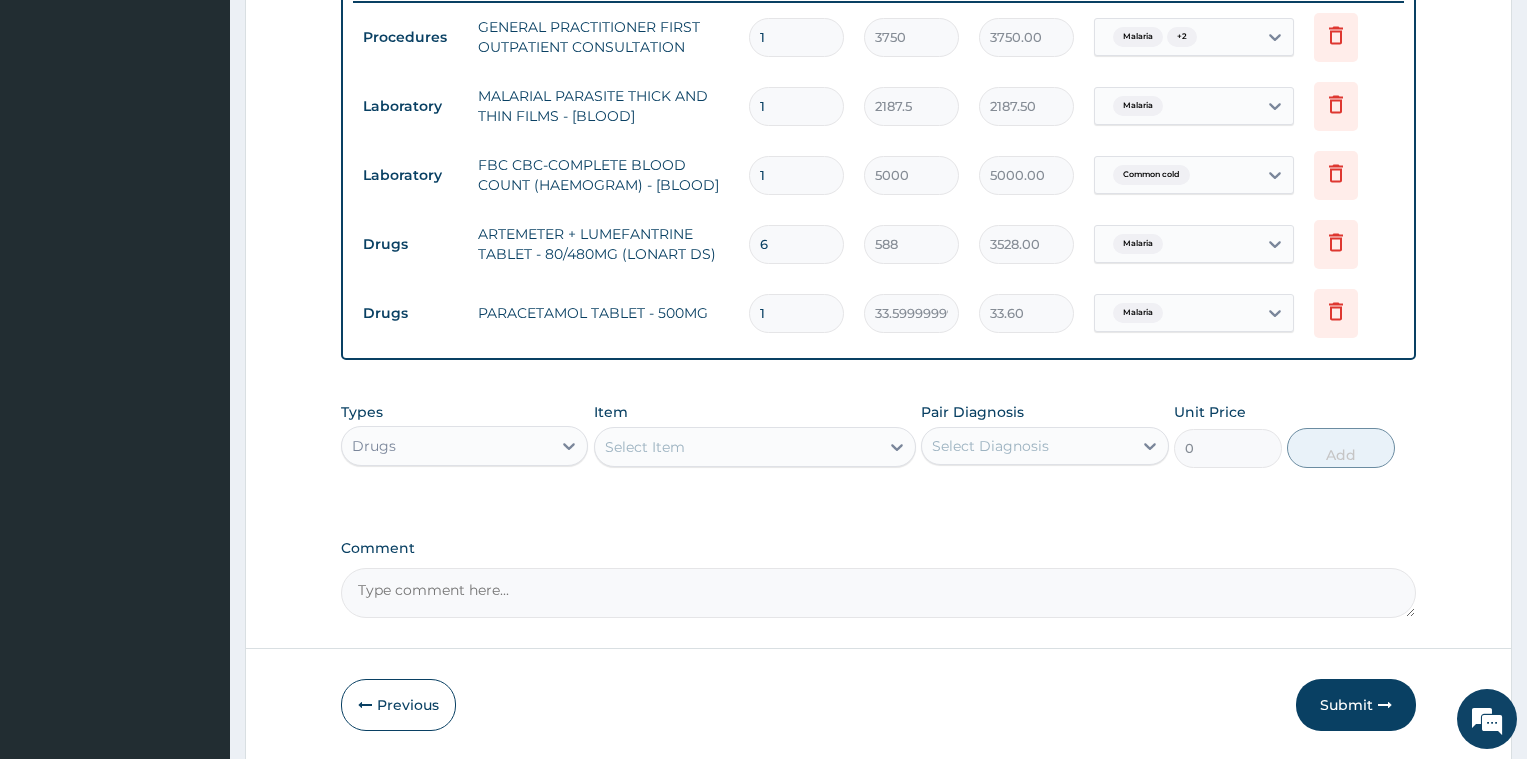click on "1" at bounding box center (796, 313) 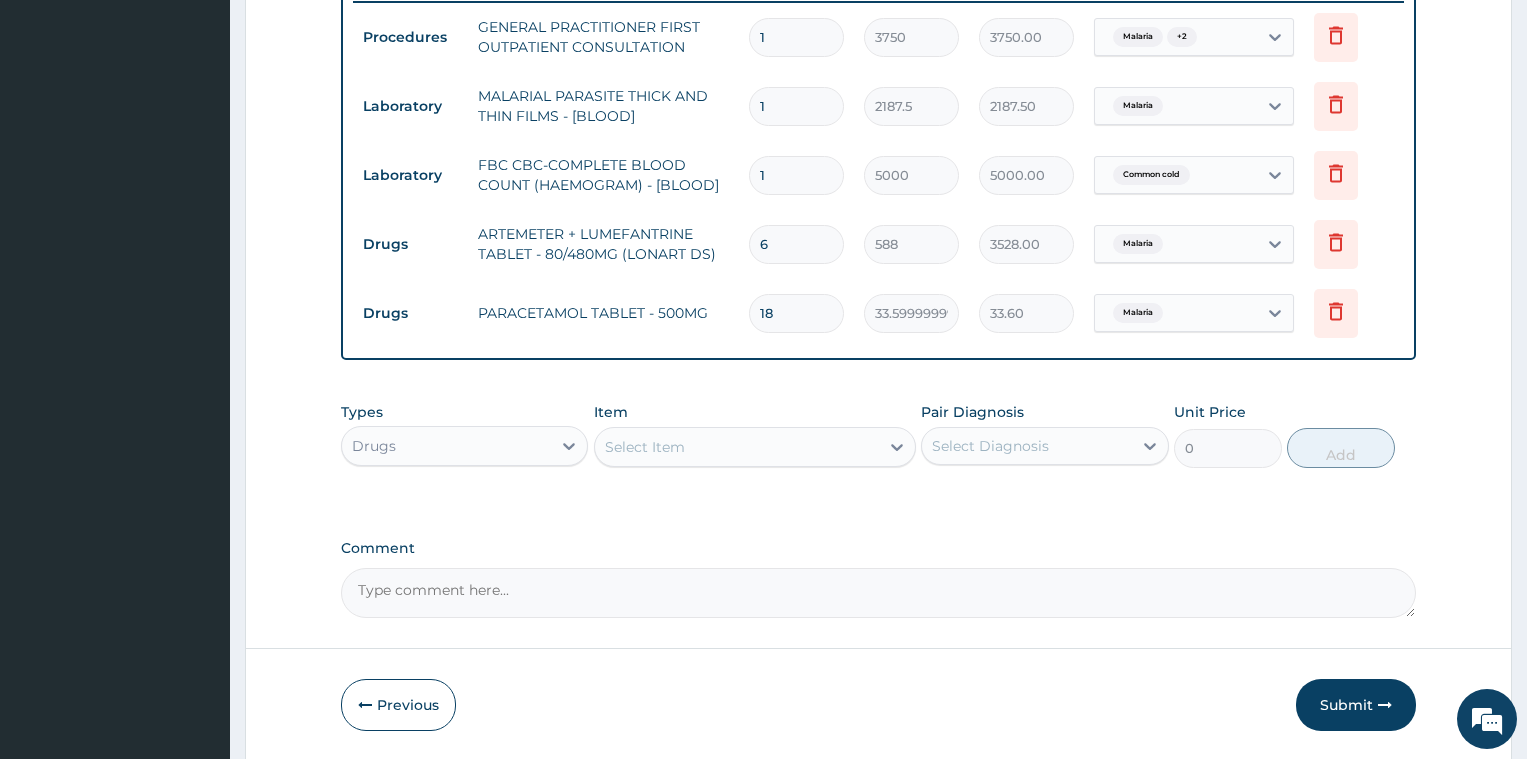 type on "604.80" 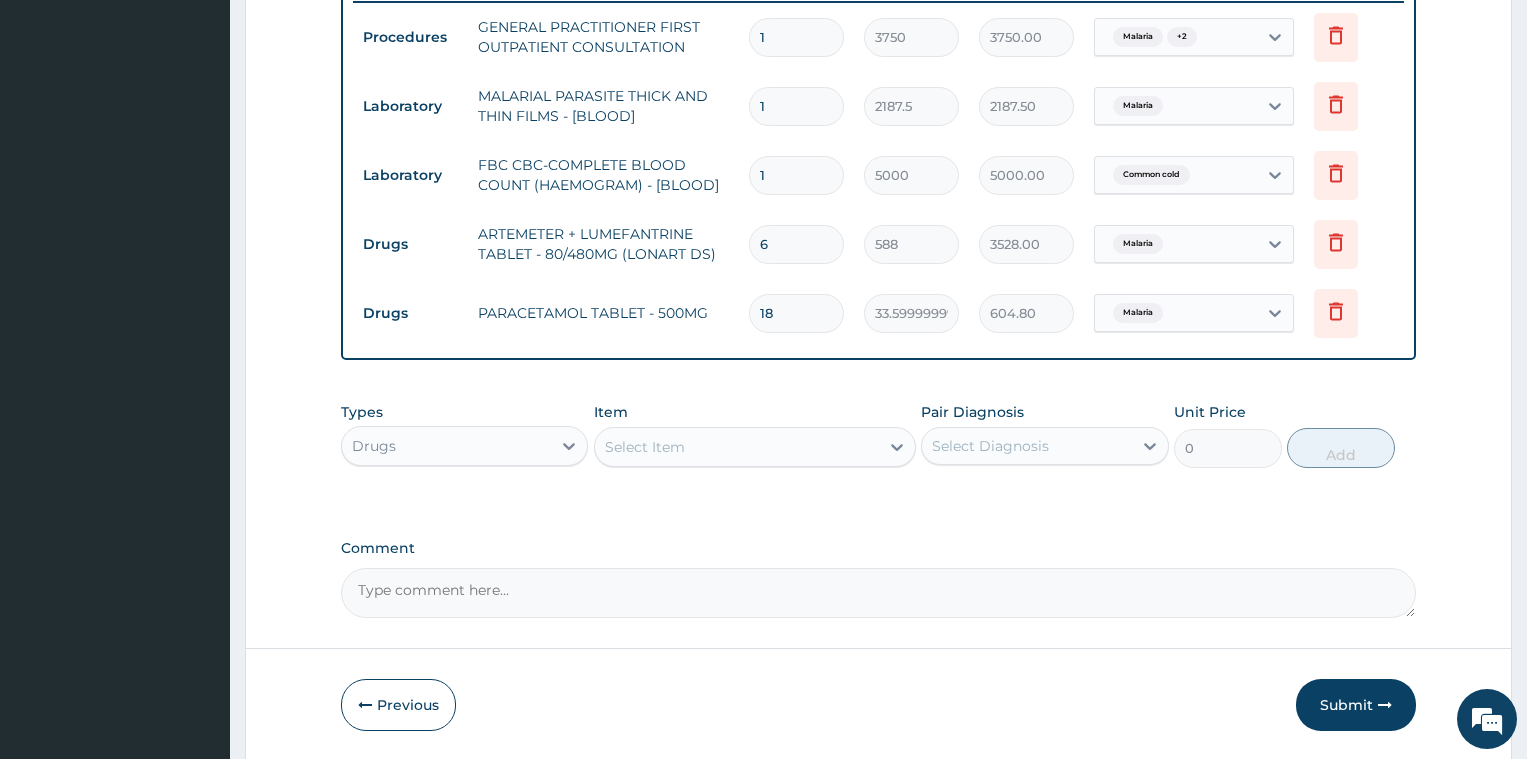 type on "18" 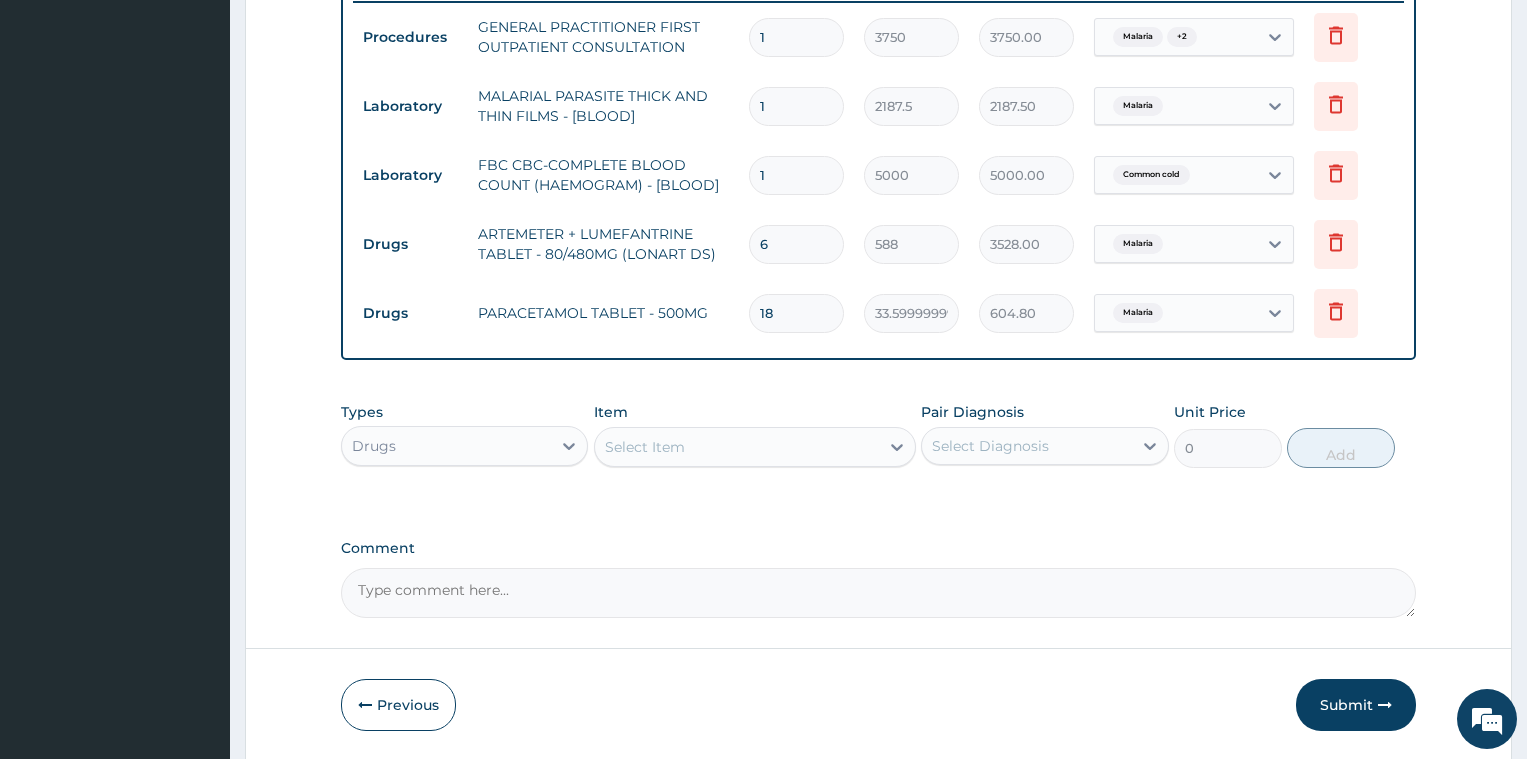 click on "Select Item" at bounding box center [645, 447] 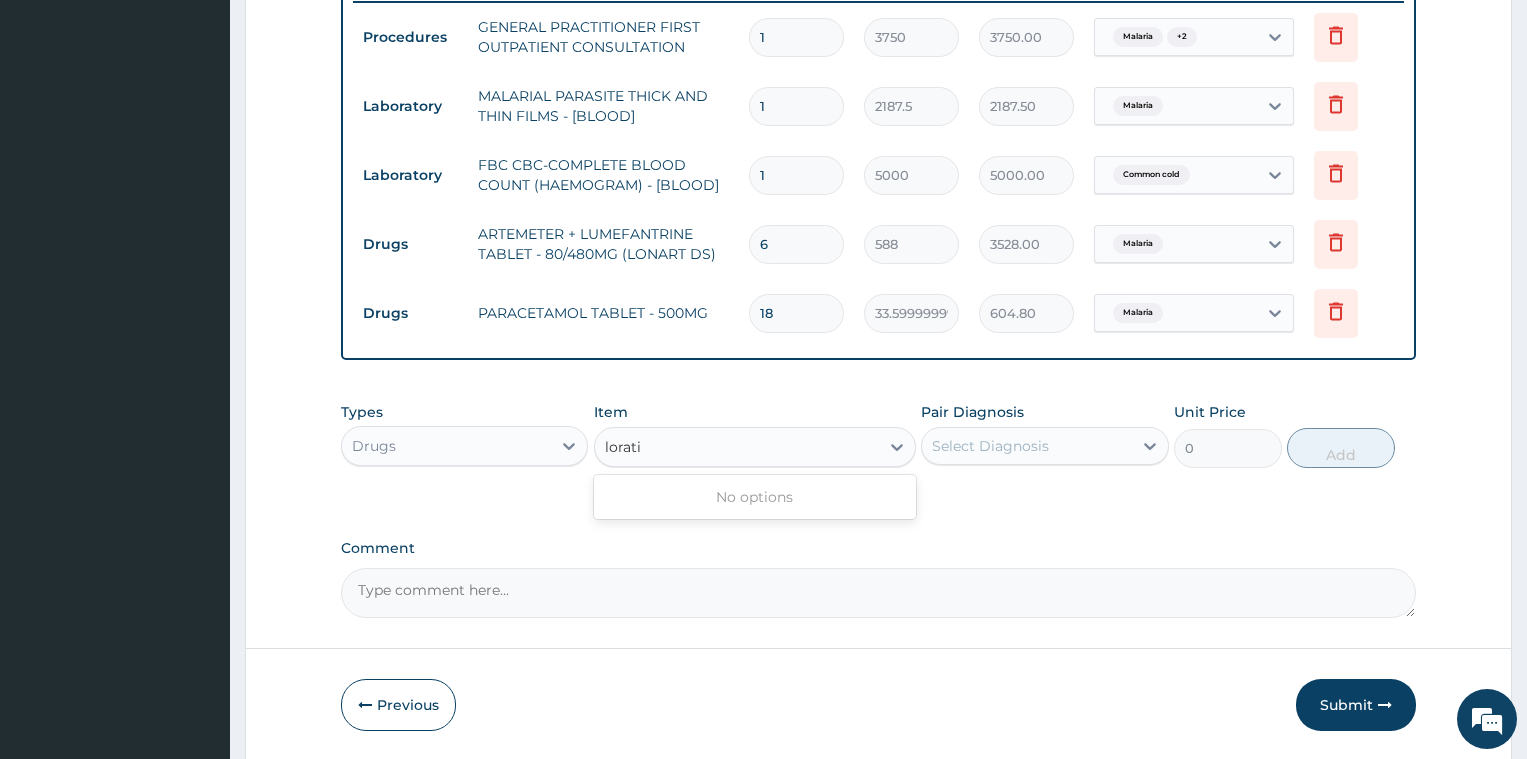type on "lorat" 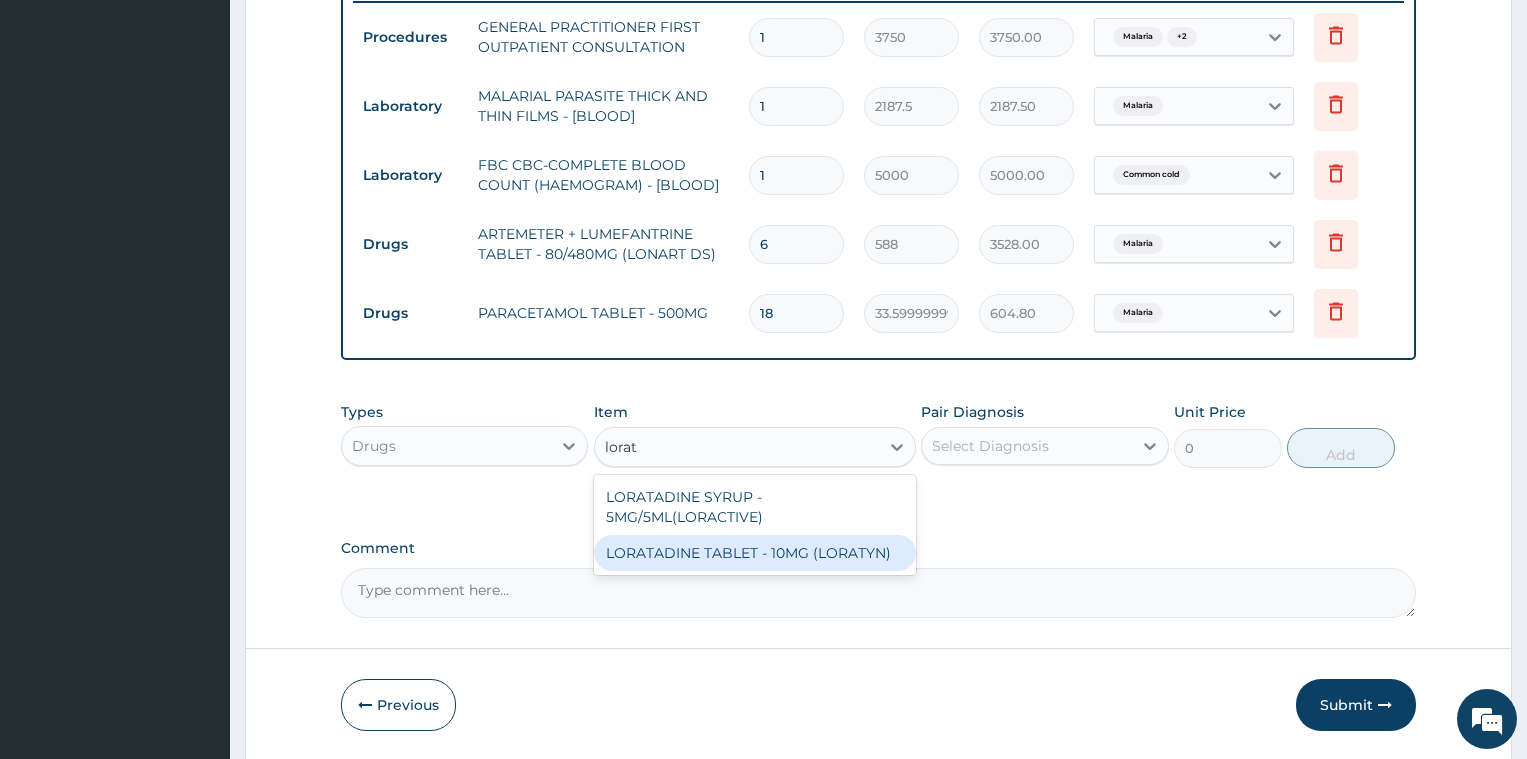 click on "LORATADINE TABLET - 10MG (LORATYN)" at bounding box center (755, 553) 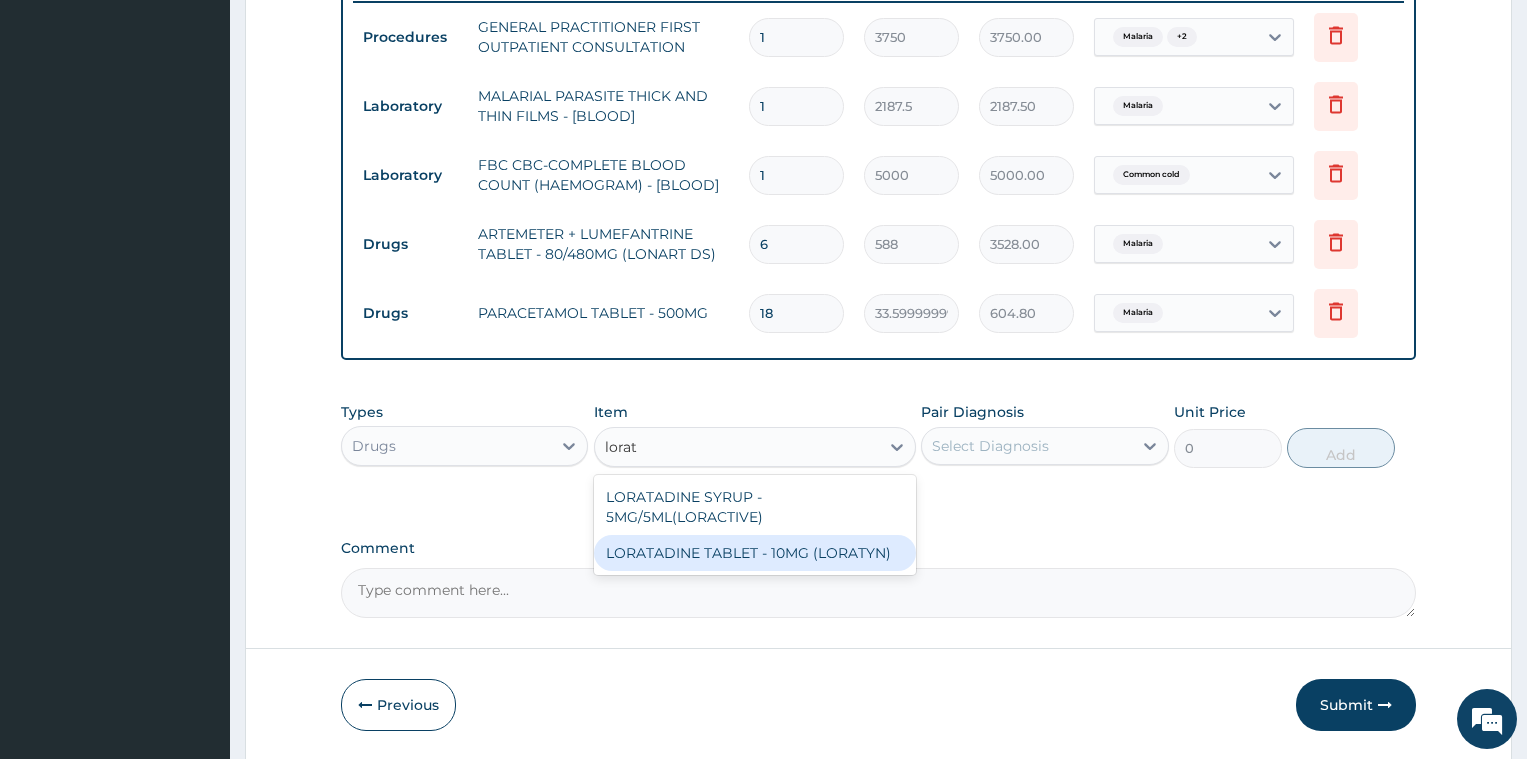 type 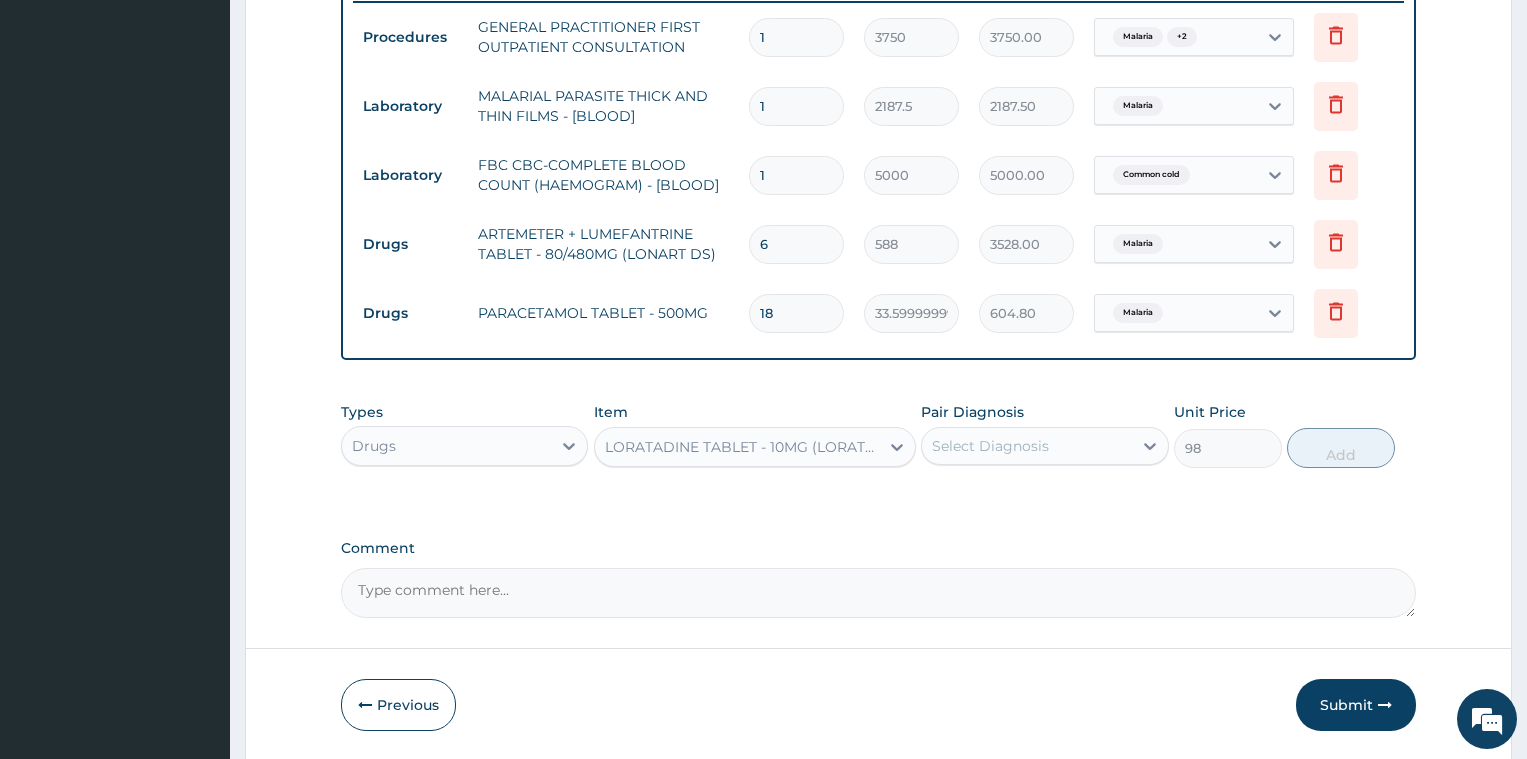 click on "Select Diagnosis" at bounding box center [1026, 446] 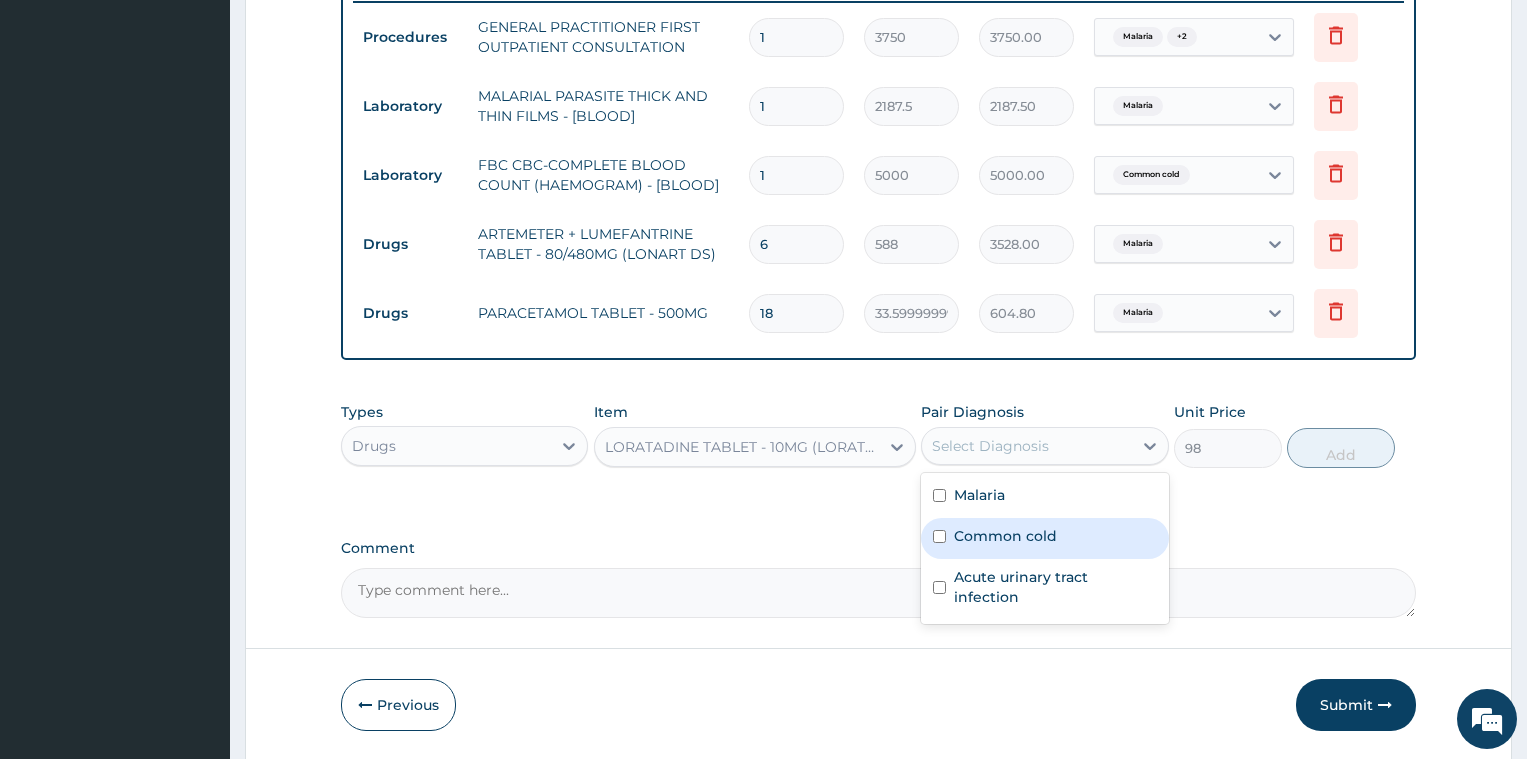 click on "Common cold" at bounding box center (1005, 536) 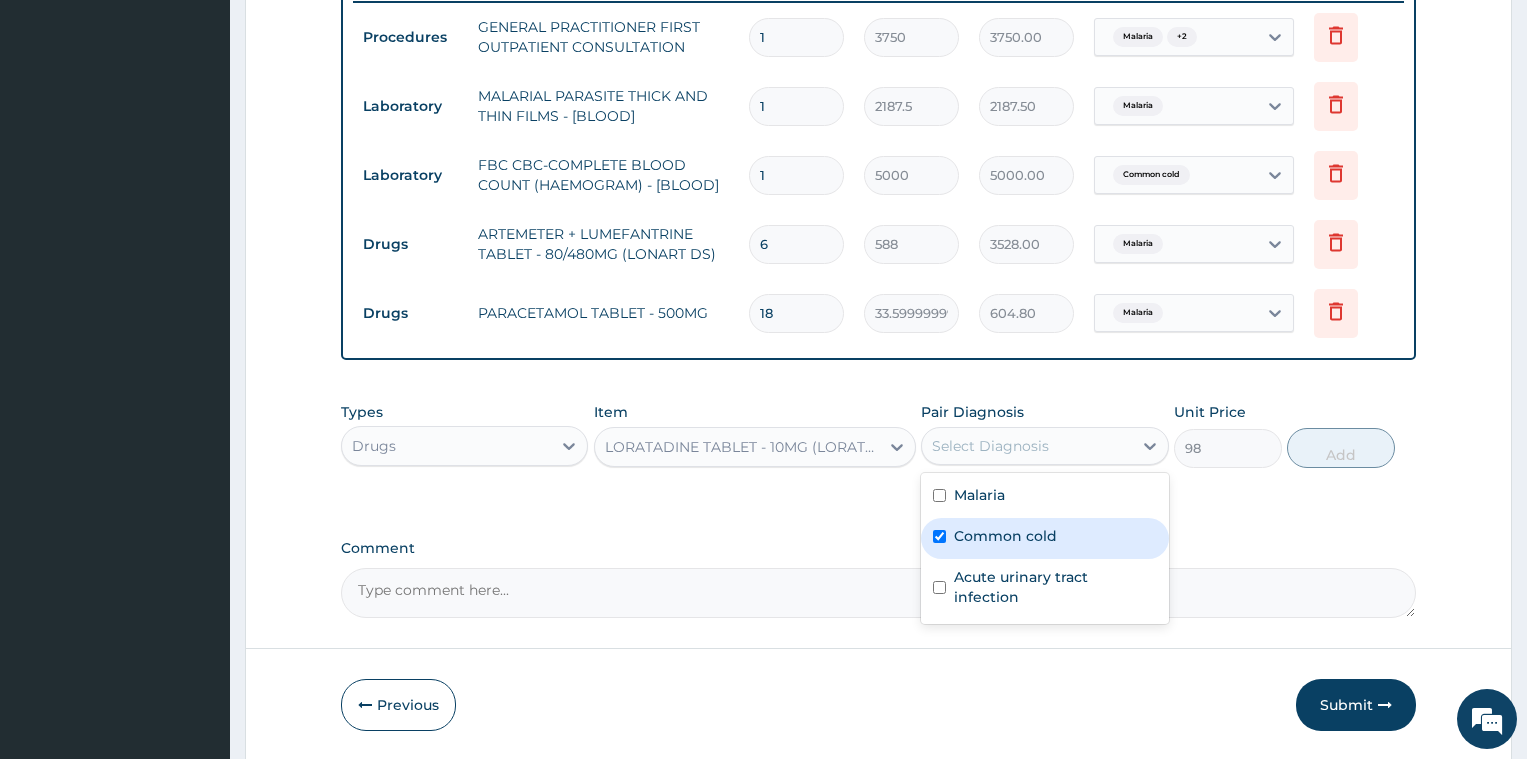 checkbox on "true" 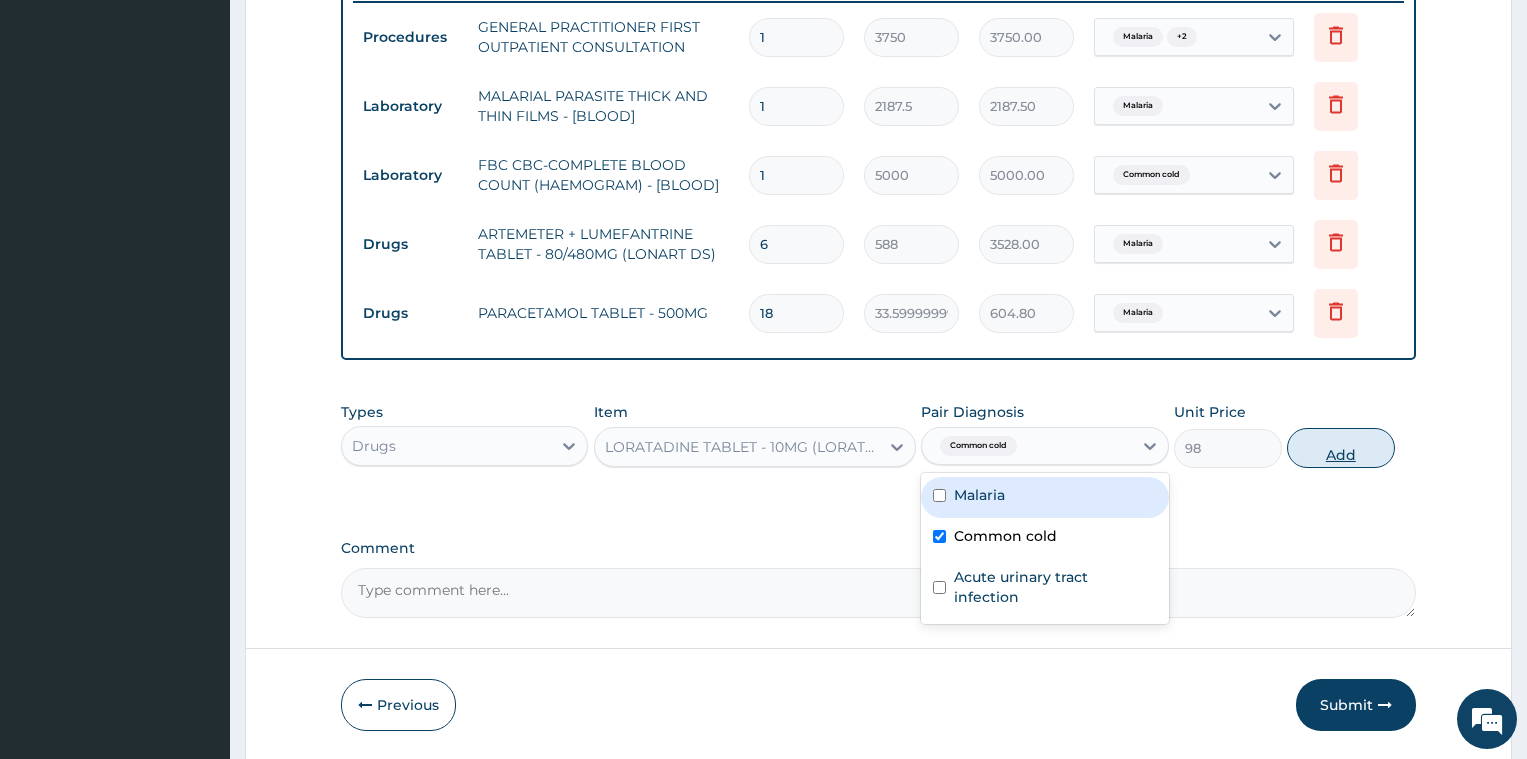 click on "Add" at bounding box center [1341, 448] 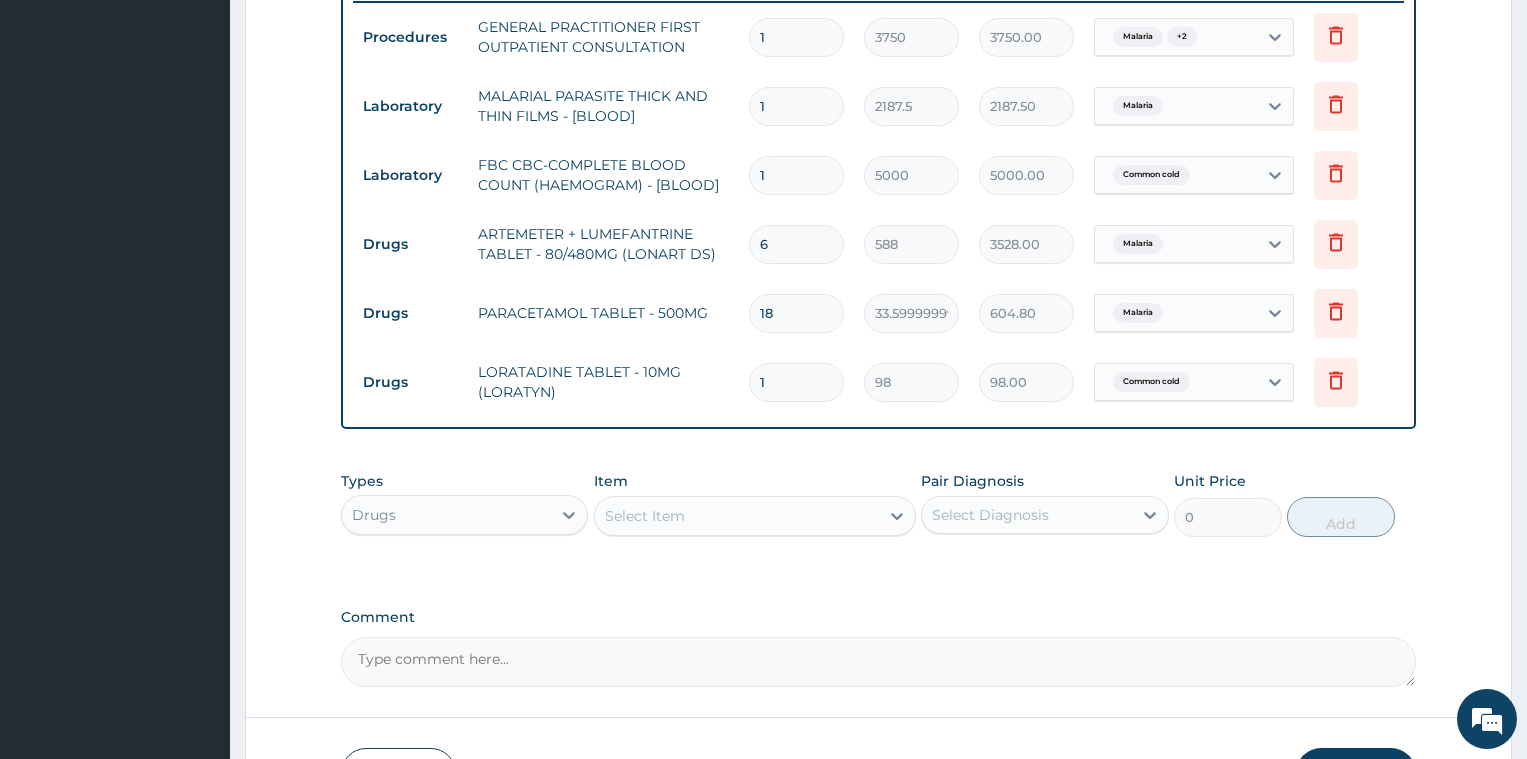 click on "Select Item" at bounding box center [737, 516] 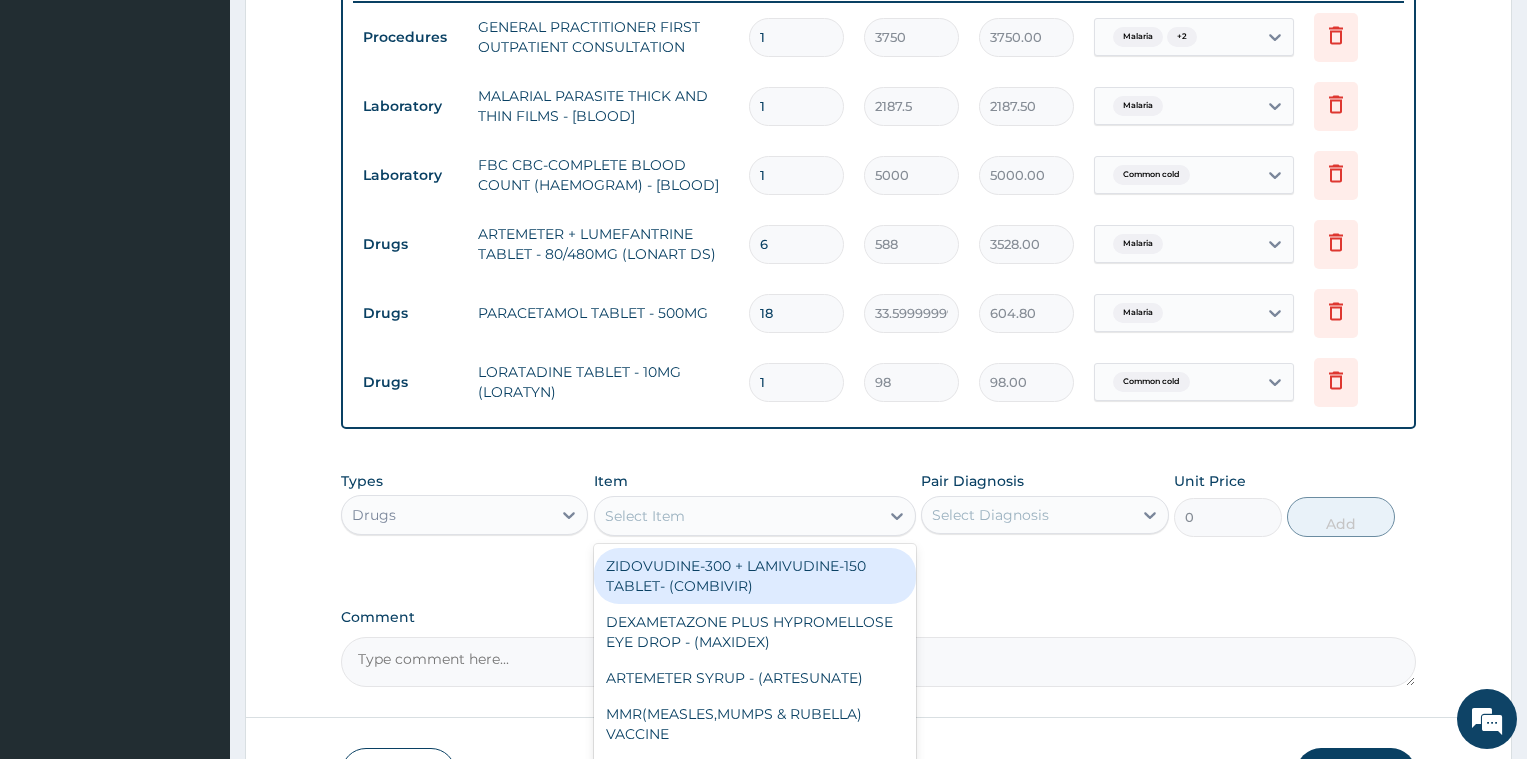 click on "1" at bounding box center [796, 382] 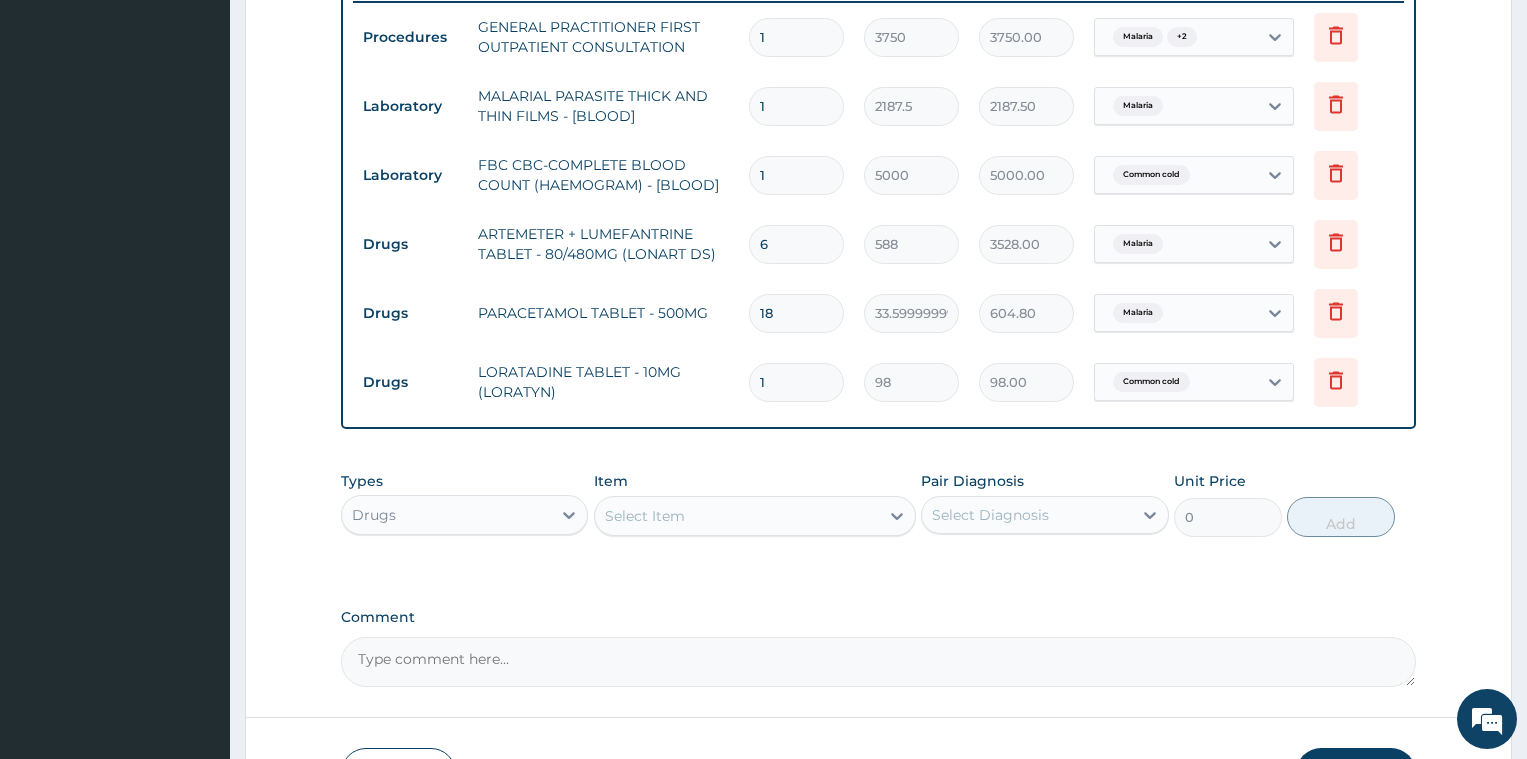 type 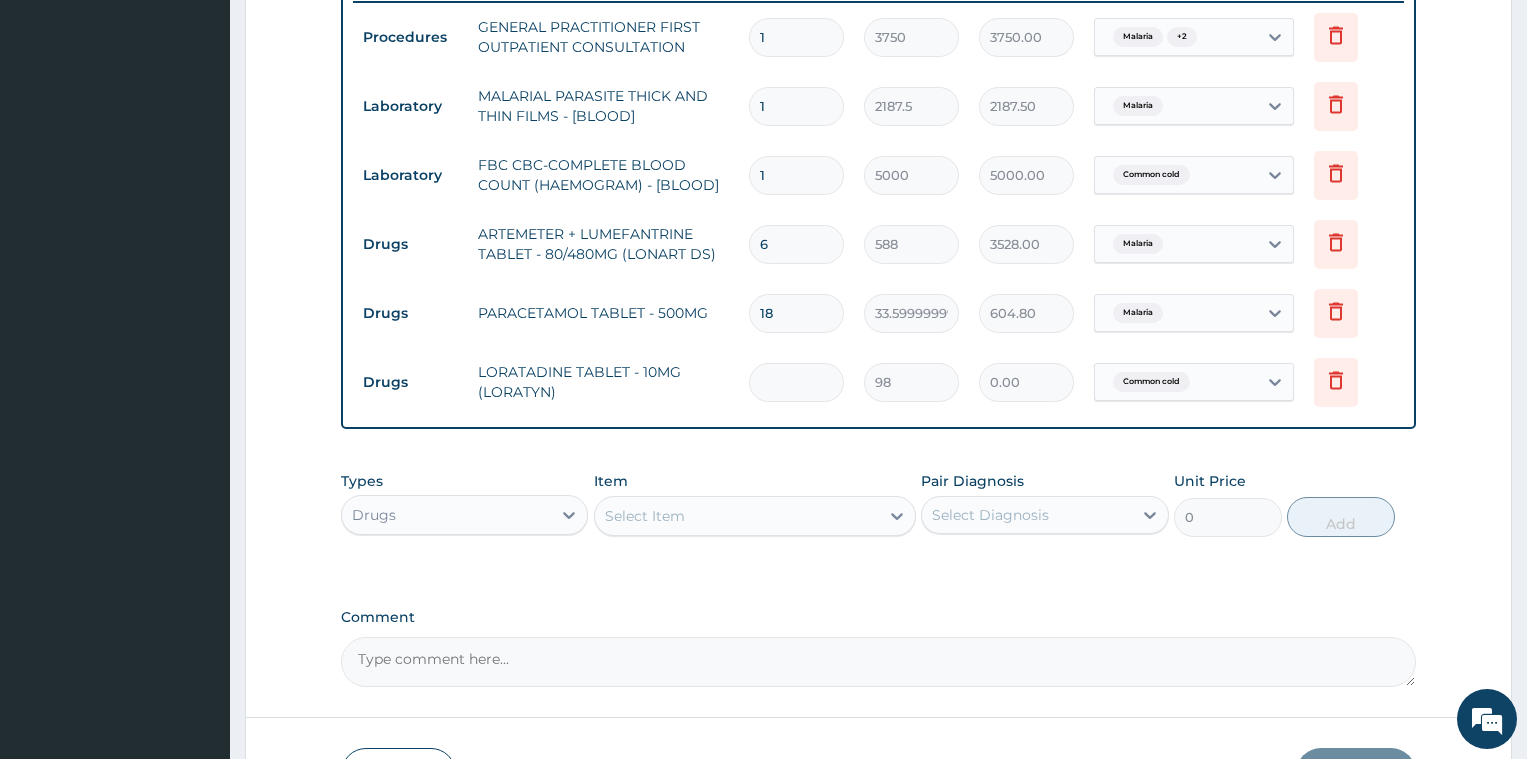 type on "5" 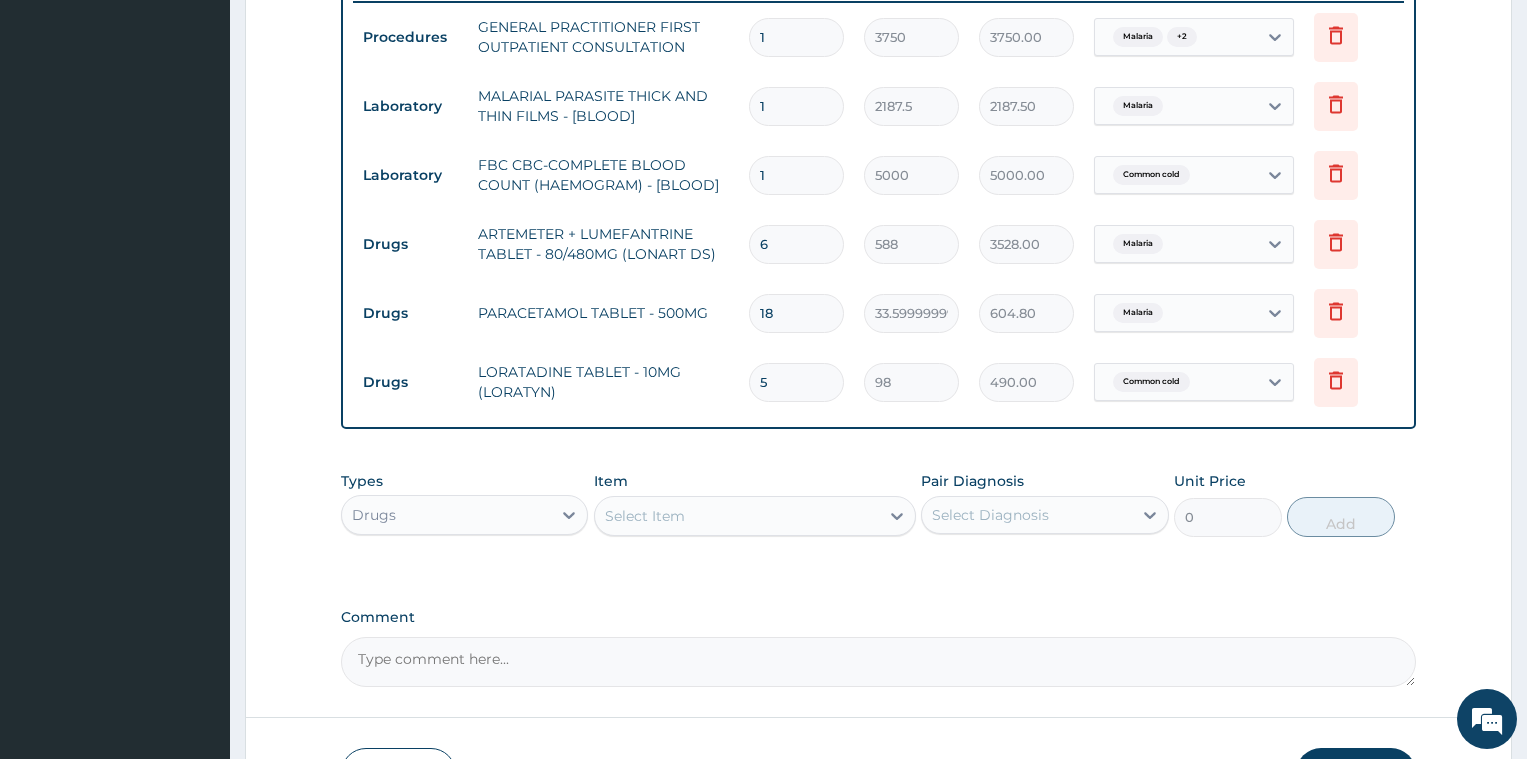 type on "5" 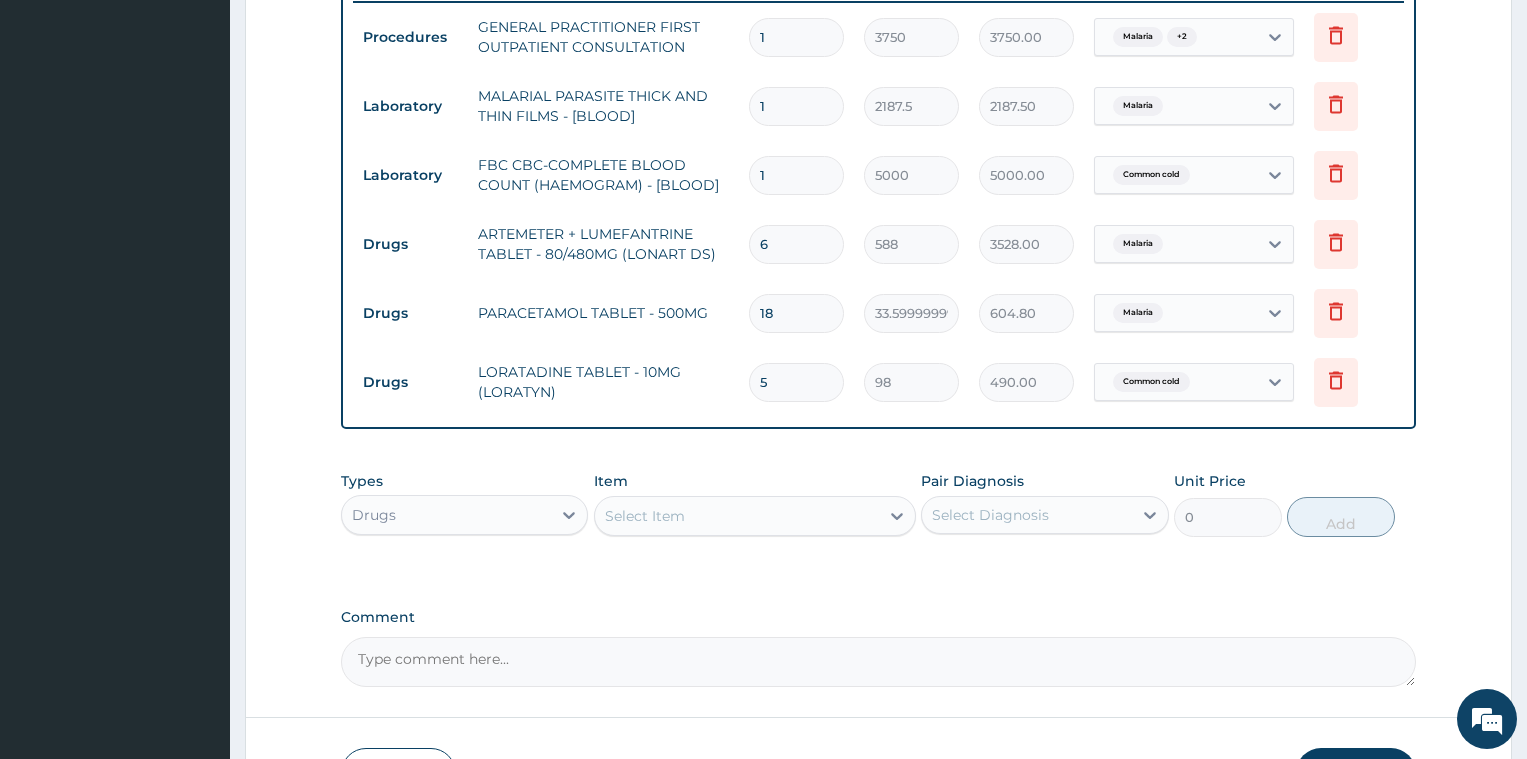 click on "Select Item" at bounding box center (645, 516) 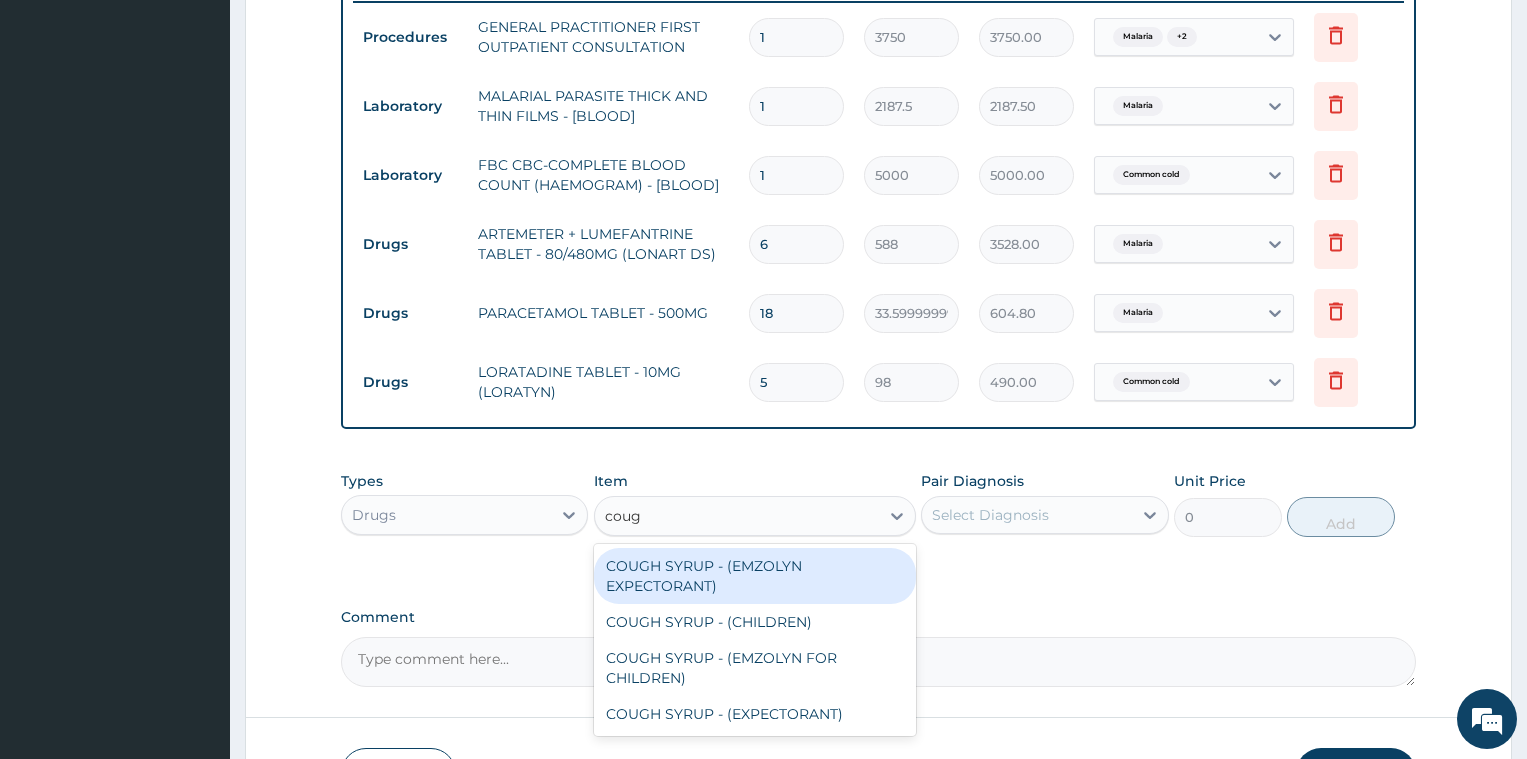 type on "cough" 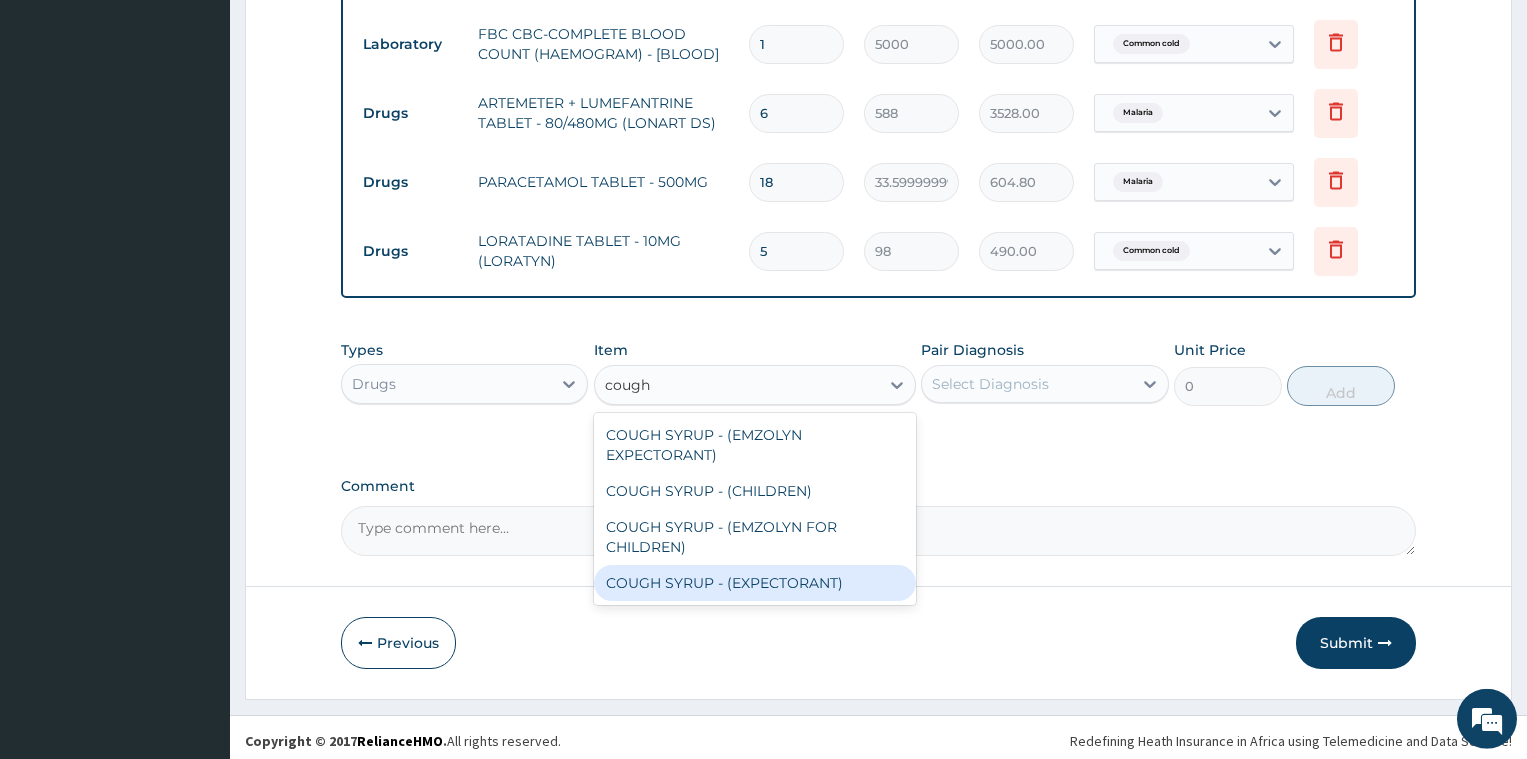 scroll, scrollTop: 931, scrollLeft: 0, axis: vertical 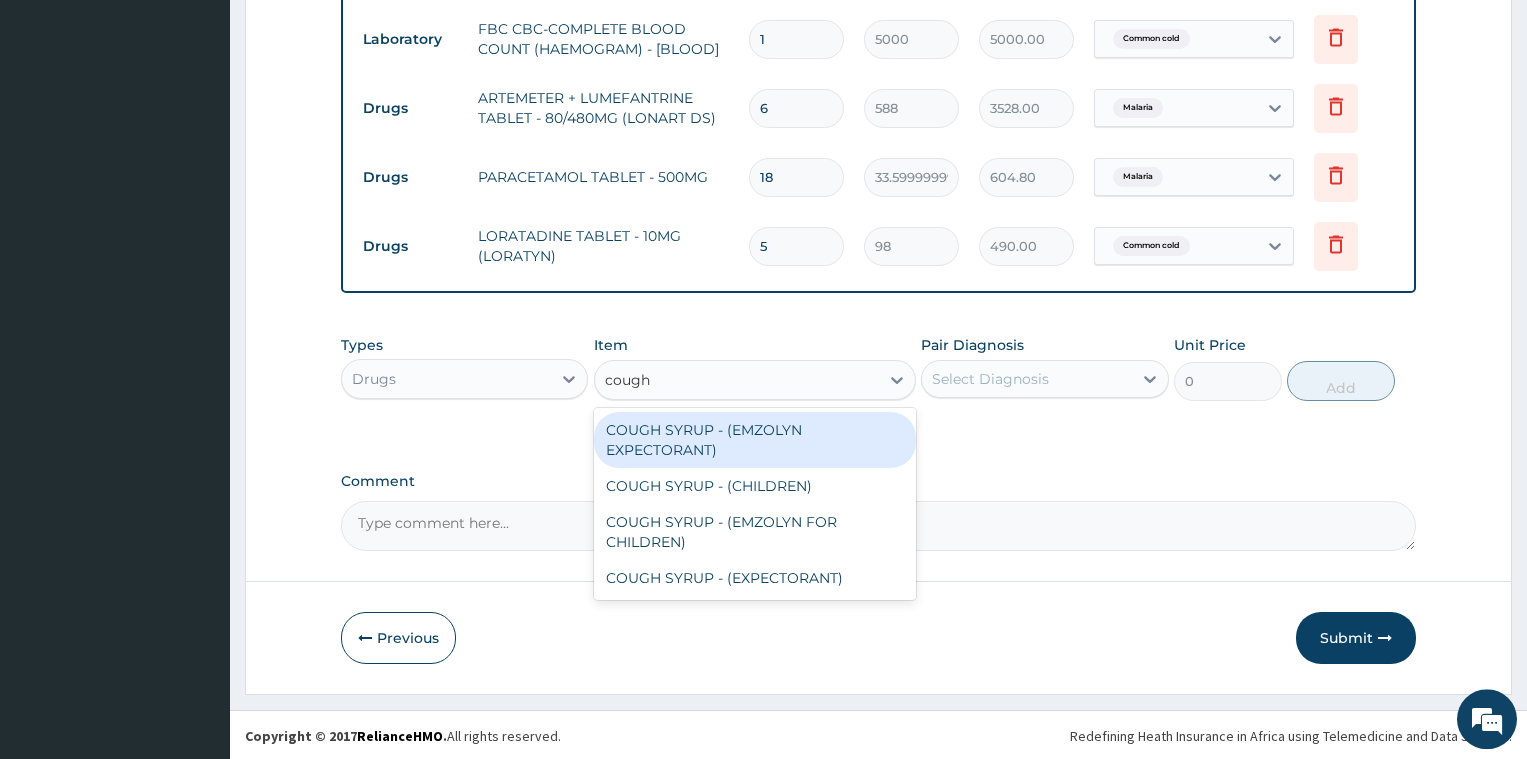 click on "COUGH SYRUP - (EMZOLYN EXPECTORANT)" at bounding box center (755, 440) 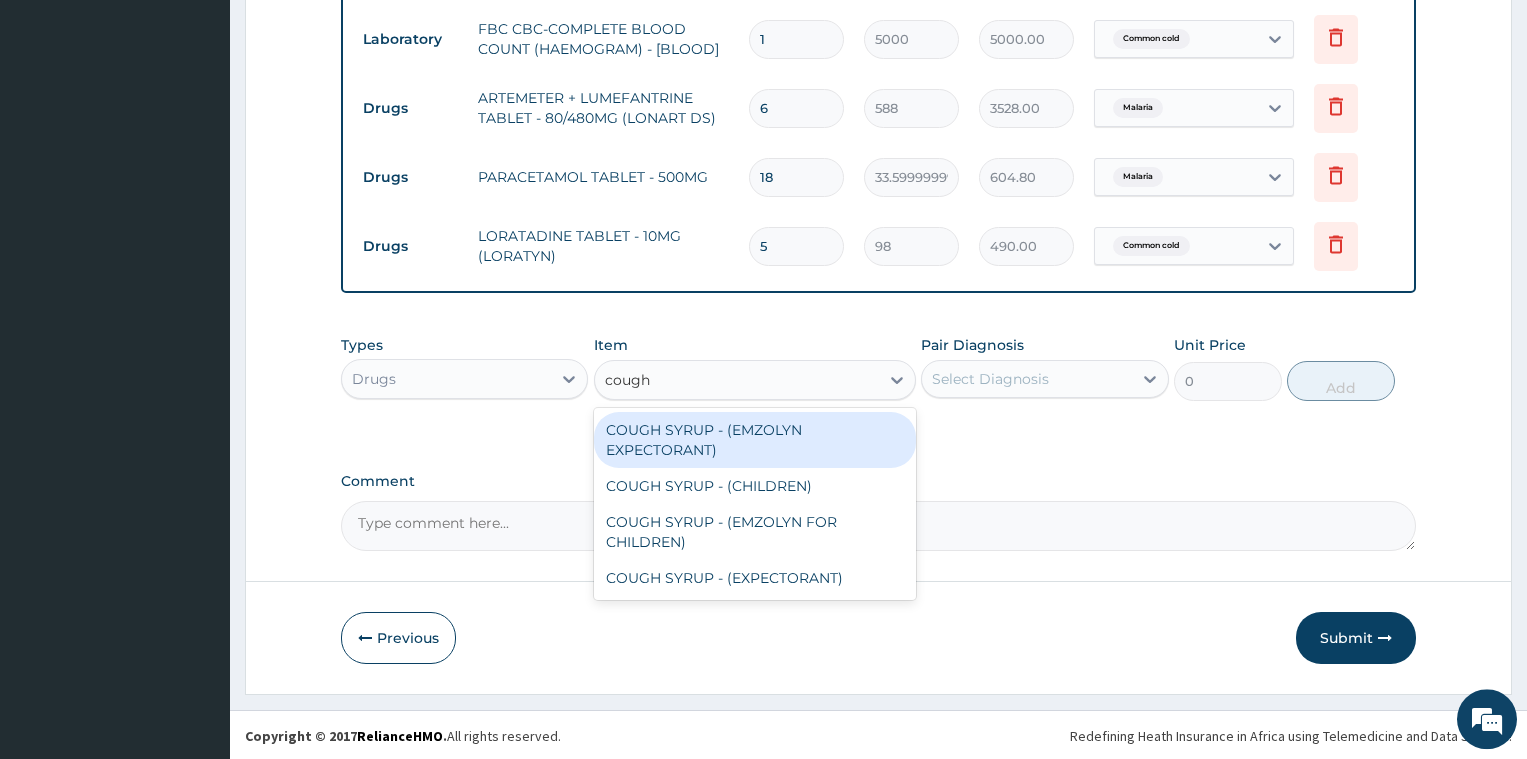 type 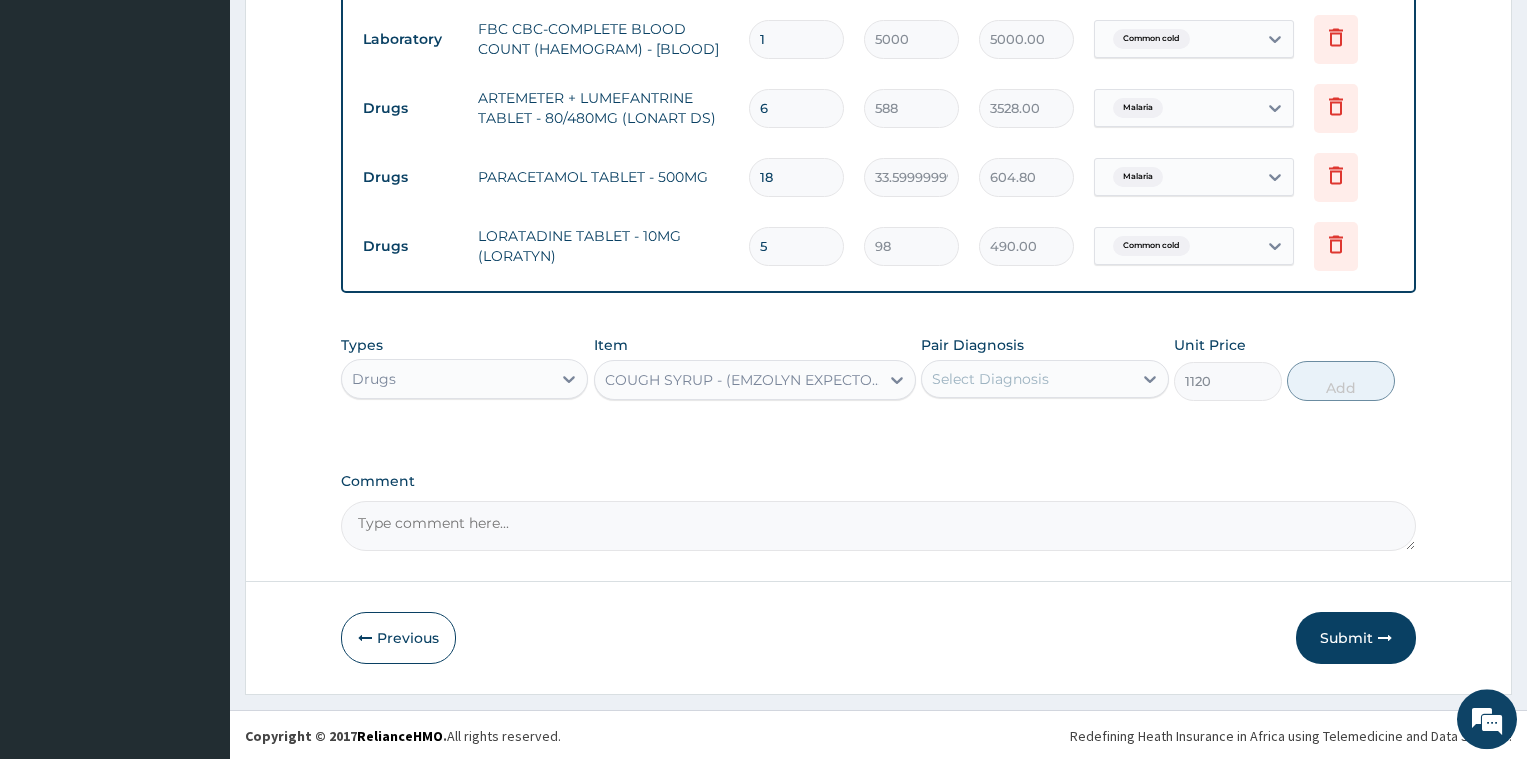 click on "Select Diagnosis" at bounding box center [990, 379] 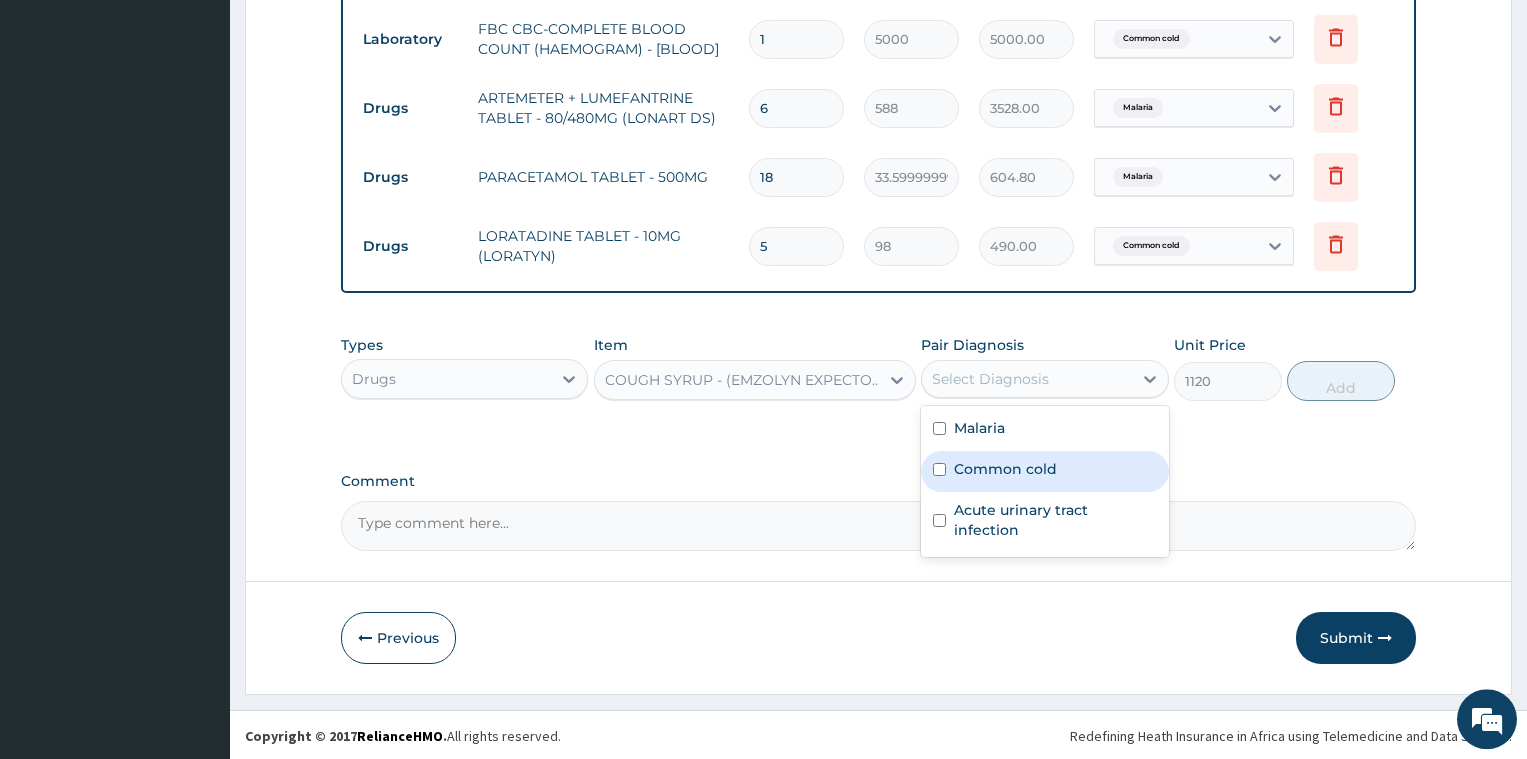 click on "Common cold" at bounding box center (1005, 469) 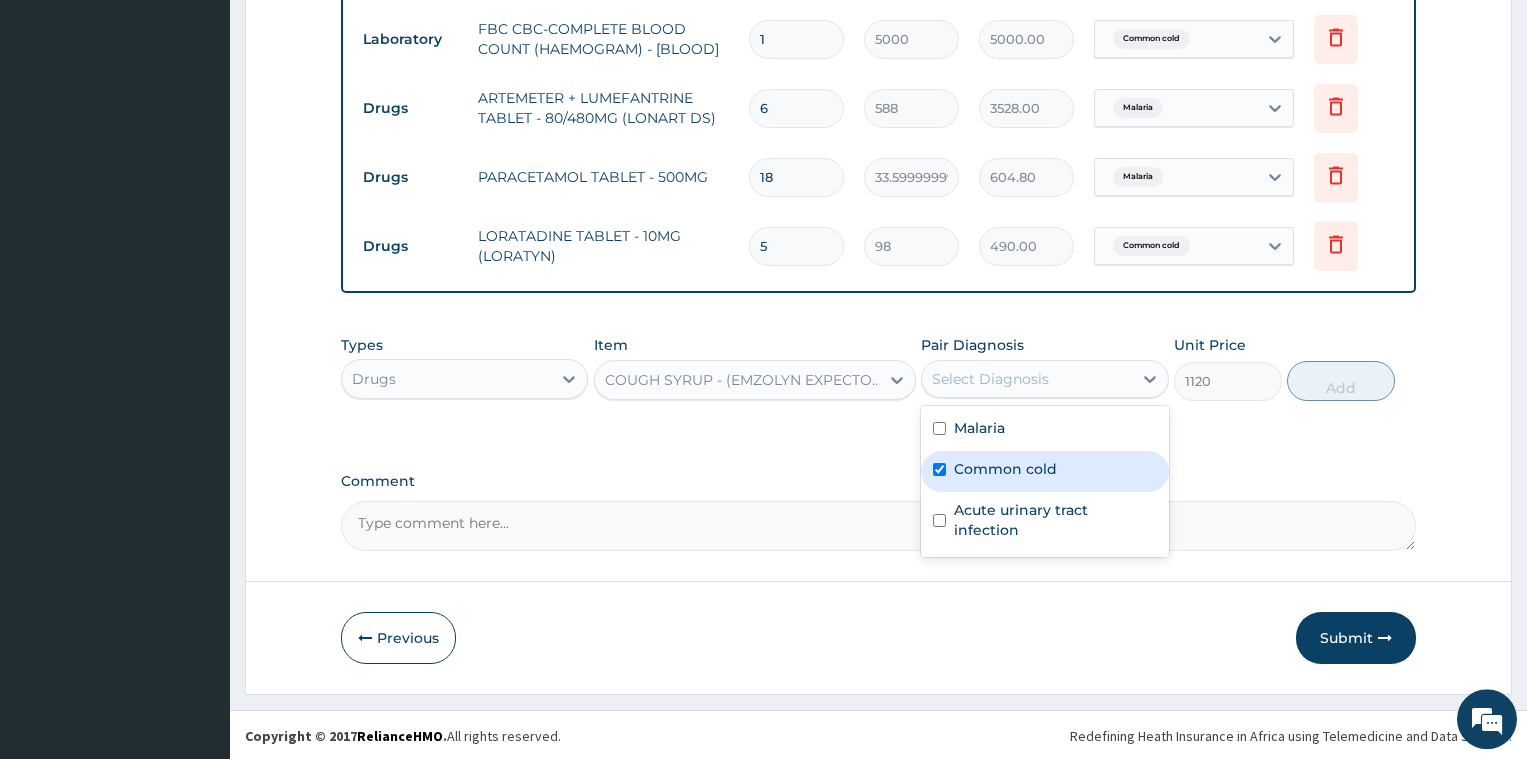 checkbox on "true" 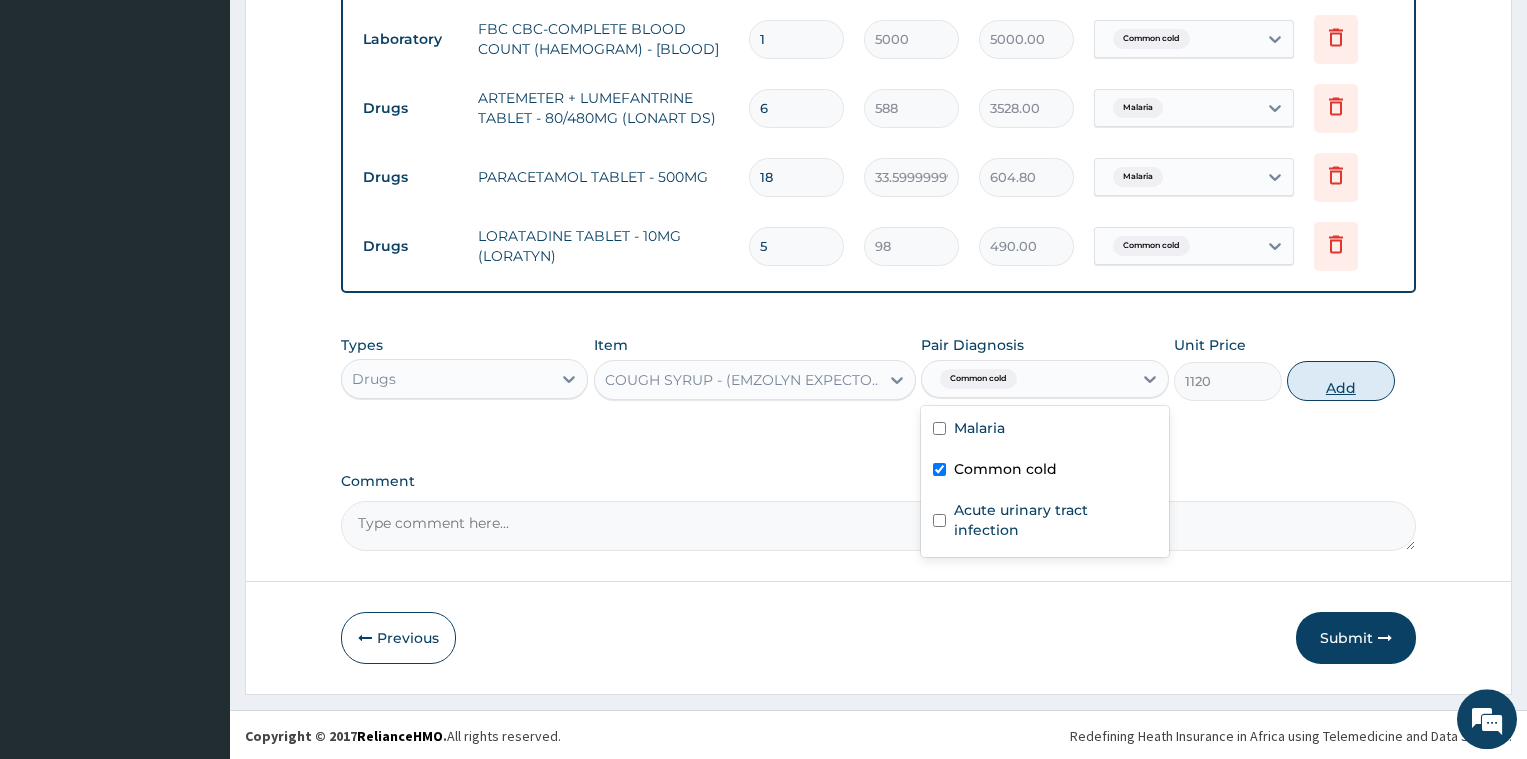 click on "Add" at bounding box center (1341, 381) 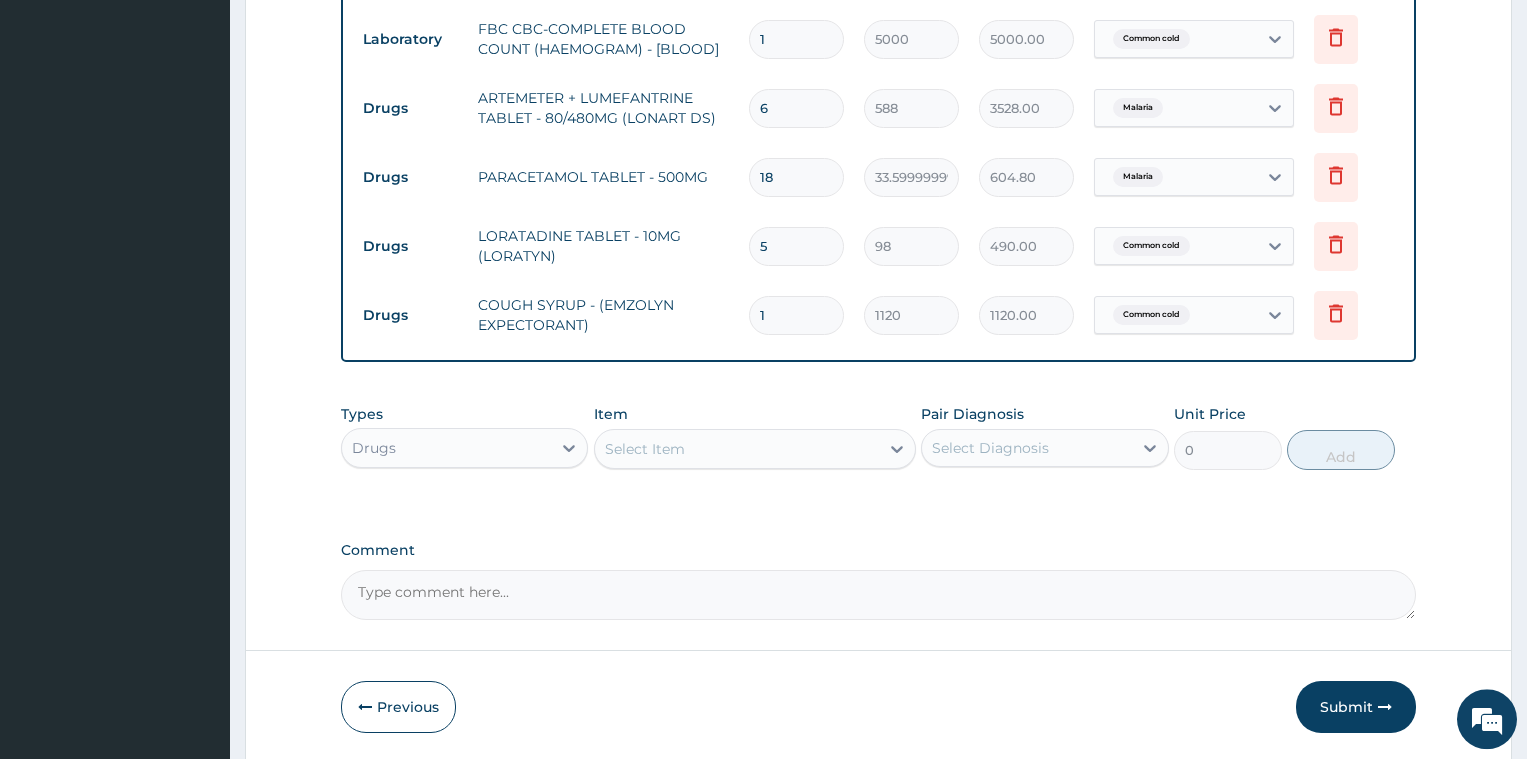 click on "Select Item" at bounding box center [645, 449] 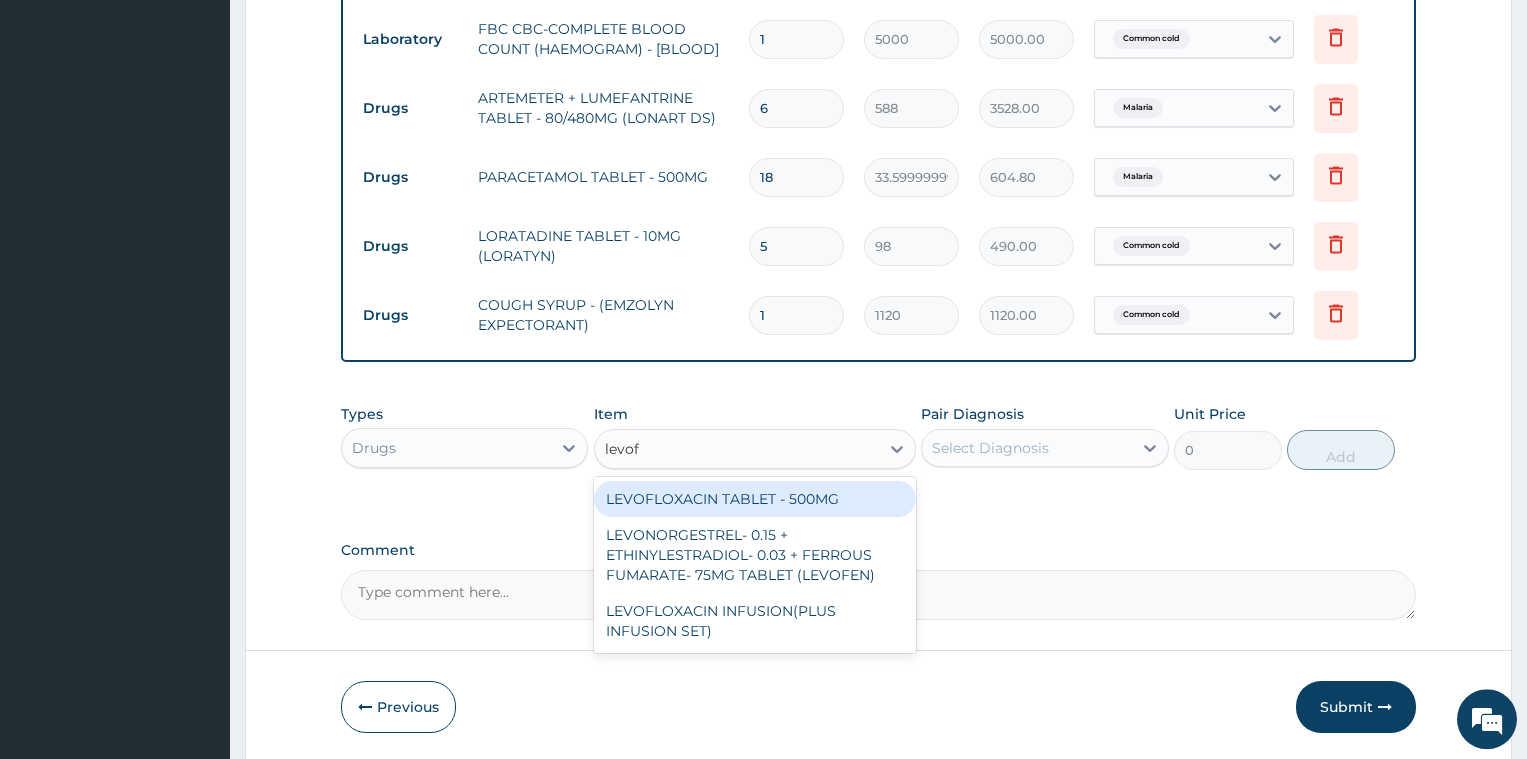 type on "levofl" 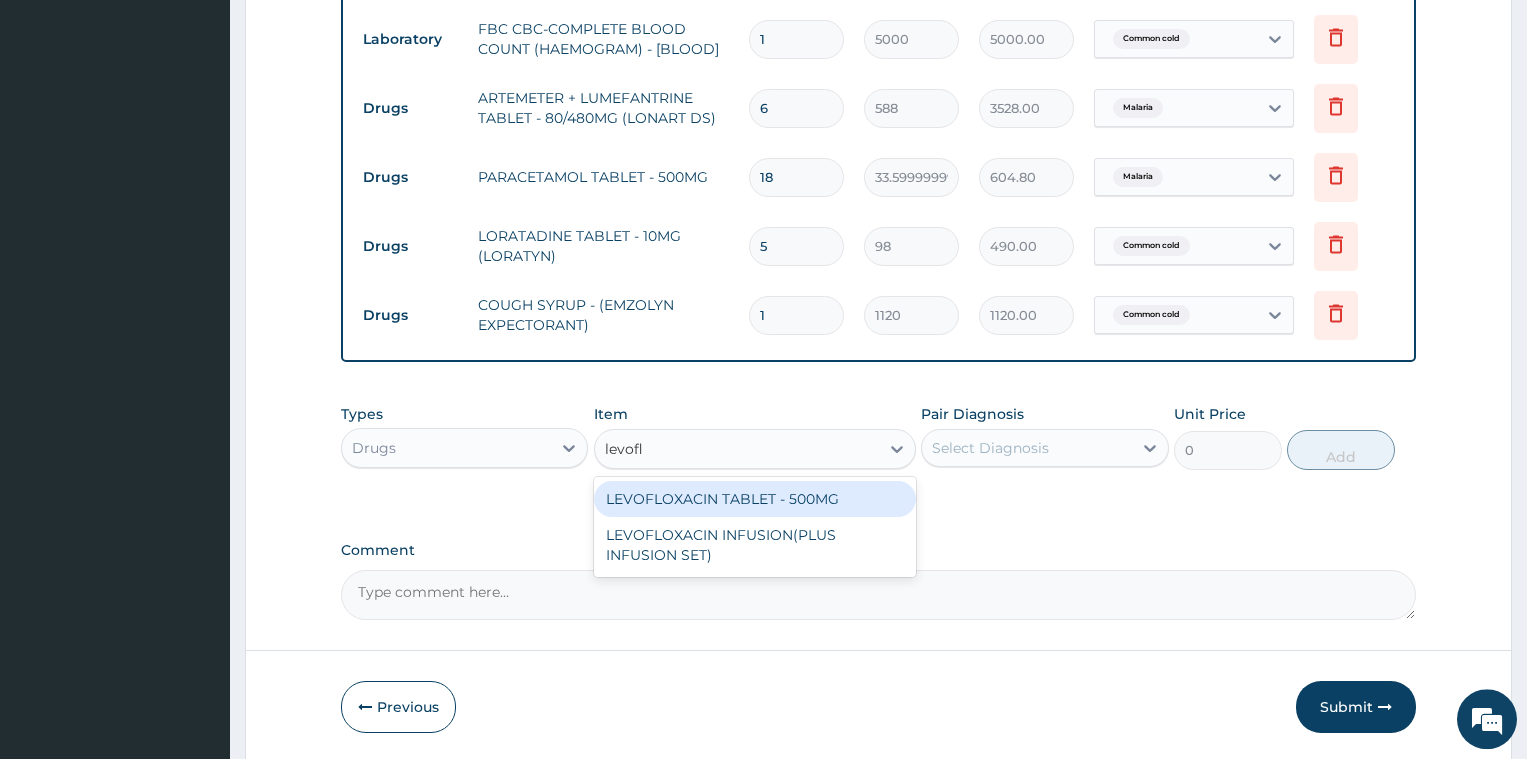 click on "LEVOFLOXACIN  TABLET - 500MG" at bounding box center (755, 499) 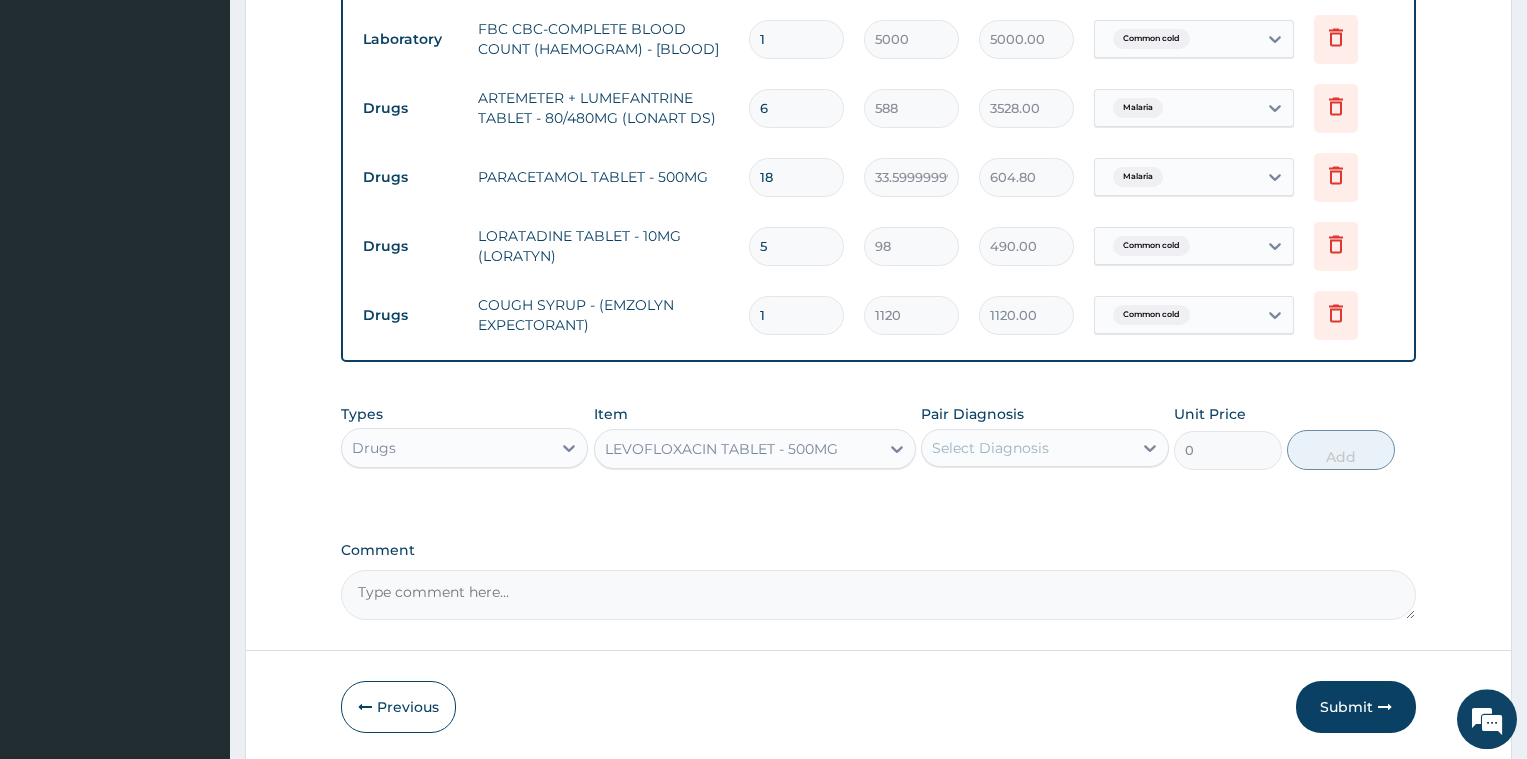 type 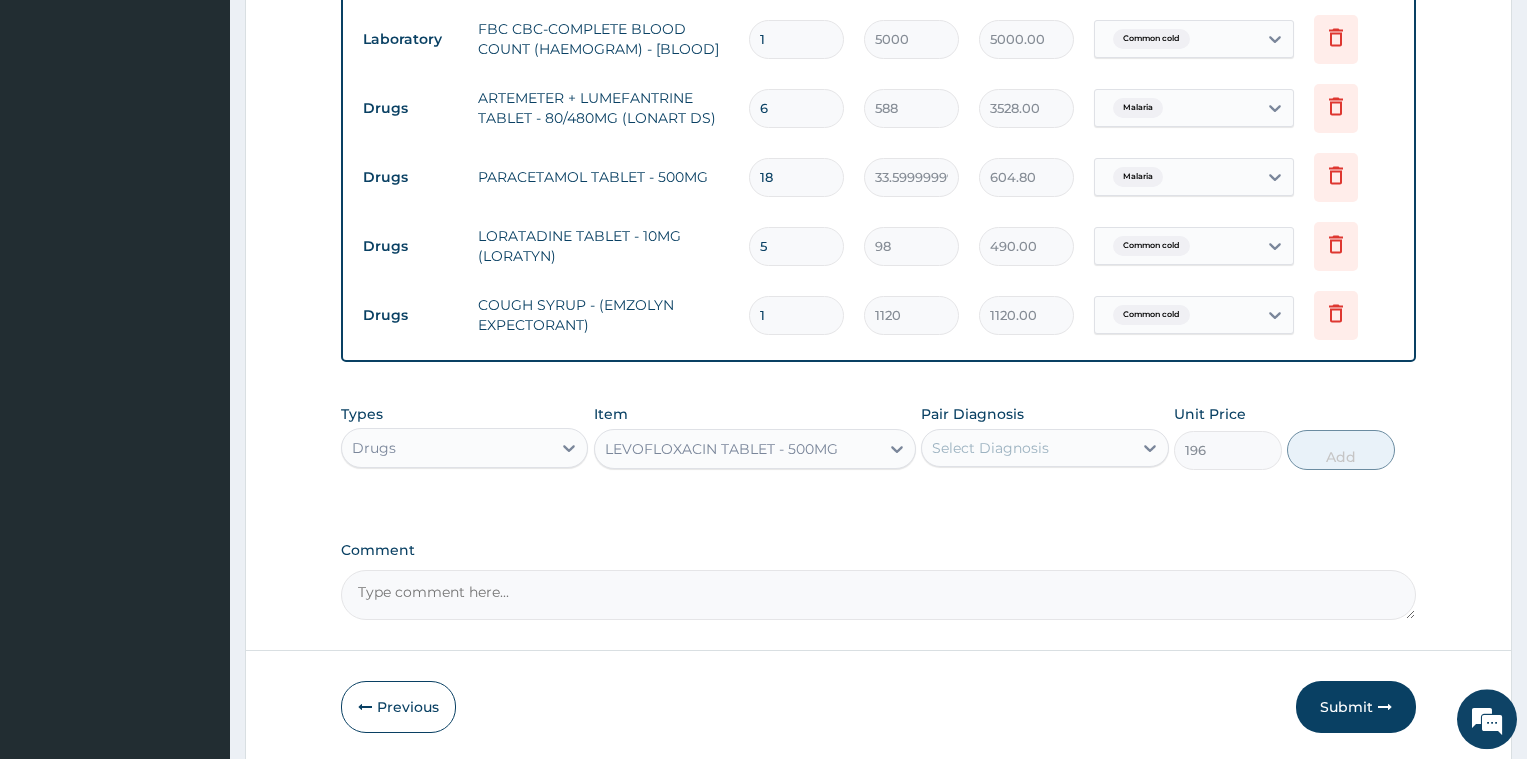 click on "Select Diagnosis" at bounding box center [990, 448] 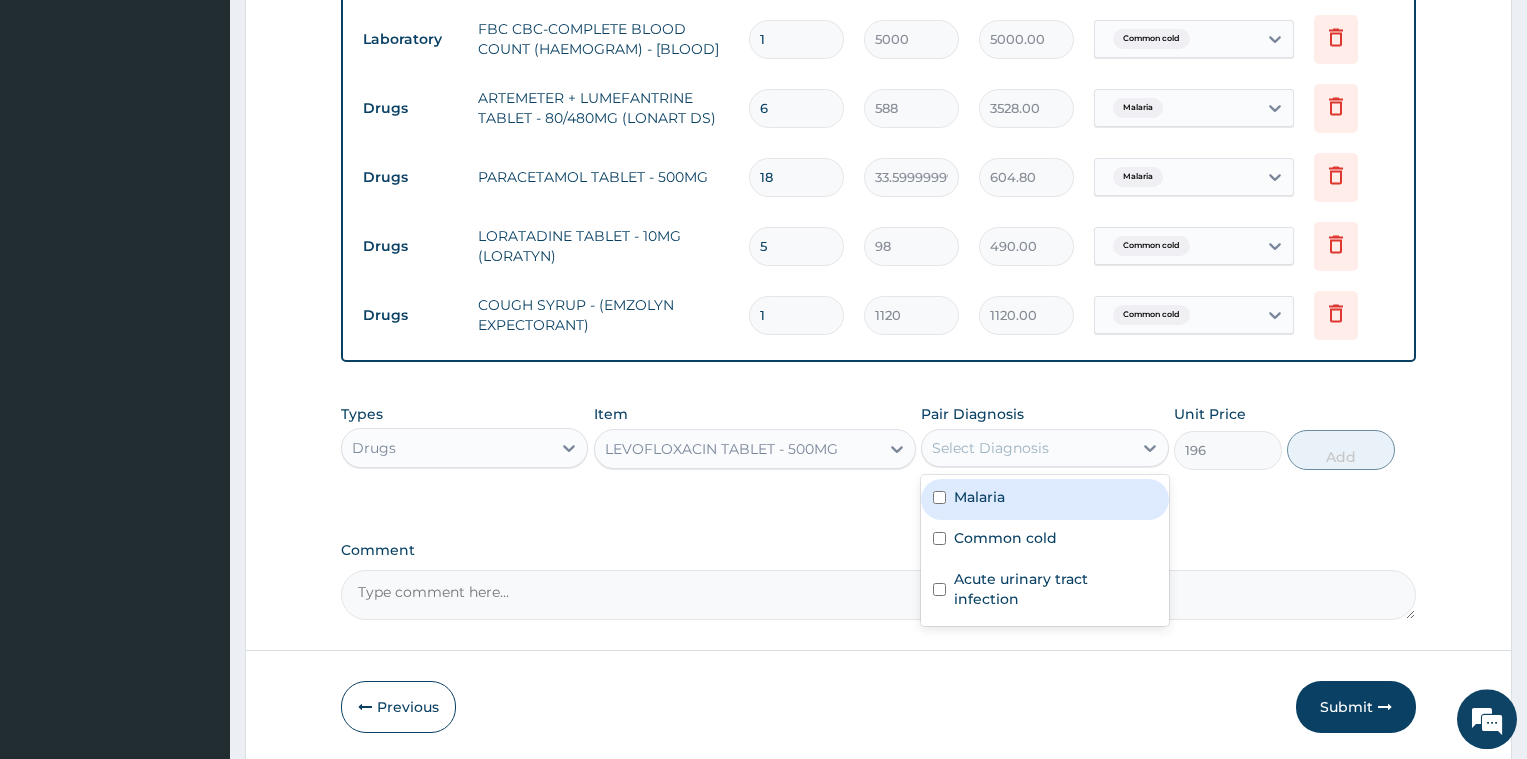 click on "Select Diagnosis" at bounding box center (990, 448) 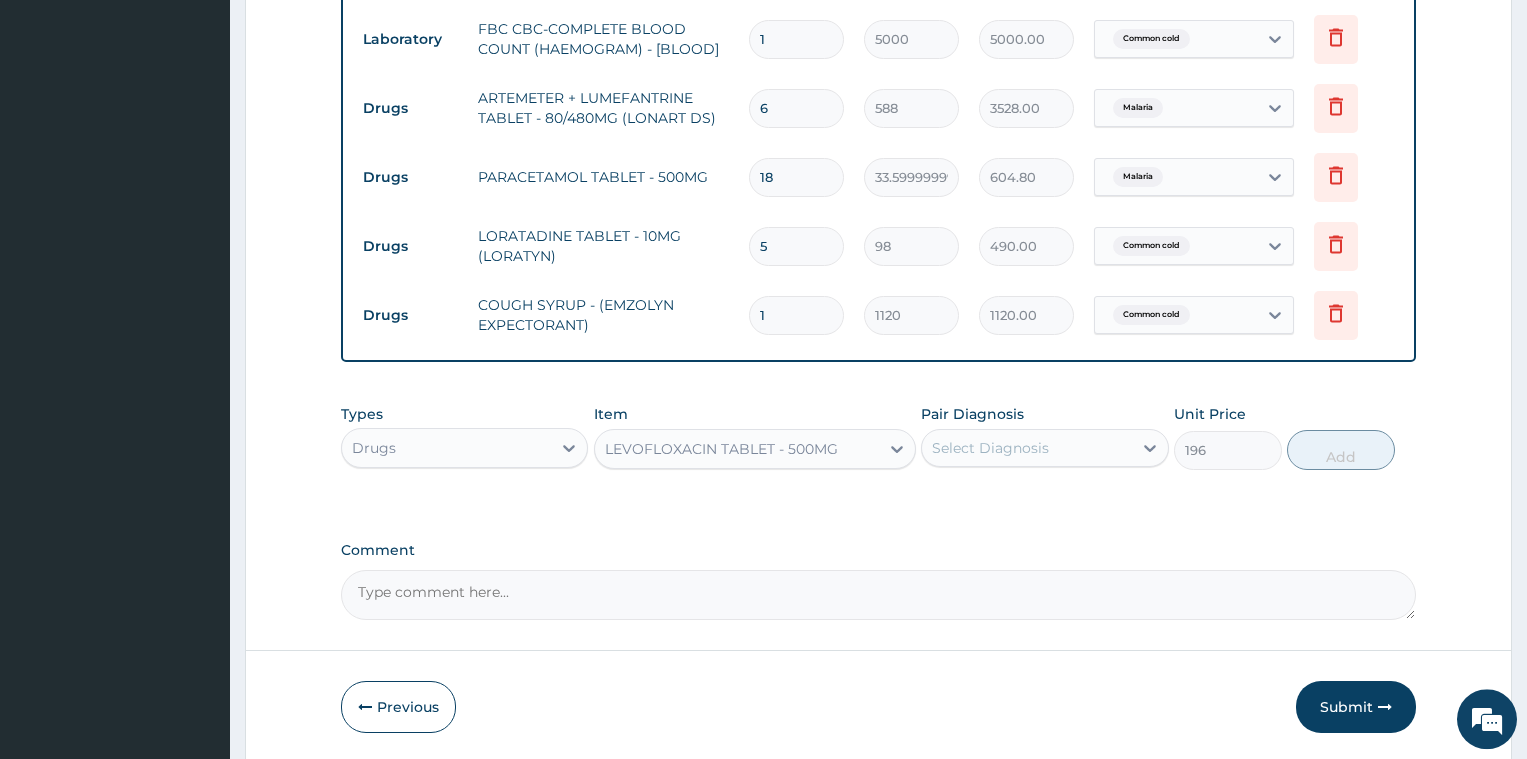 click on "Select Diagnosis" at bounding box center (990, 448) 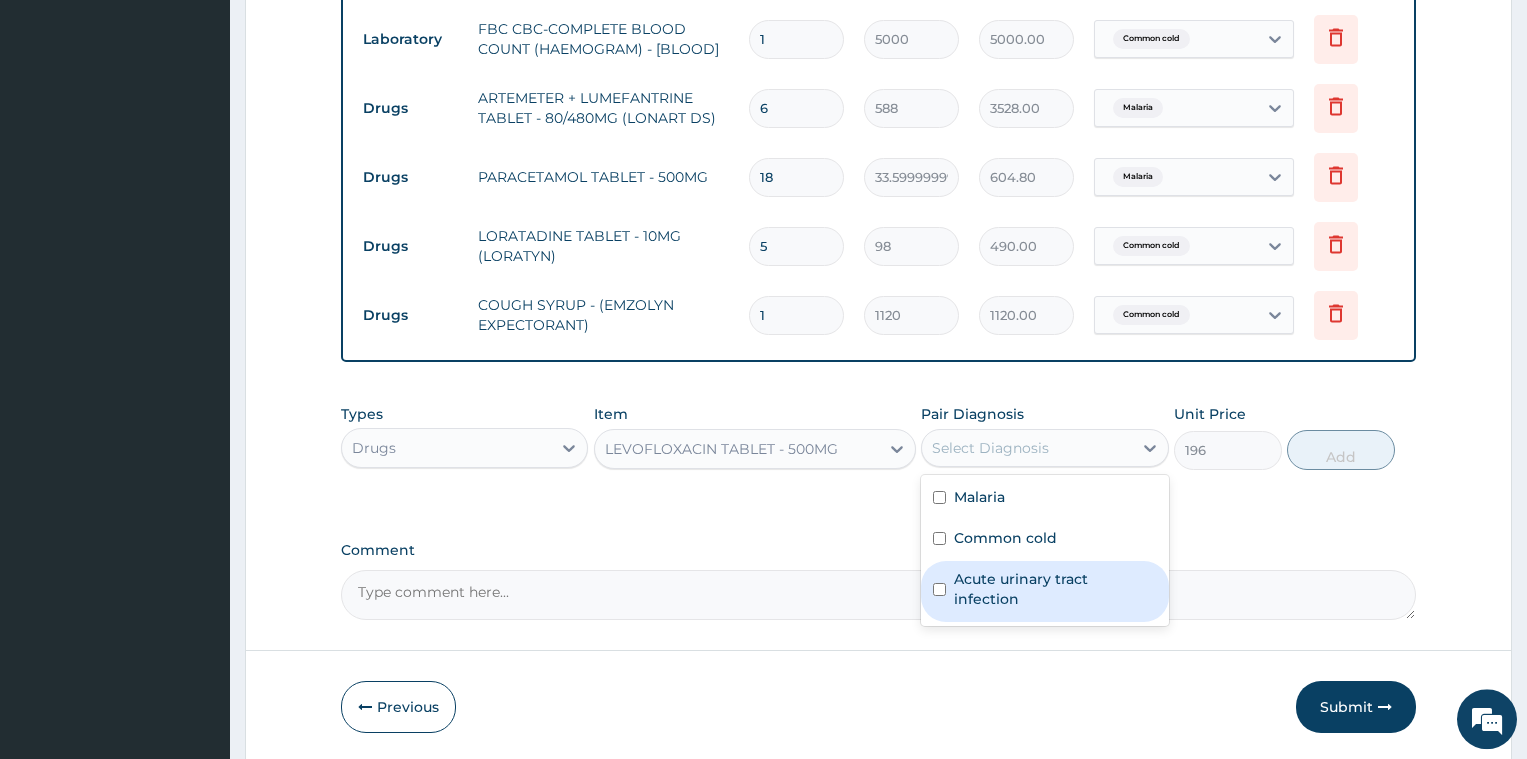 click on "Acute urinary tract infection" at bounding box center [1055, 589] 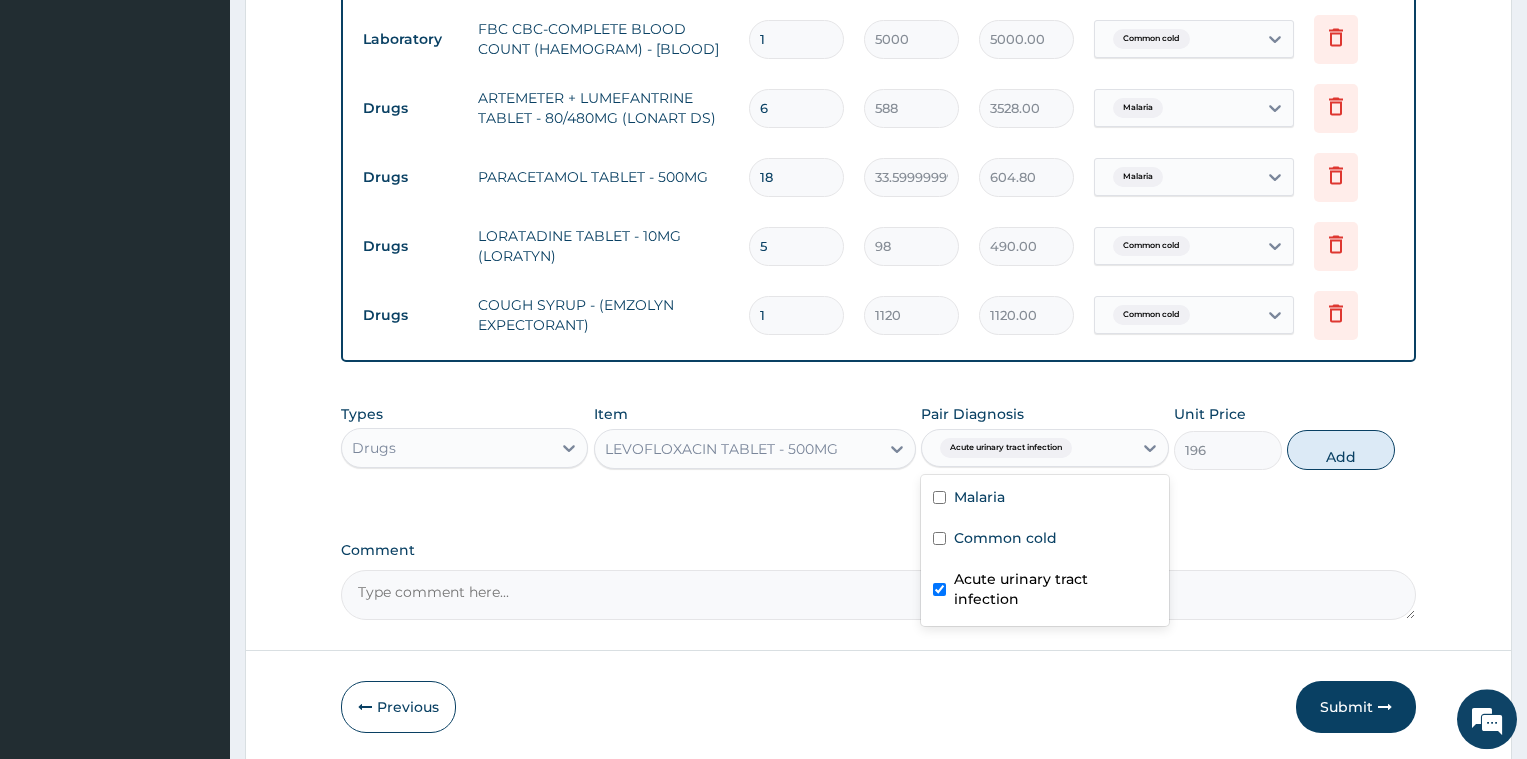 click on "Acute urinary tract infection" at bounding box center (1055, 589) 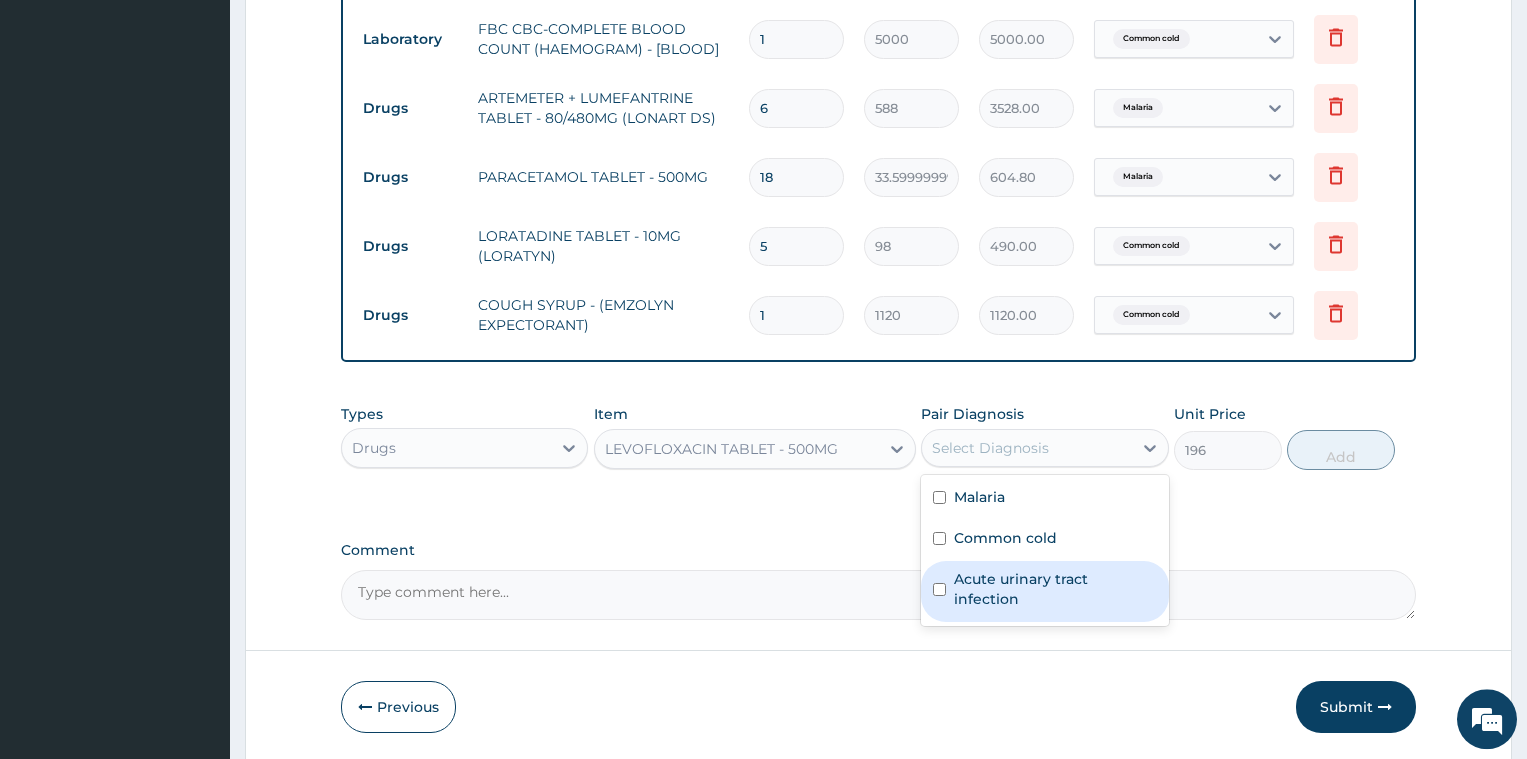 click on "Acute urinary tract infection" at bounding box center [1055, 589] 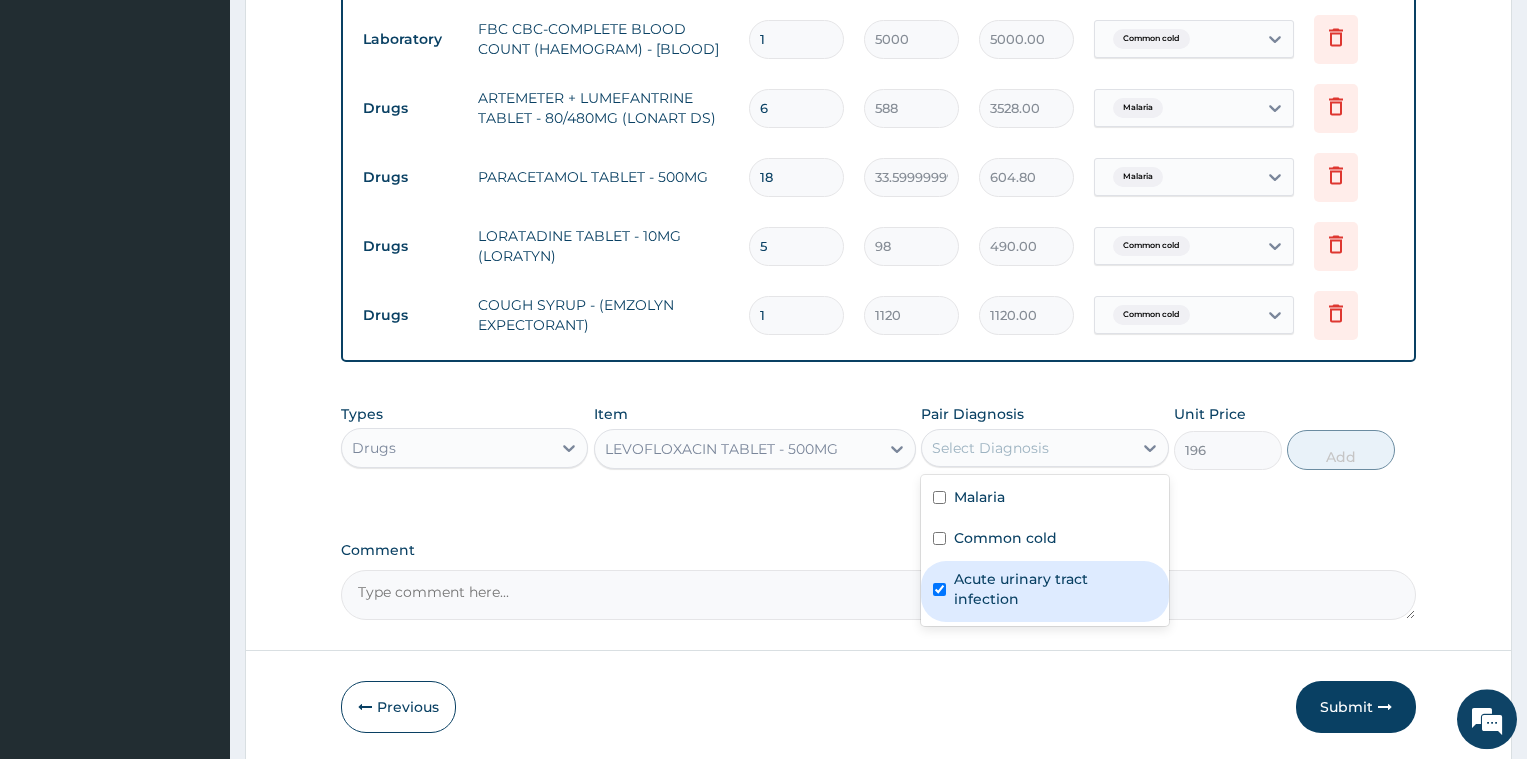 checkbox on "true" 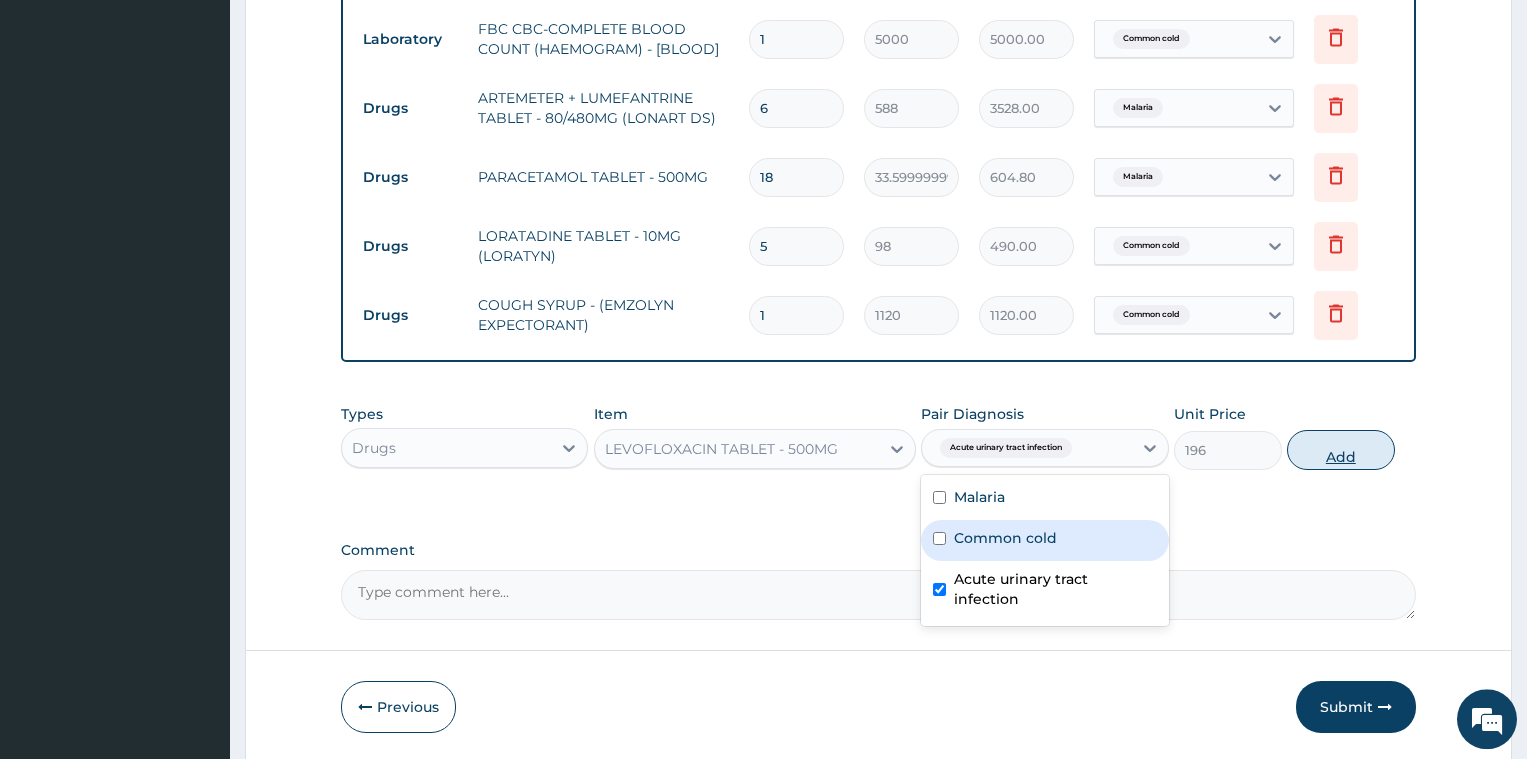 click on "Add" at bounding box center [1341, 450] 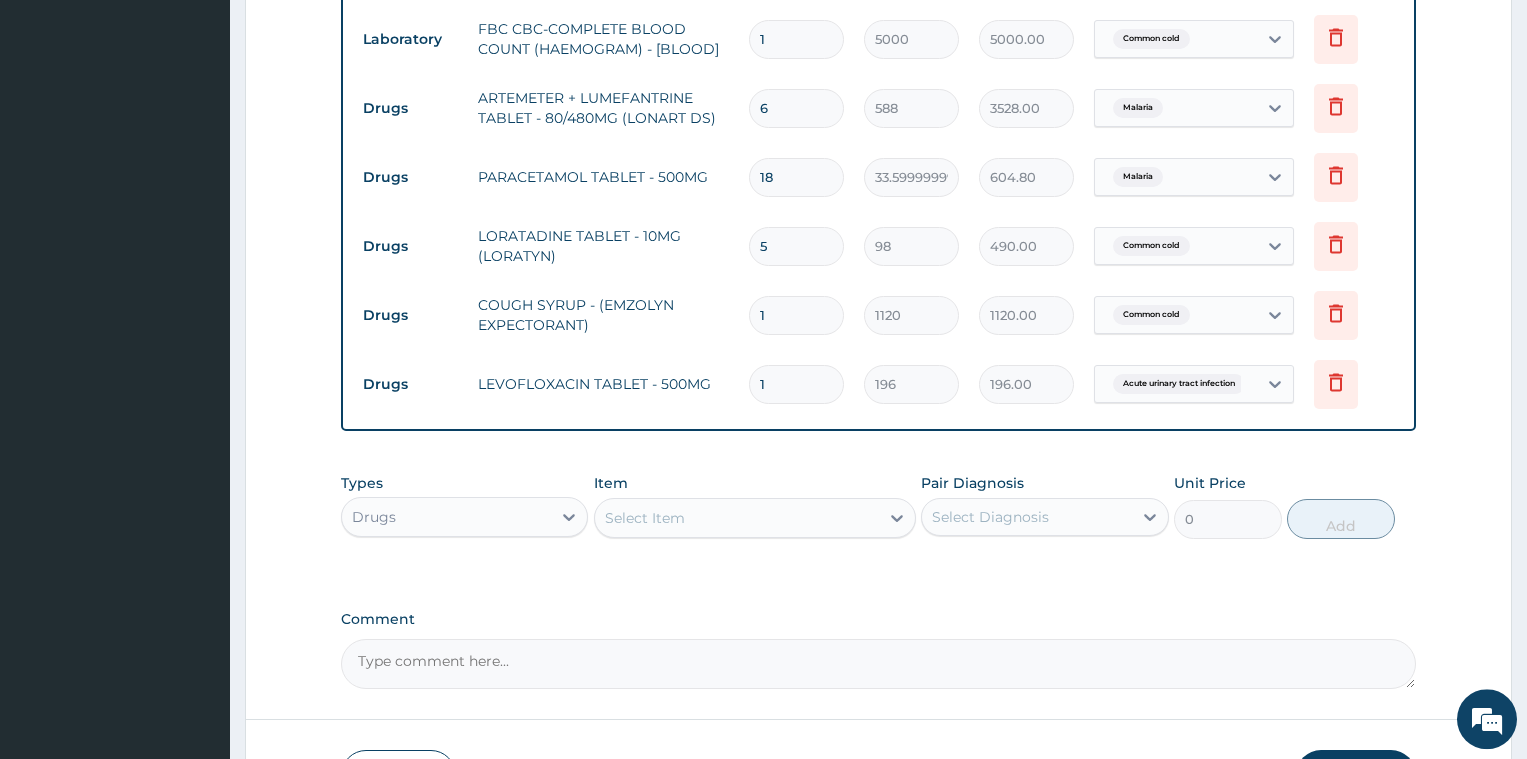 click on "1" at bounding box center [796, 384] 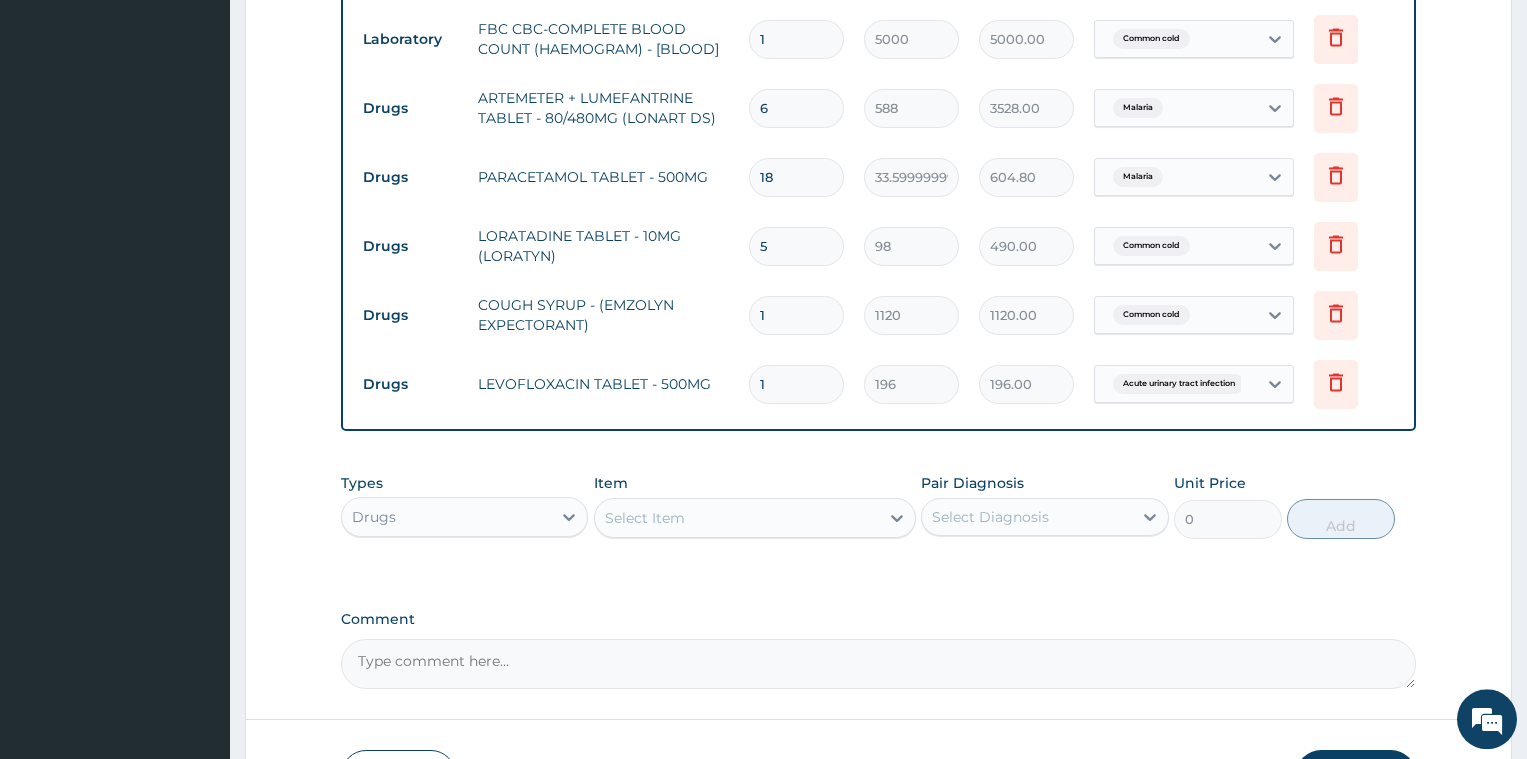 type on "10" 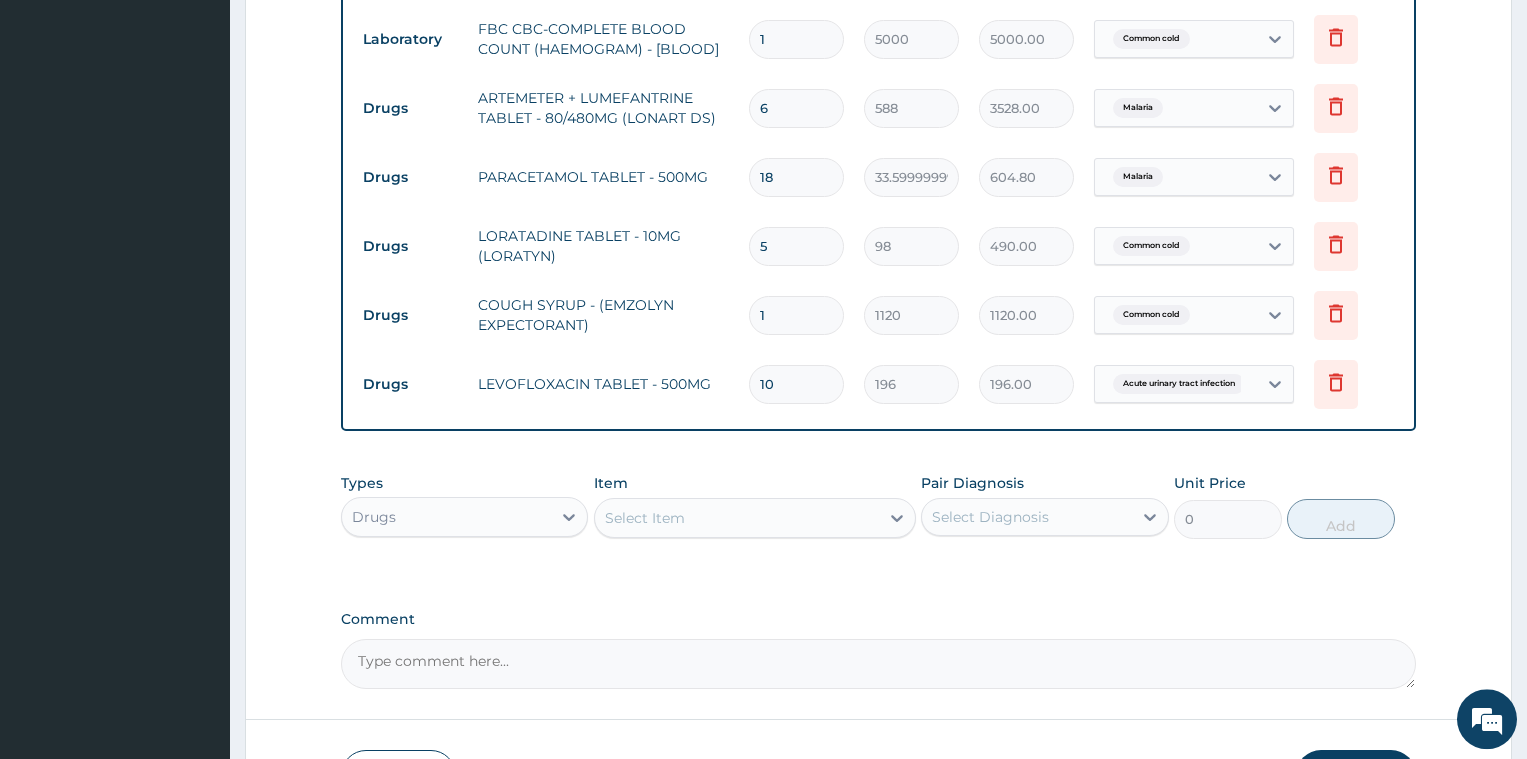 type on "1960.00" 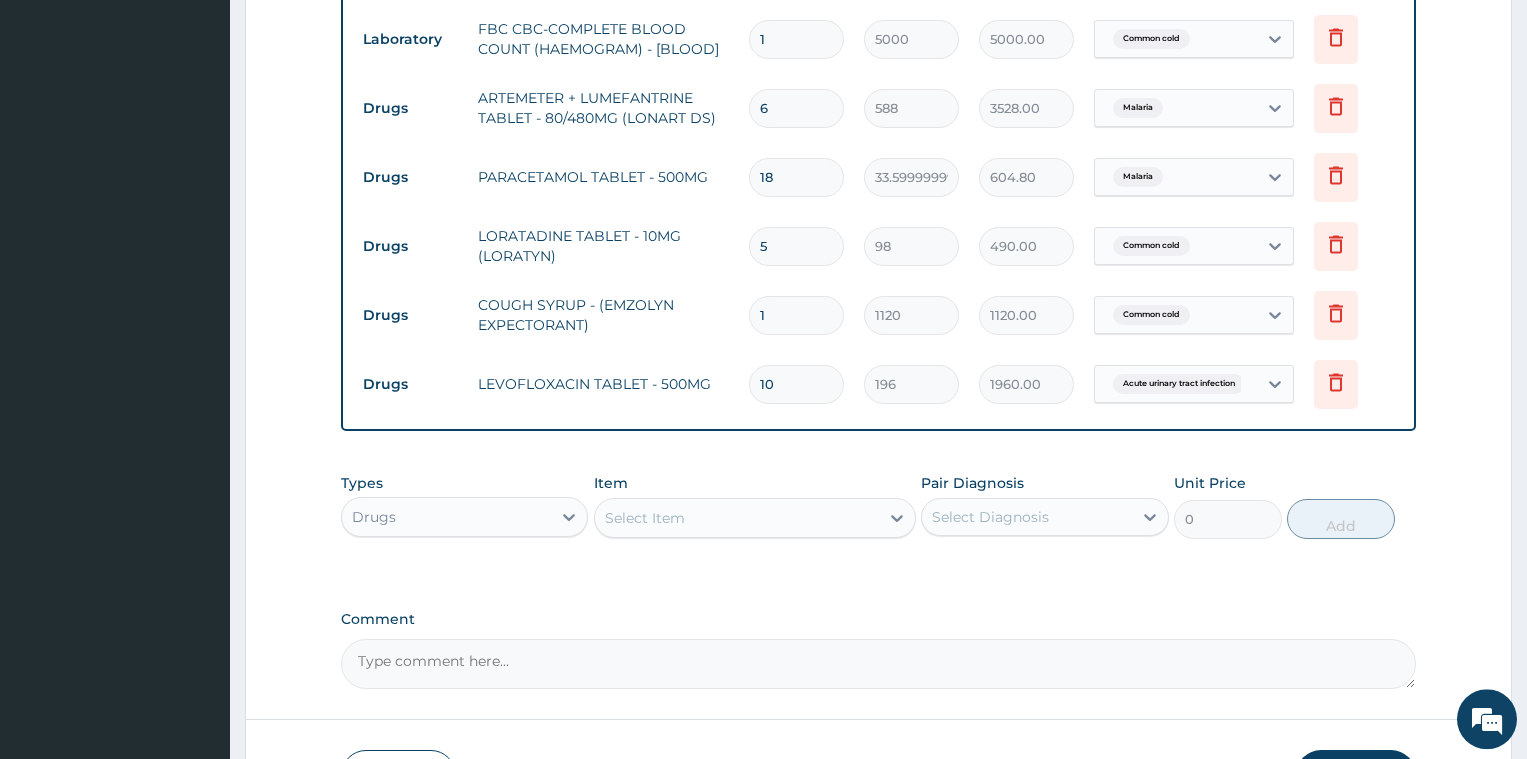 type on "10" 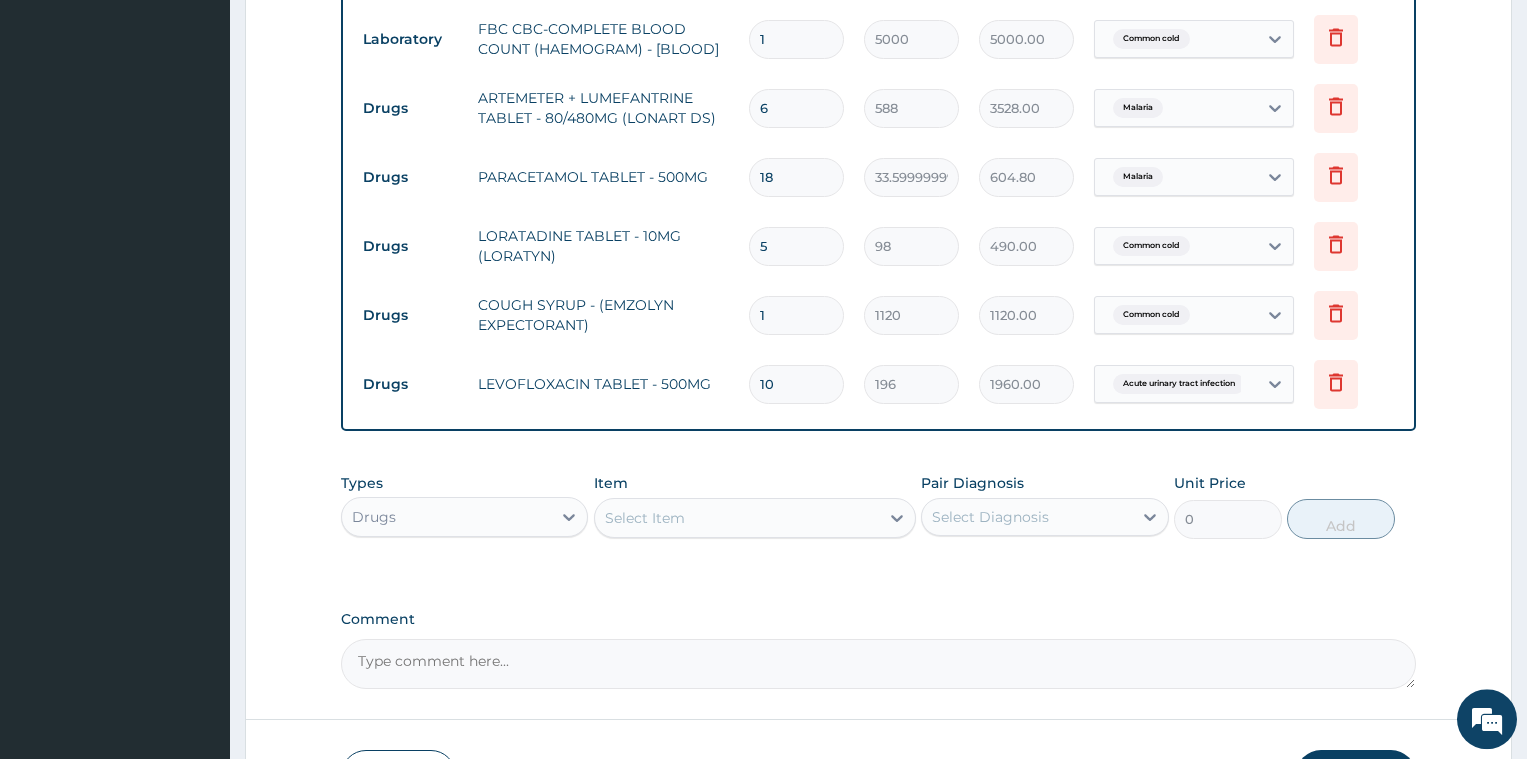 click on "Select Item" at bounding box center (645, 518) 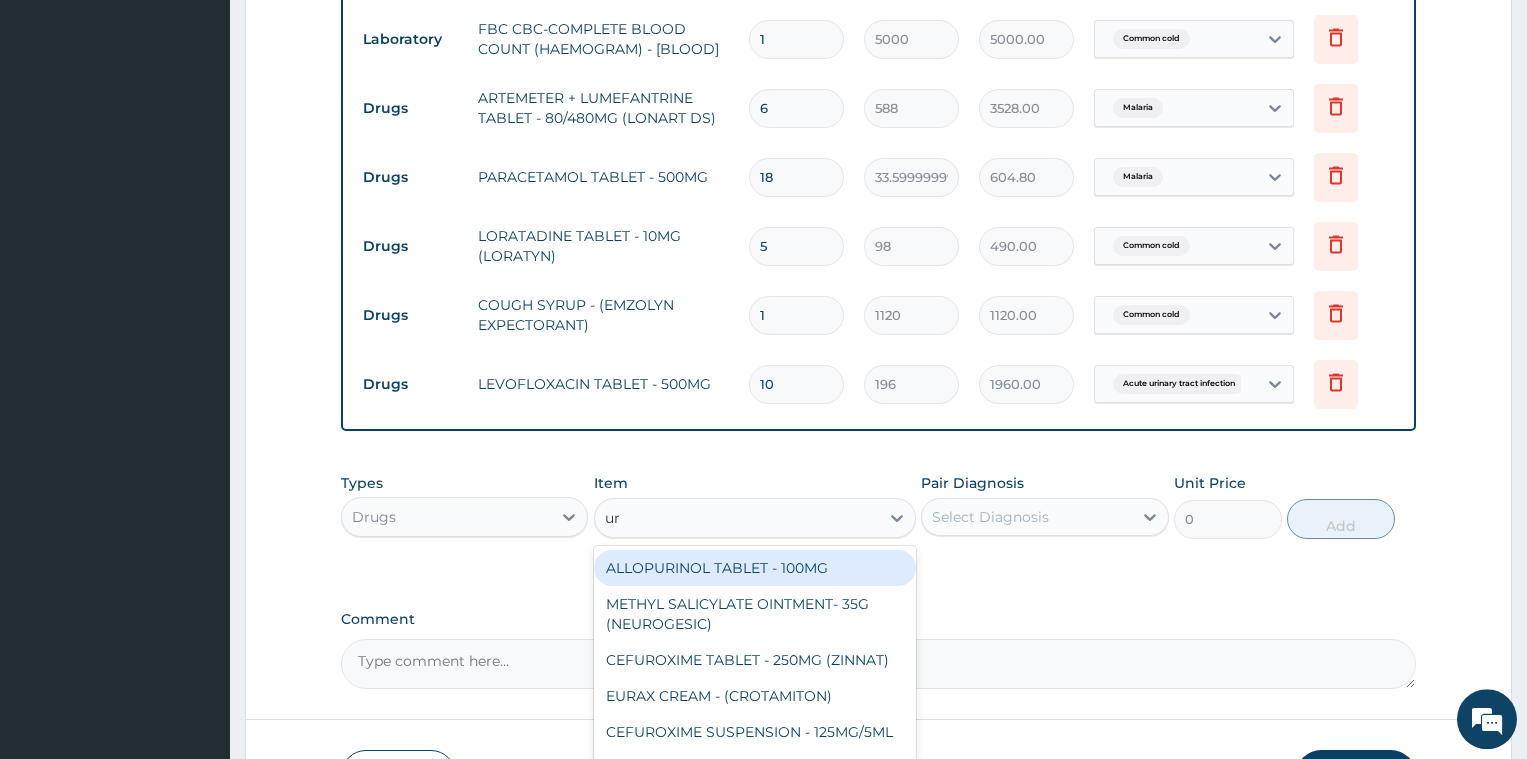 type on "u" 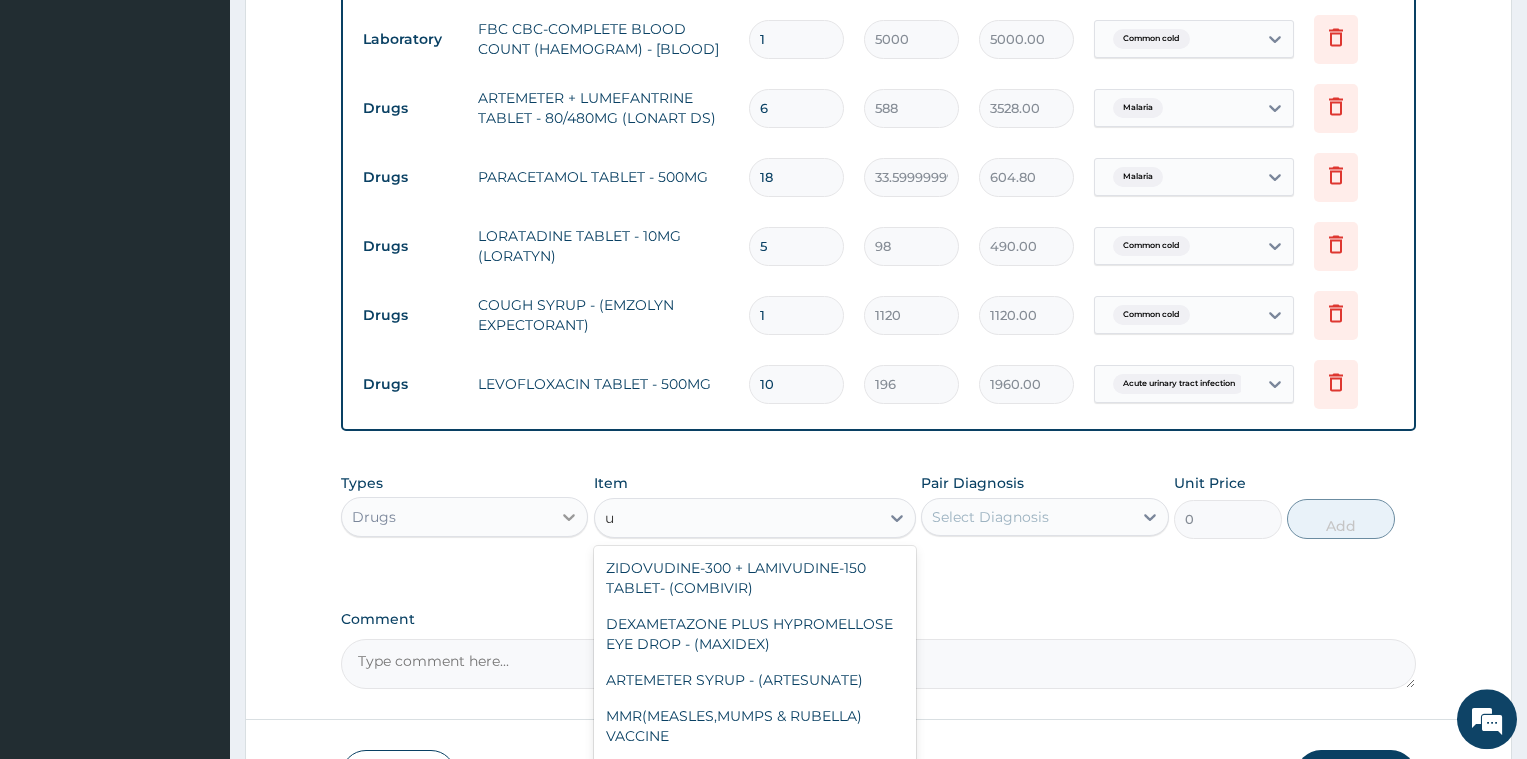 type on "u" 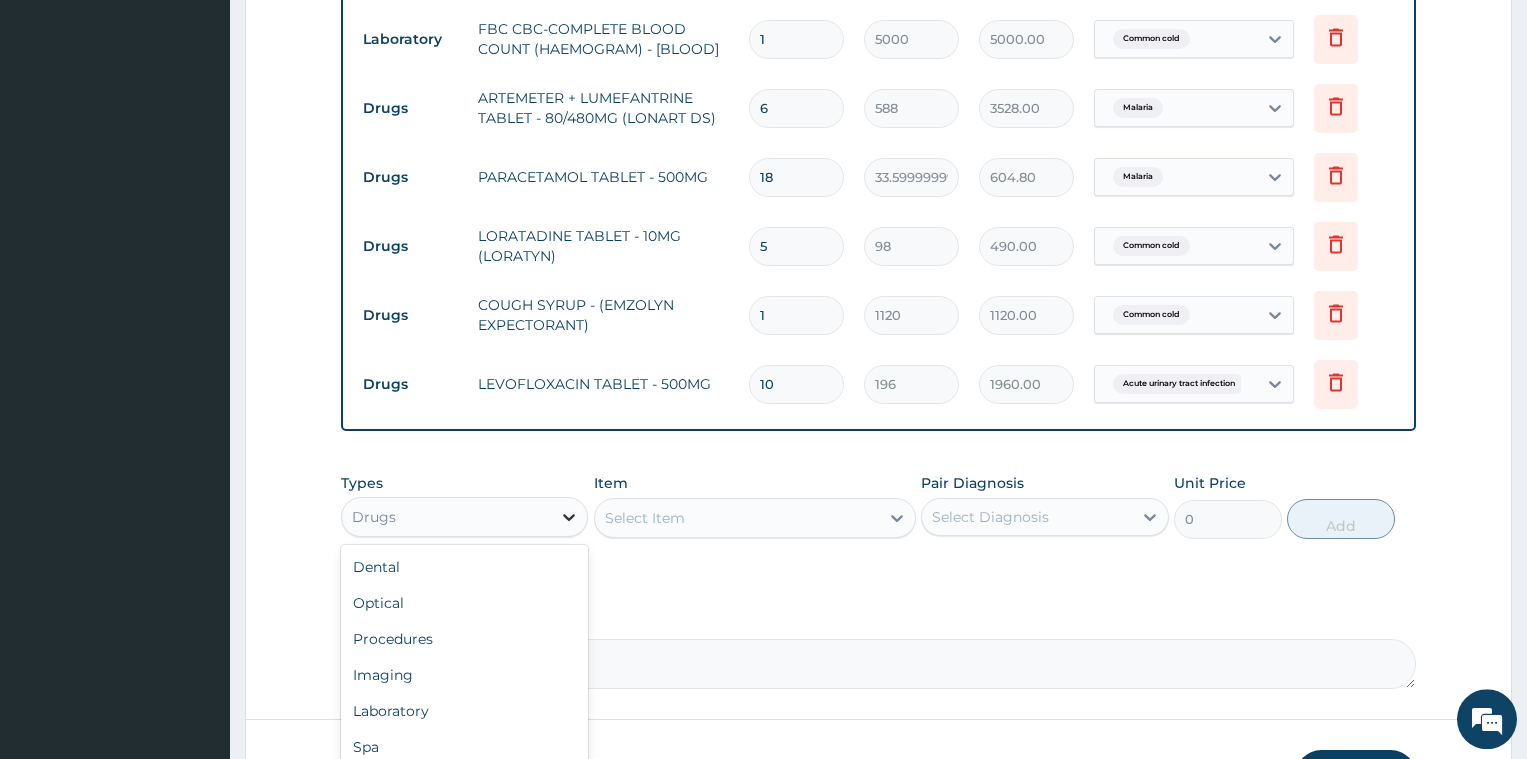 click 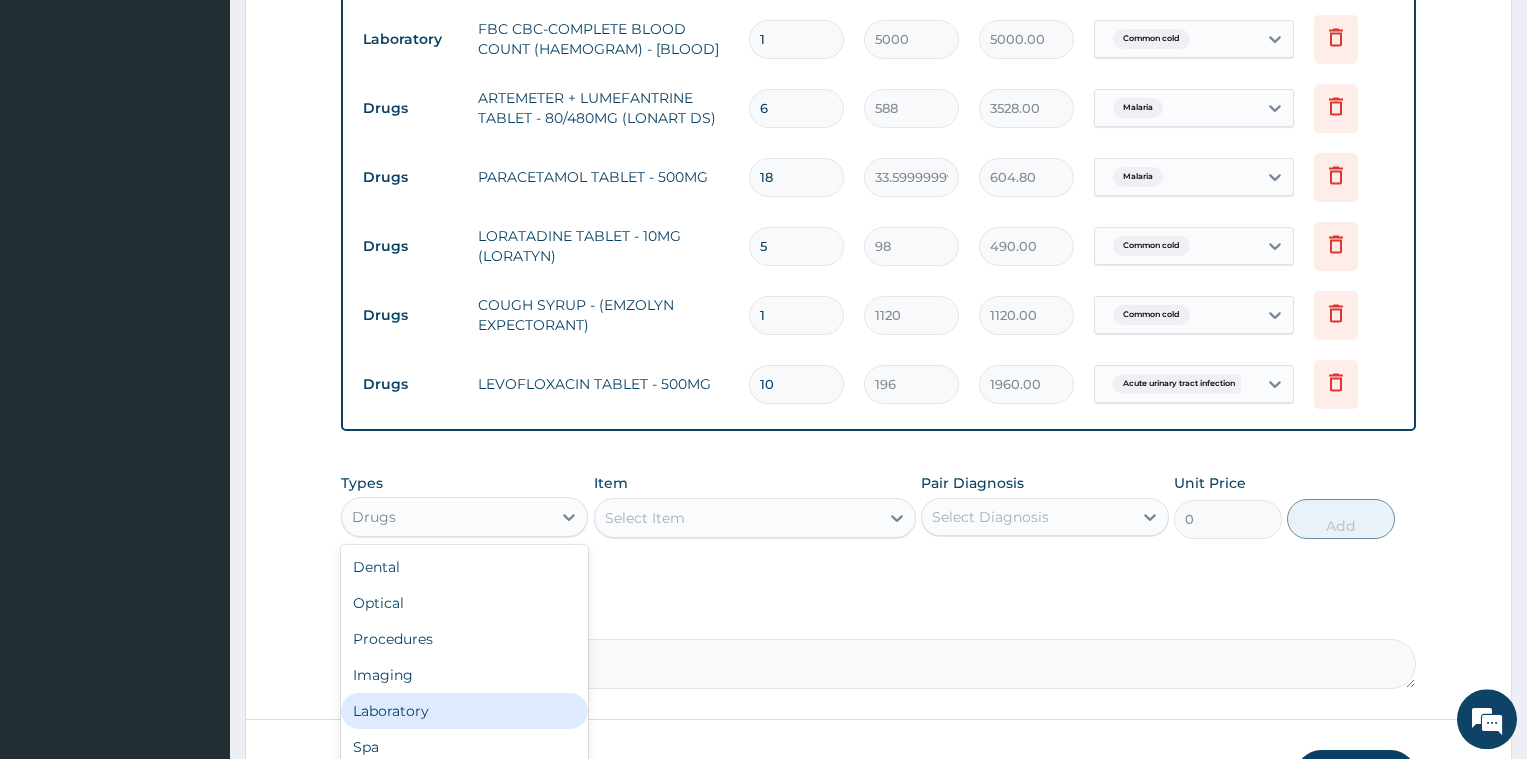 click on "Laboratory" at bounding box center (464, 711) 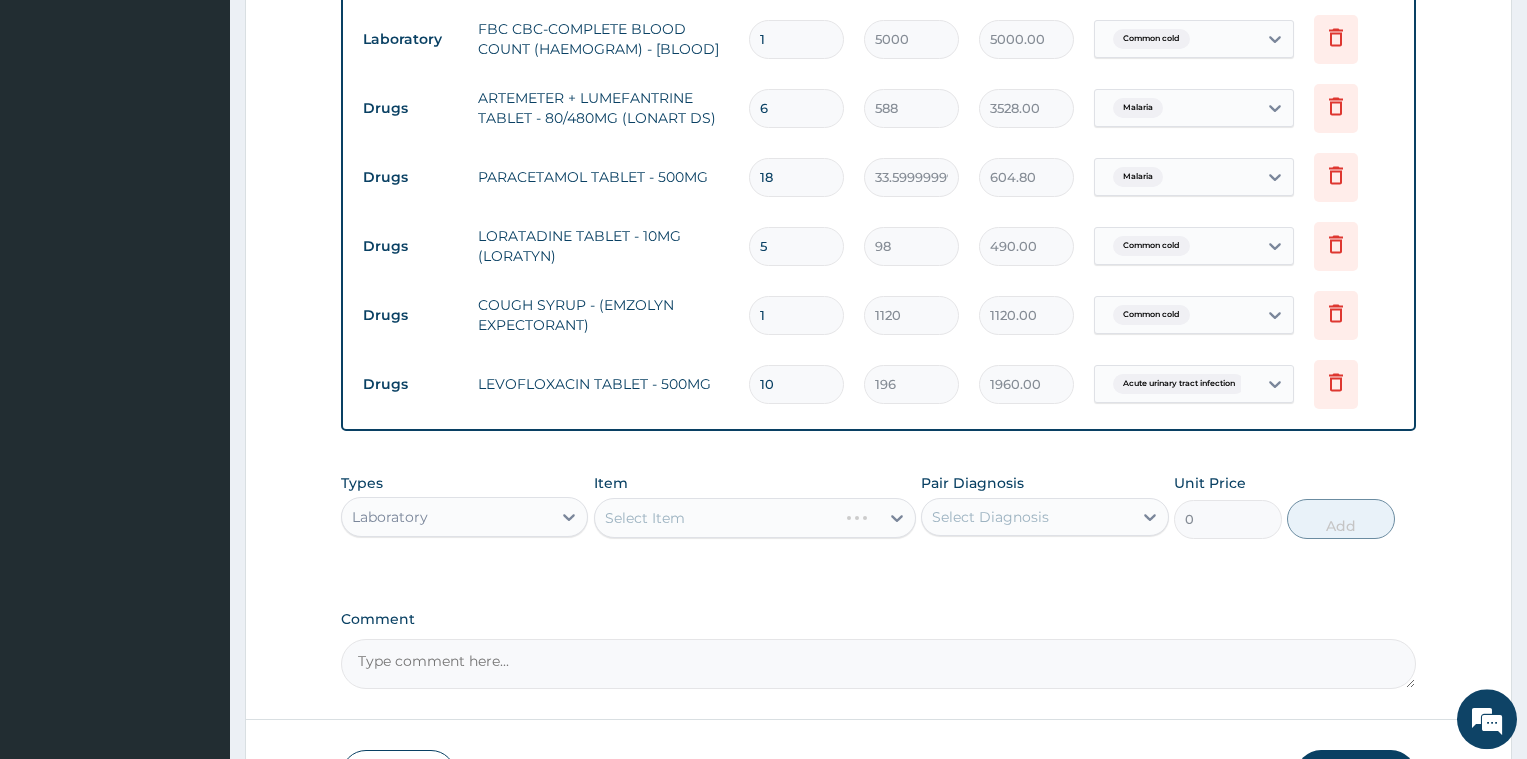 click on "Select Item" at bounding box center (755, 518) 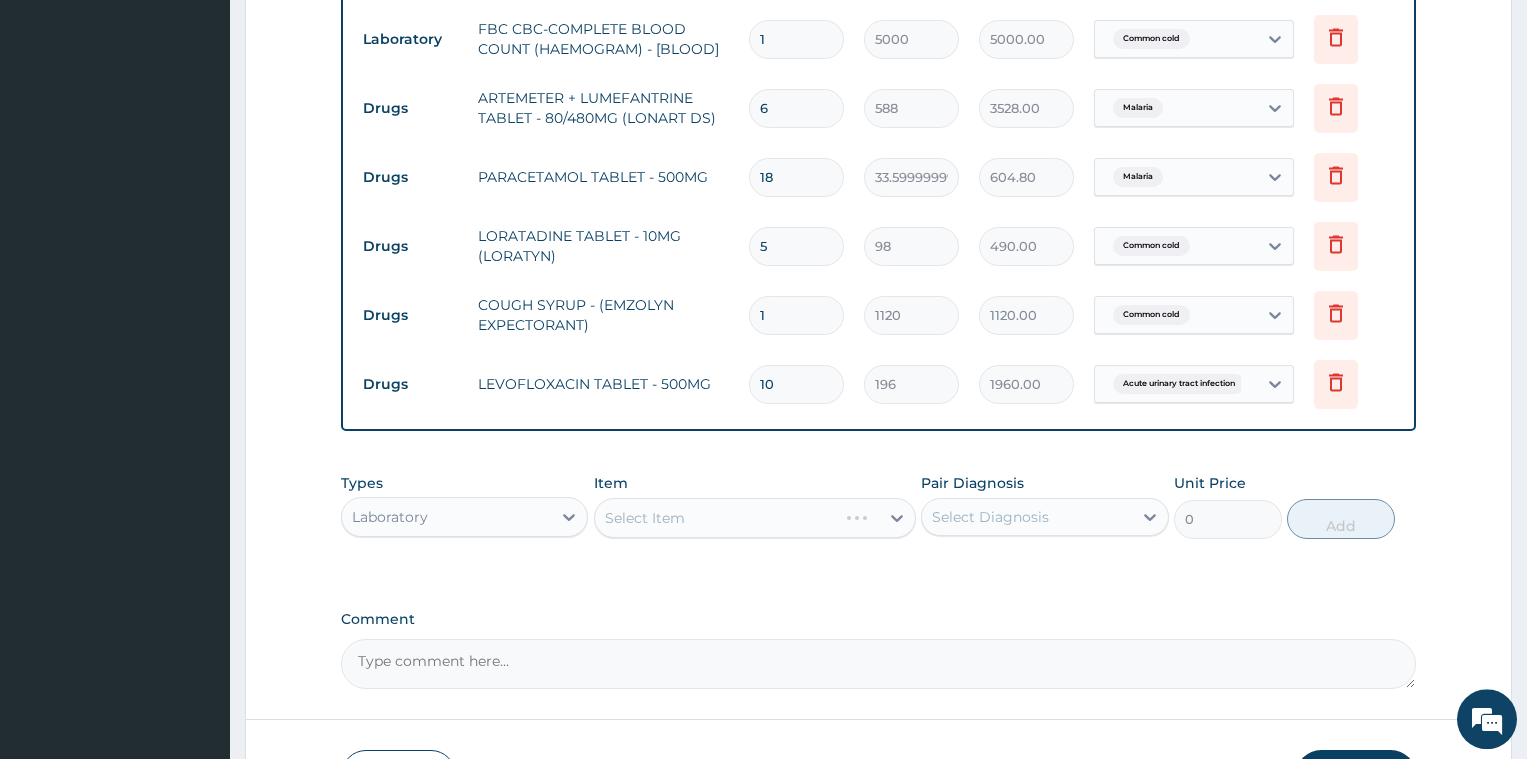 click on "Select Item" at bounding box center [755, 518] 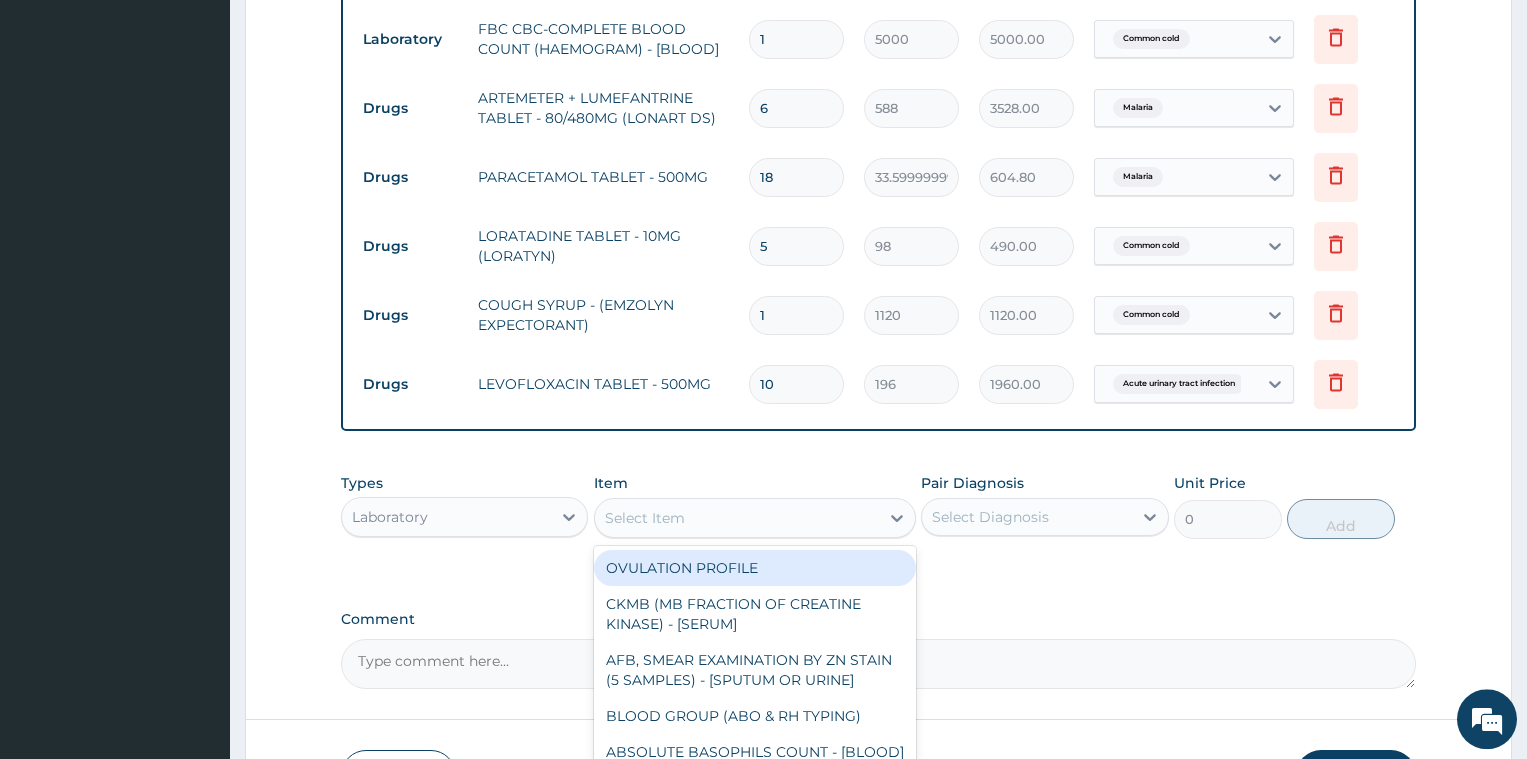 click on "Select Item" at bounding box center [645, 518] 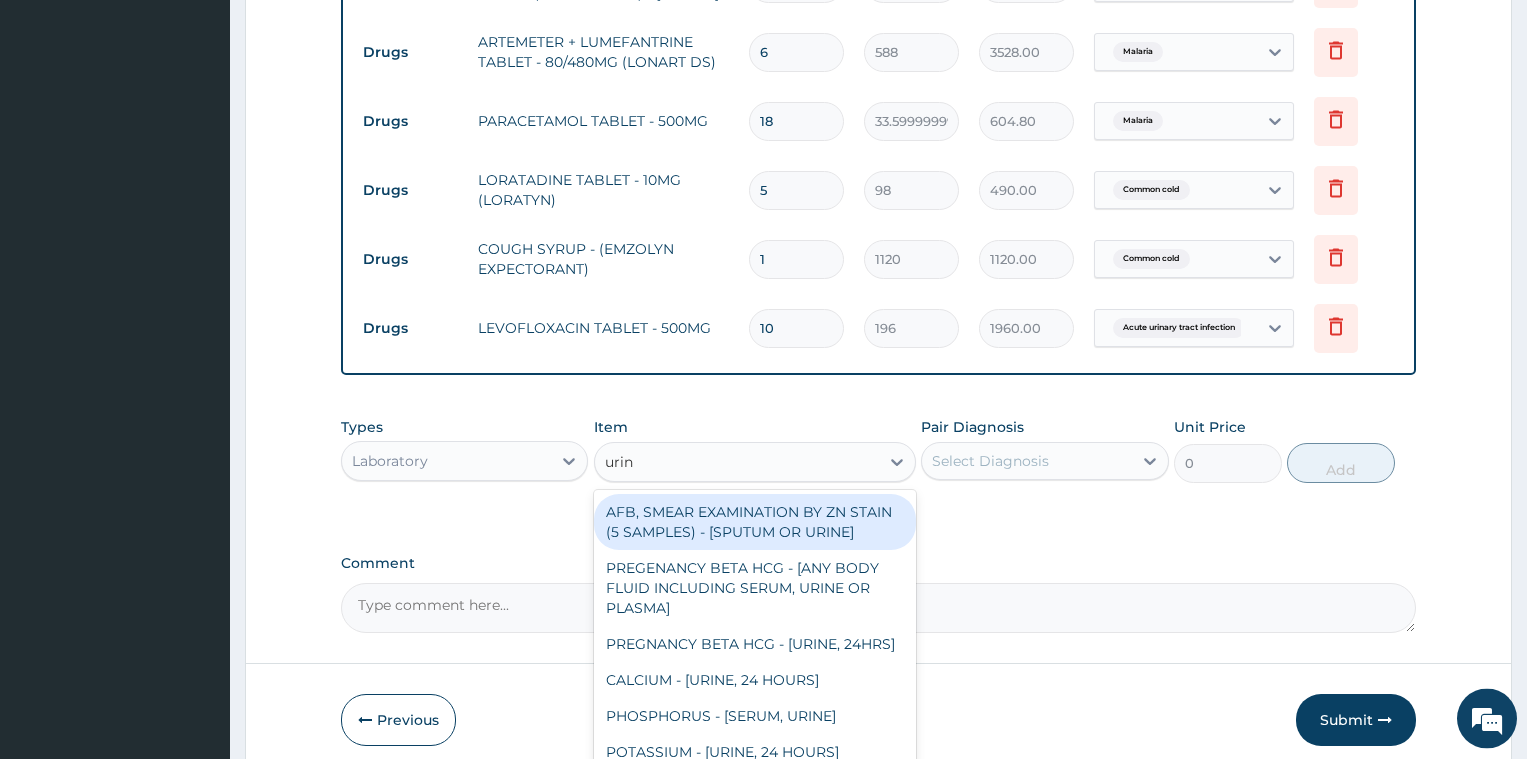 scroll, scrollTop: 1071, scrollLeft: 0, axis: vertical 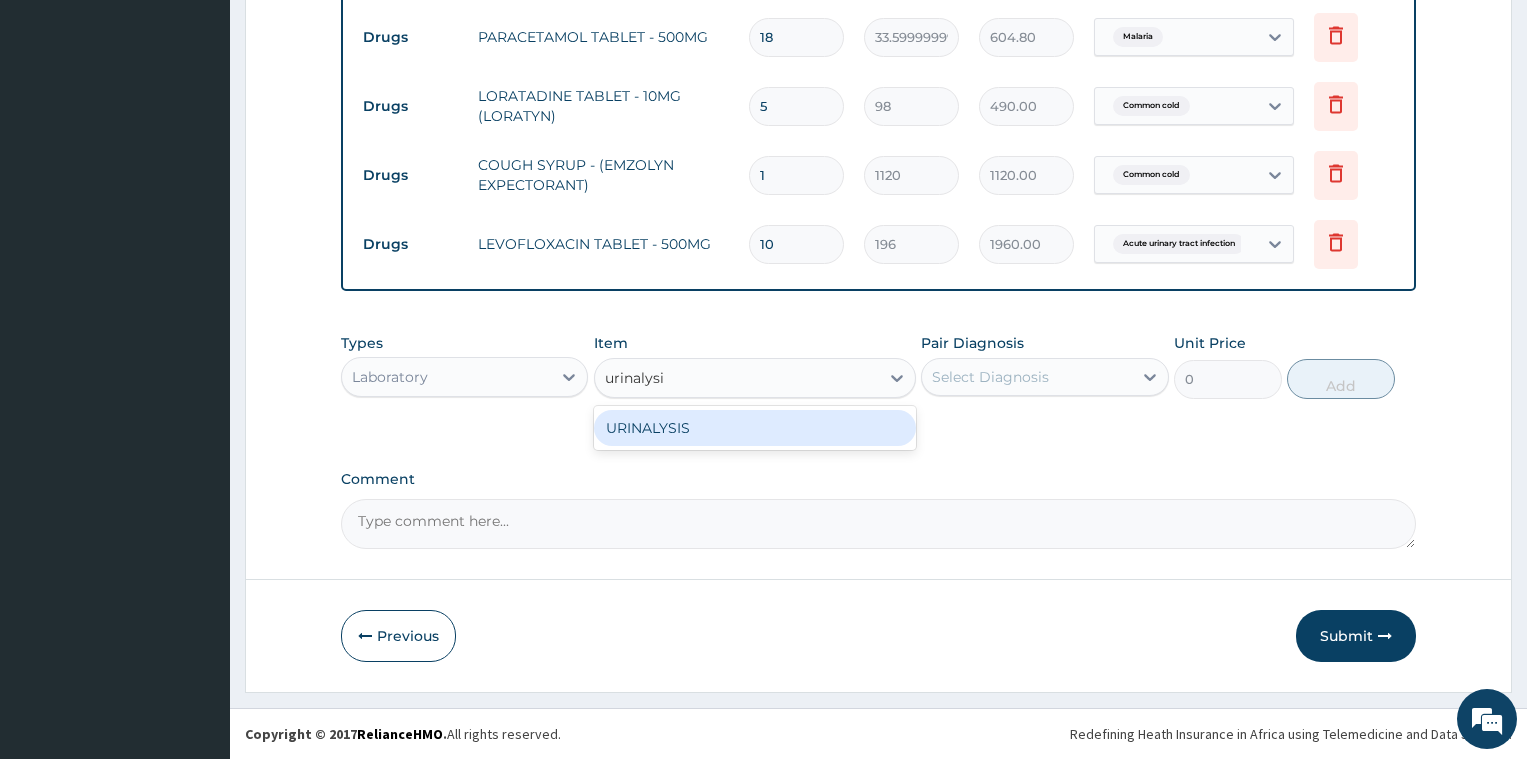 type on "urinalysis" 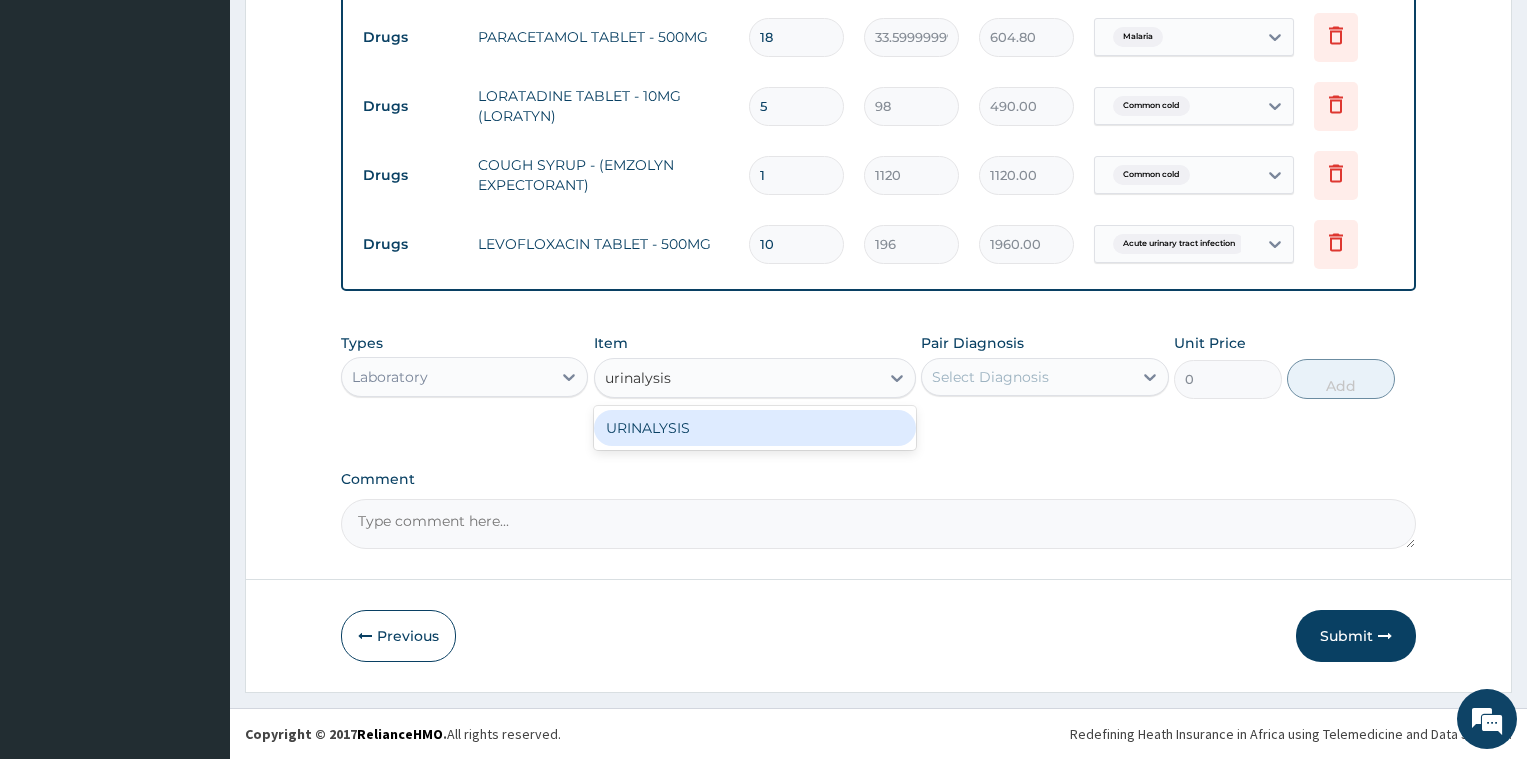 click on "URINALYSIS" at bounding box center (755, 428) 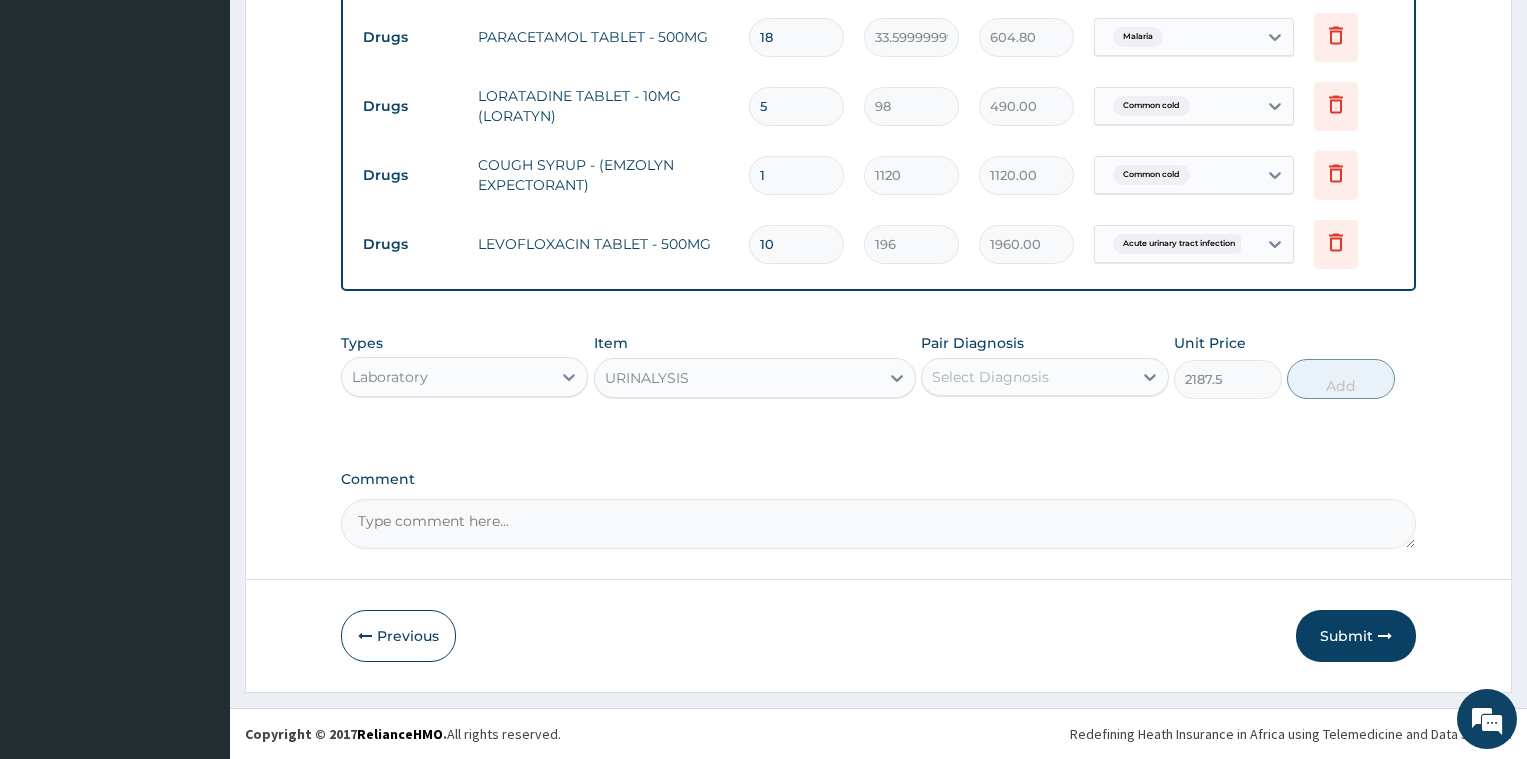 click on "Select Diagnosis" at bounding box center [1026, 377] 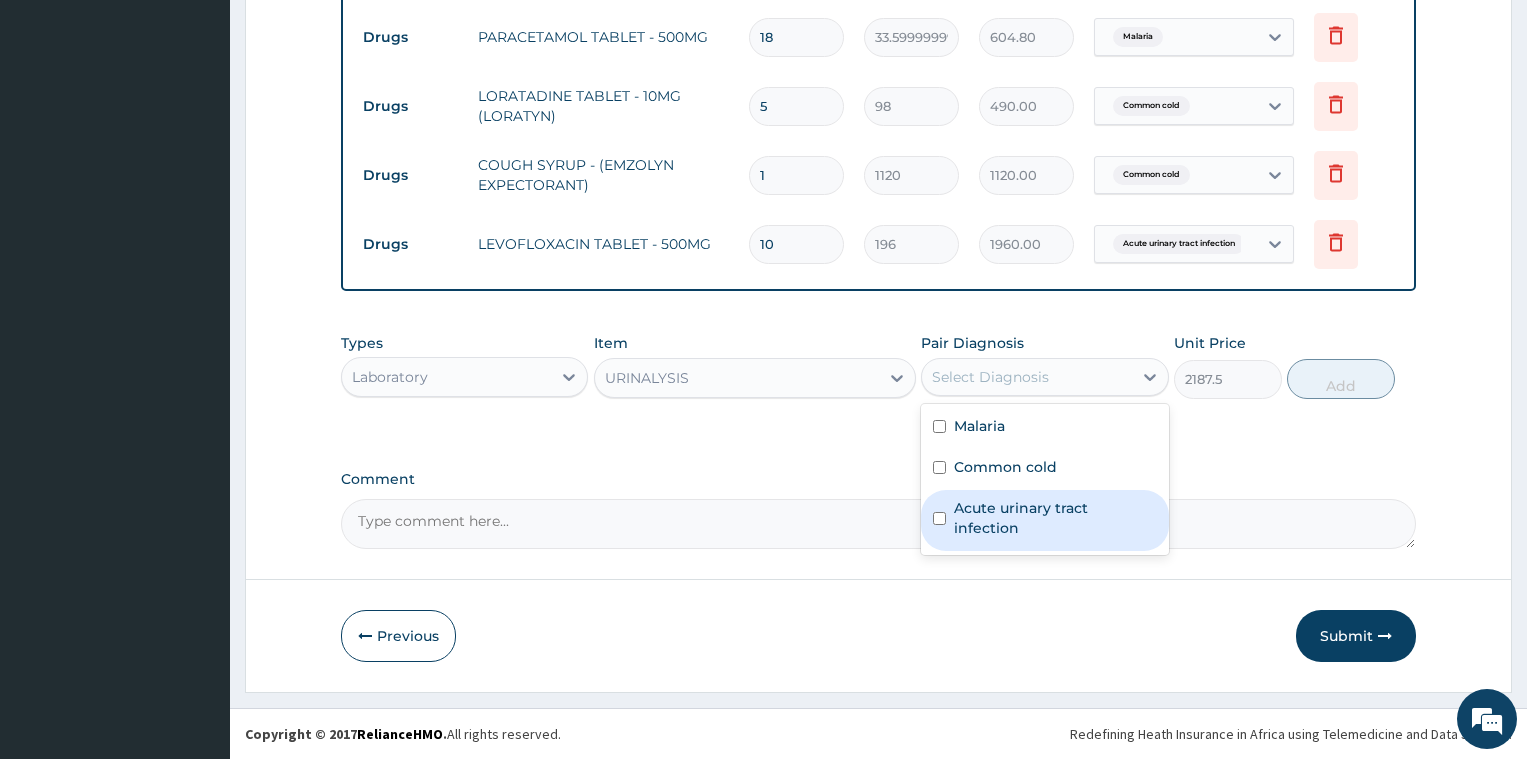 click on "Acute urinary tract infection" at bounding box center (1055, 518) 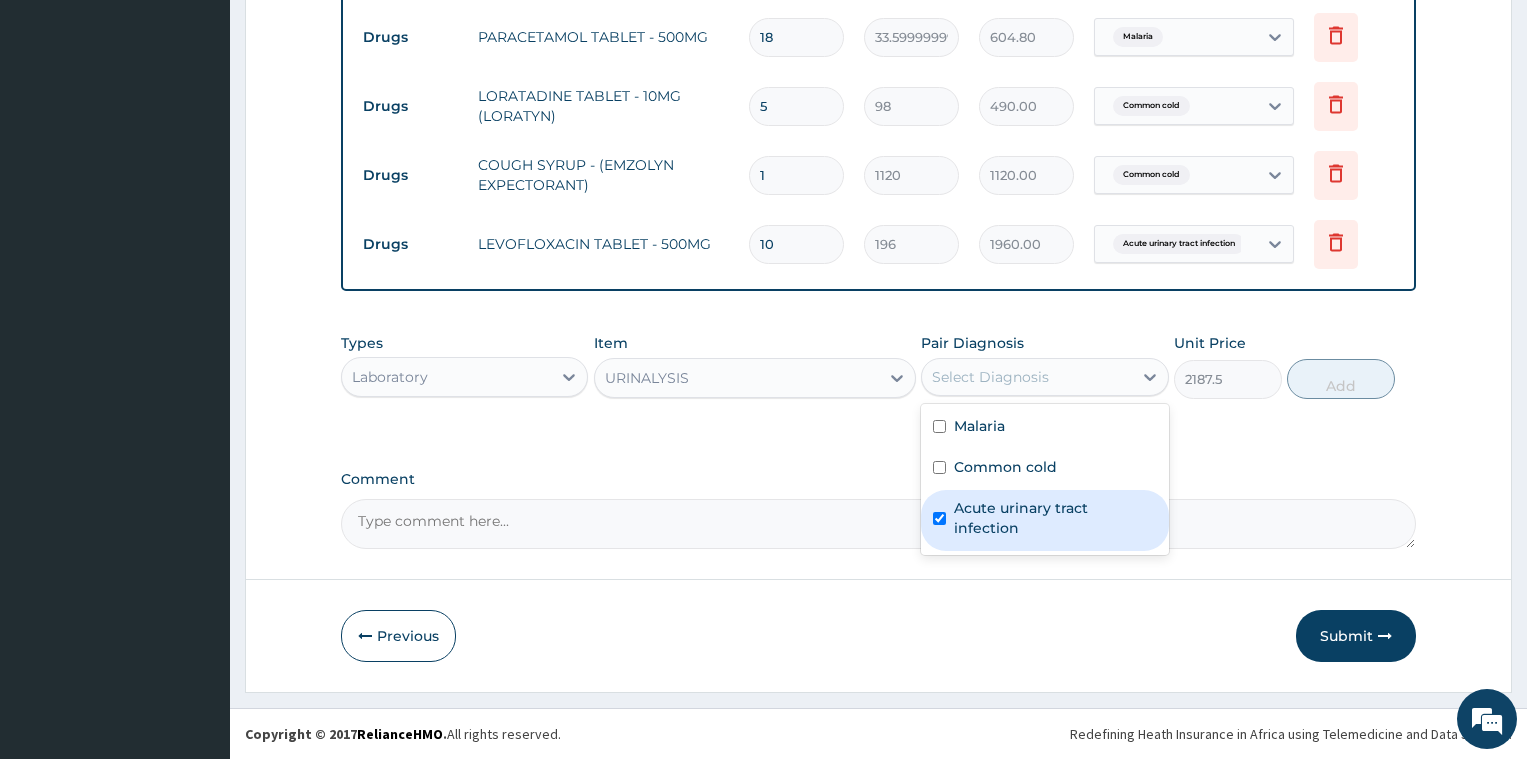 checkbox on "true" 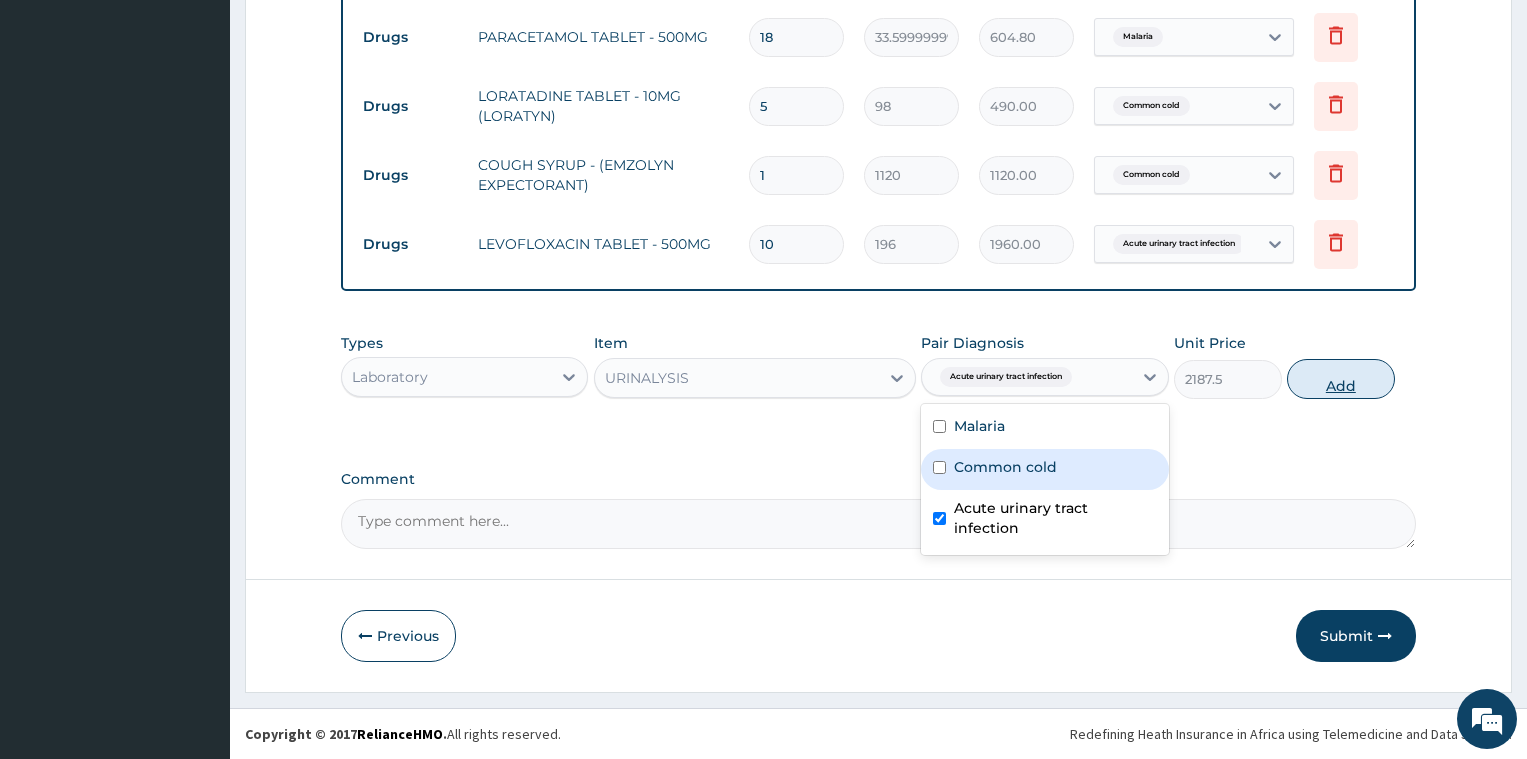 click on "Add" at bounding box center (1341, 379) 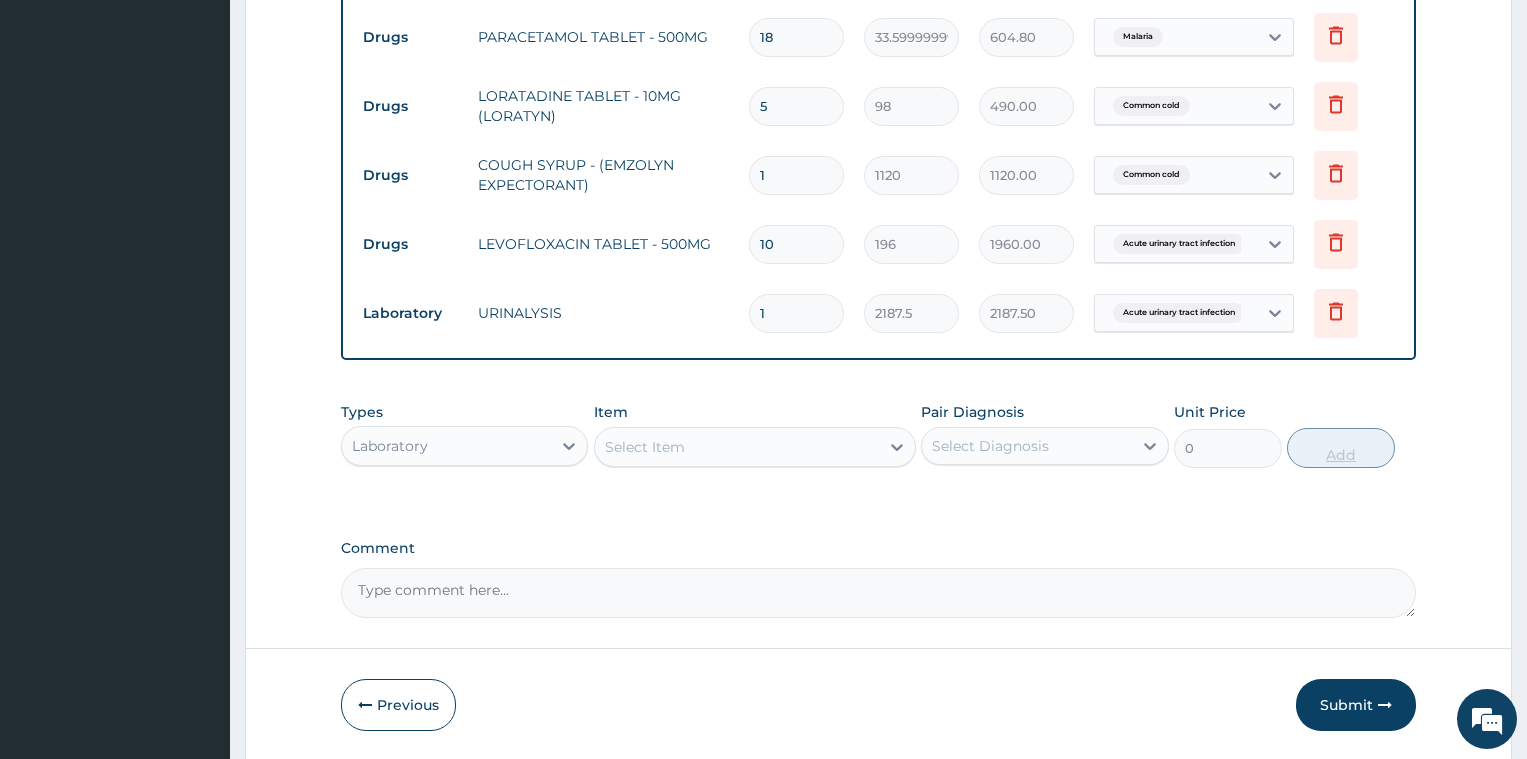 click on "PA Code / Prescription Code Enter Code(Secondary Care Only) Encounter Date 31-07-2025 Important Notice Please enter PA codes before entering items that are not attached to a PA code   All diagnoses entered must be linked to a claim item. Diagnosis & Claim Items that are visible but inactive cannot be edited because they were imported from an already approved PA code. Diagnosis Malaria Query Common cold Query Acute urinary tract infection Confirmed NB: All diagnosis must be linked to a claim item Claim Items Type Name Quantity Unit Price Total Price Pair Diagnosis Actions Procedures GENERAL PRACTITIONER FIRST OUTPATIENT CONSULTATION 1 3750 3750.00 Malaria  + 2 Delete Laboratory MALARIAL PARASITE THICK AND THIN FILMS - [BLOOD] 1 2187.5 2187.50 Malaria Delete Laboratory FBC CBC-COMPLETE BLOOD COUNT (HAEMOGRAM) - [BLOOD] 1 5000 5000.00 Common cold Delete Drugs ARTEMETER + LUMEFANTRINE TABLET -  80/480MG (LONART DS) 6 588 3528.00 Malaria Delete Drugs PARACETAMOL TABLET - 500MG 18 33.599999999999994 604.80 Malaria" at bounding box center (878, -131) 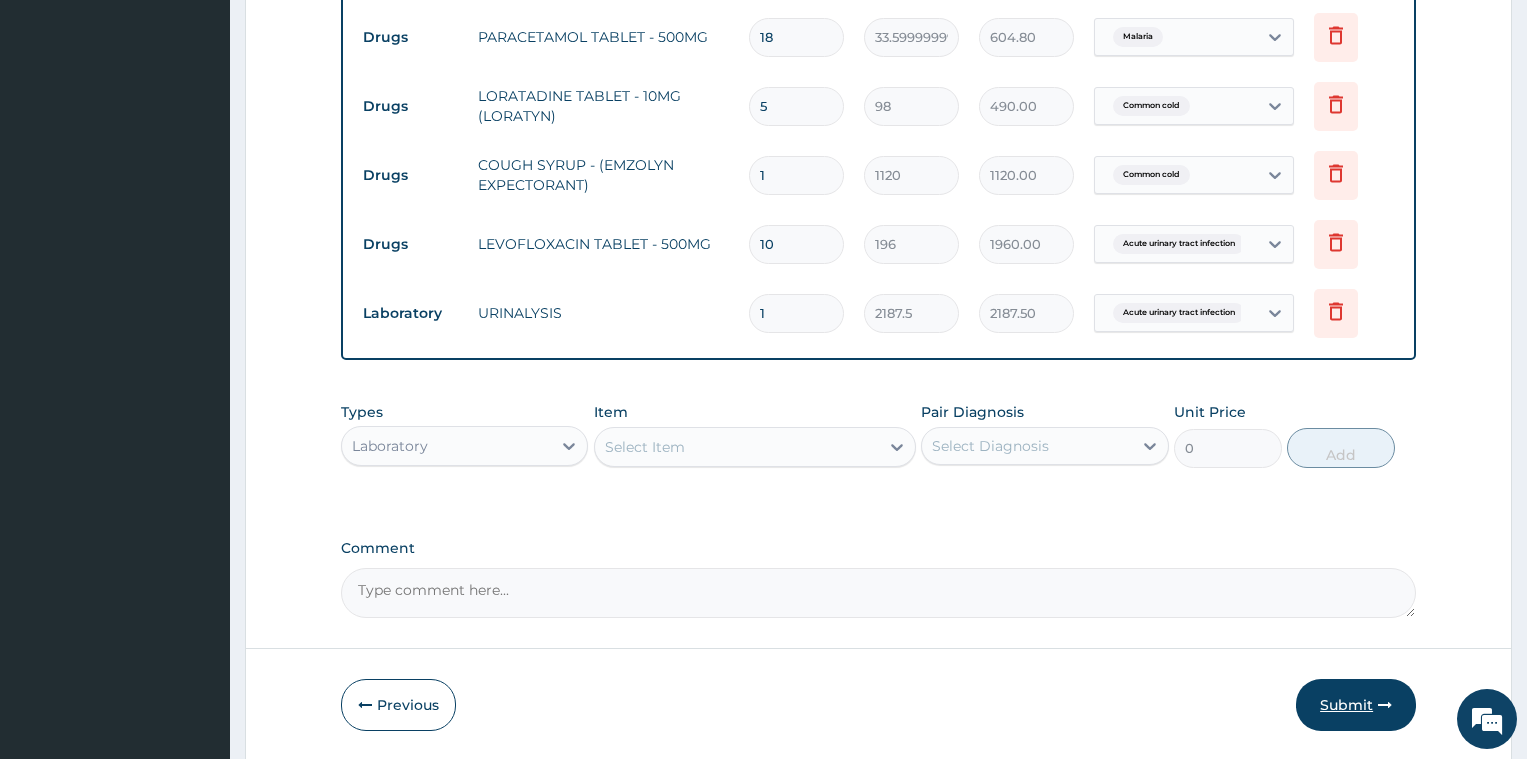 click on "Submit" at bounding box center (1356, 705) 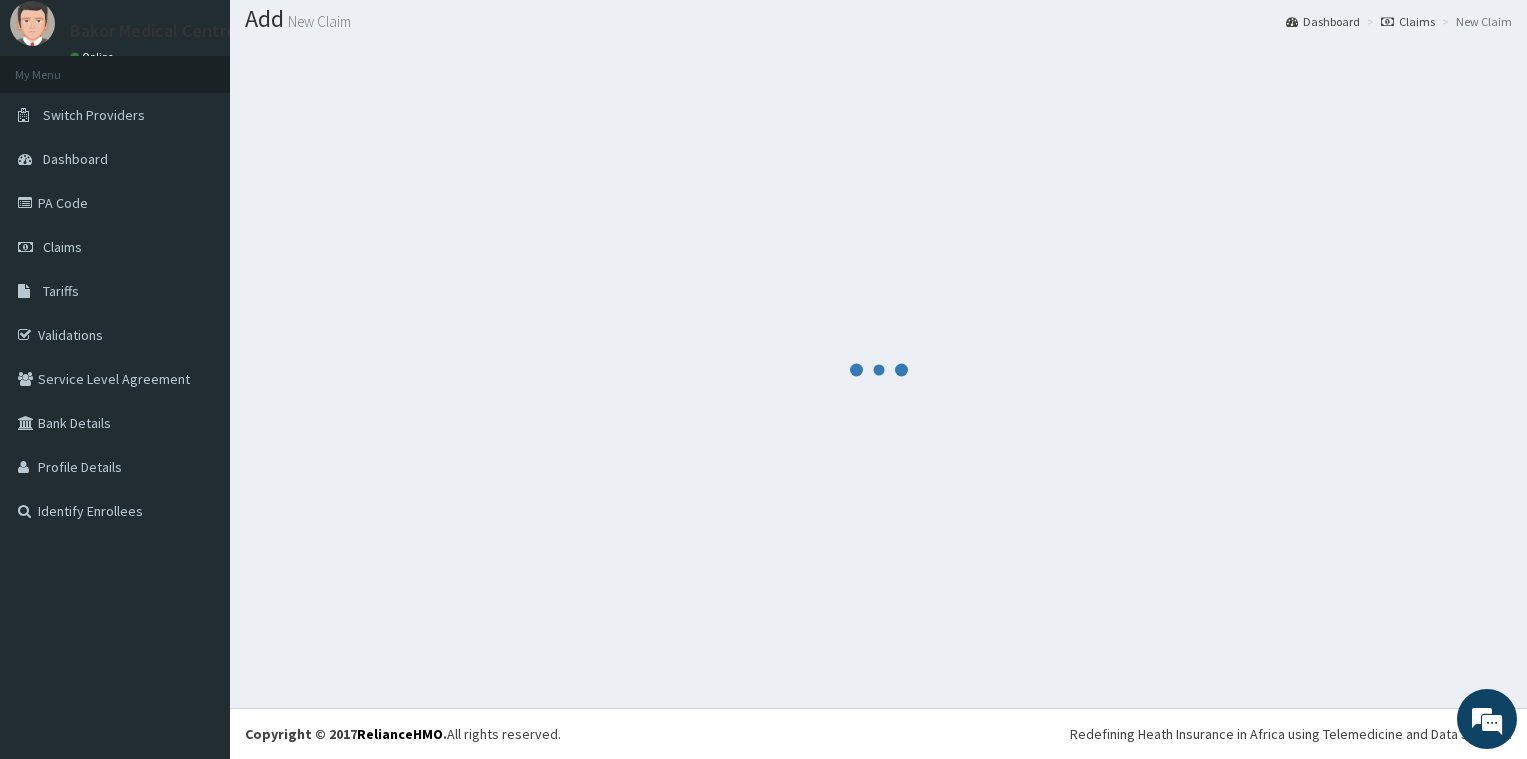 scroll, scrollTop: 59, scrollLeft: 0, axis: vertical 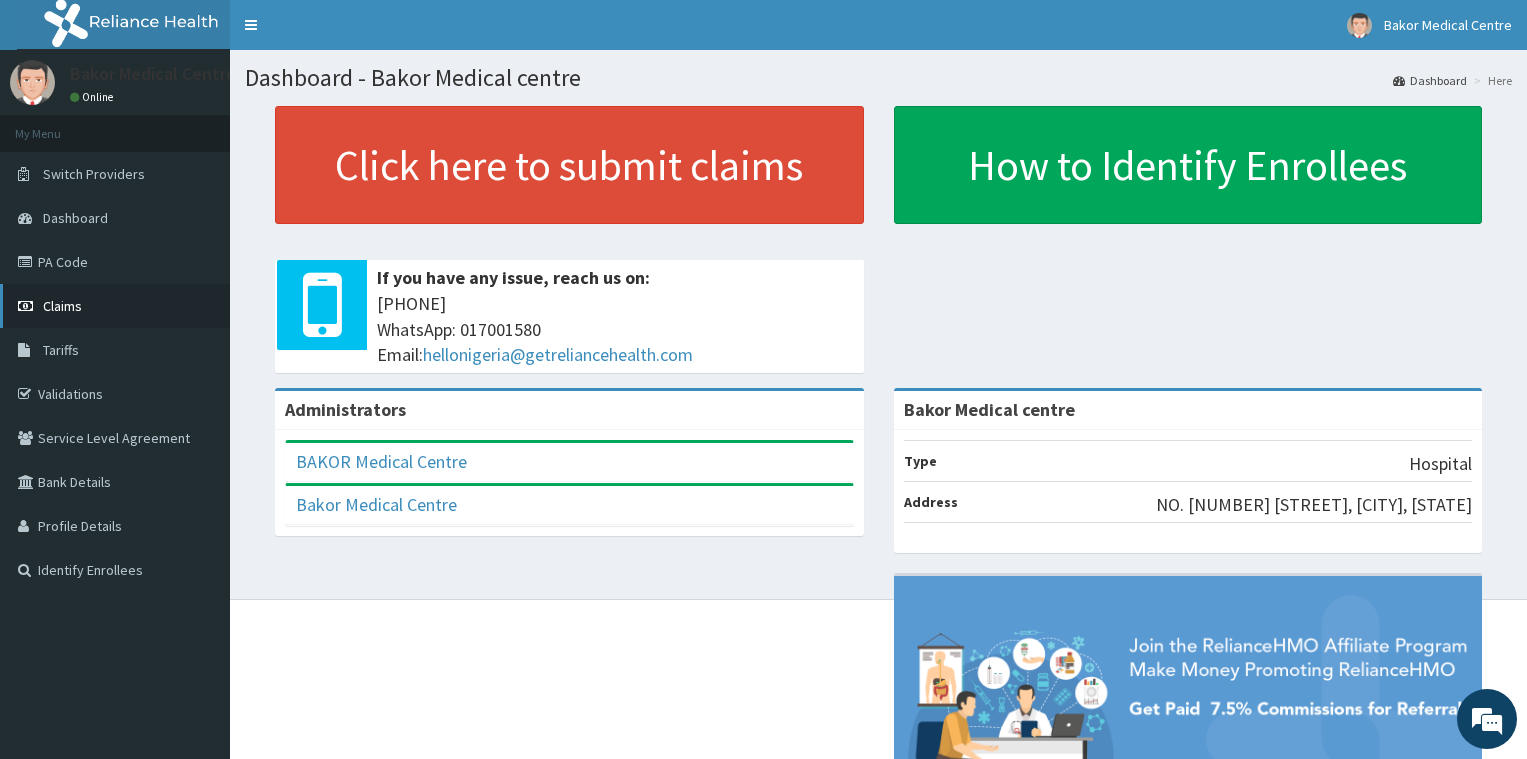 click on "Claims" at bounding box center (115, 306) 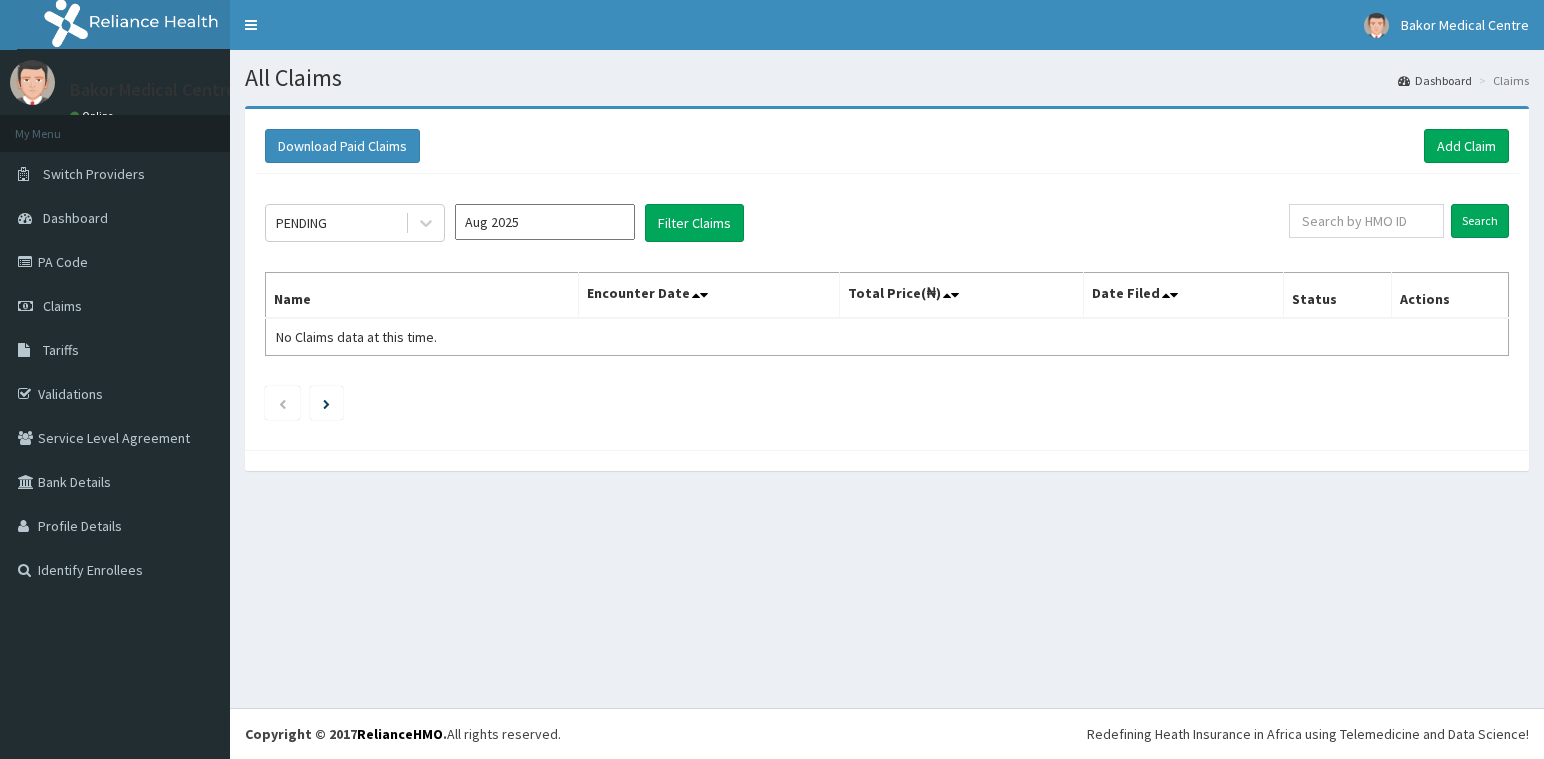 scroll, scrollTop: 0, scrollLeft: 0, axis: both 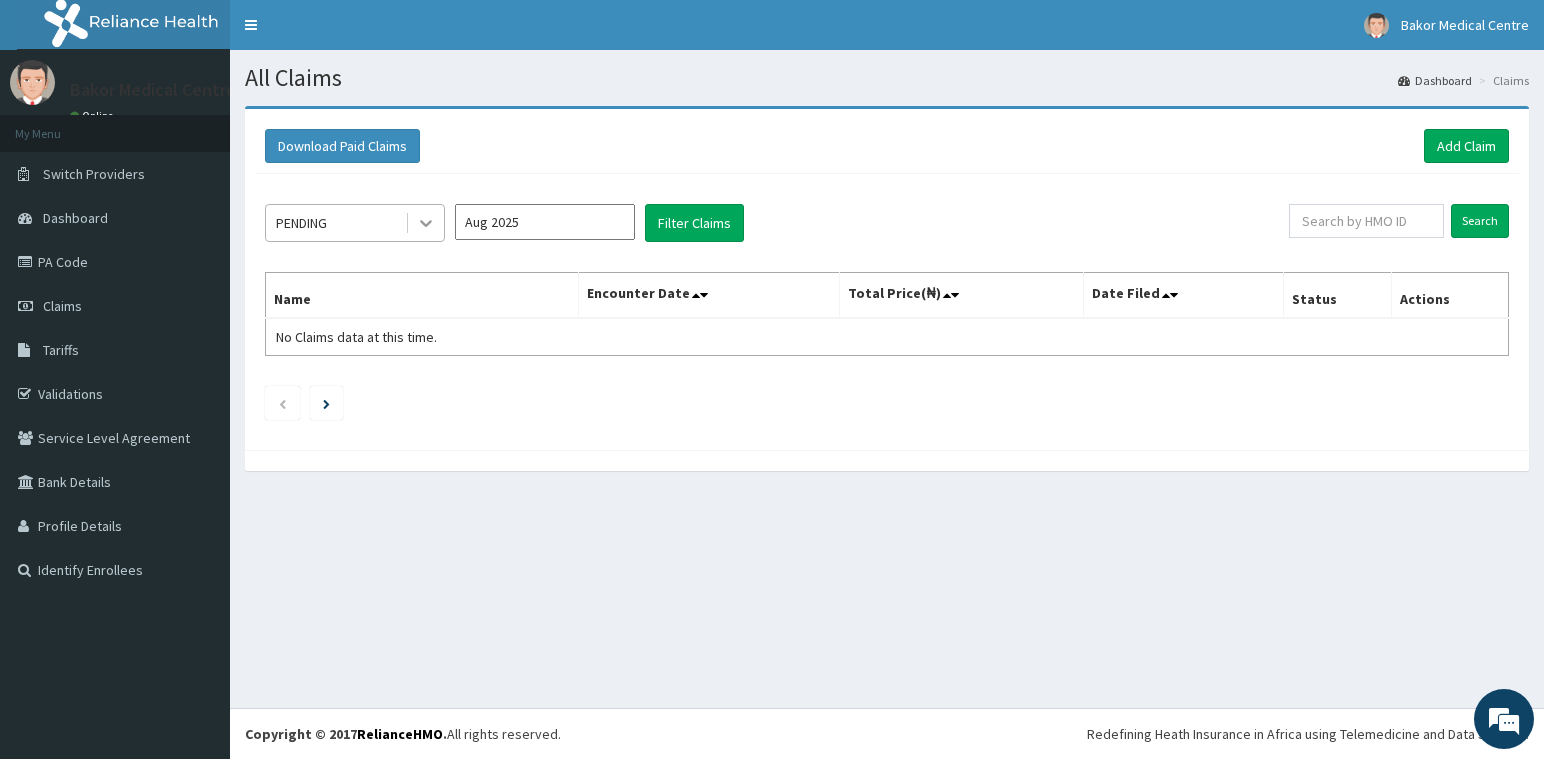 click 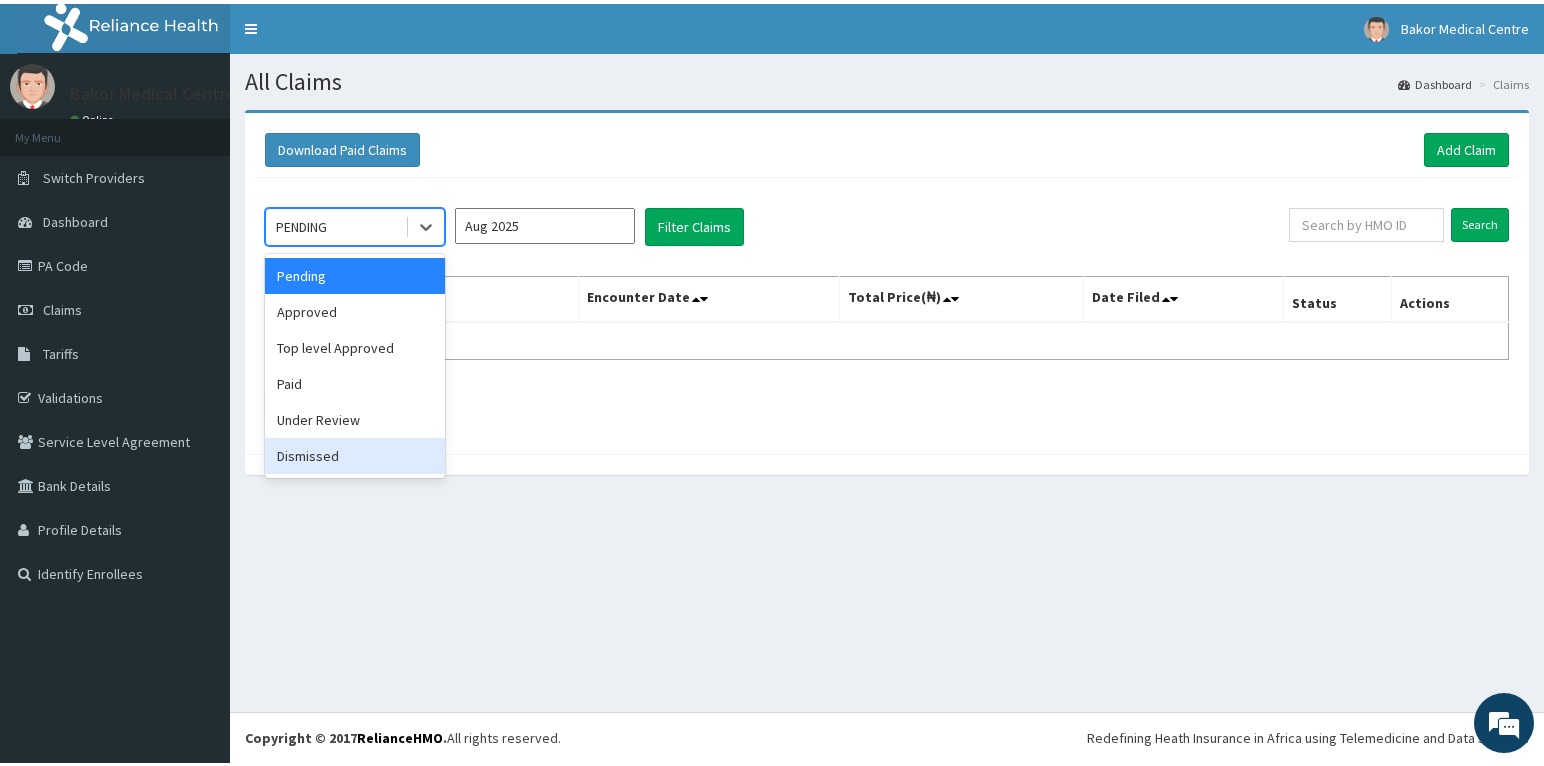 scroll, scrollTop: 0, scrollLeft: 0, axis: both 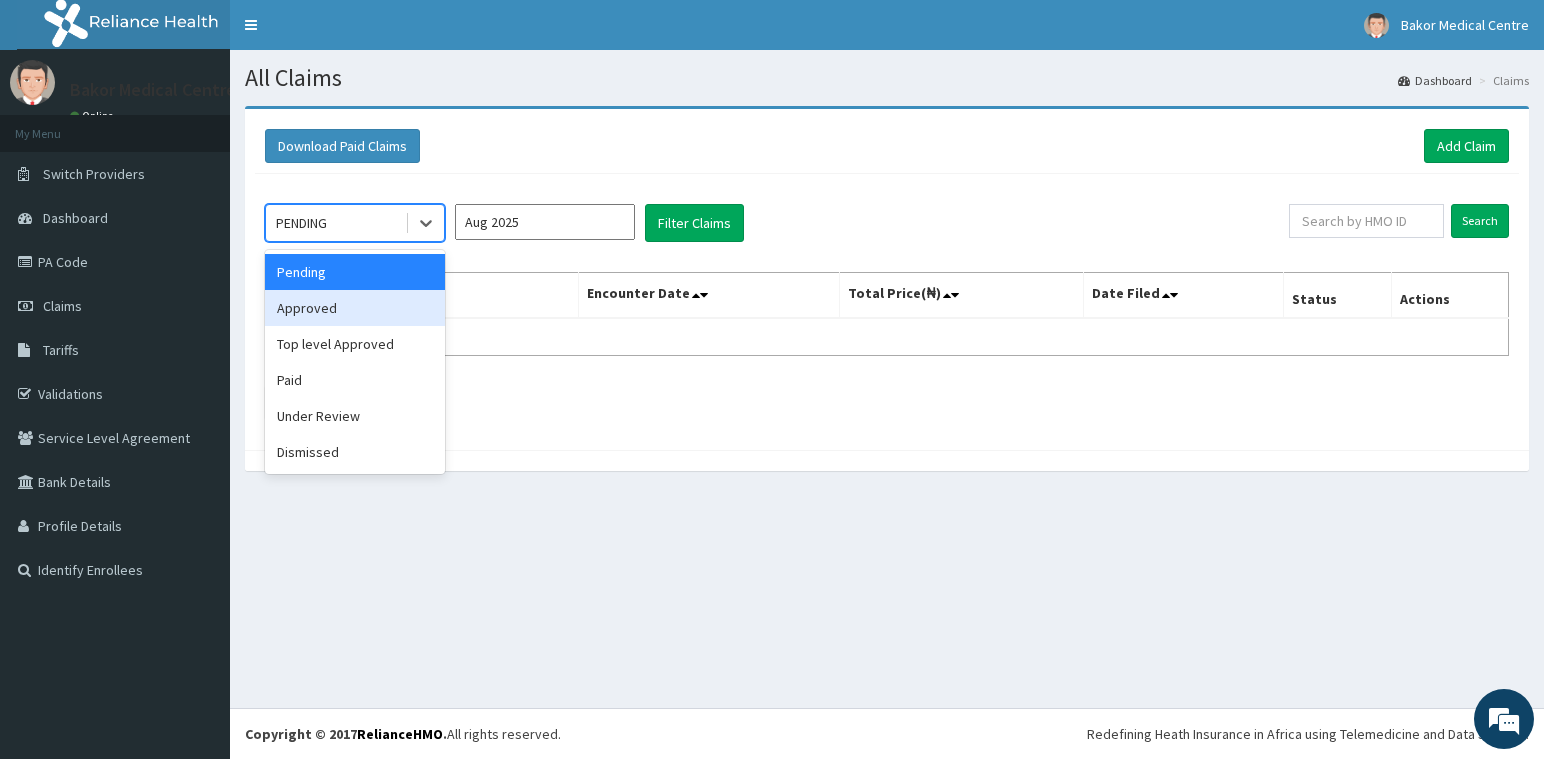 click on "Approved" at bounding box center [355, 308] 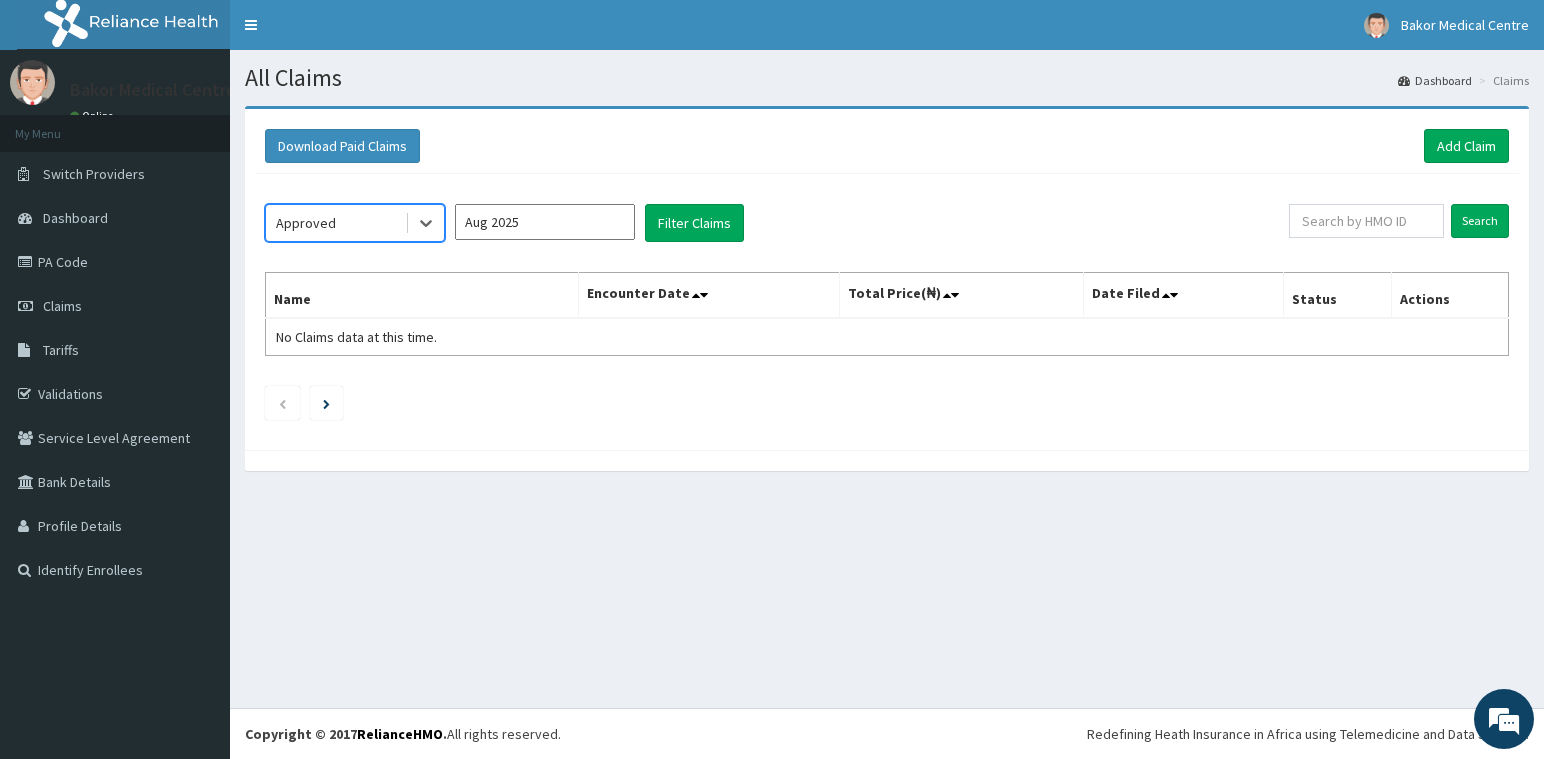 click on "Aug 2025" at bounding box center [545, 222] 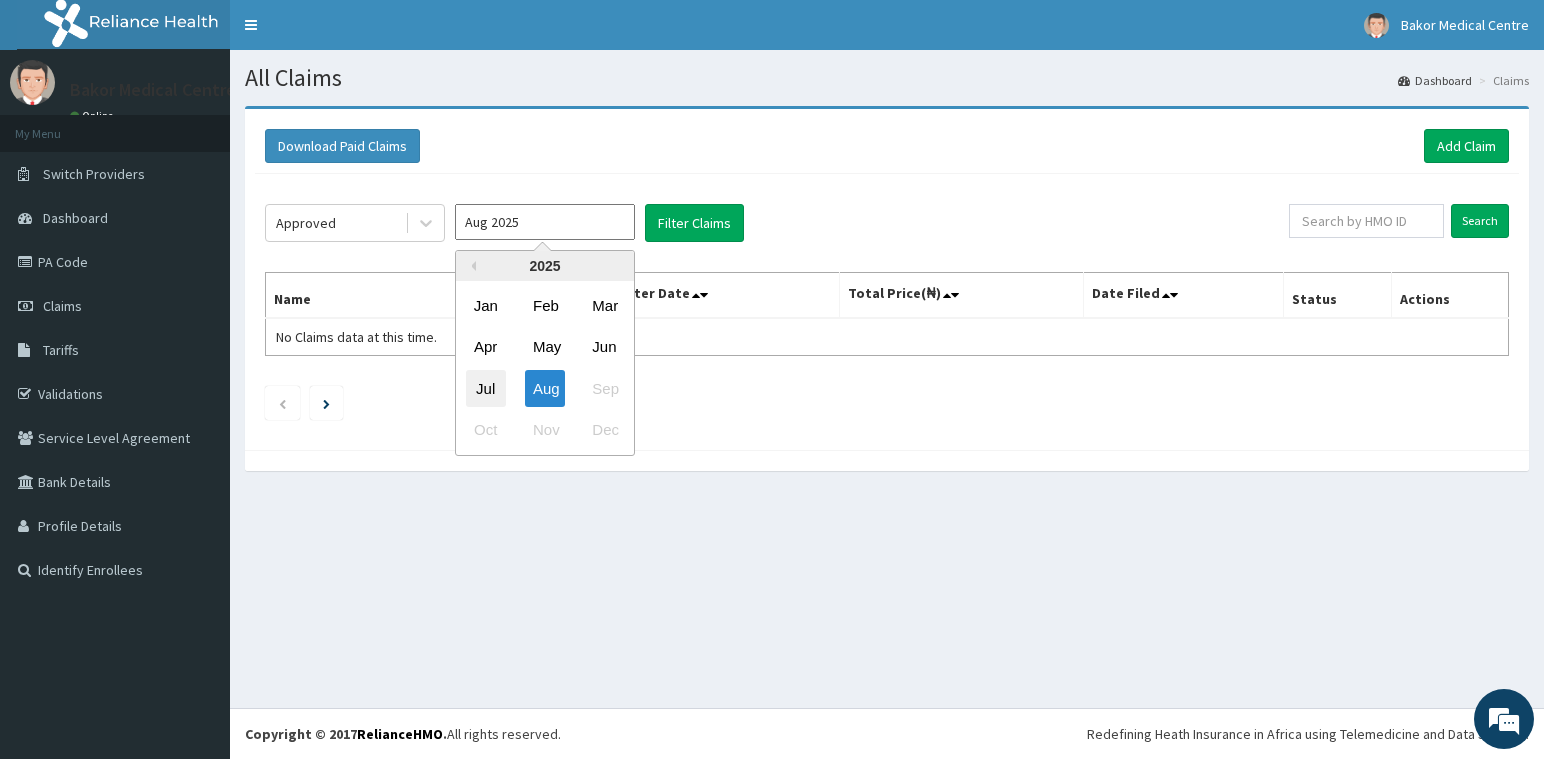 click on "Jul" at bounding box center [486, 388] 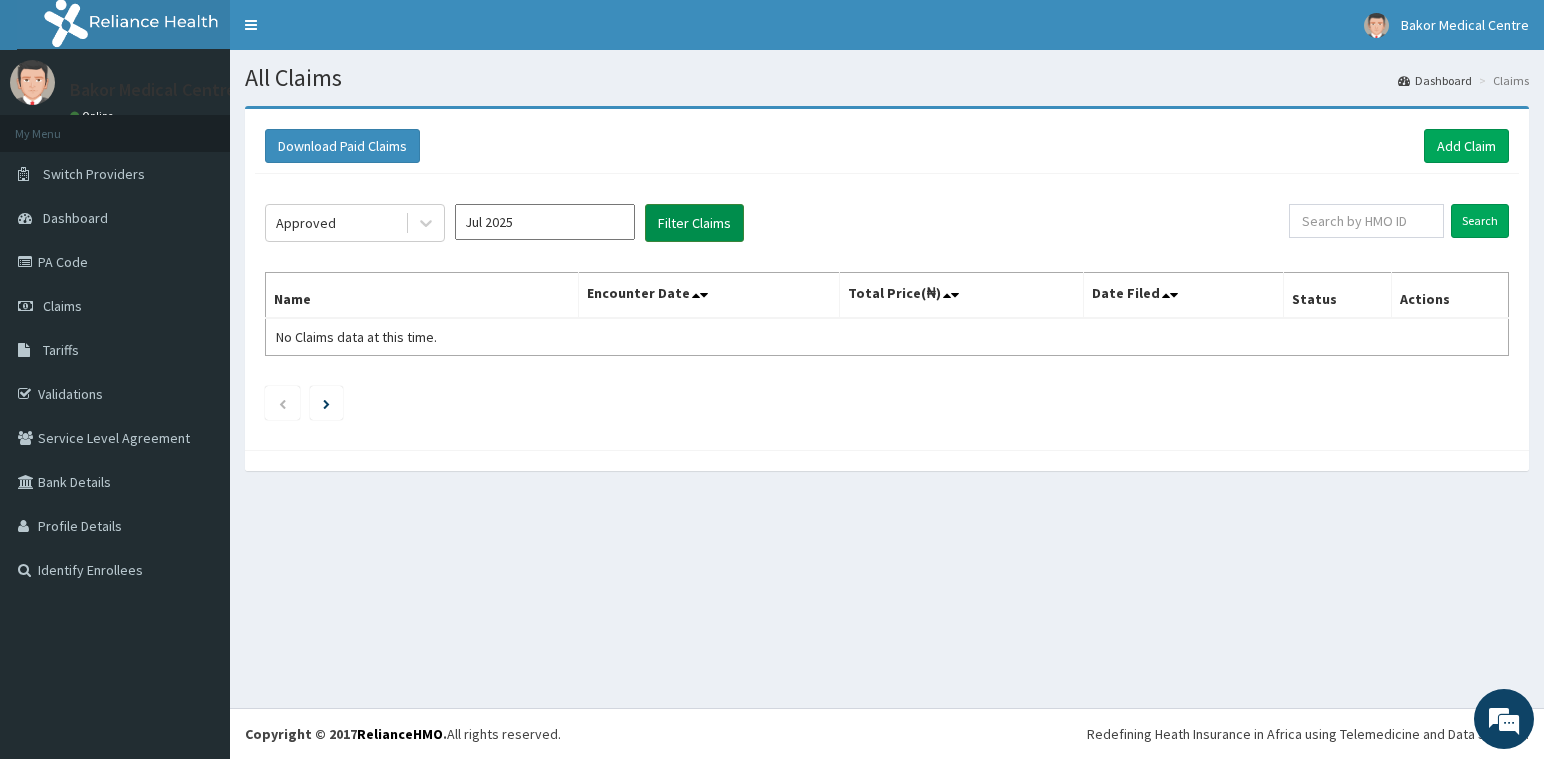 click on "Filter Claims" at bounding box center (694, 223) 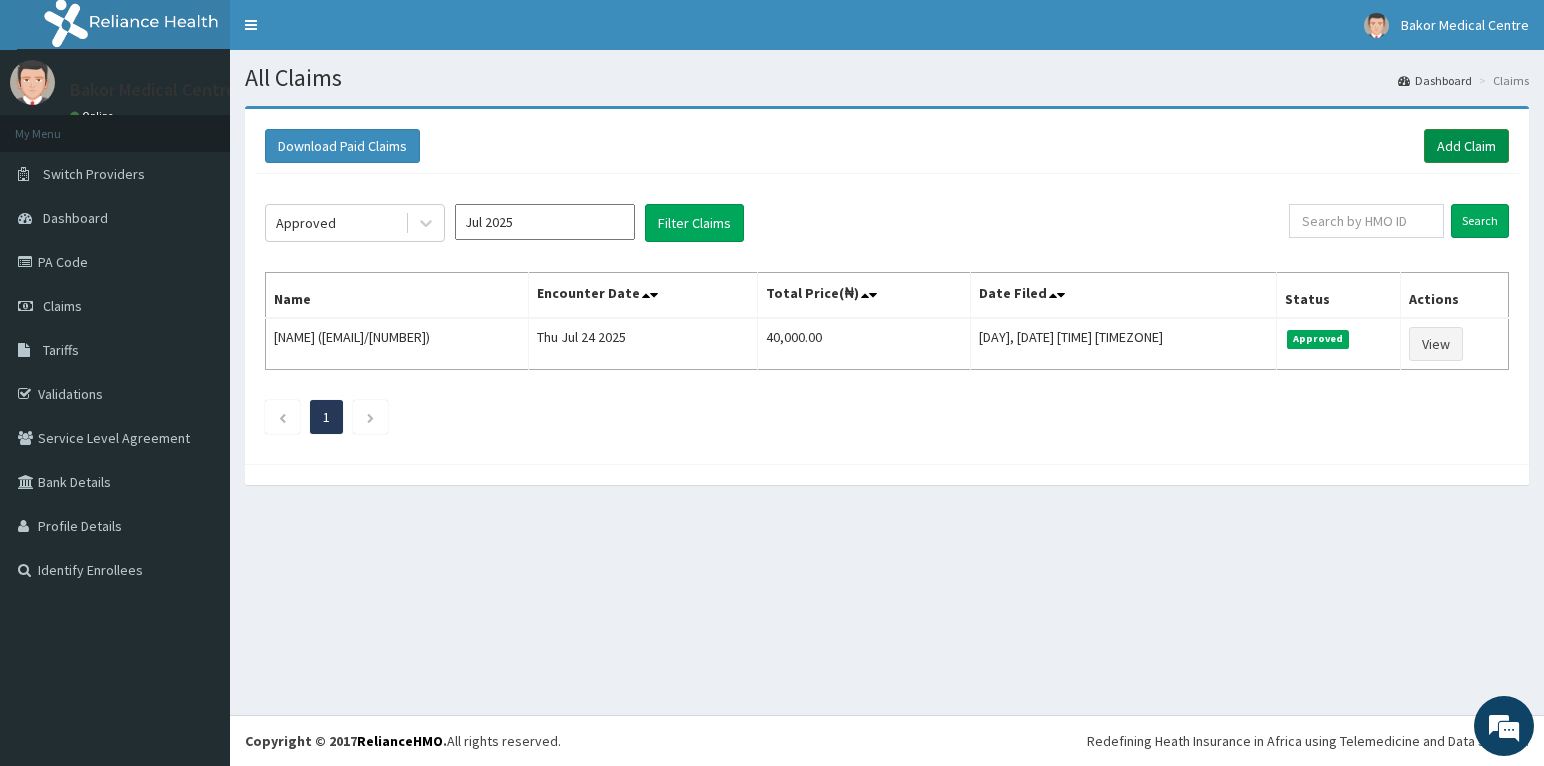 click on "Add Claim" at bounding box center [1466, 146] 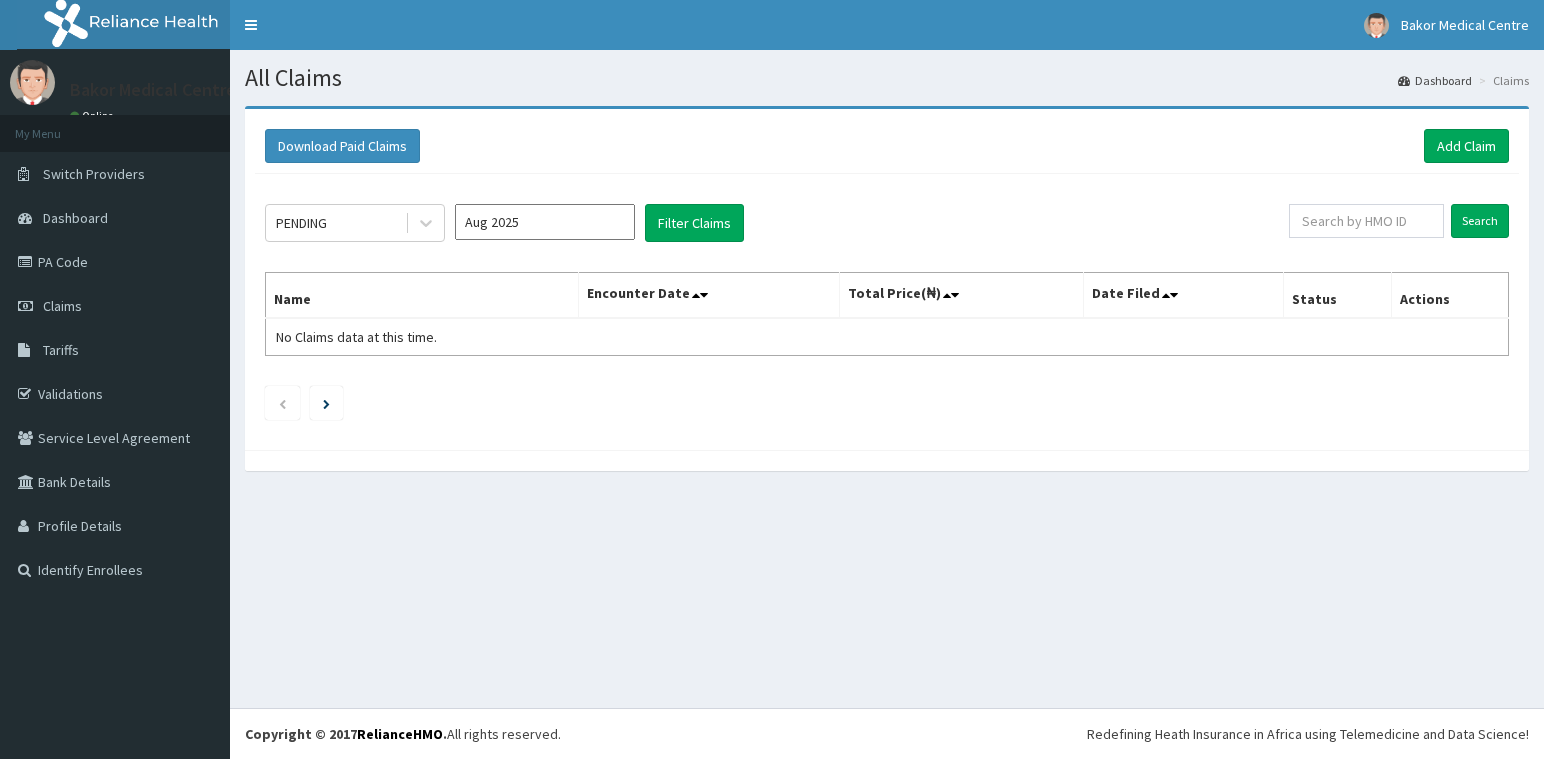 scroll, scrollTop: 0, scrollLeft: 0, axis: both 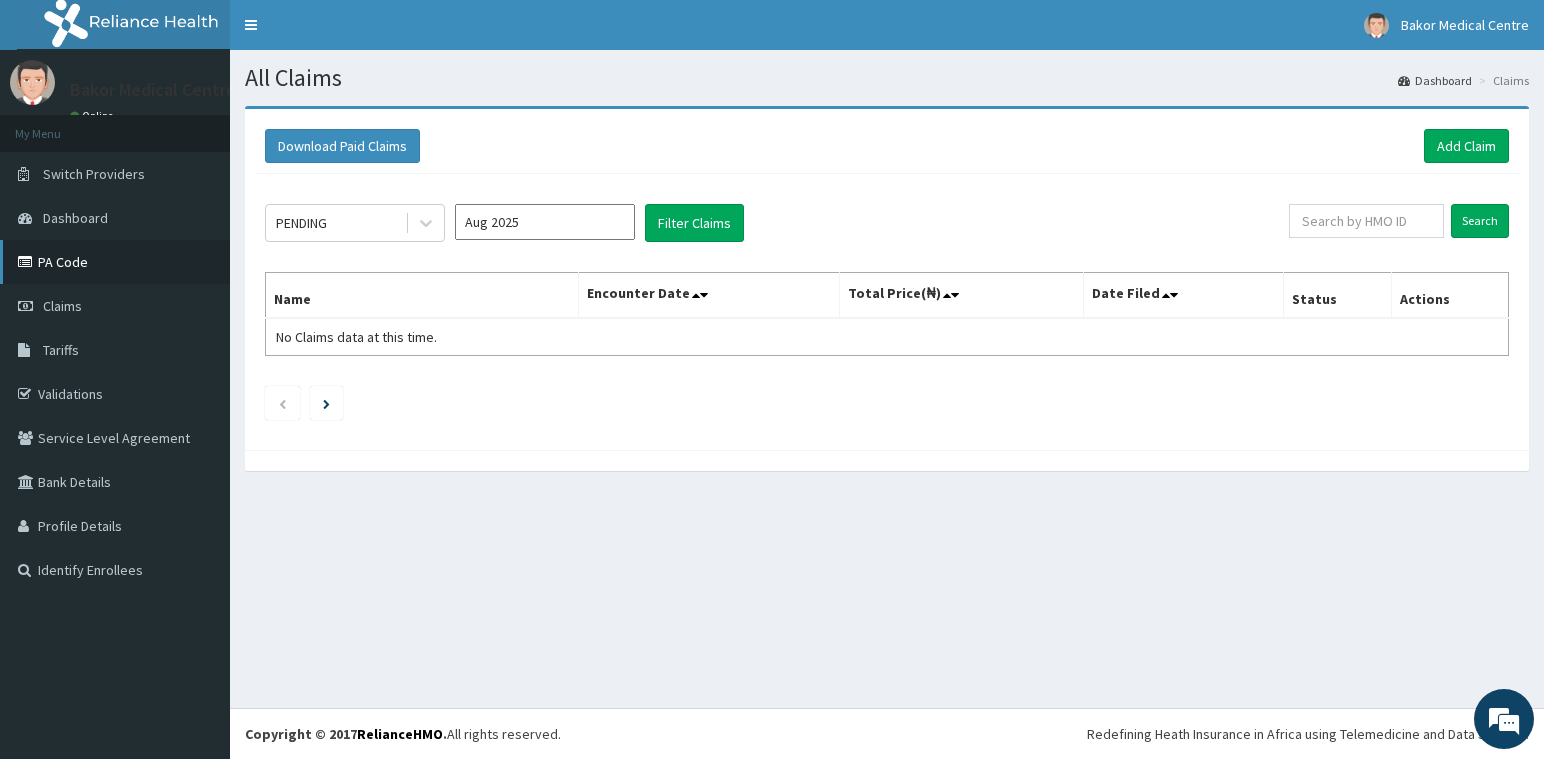 click on "PA Code" at bounding box center [115, 262] 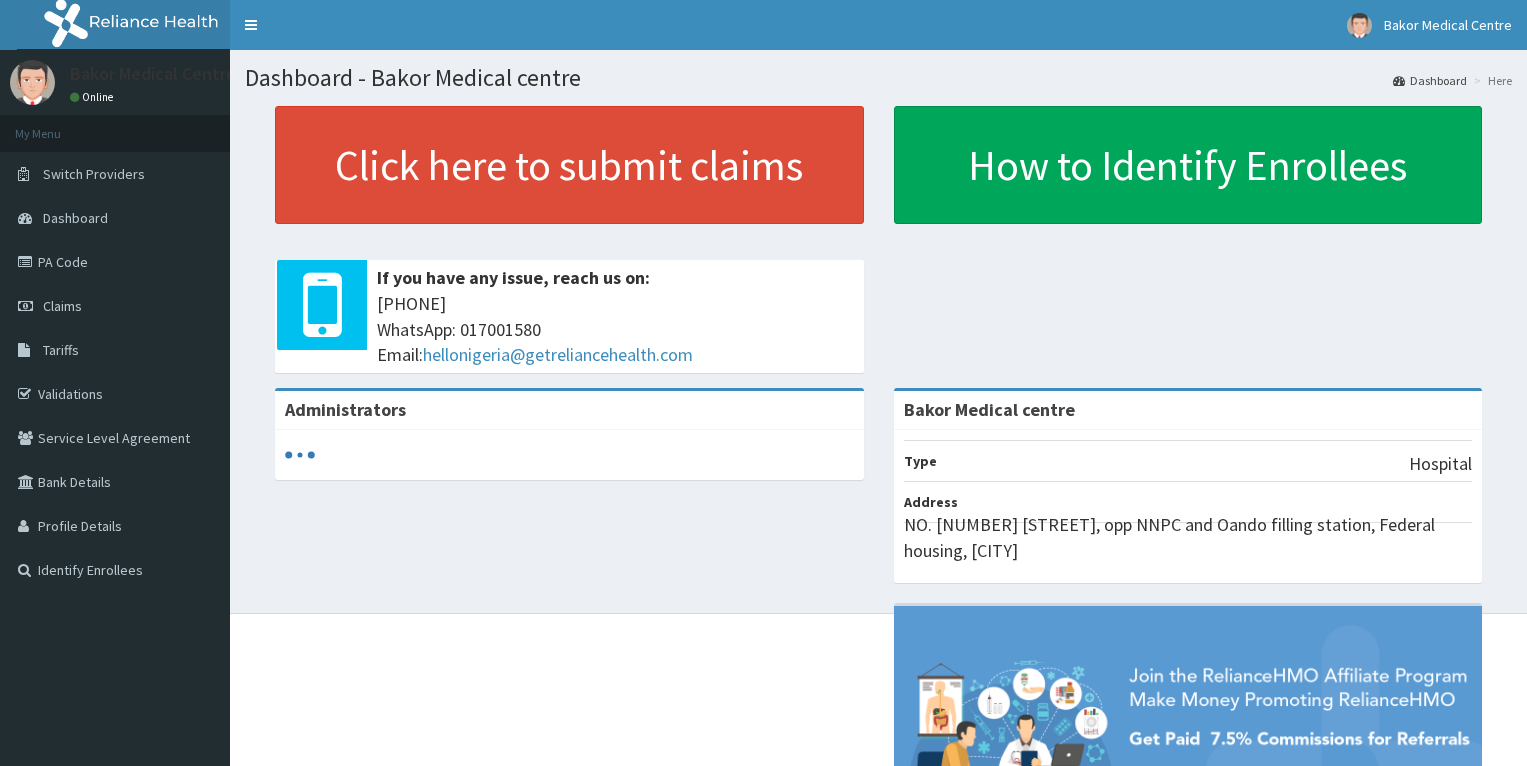 scroll, scrollTop: 0, scrollLeft: 0, axis: both 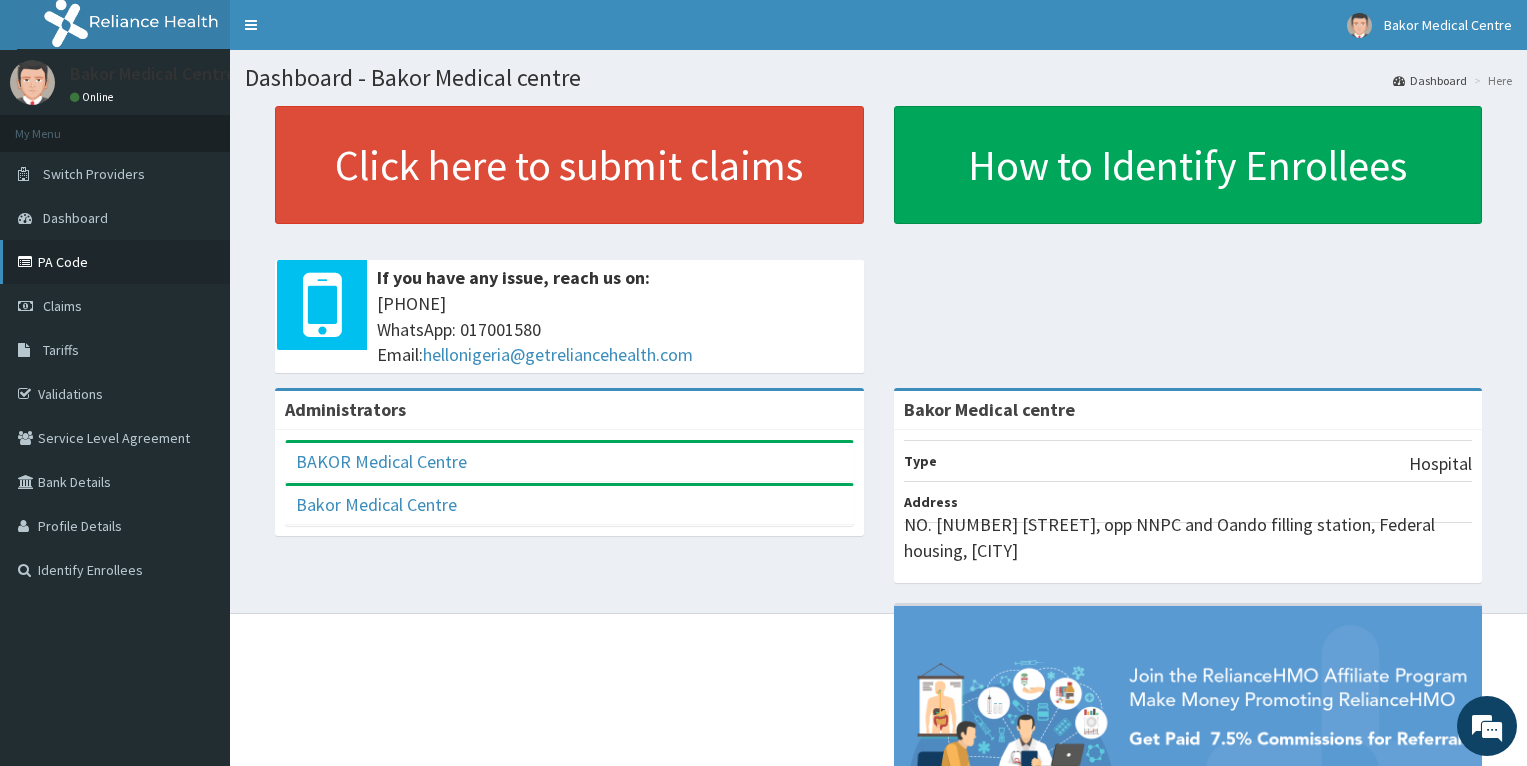 click on "PA Code" at bounding box center (115, 262) 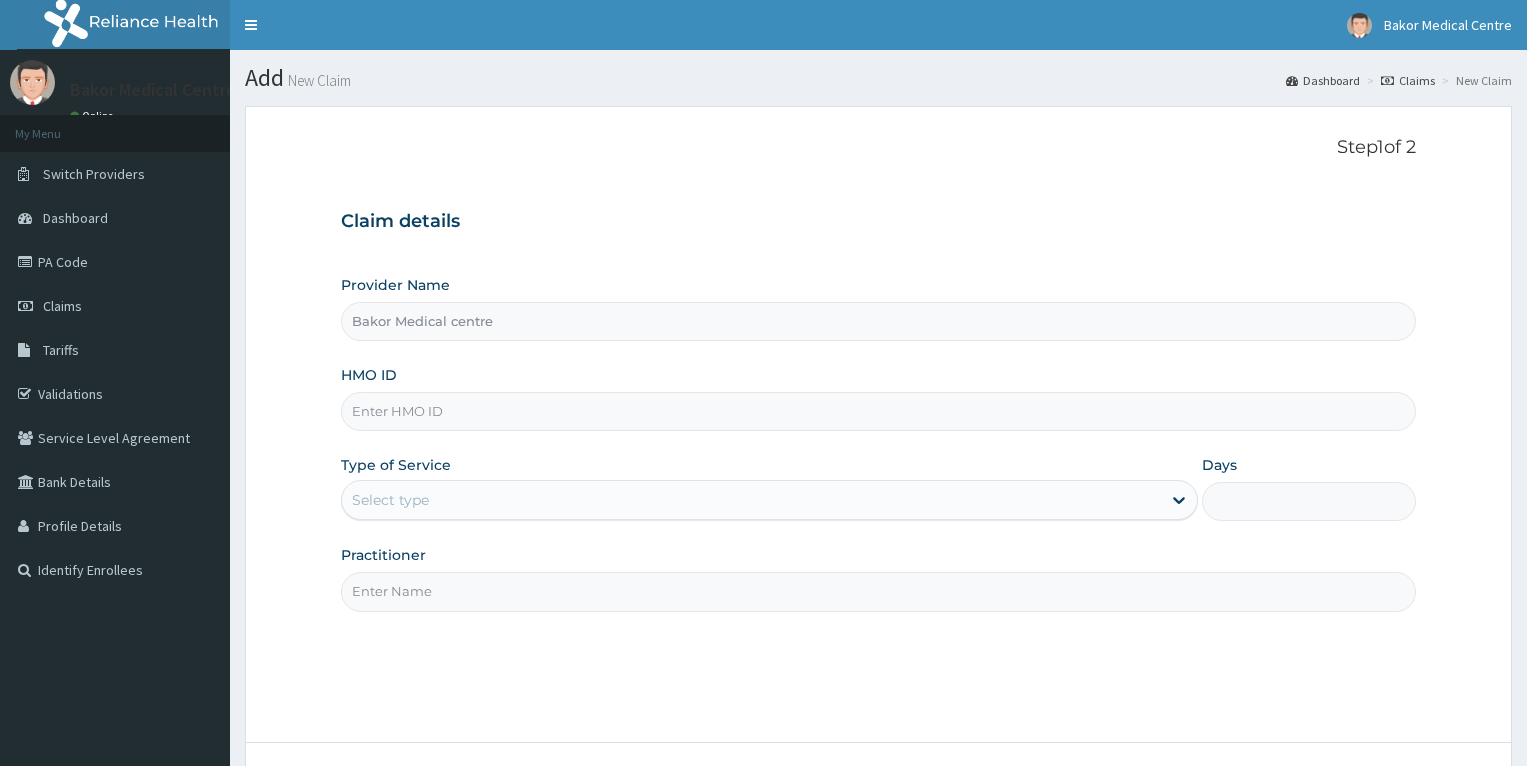 scroll, scrollTop: 0, scrollLeft: 0, axis: both 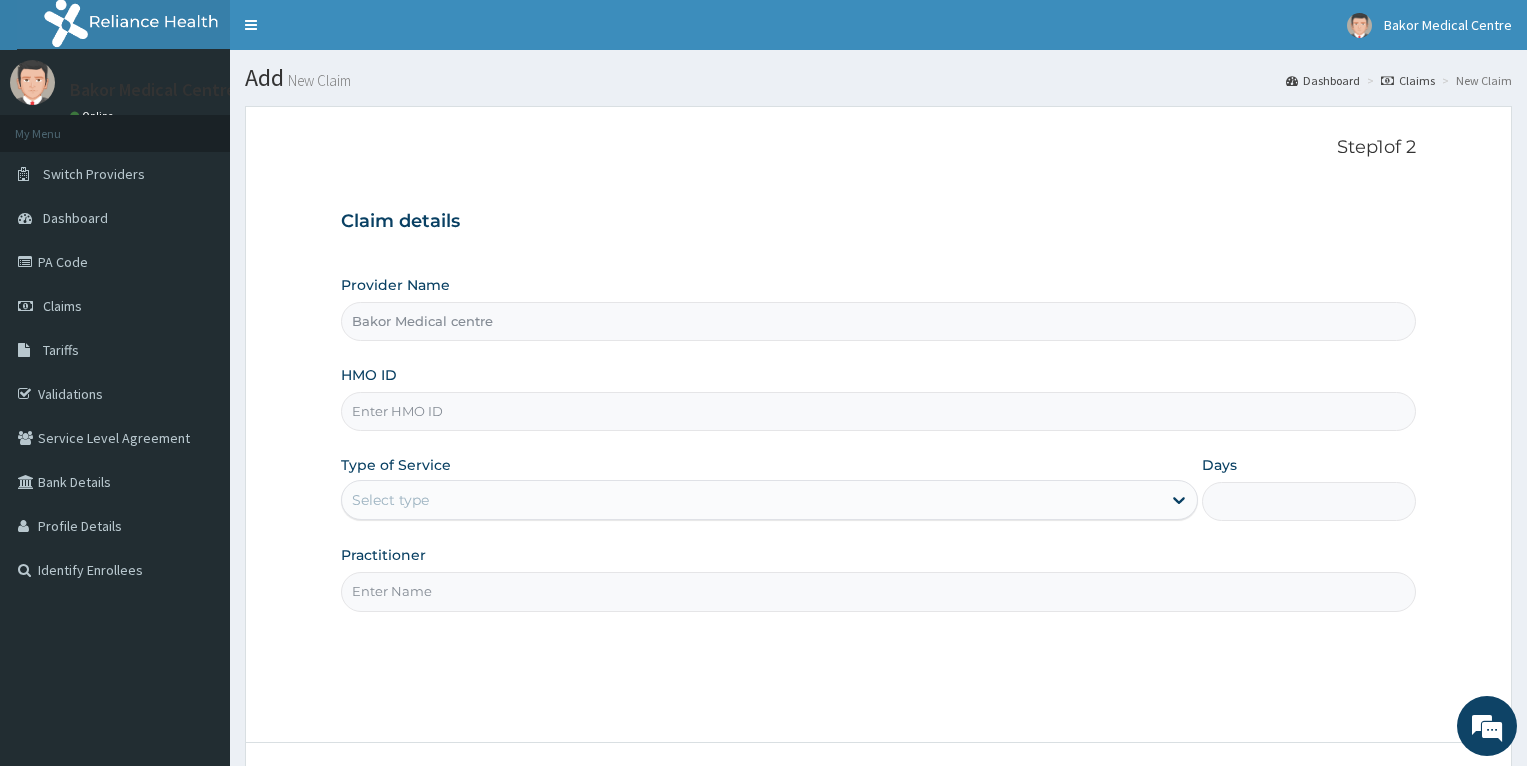 click on "HMO ID" at bounding box center [878, 411] 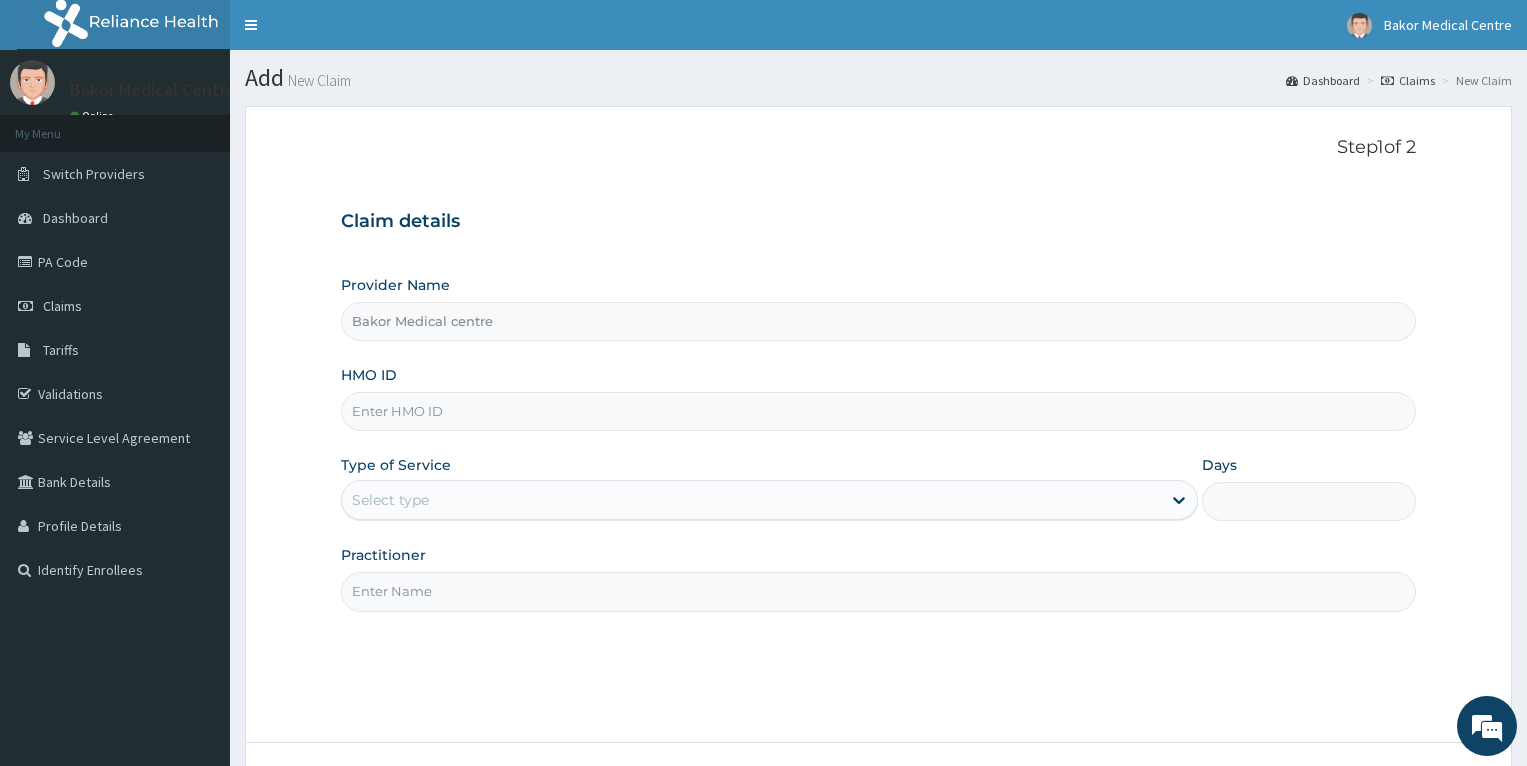 paste on "fcc/13155/a" 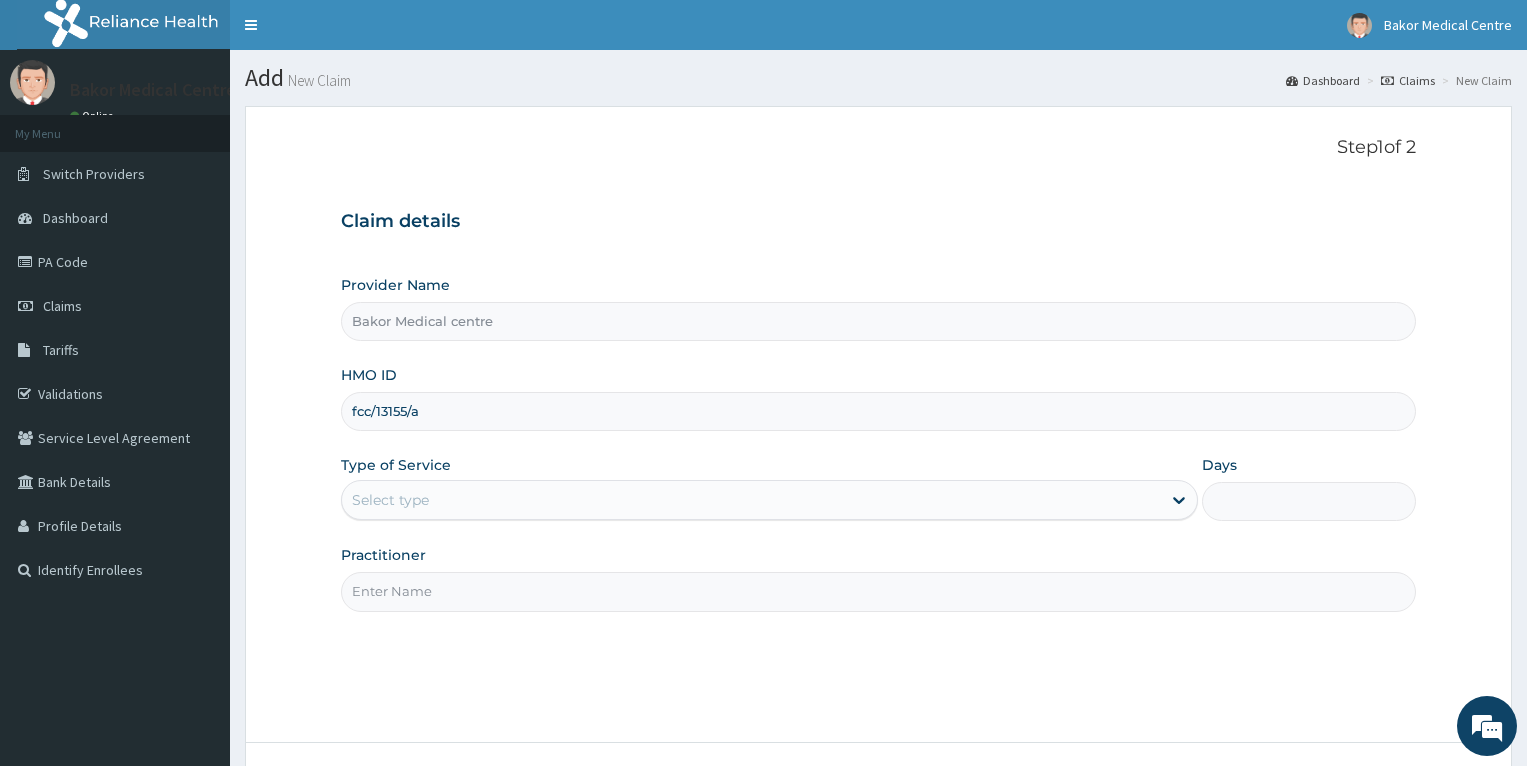 type on "fcc/13155/a" 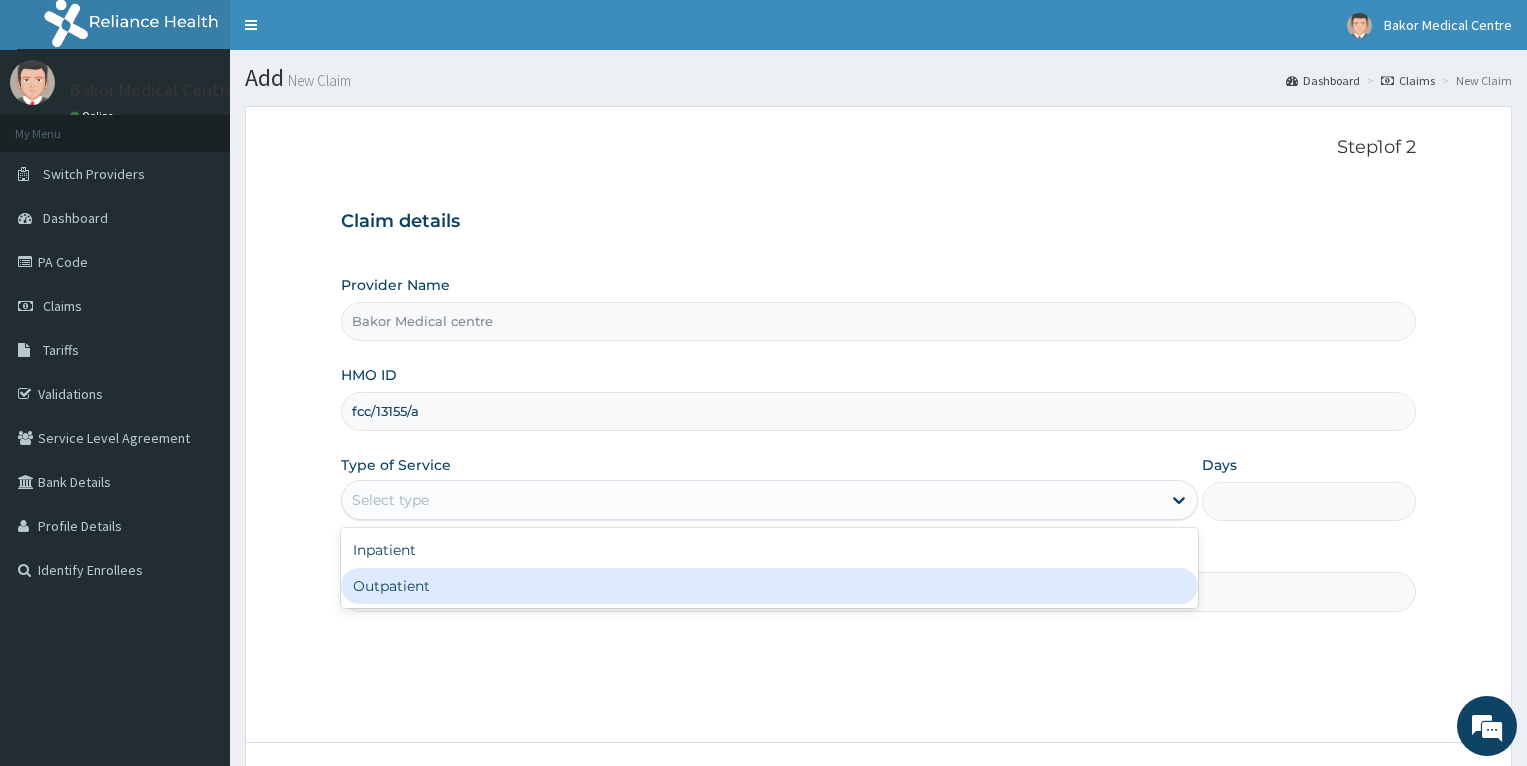 click on "Outpatient" at bounding box center [769, 586] 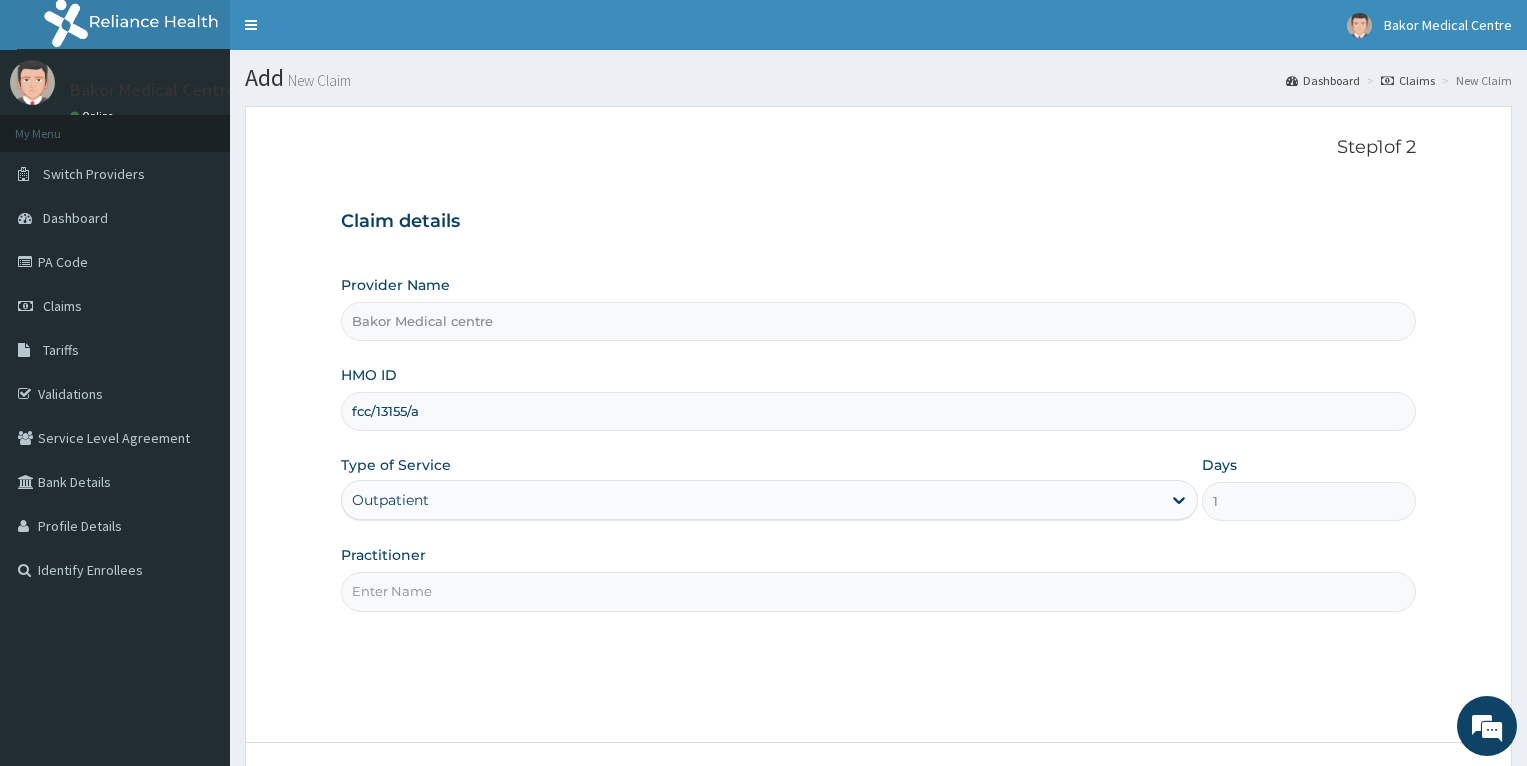 click on "Practitioner" at bounding box center (878, 591) 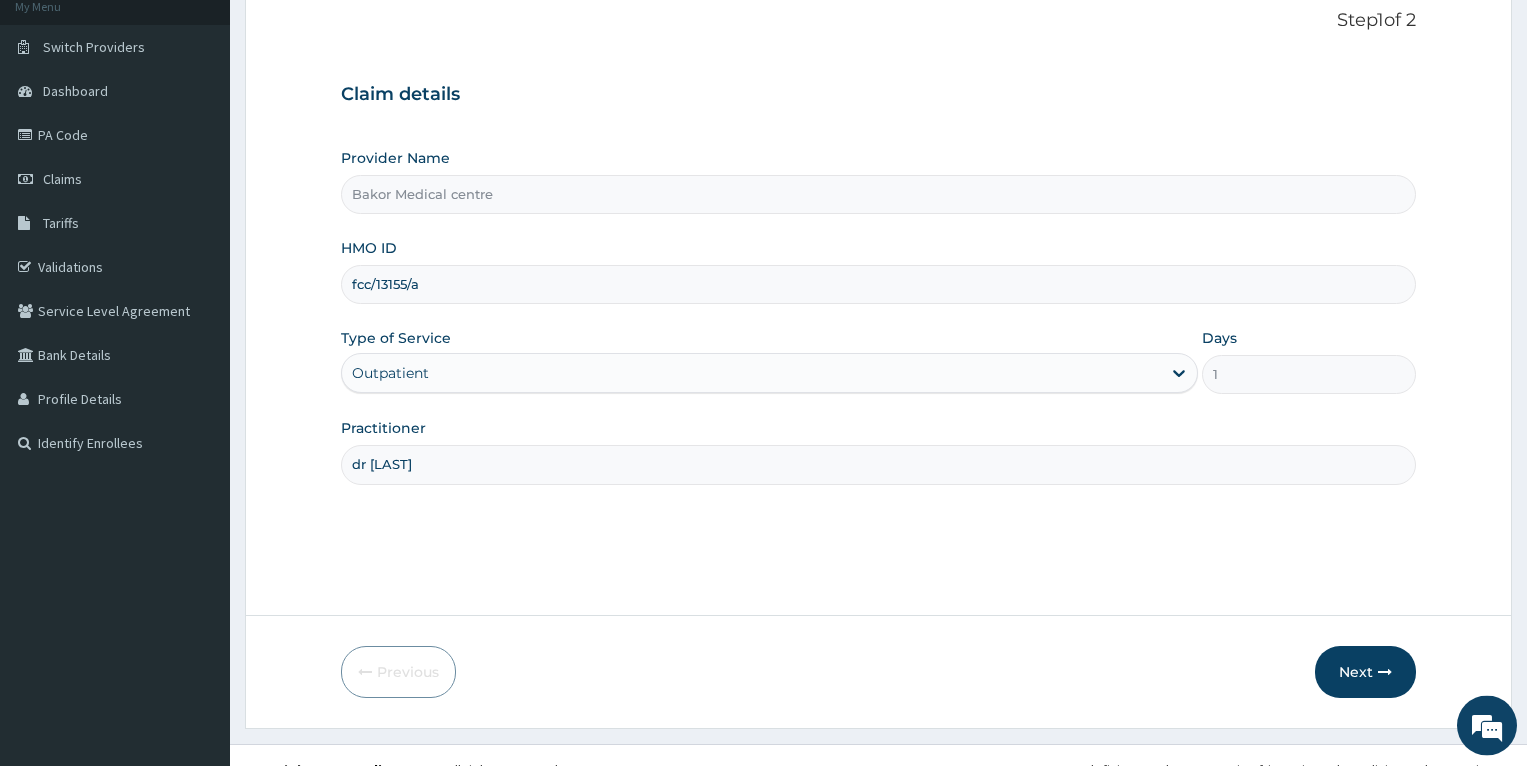 scroll, scrollTop: 156, scrollLeft: 0, axis: vertical 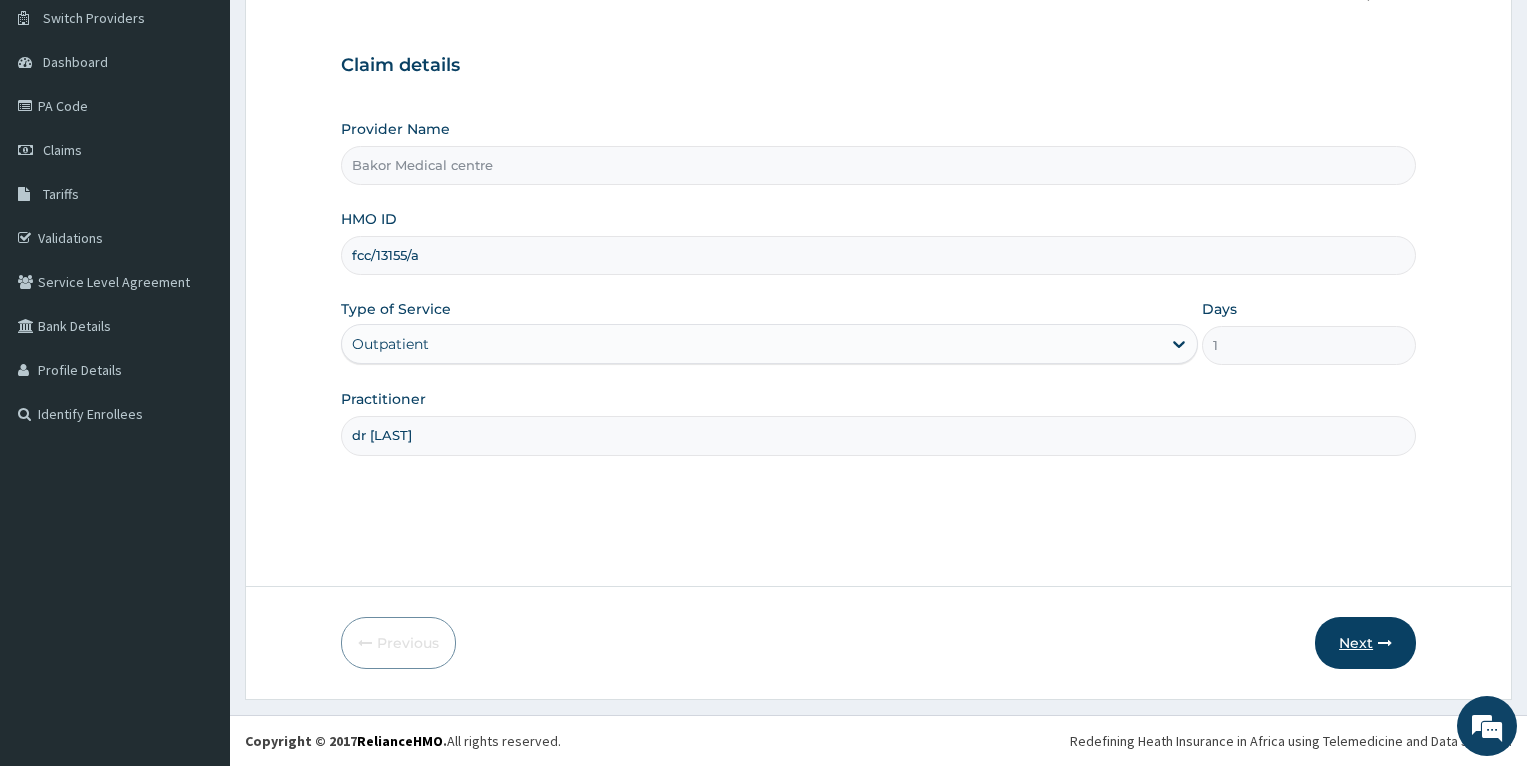 type on "dr igbarin" 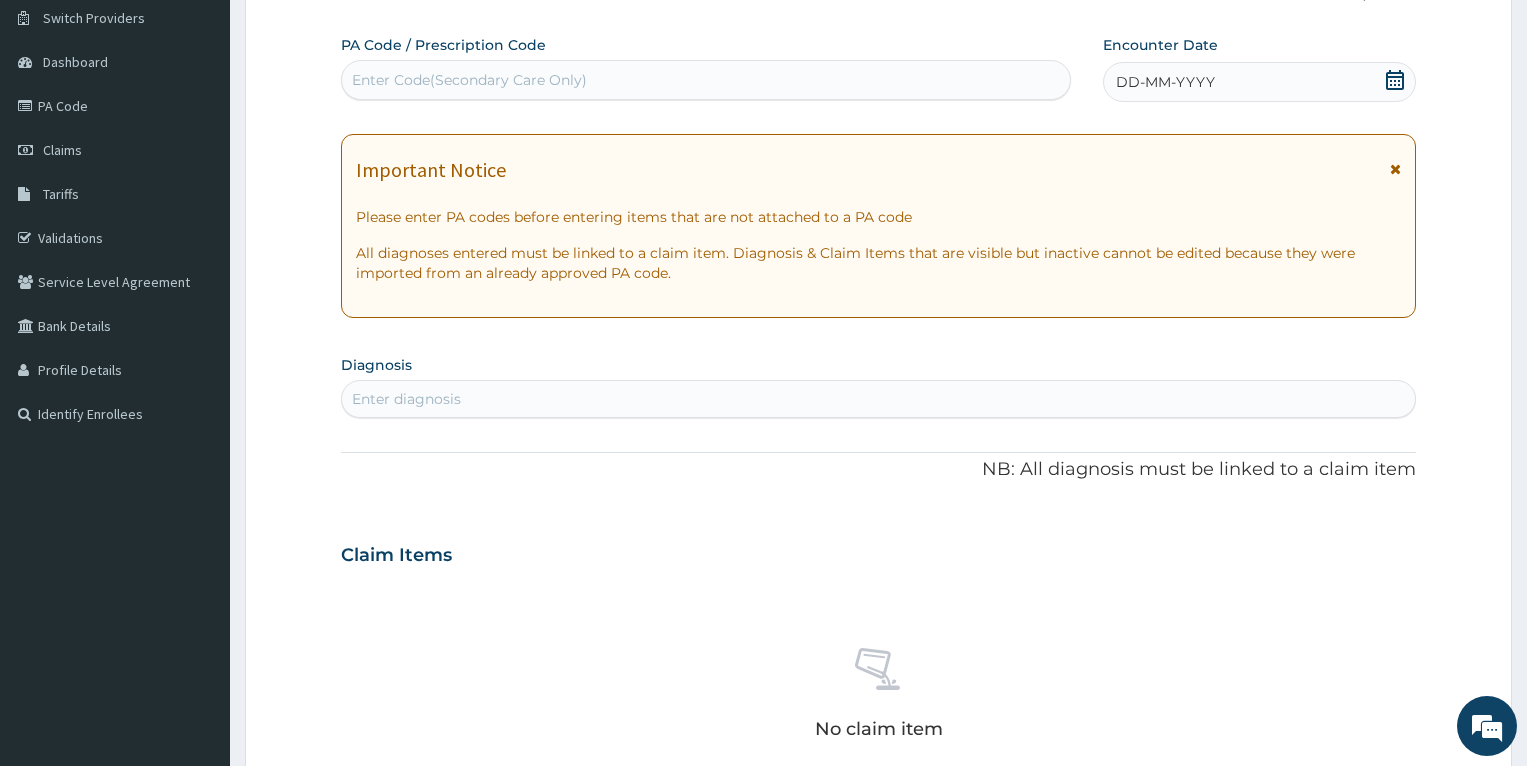 click on "Enter Code(Secondary Care Only)" at bounding box center [469, 80] 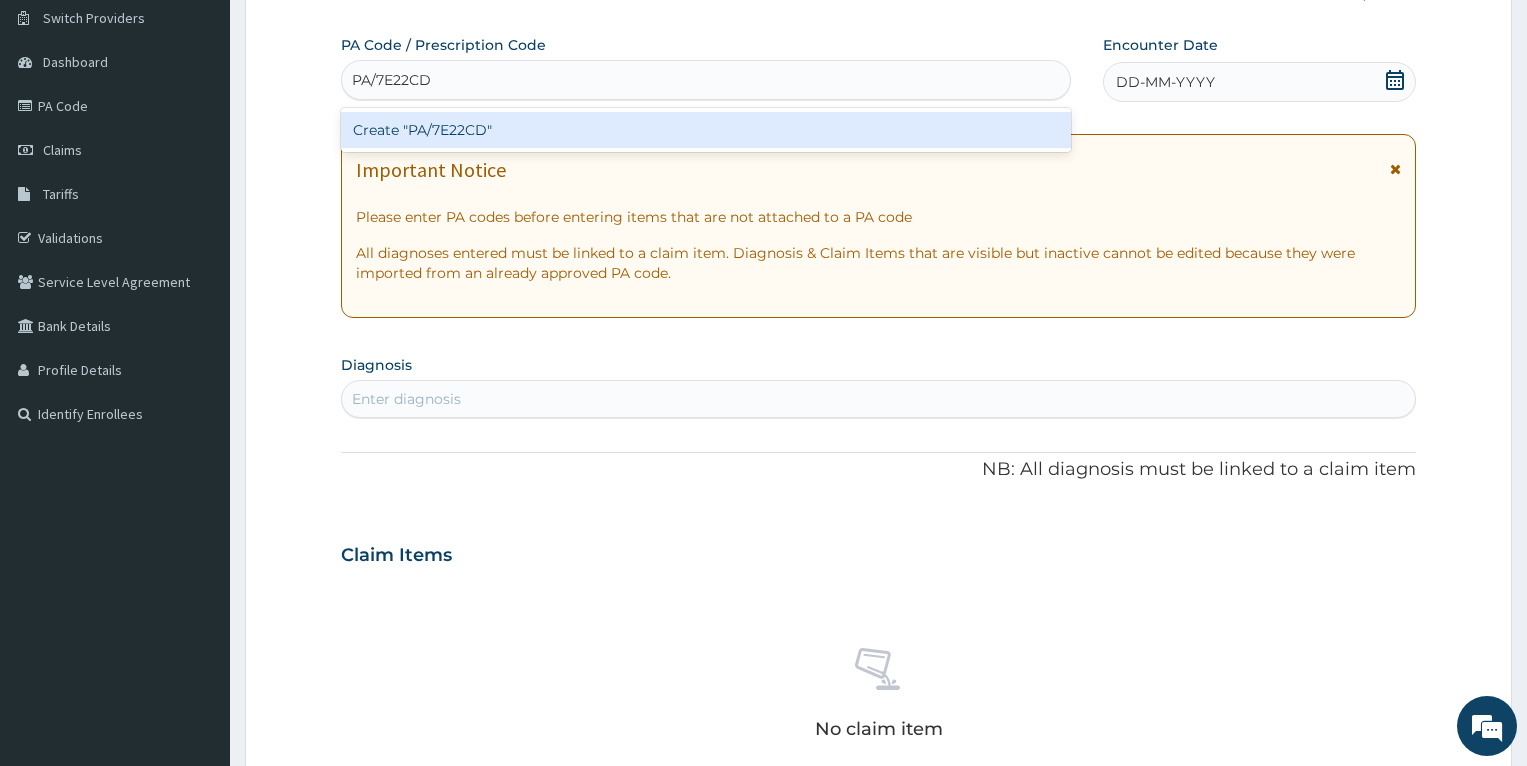 click on "Create "PA/7E22CD"" at bounding box center [706, 130] 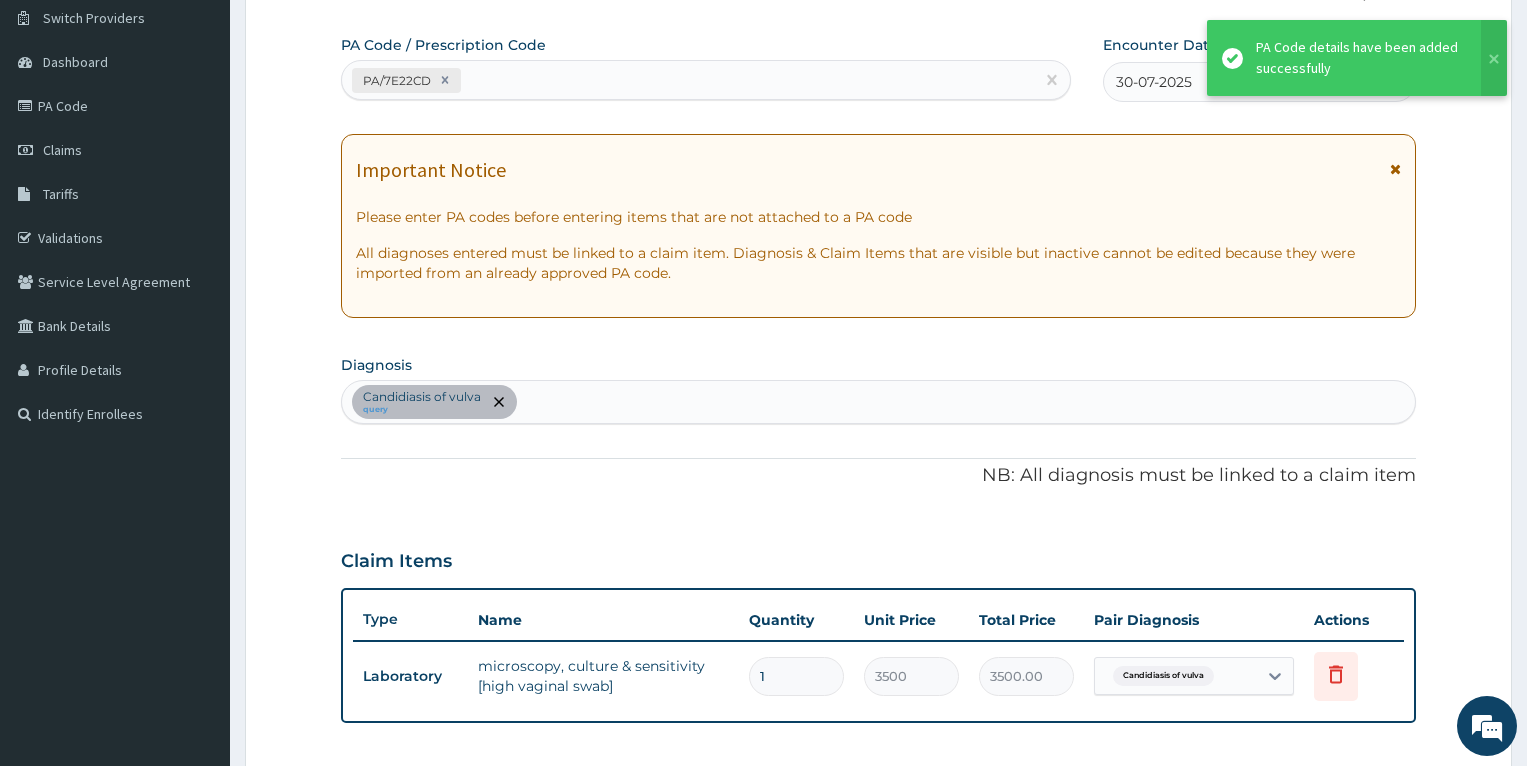 click on "Candidiasis of vulva query" at bounding box center [878, 402] 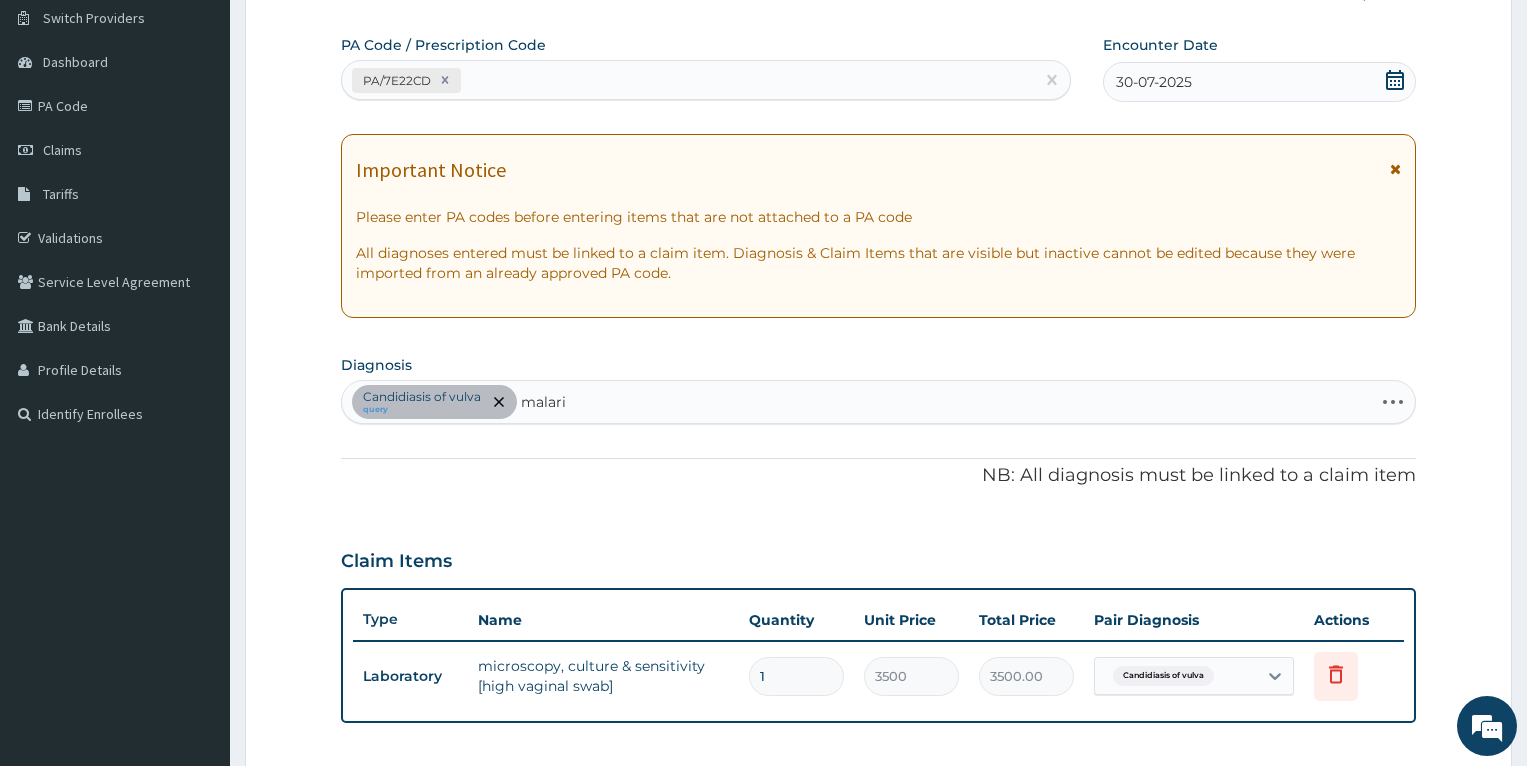 type on "malaria" 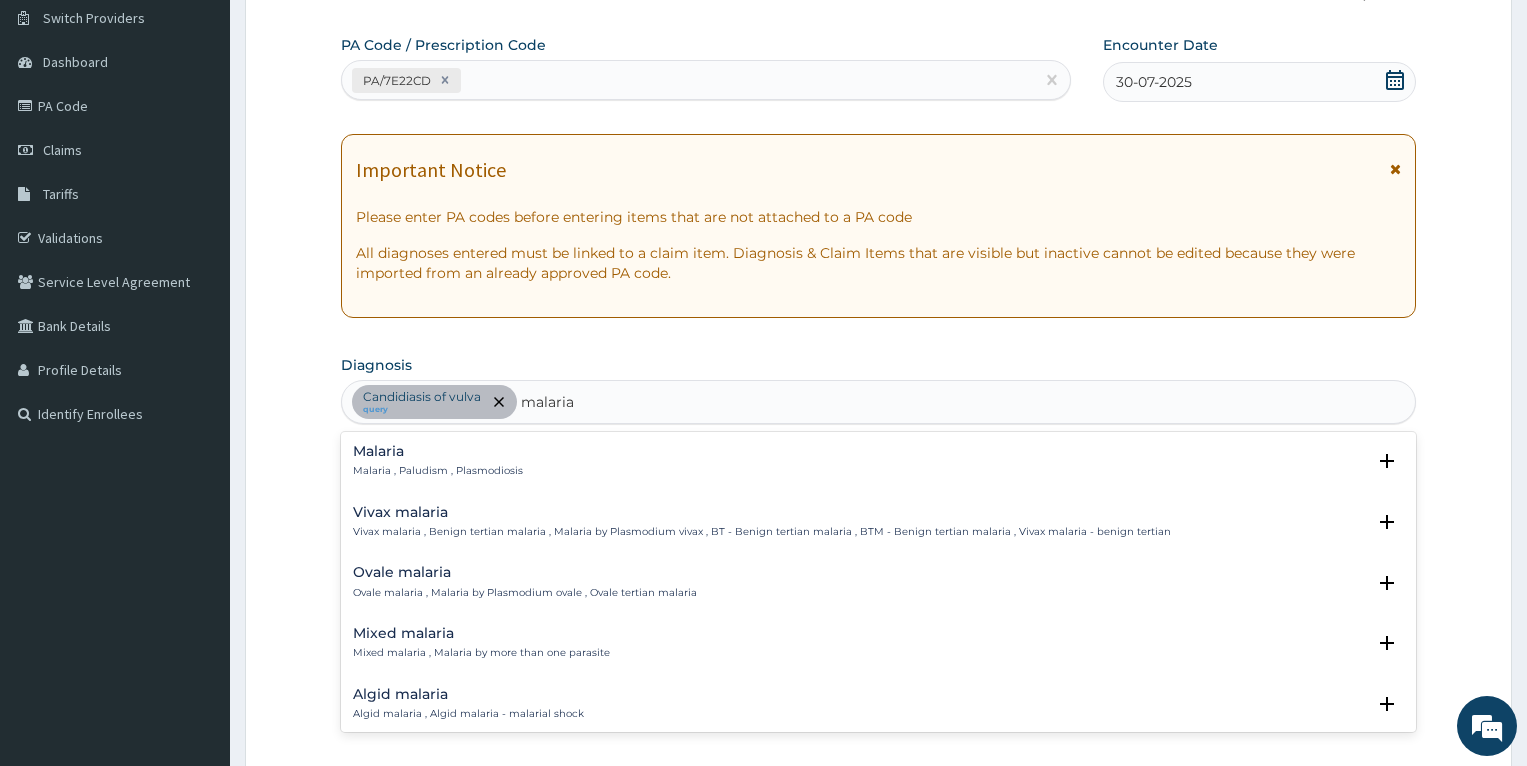 click on "Malaria Malaria , Paludism , Plasmodiosis" at bounding box center [878, 461] 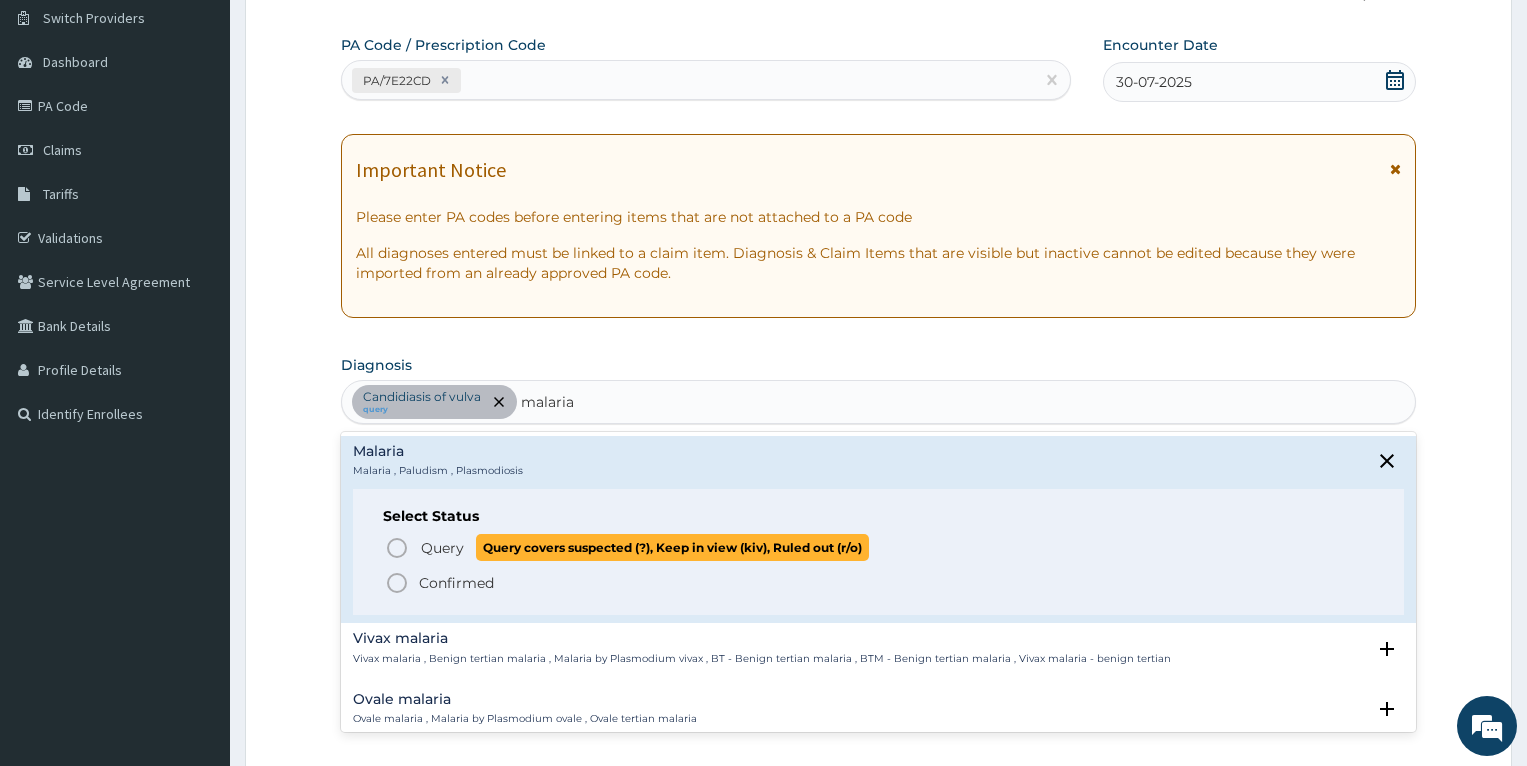 click on "Query covers suspected (?), Keep in view (kiv), Ruled out (r/o)" at bounding box center [672, 547] 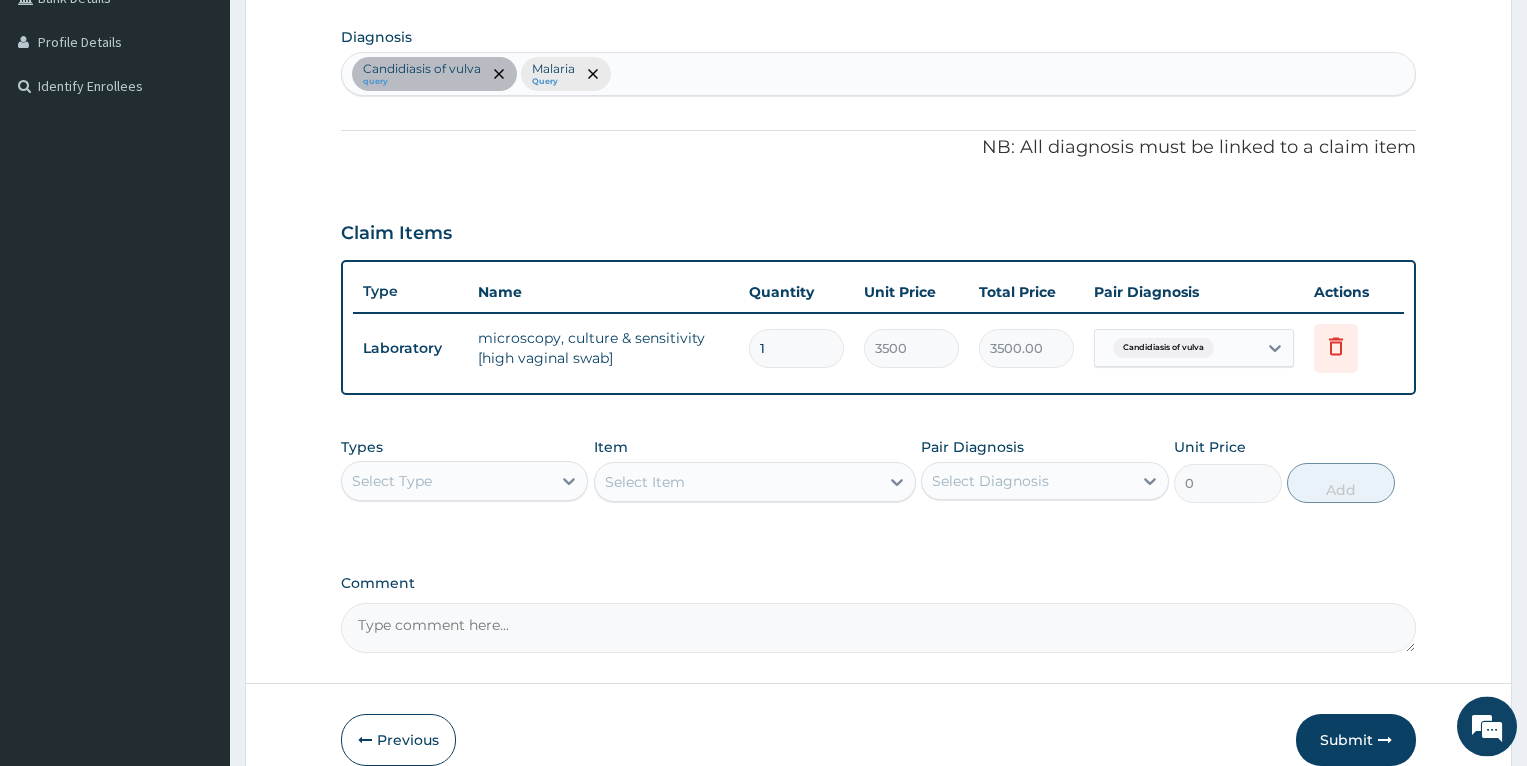 scroll, scrollTop: 494, scrollLeft: 0, axis: vertical 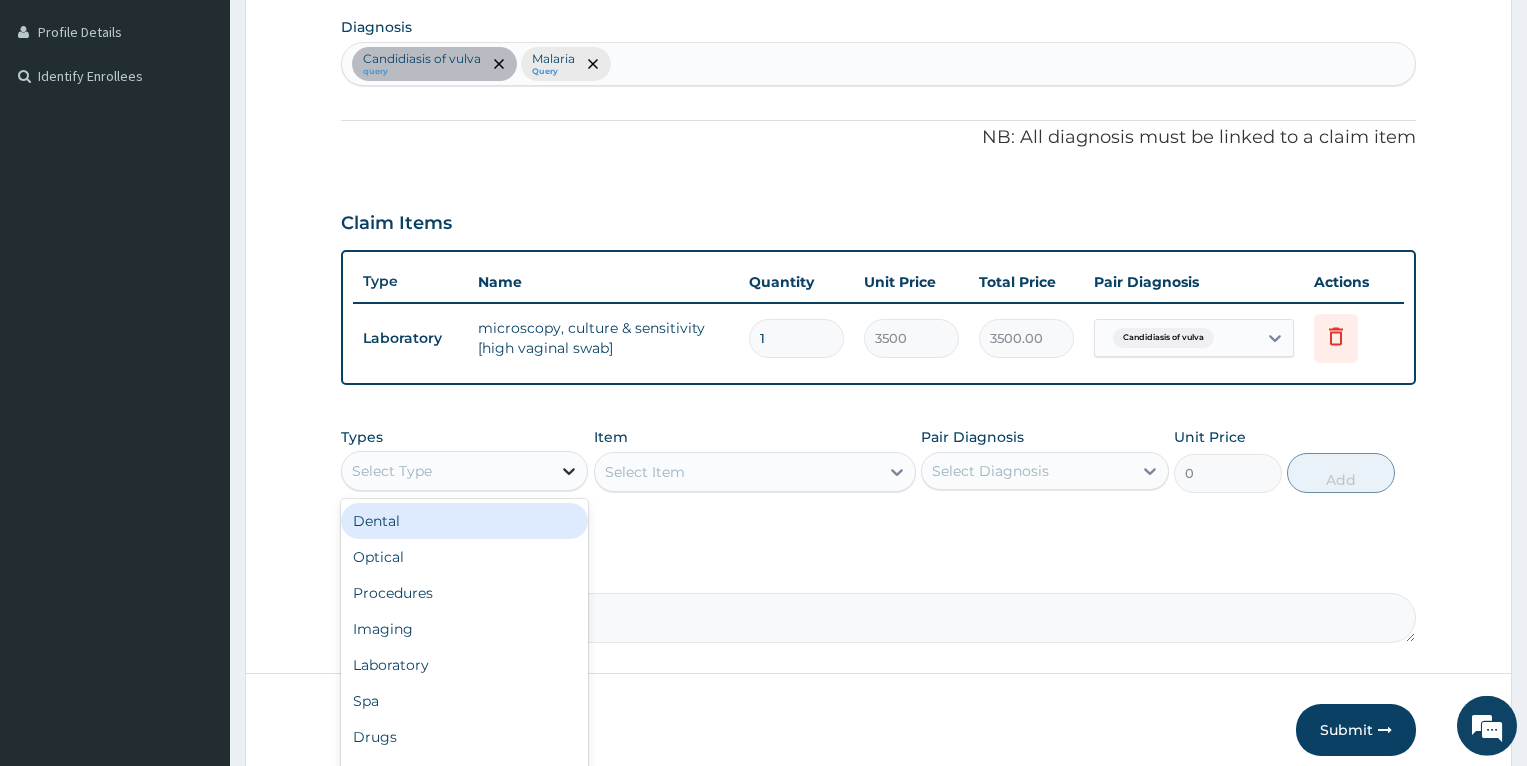 click 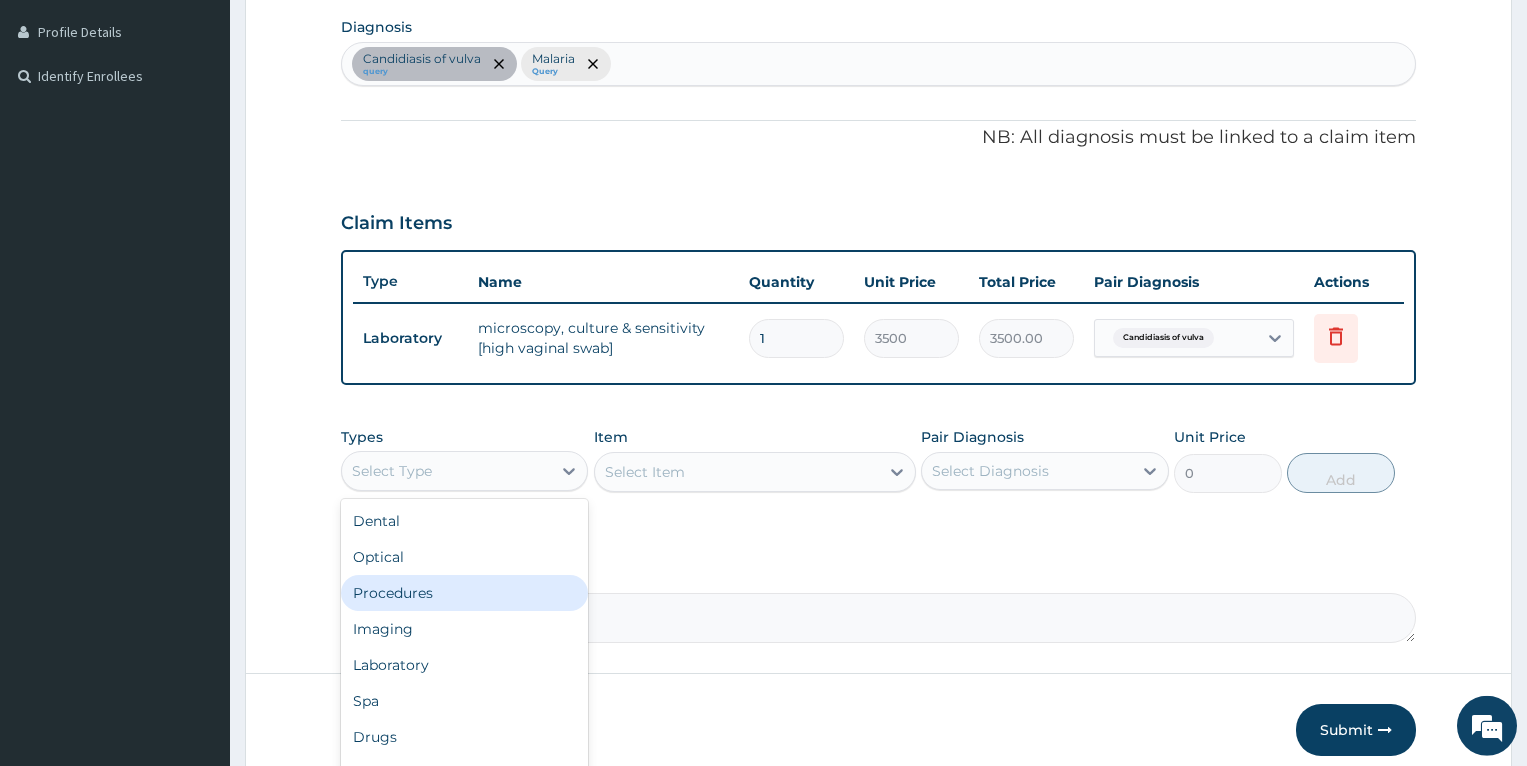 click on "Procedures" at bounding box center (464, 593) 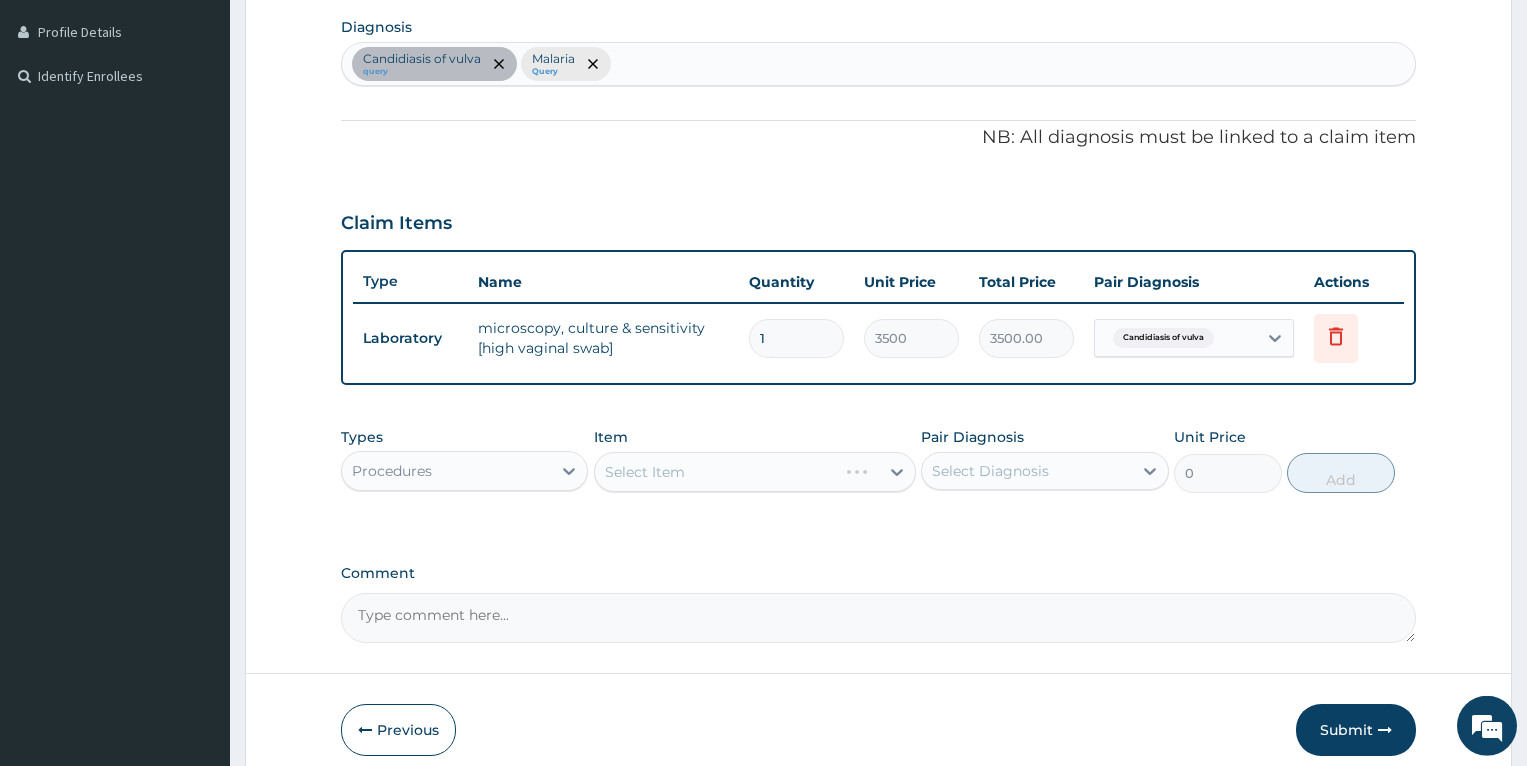 click on "Select Item" at bounding box center (755, 472) 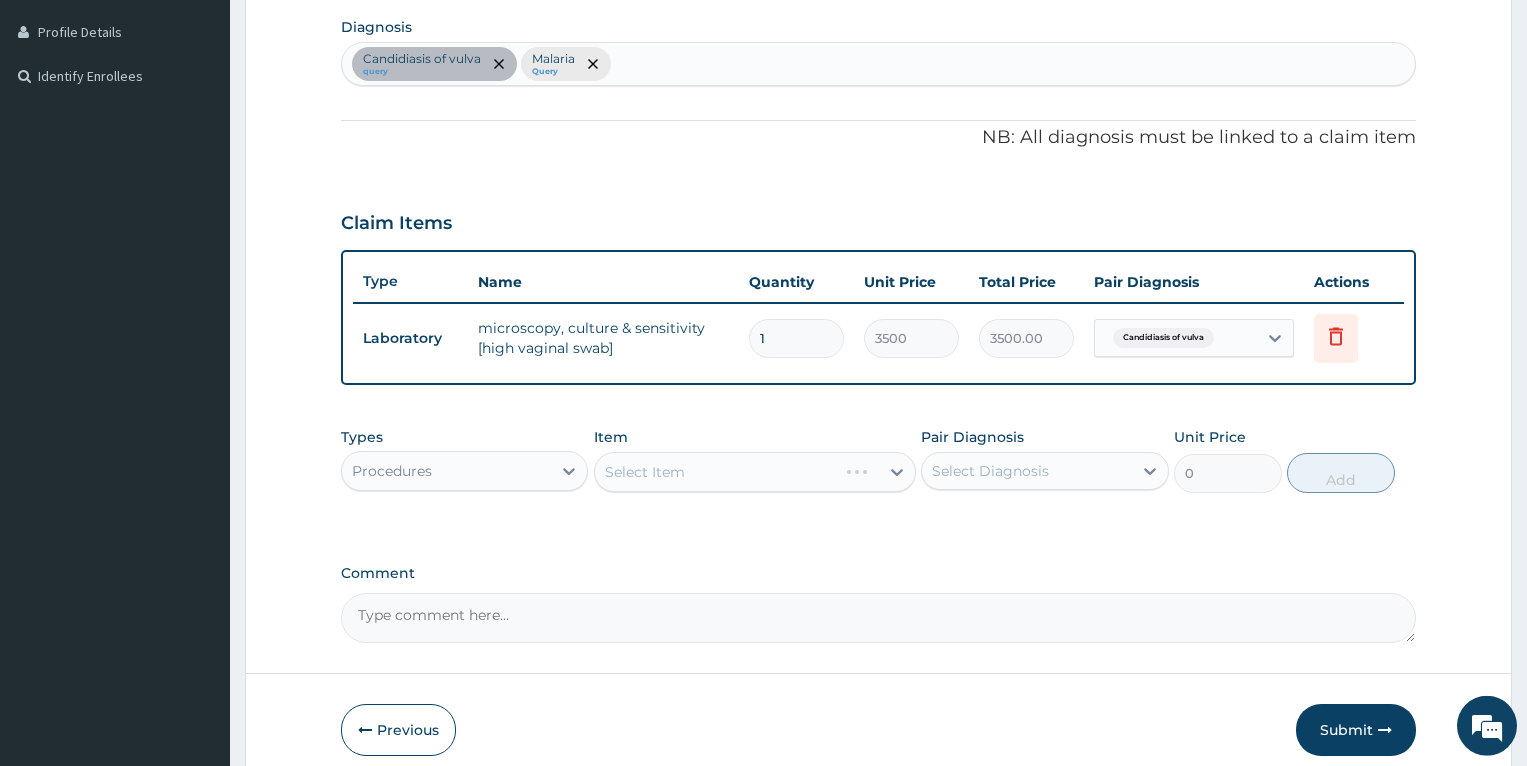 click on "Select Item" at bounding box center [755, 472] 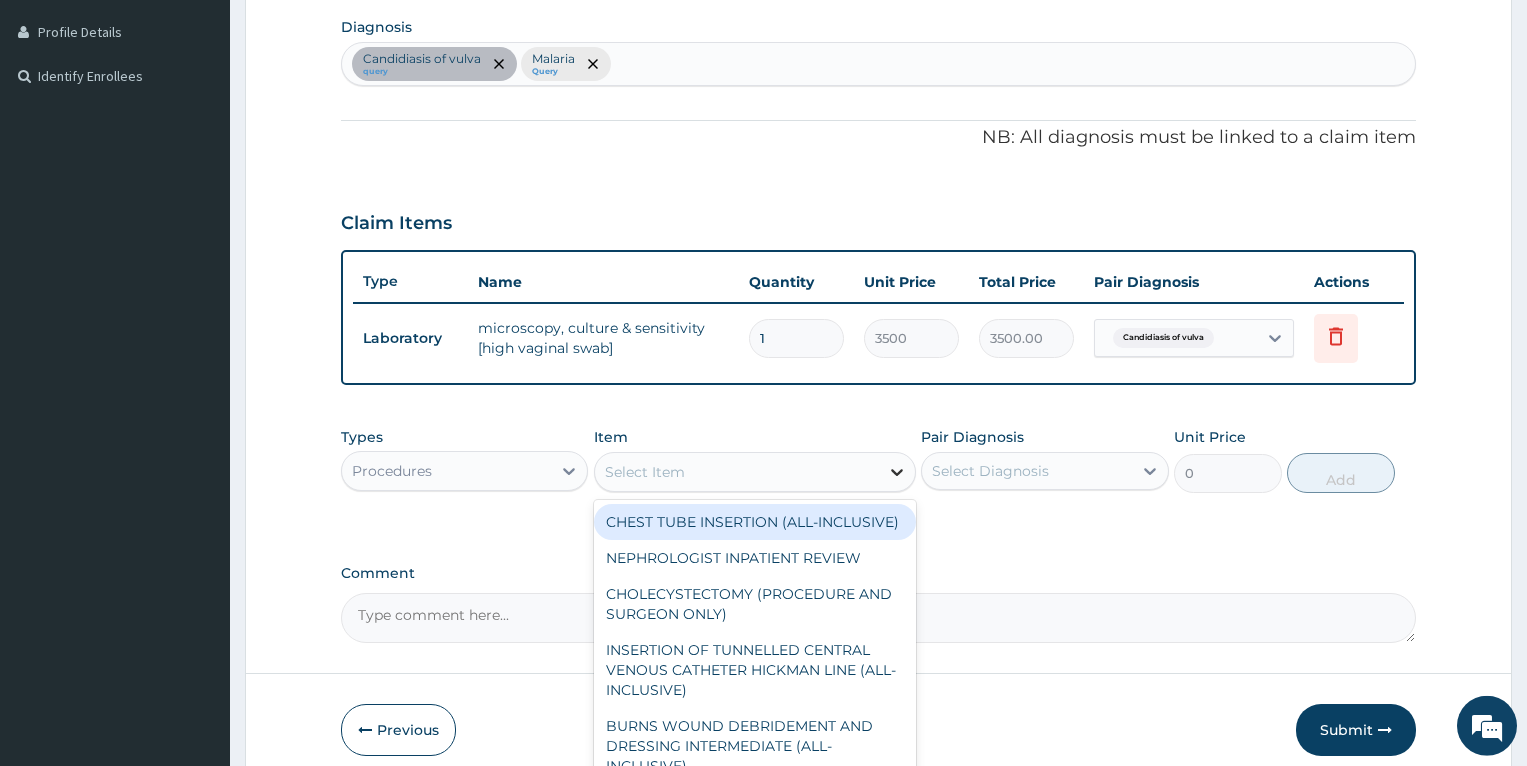 click at bounding box center [897, 472] 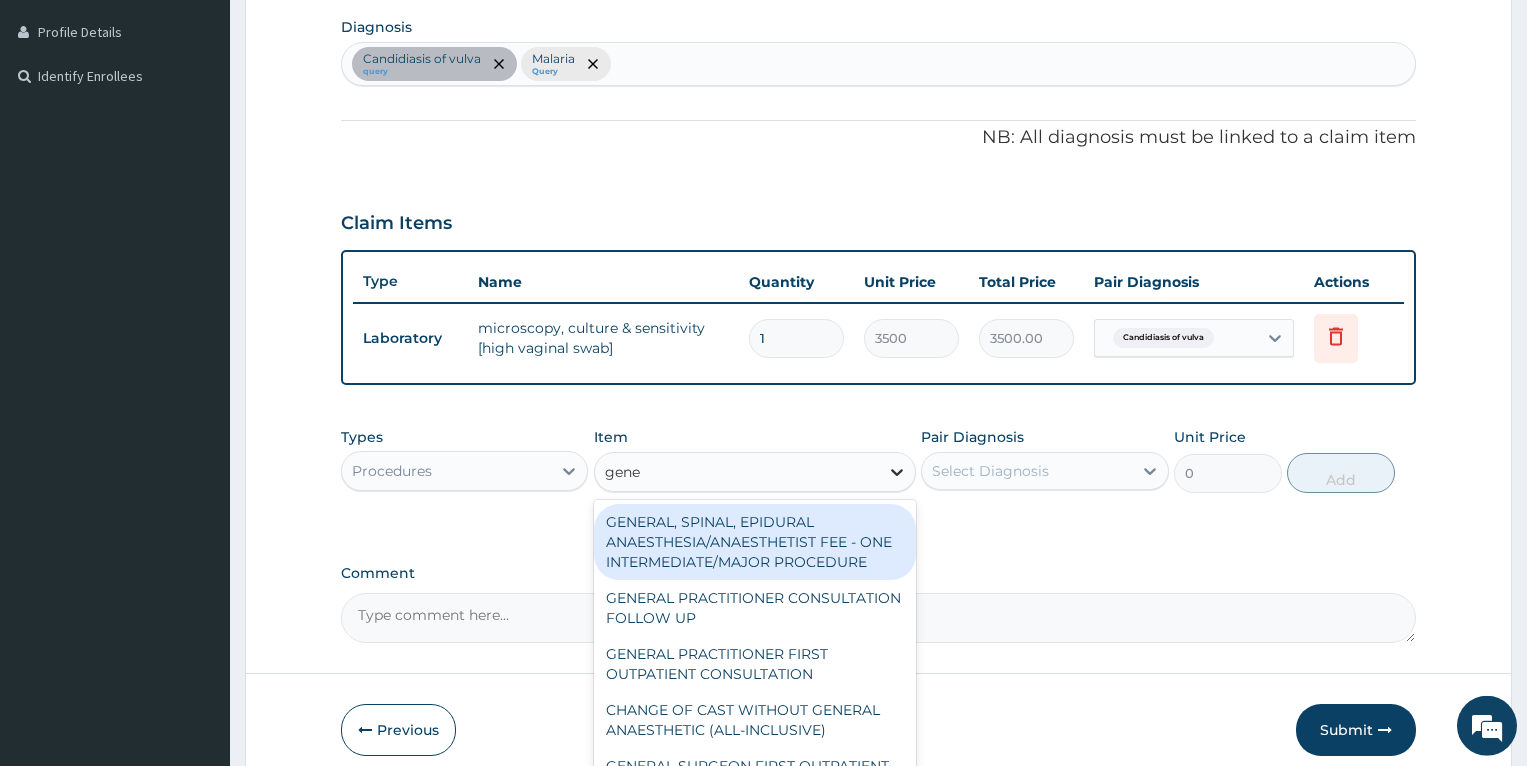 type on "gener" 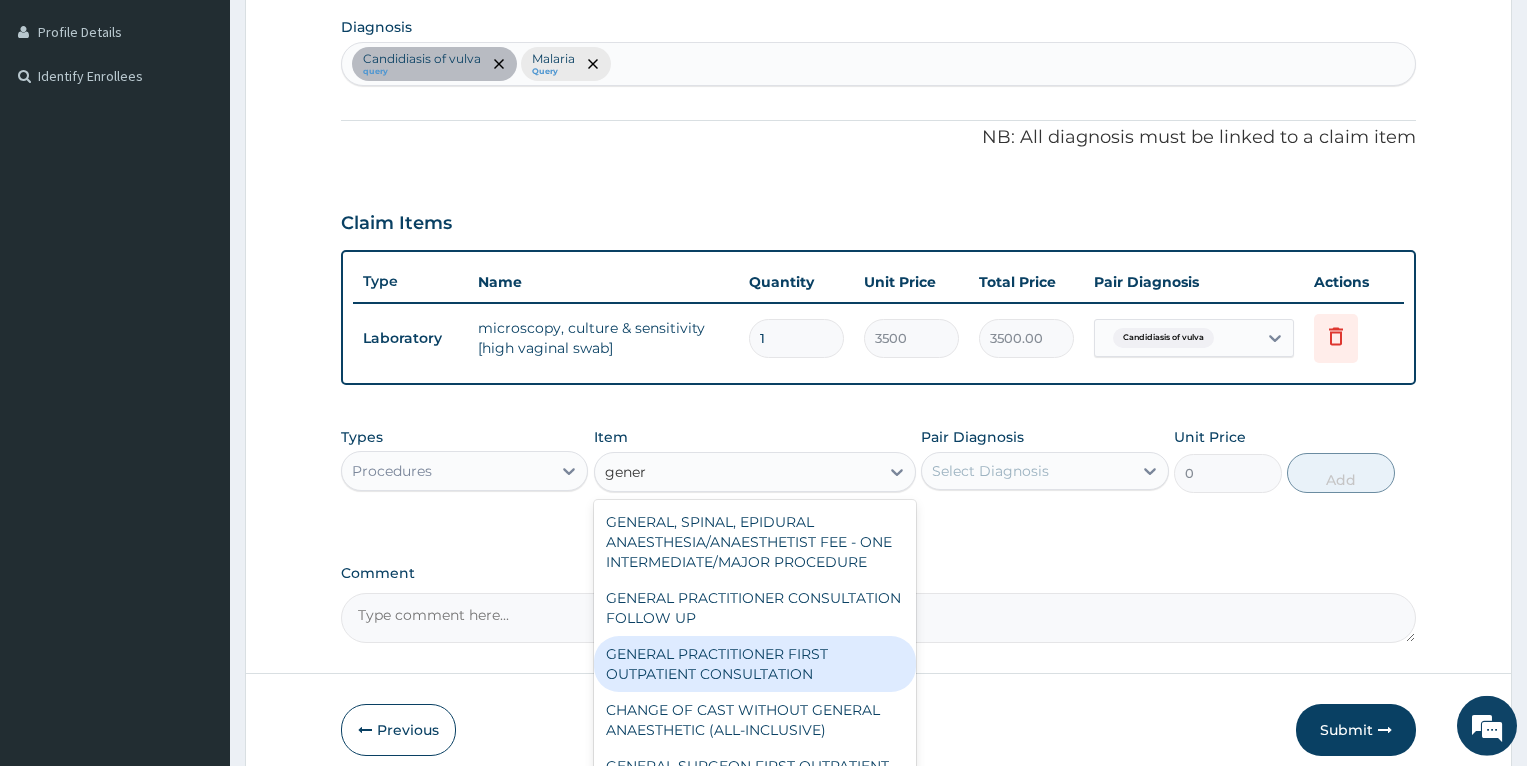 click on "GENERAL PRACTITIONER FIRST OUTPATIENT CONSULTATION" at bounding box center (755, 664) 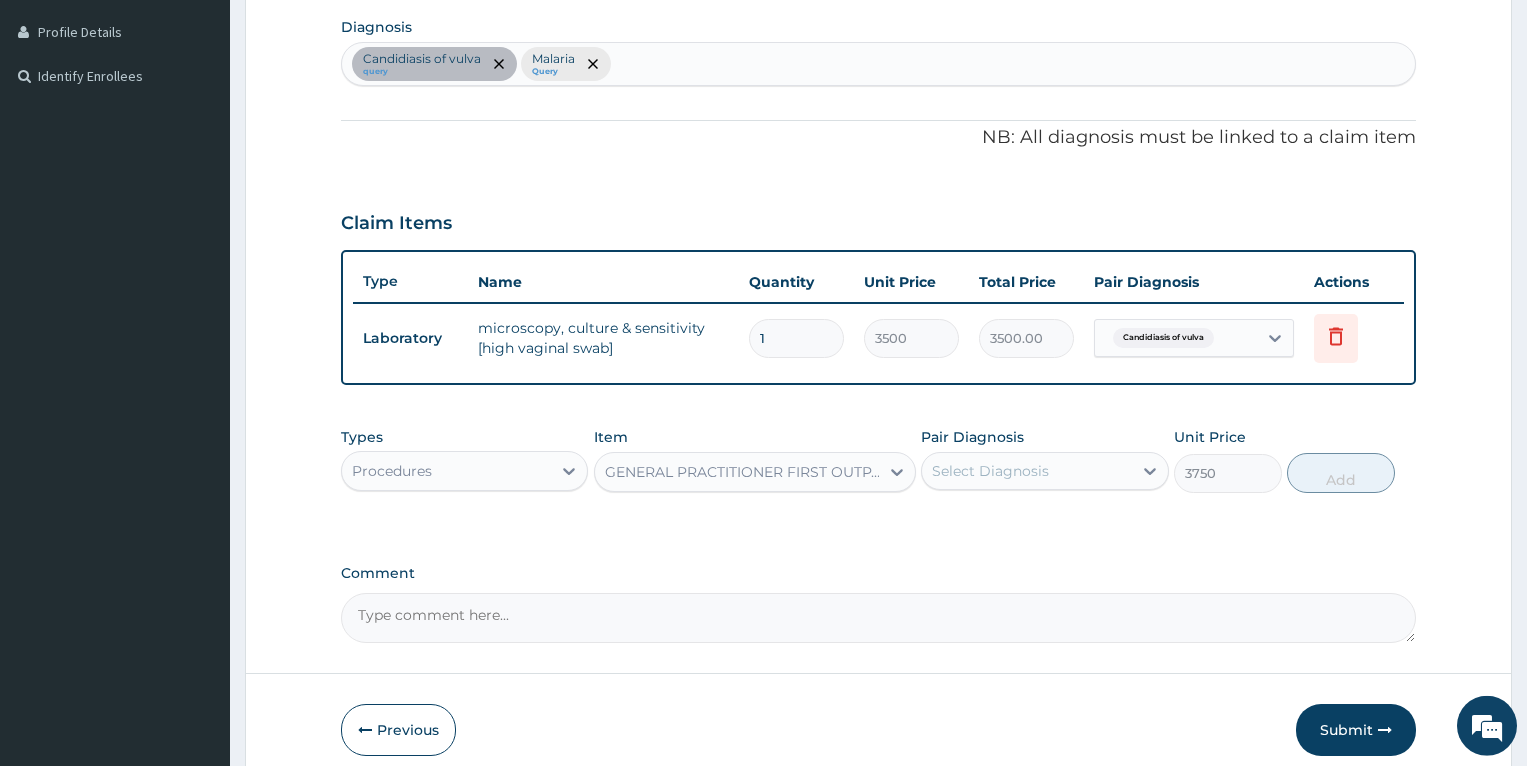 click on "Select Diagnosis" at bounding box center [990, 471] 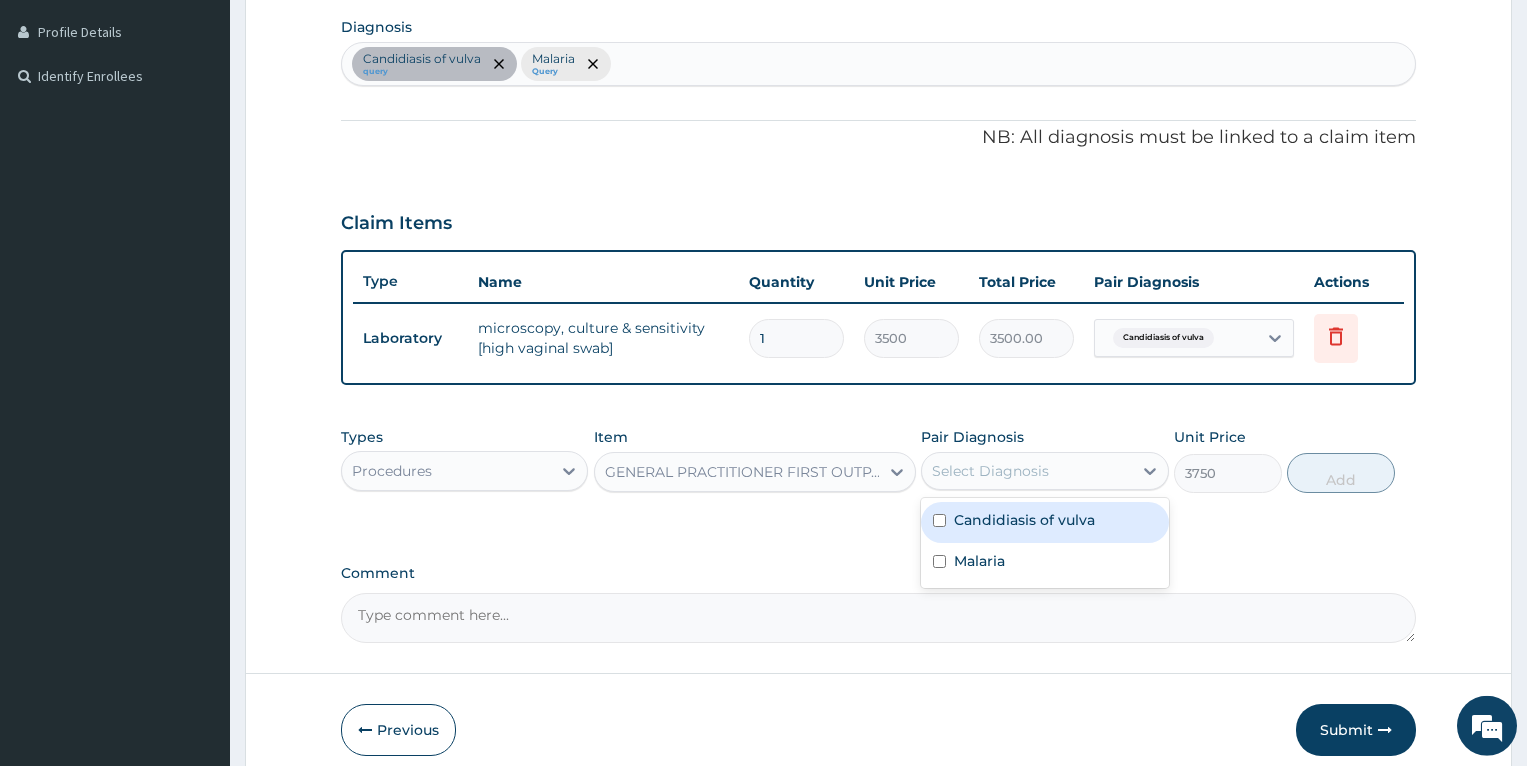click at bounding box center [939, 520] 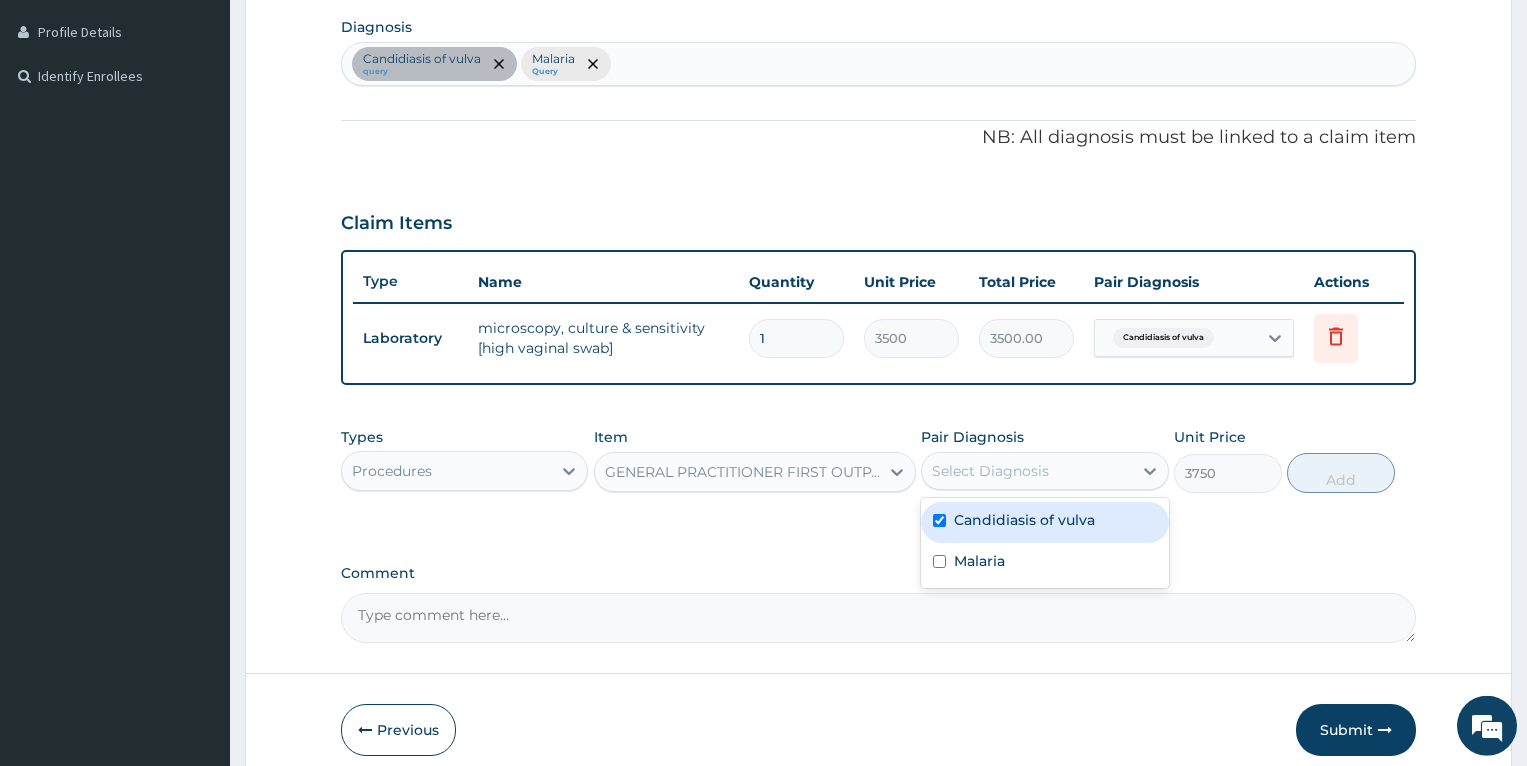 checkbox on "true" 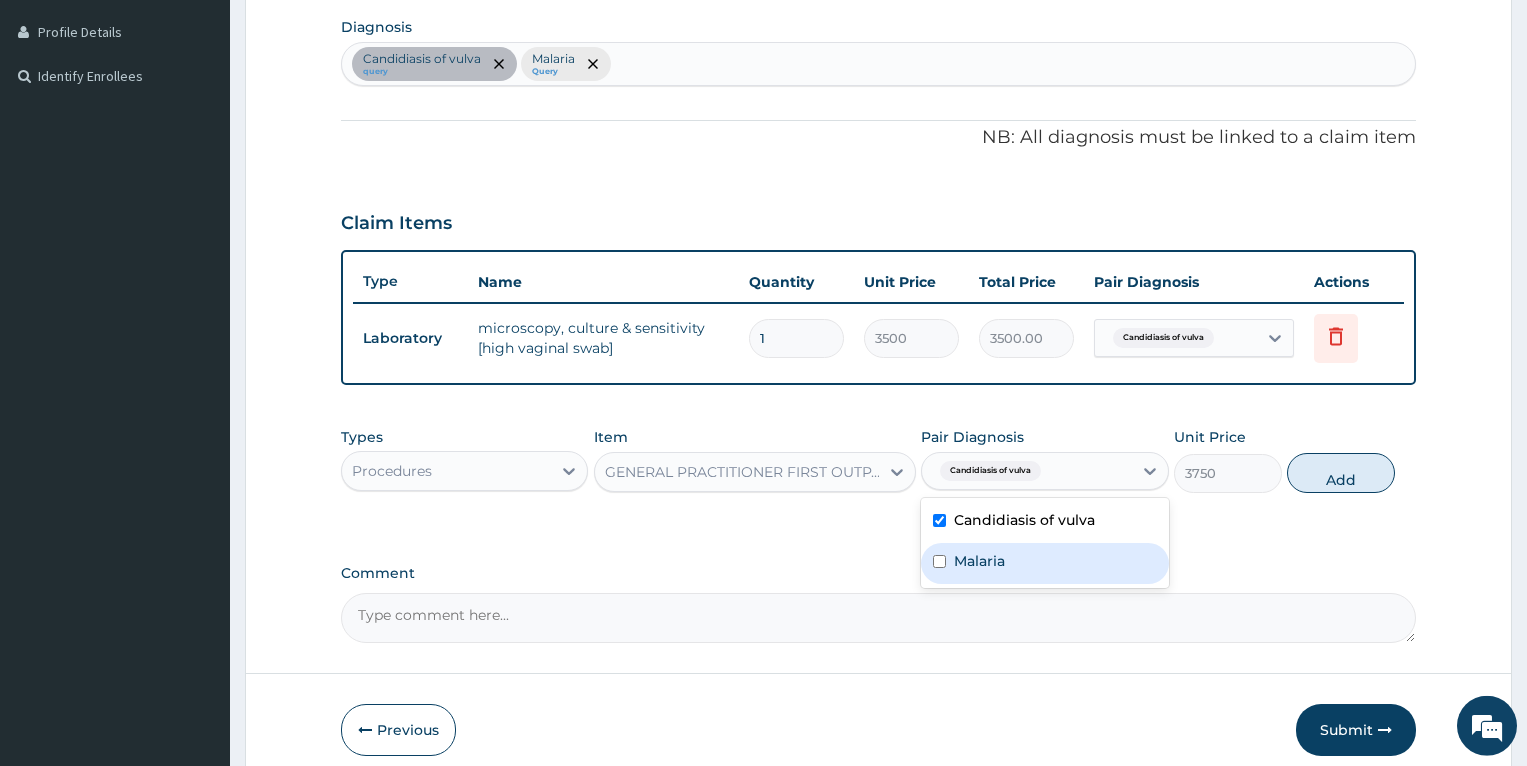 click at bounding box center (939, 561) 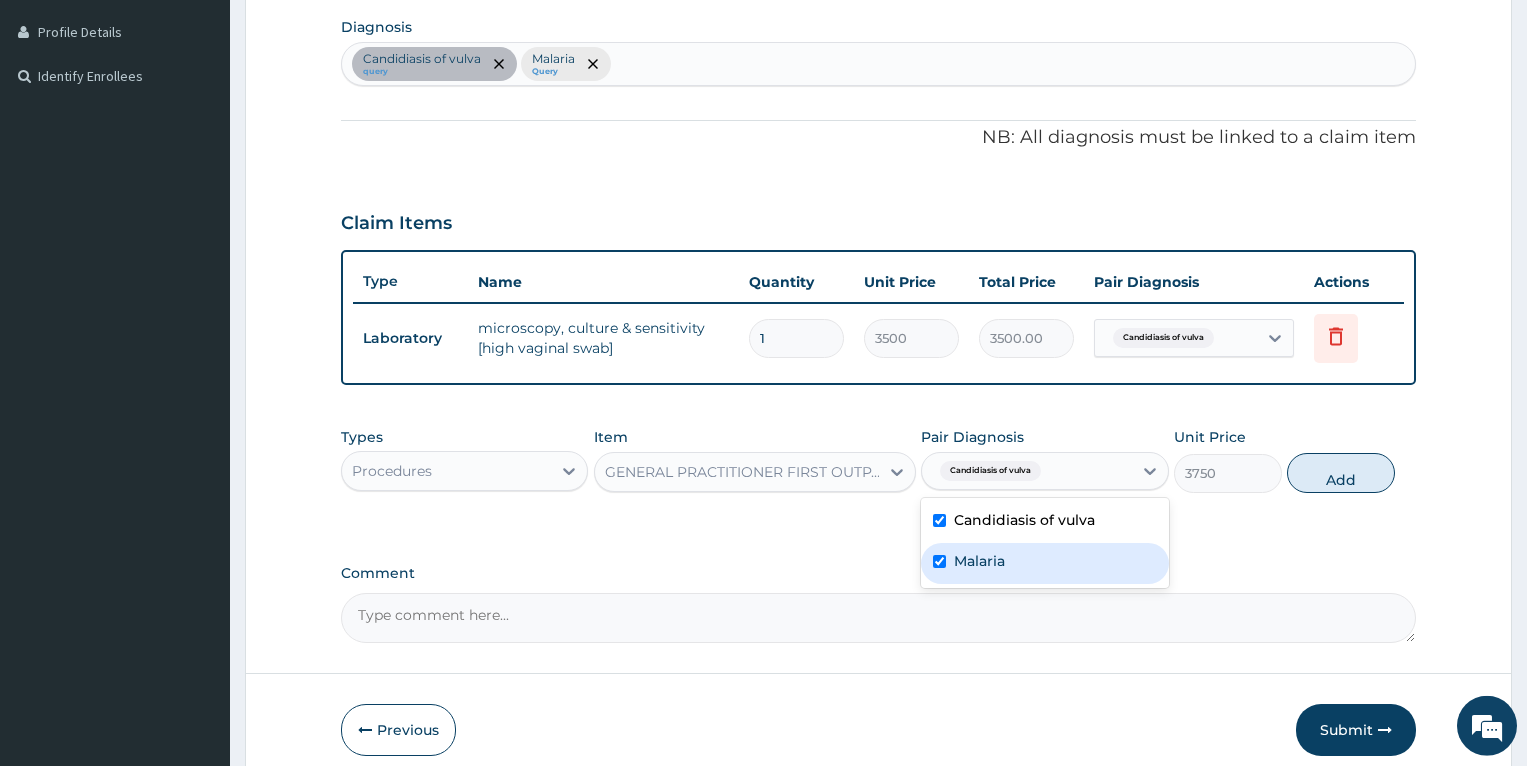checkbox on "true" 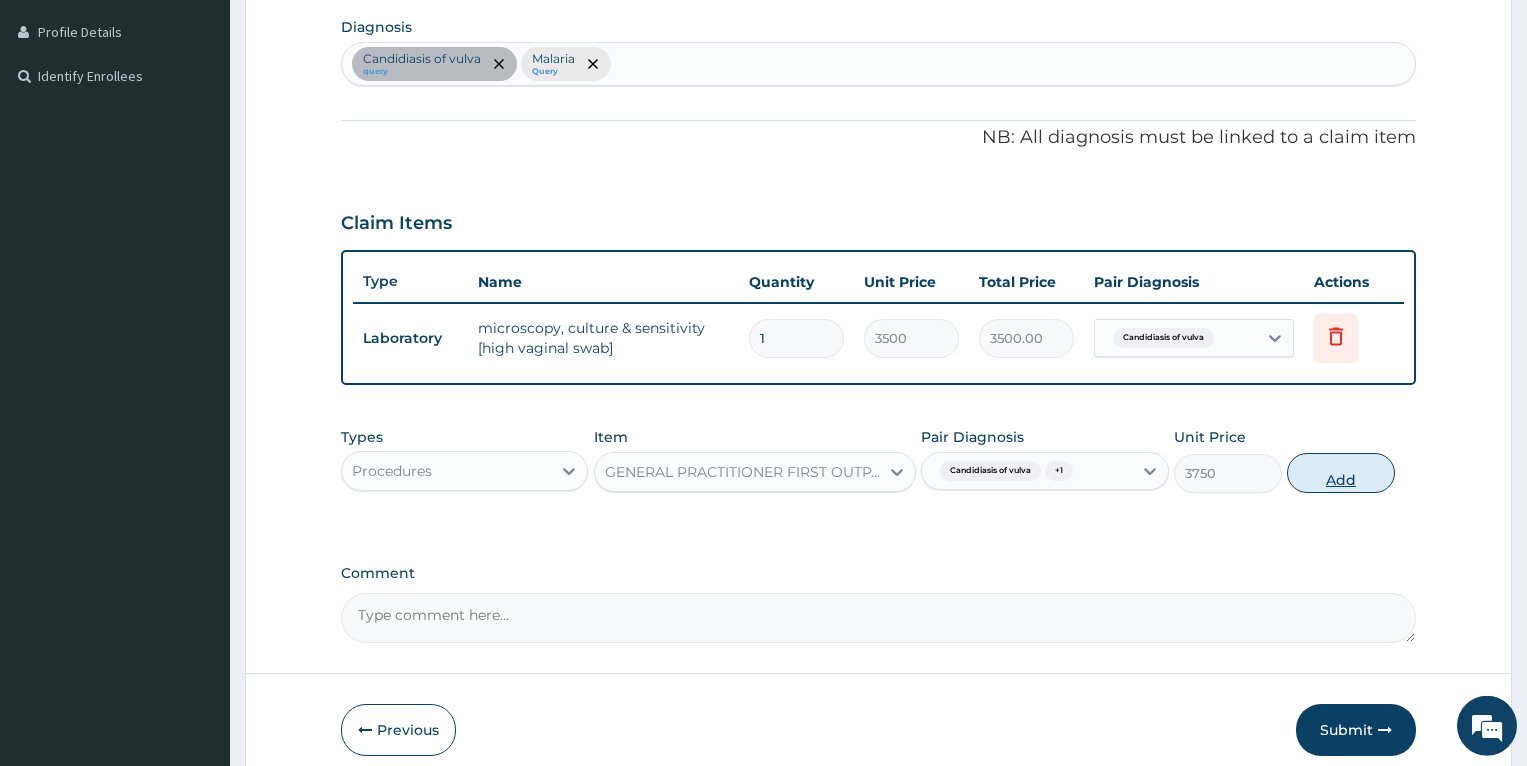 click on "Add" at bounding box center (1341, 473) 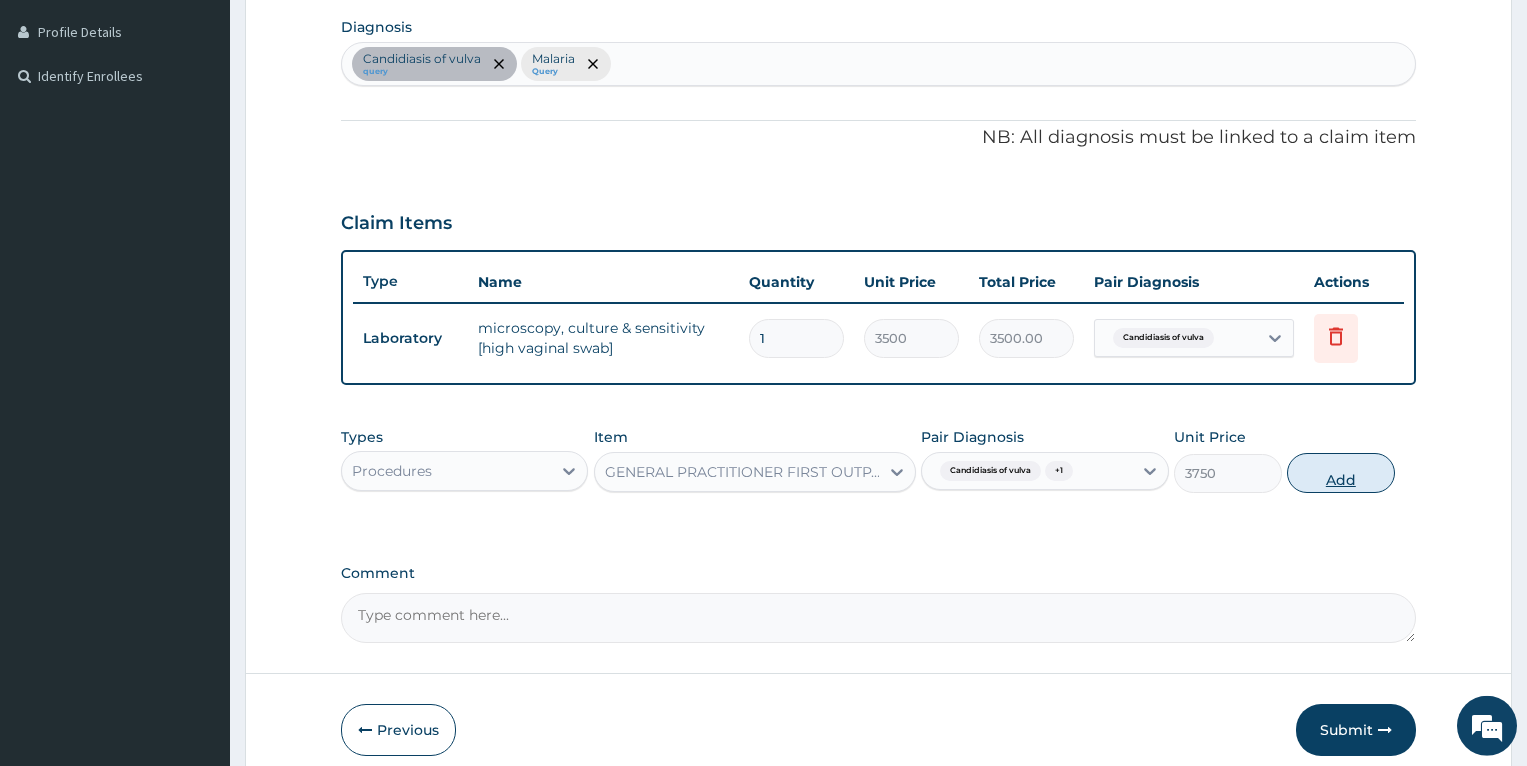 type on "0" 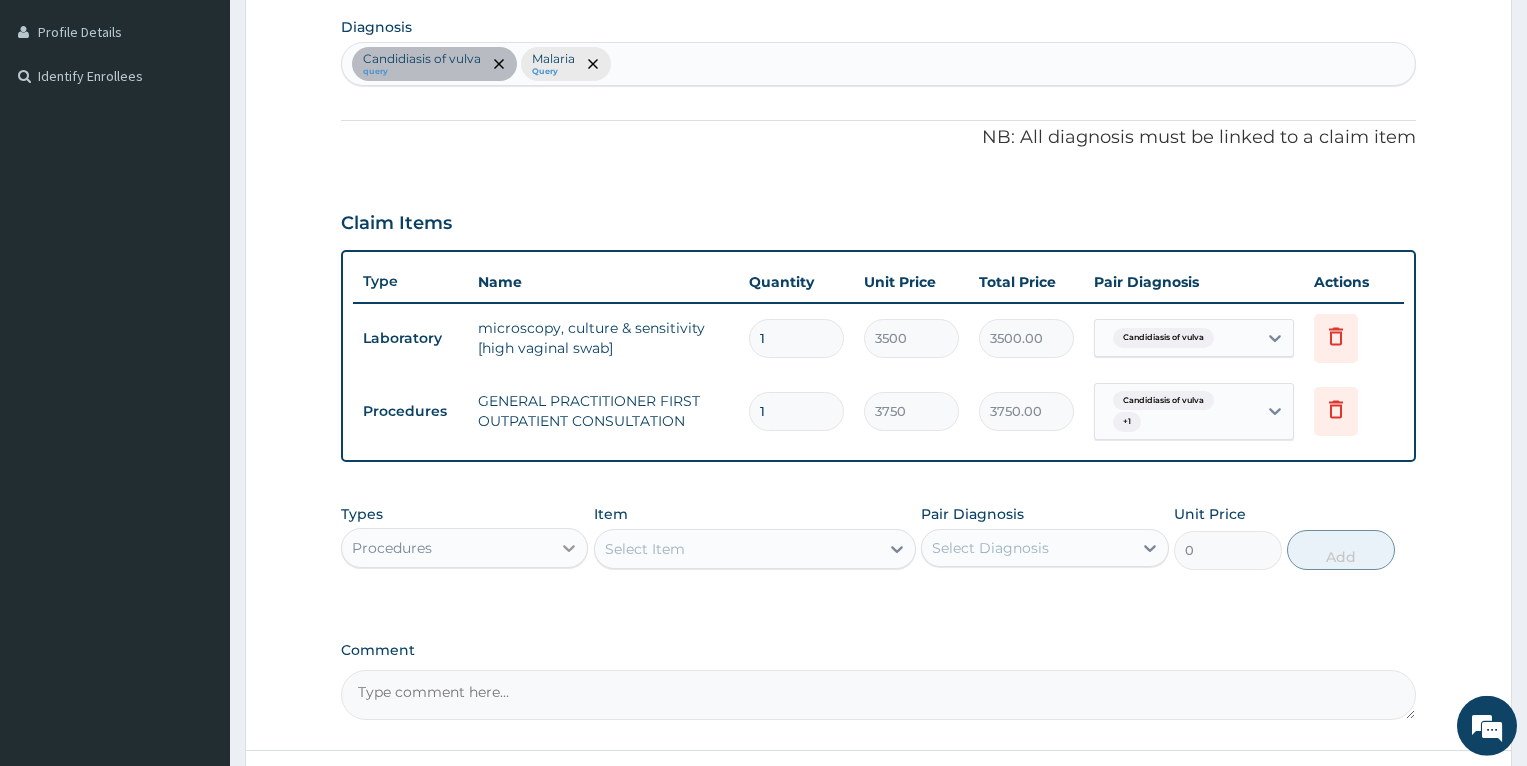 click 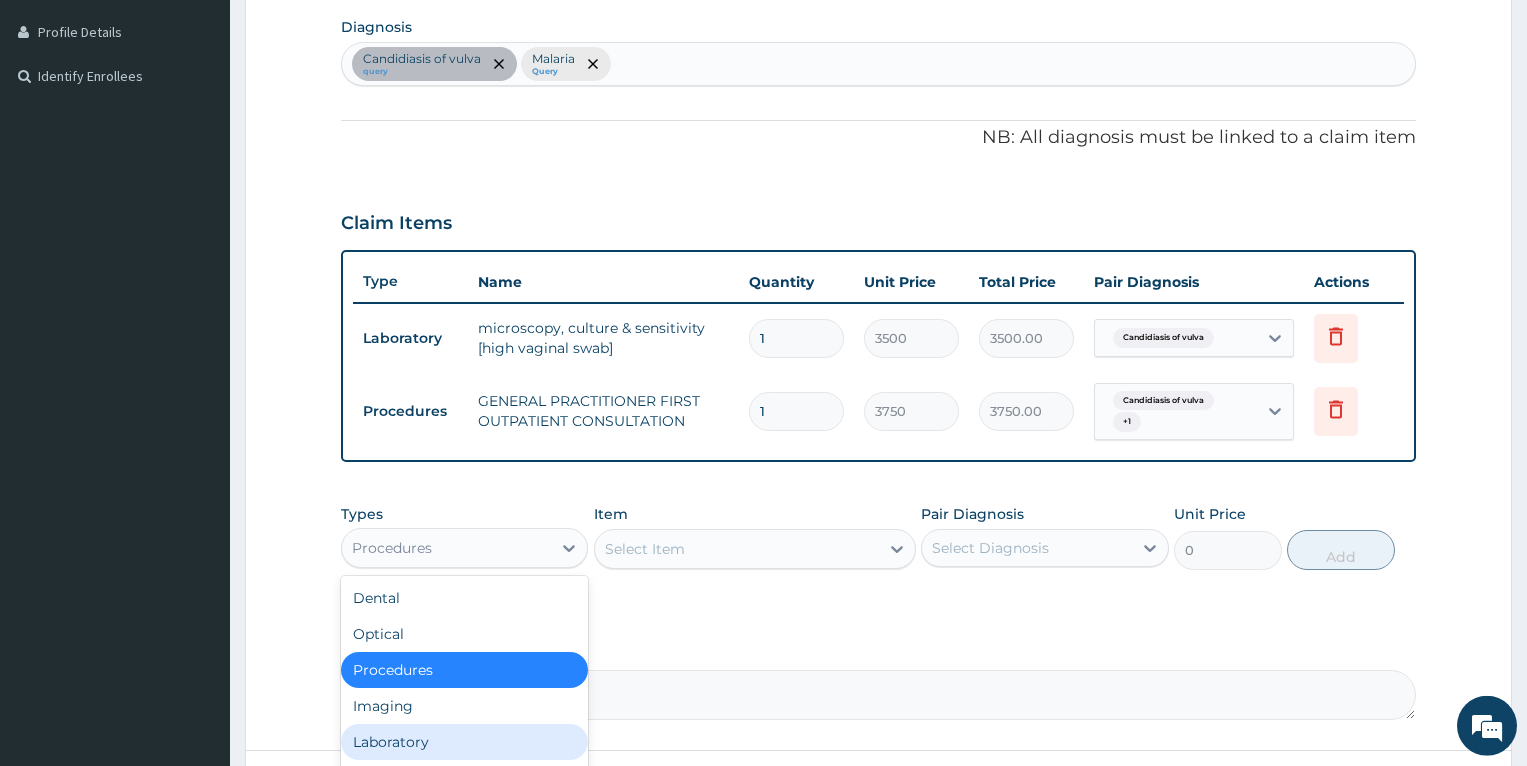 click on "Laboratory" at bounding box center (464, 742) 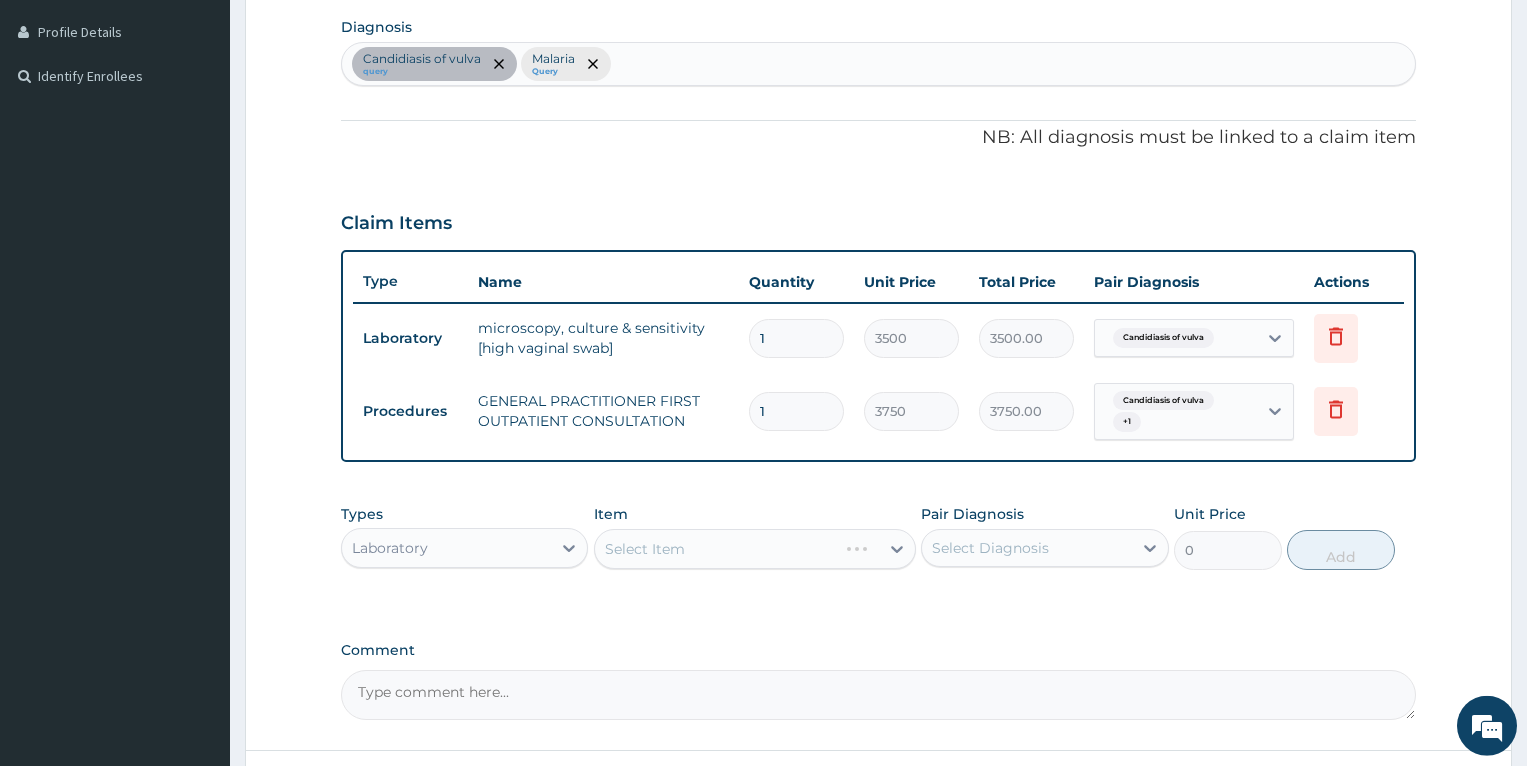 click on "Select Item" at bounding box center [755, 549] 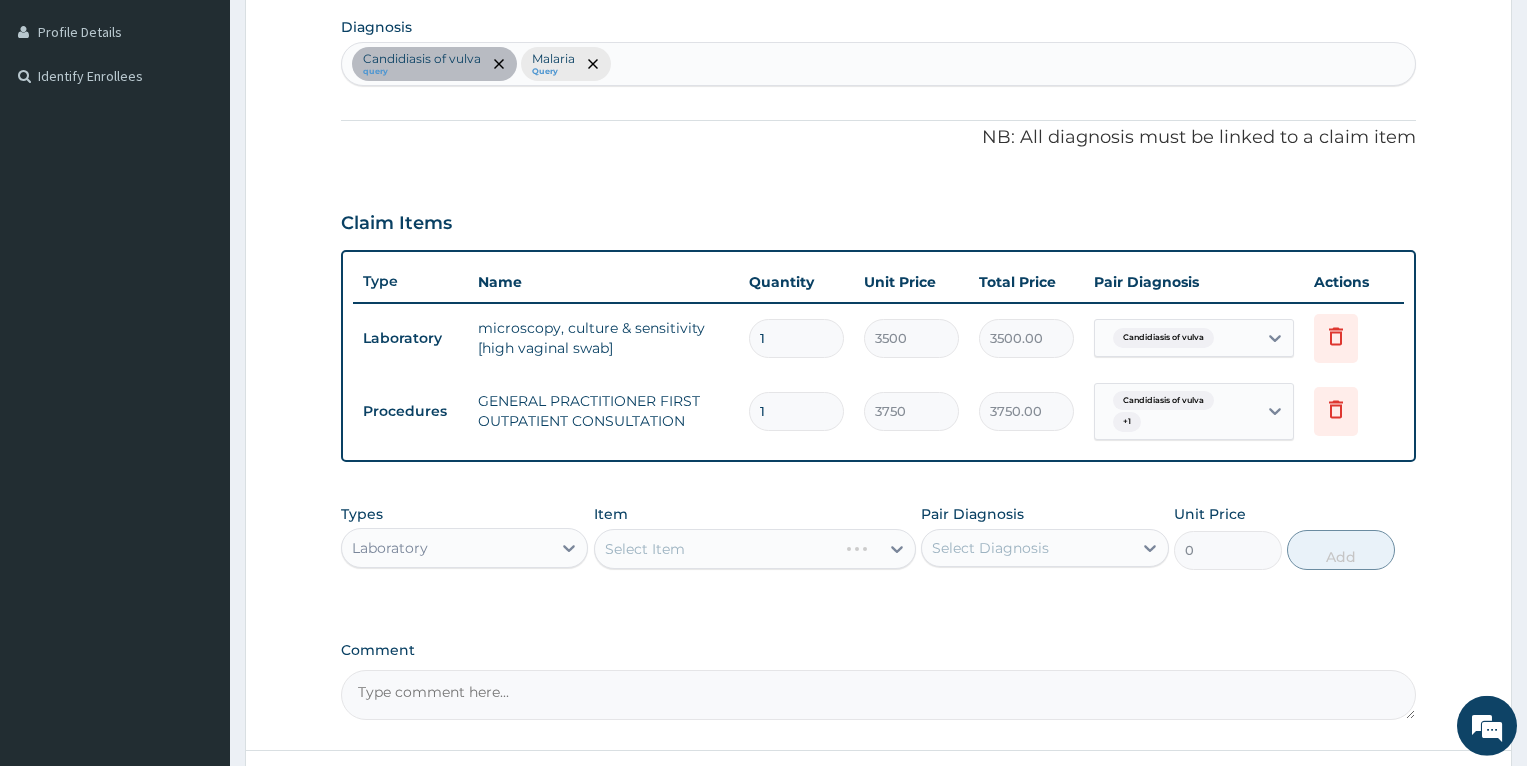 click on "Select Item" at bounding box center (755, 549) 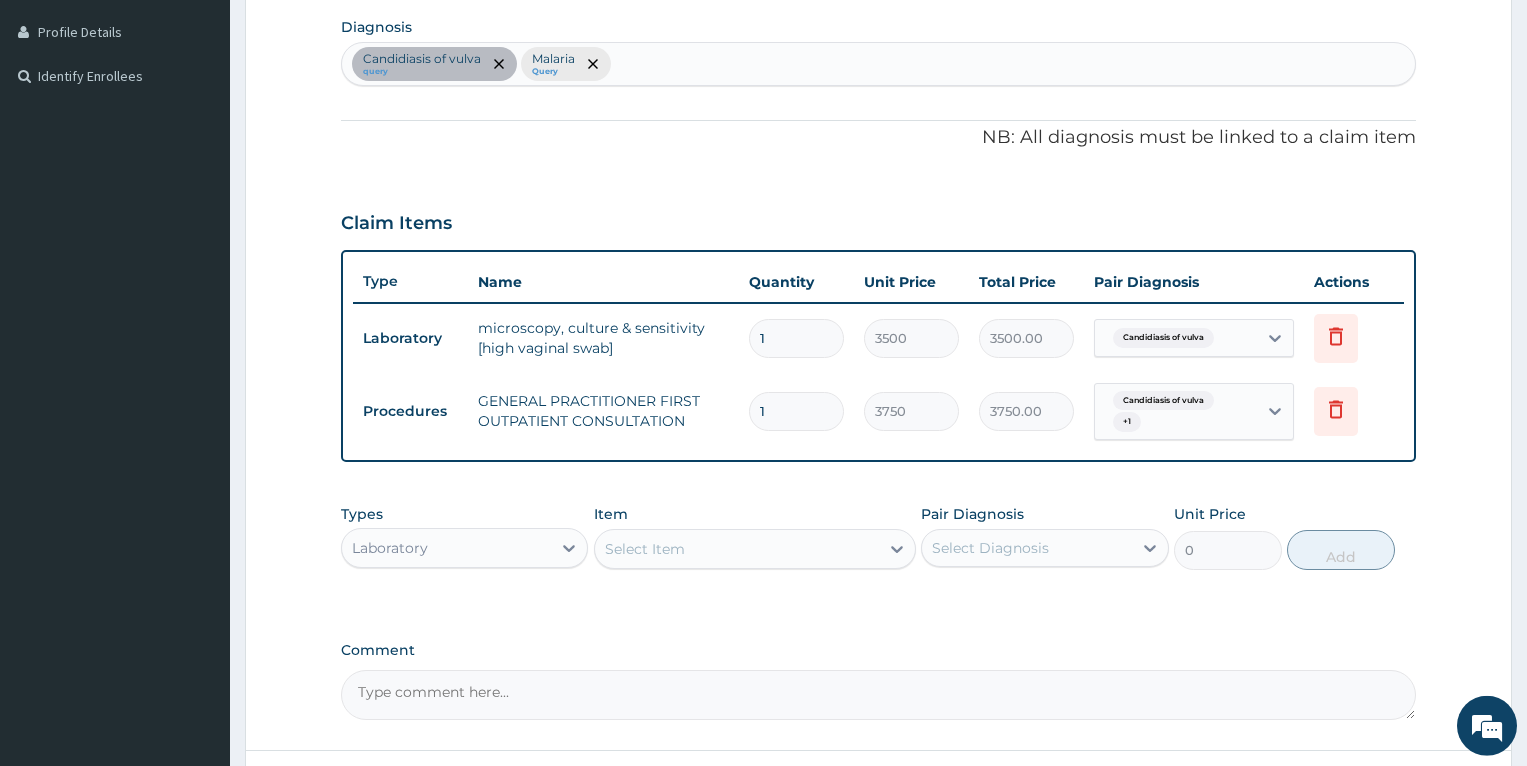 click on "Select Item" at bounding box center [737, 549] 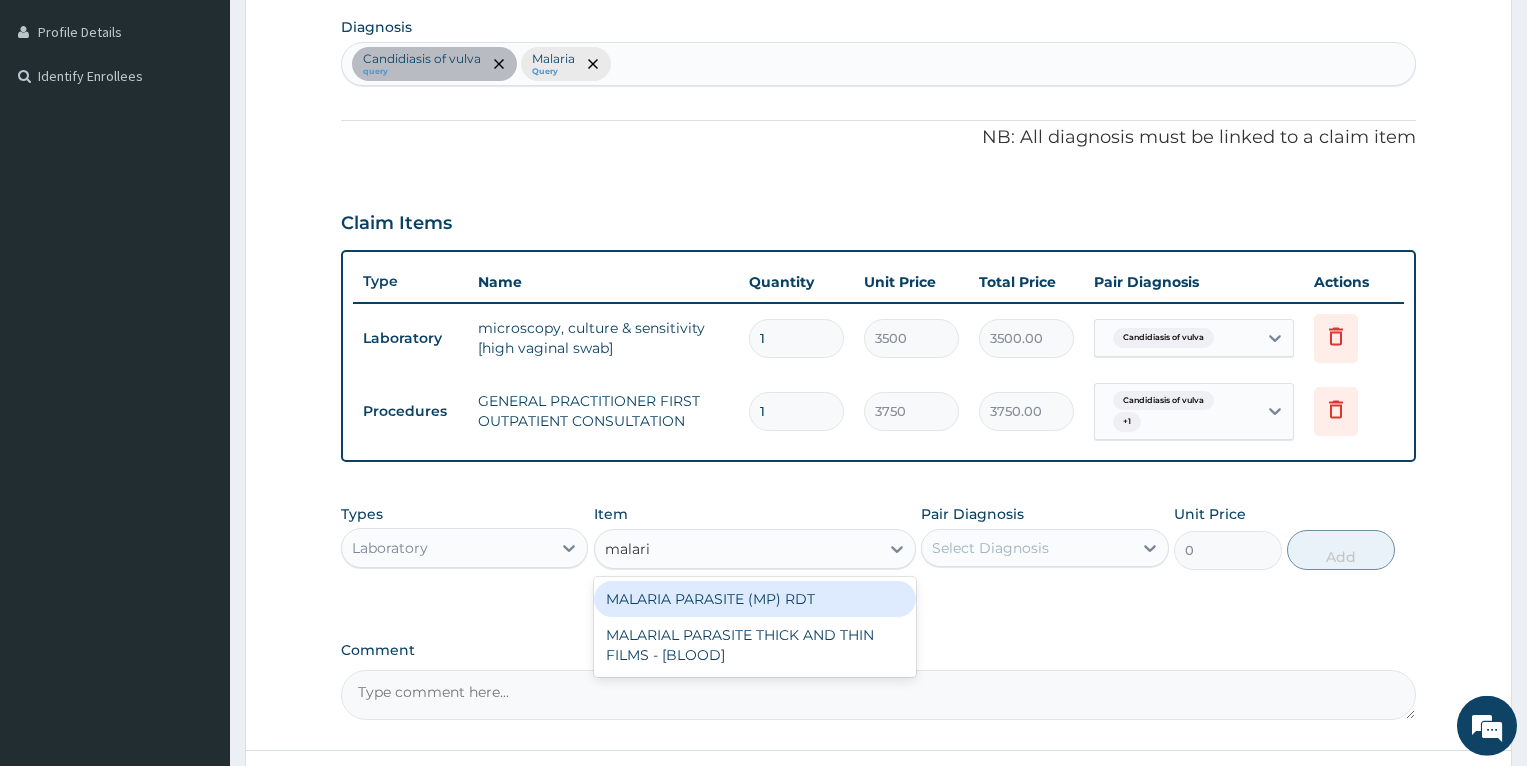 type on "malaria" 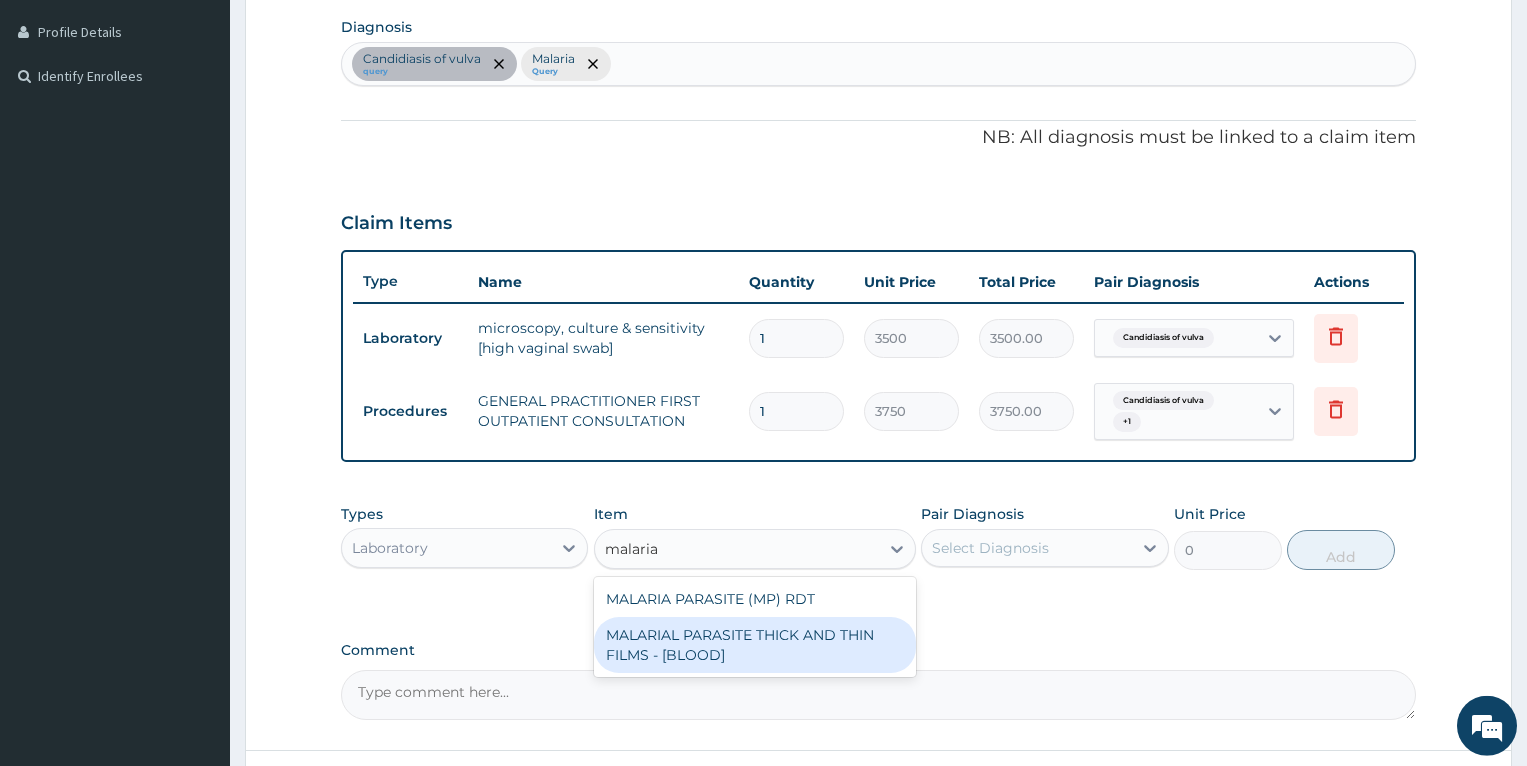 click on "MALARIAL PARASITE THICK AND THIN FILMS - [BLOOD]" at bounding box center [755, 645] 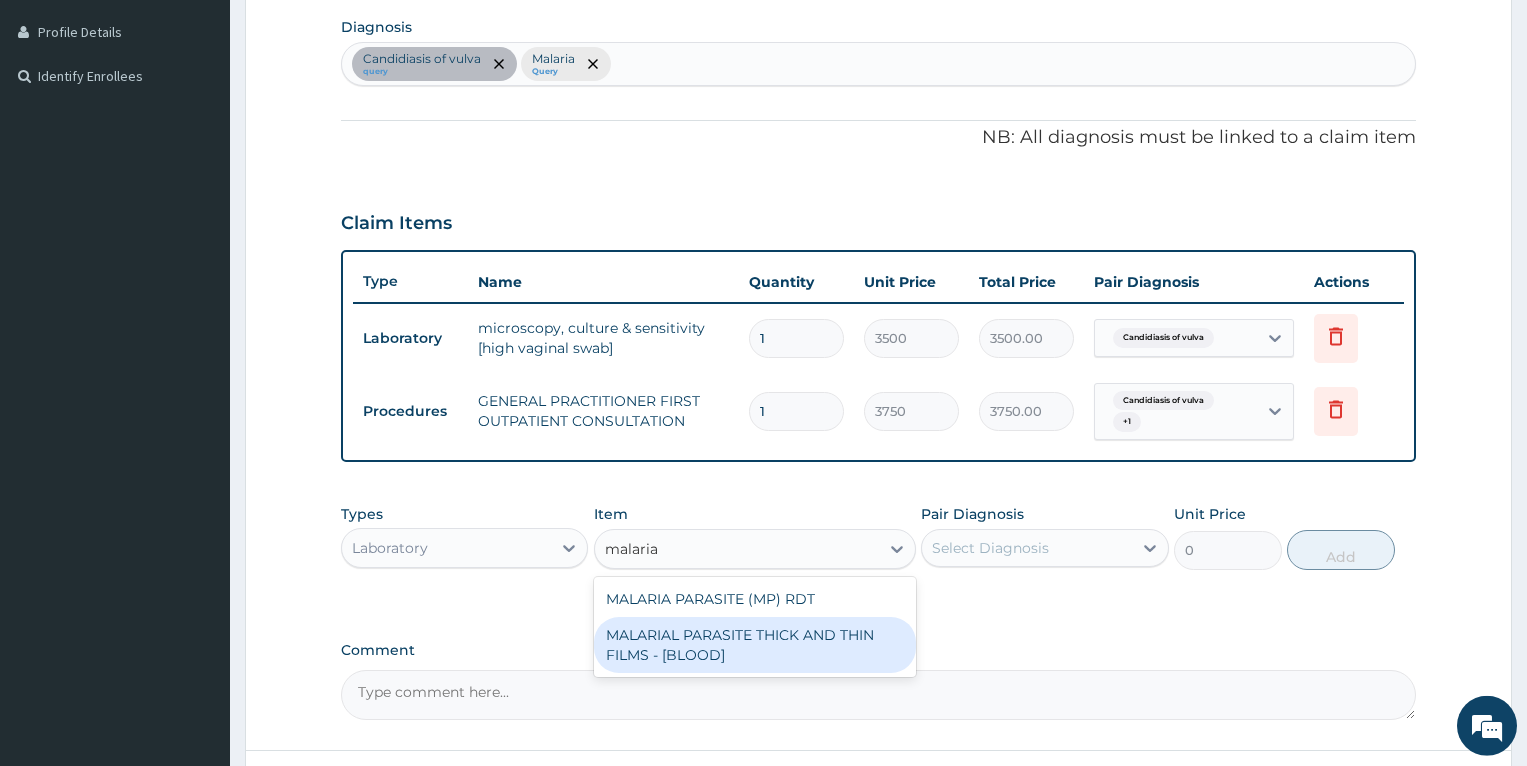 type 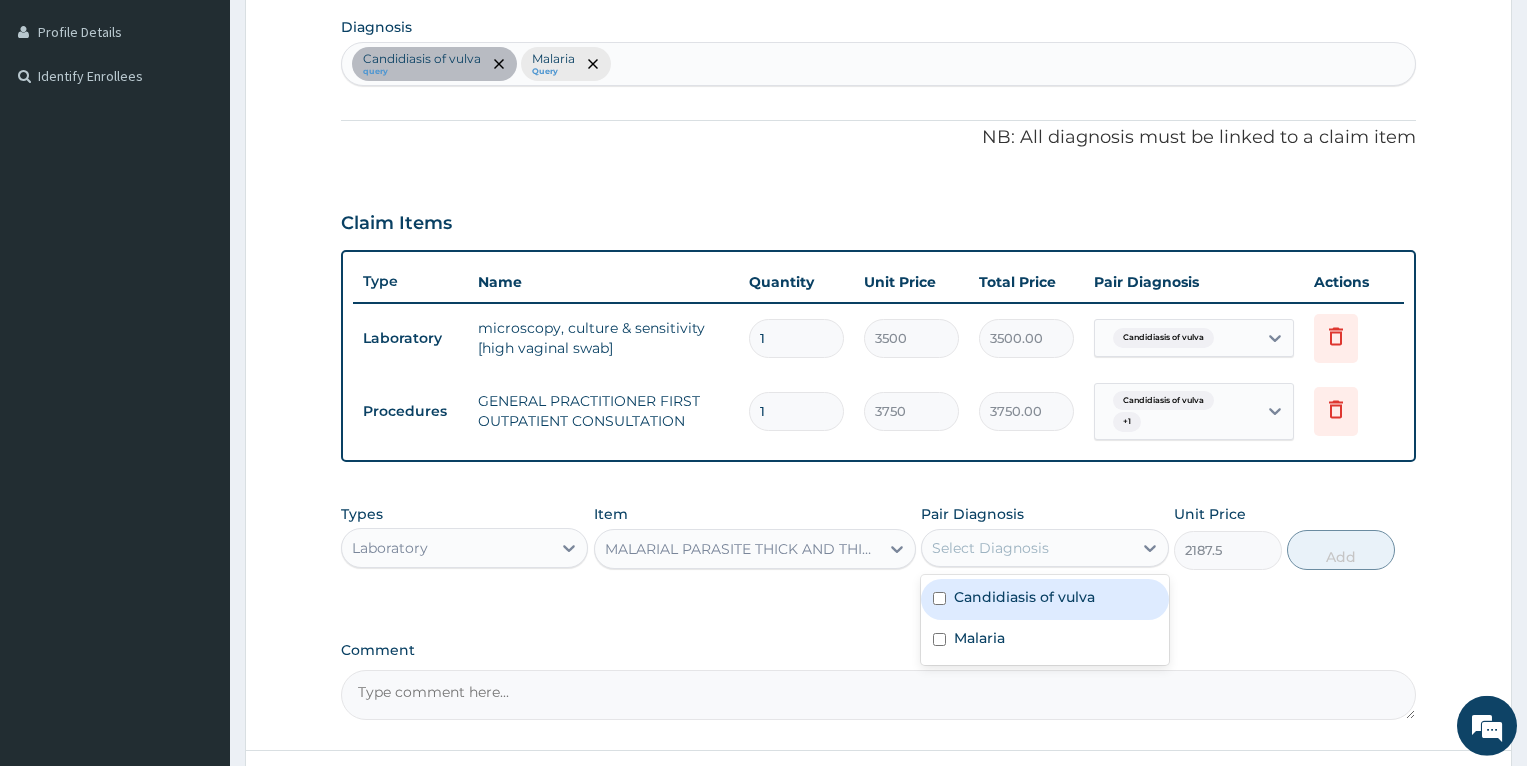 click on "Select Diagnosis" at bounding box center [1026, 548] 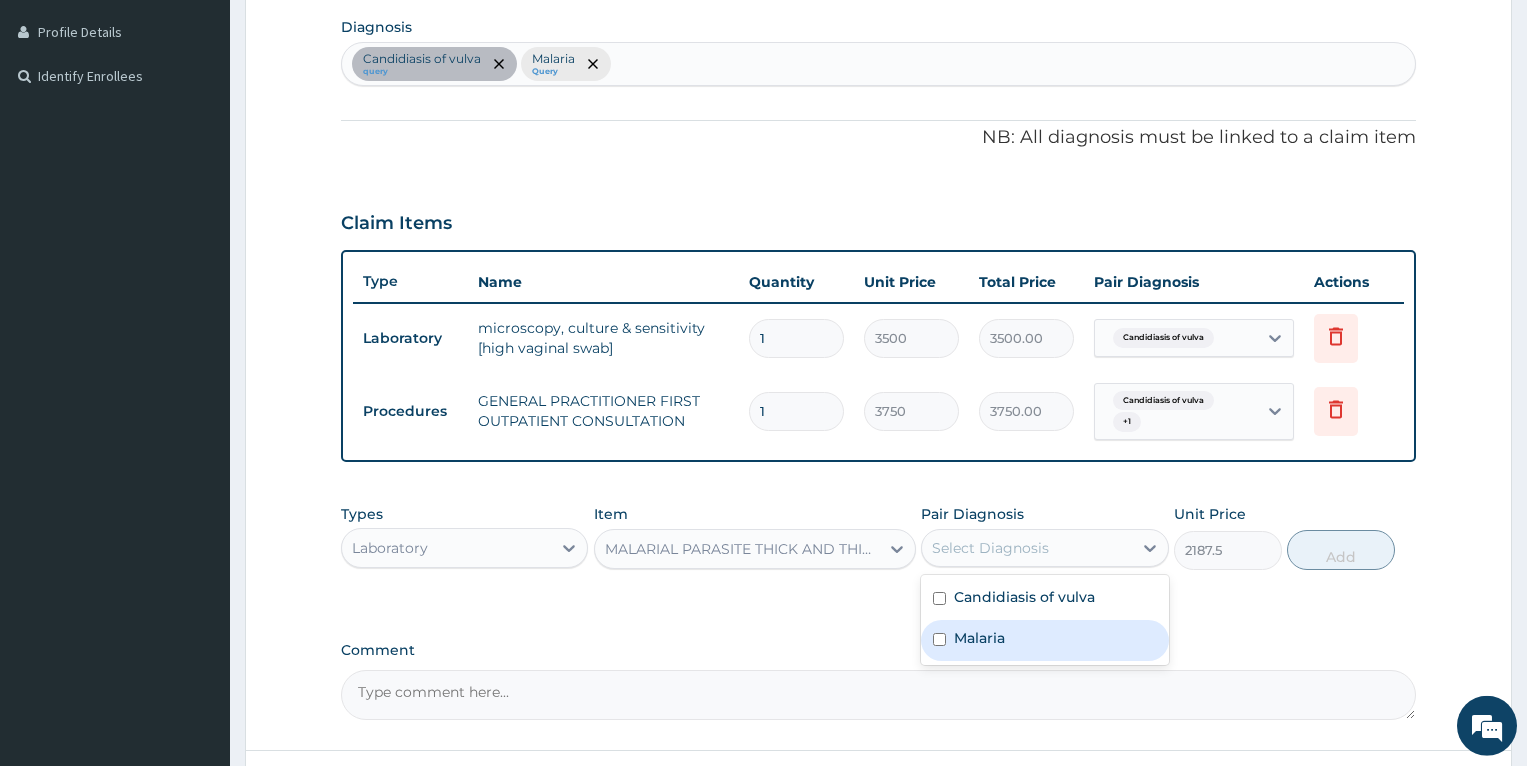 click at bounding box center [939, 639] 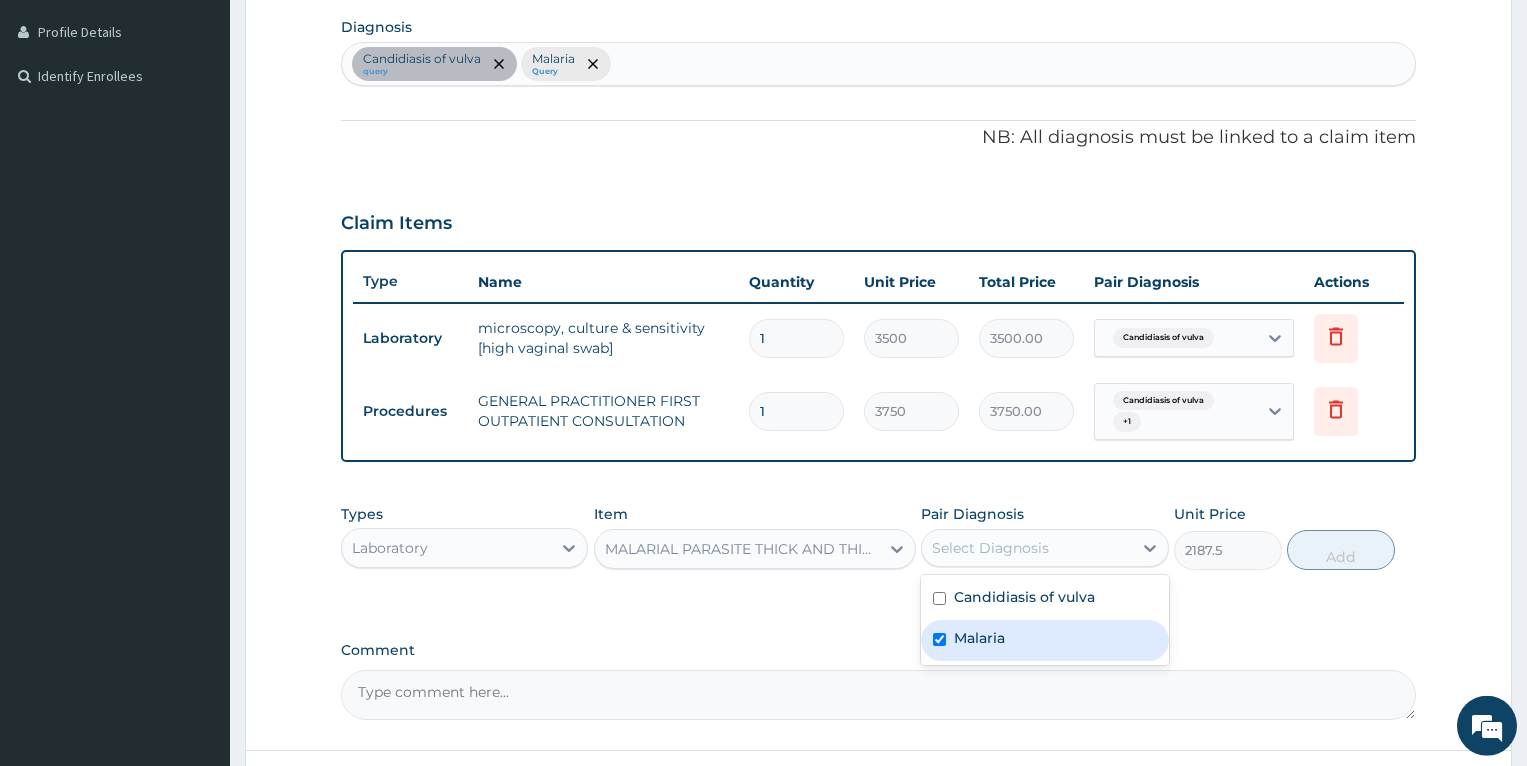 checkbox on "true" 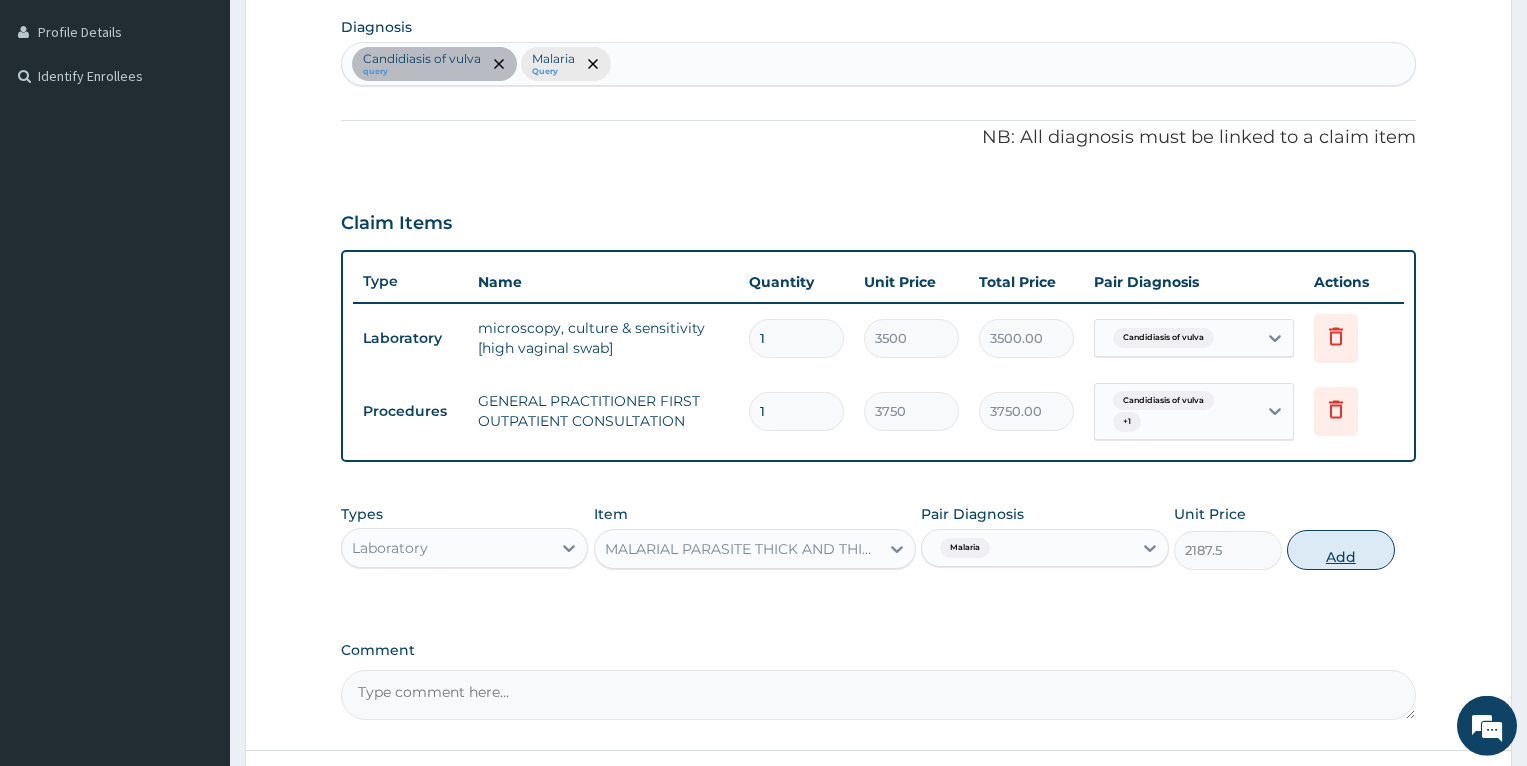 click on "Add" at bounding box center [1341, 550] 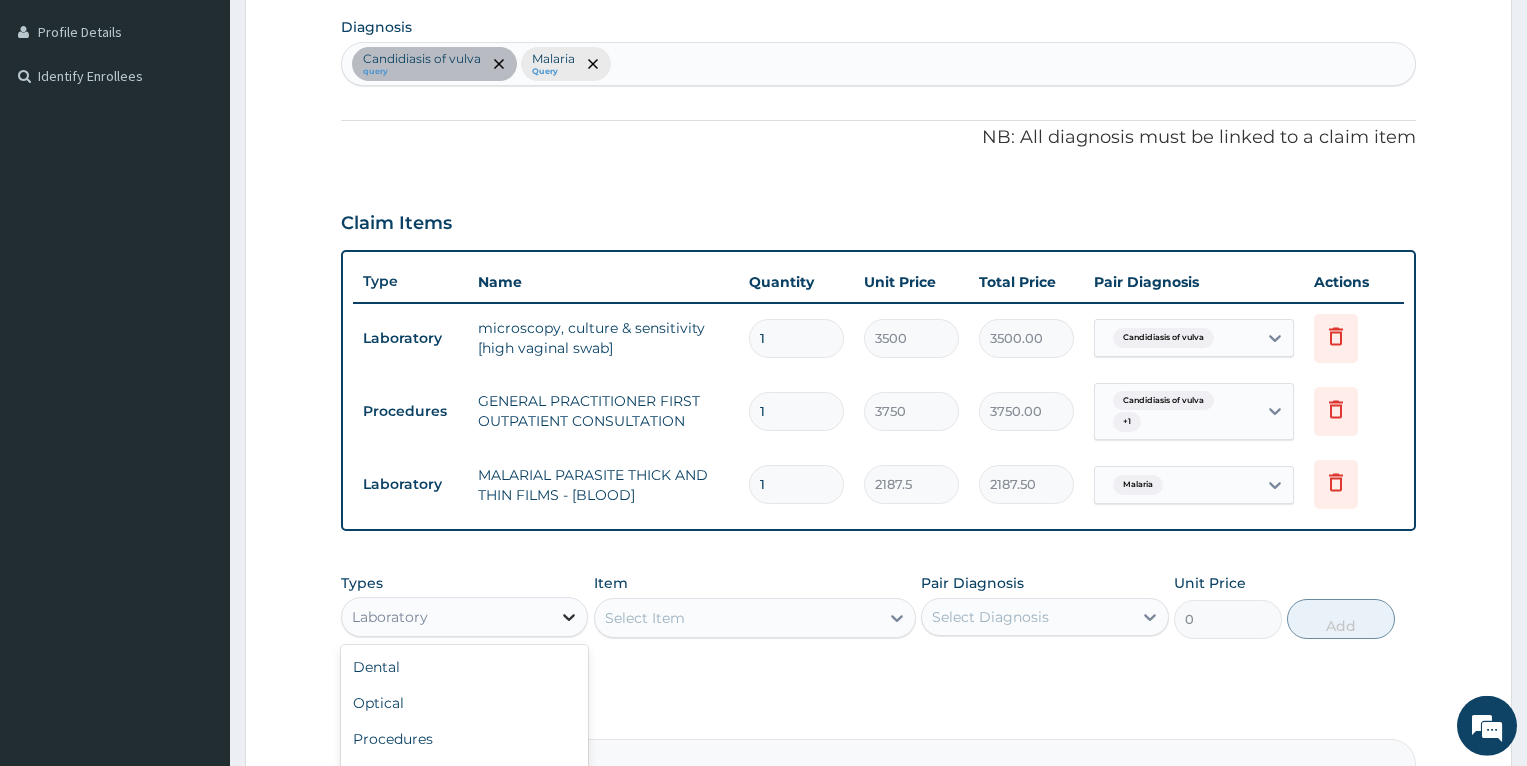 click 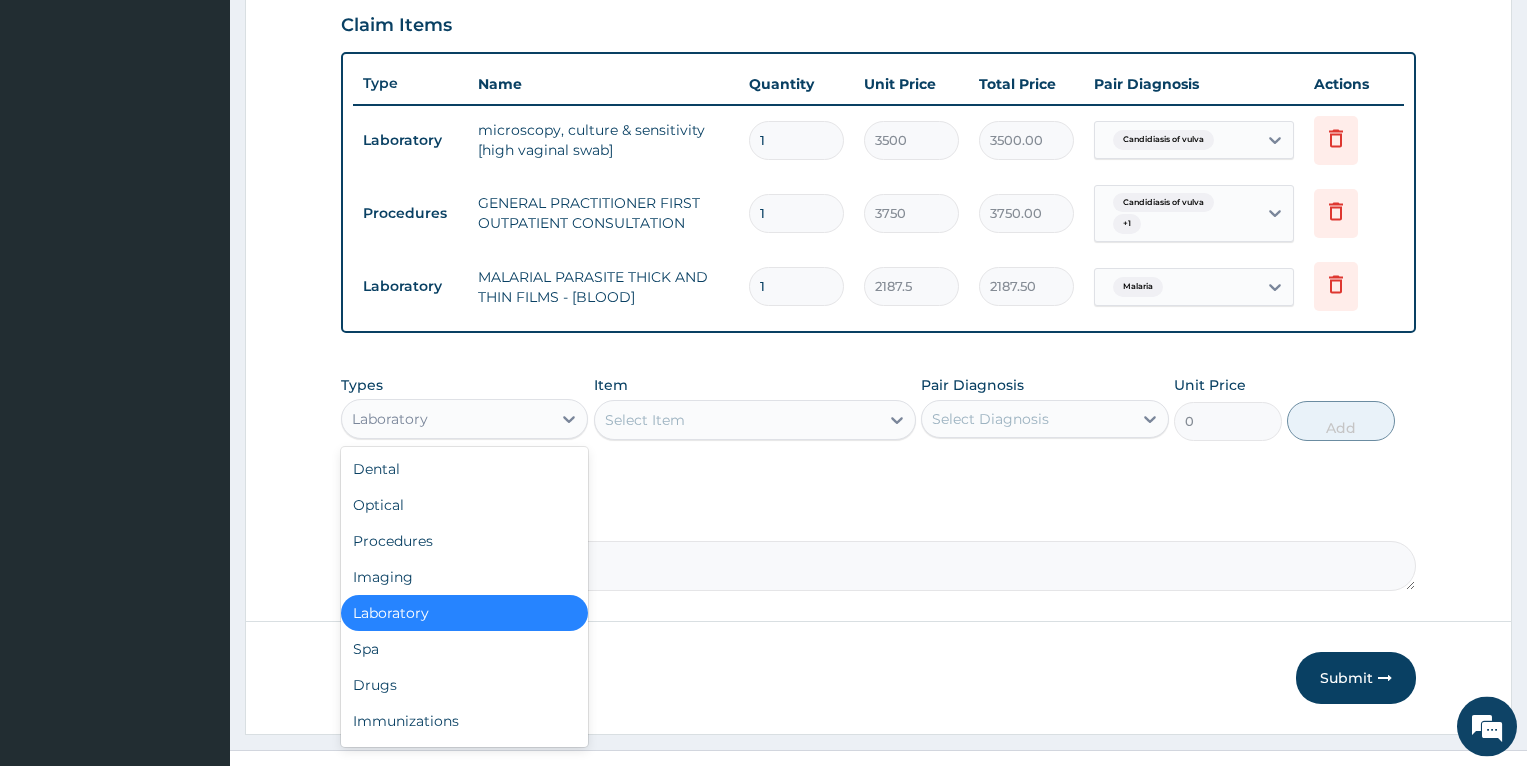 scroll, scrollTop: 703, scrollLeft: 0, axis: vertical 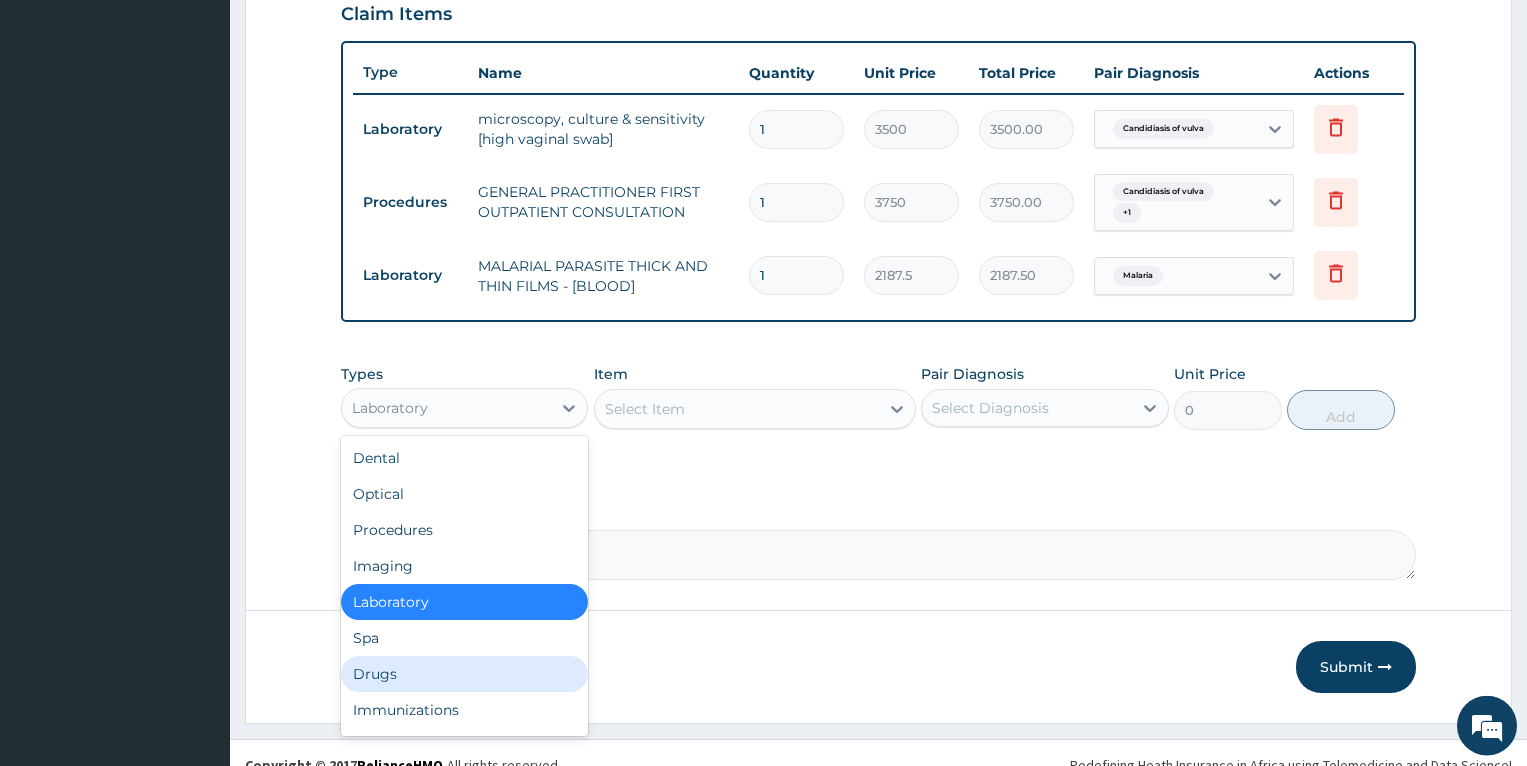 click on "Drugs" at bounding box center [464, 674] 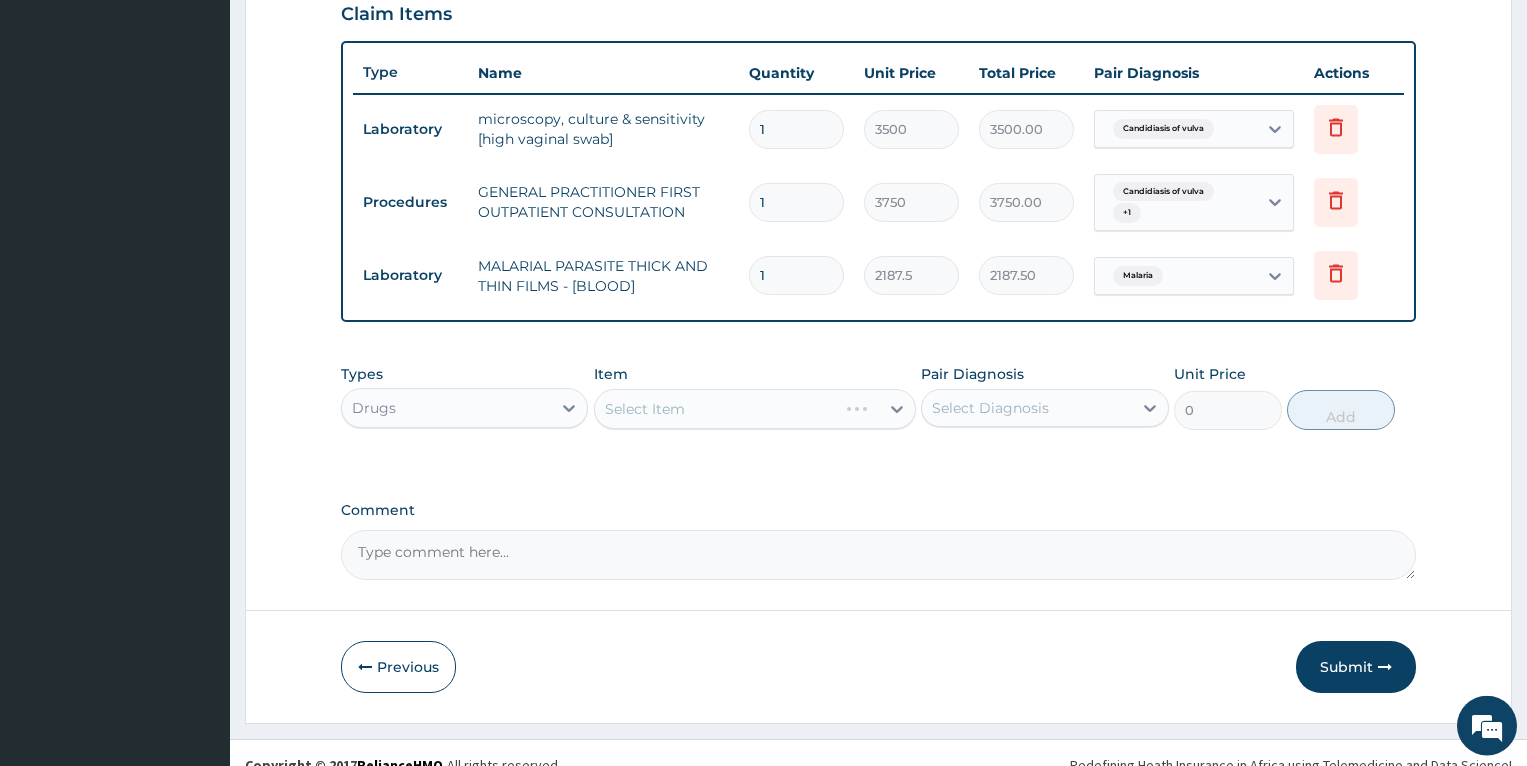 click on "Select Item" at bounding box center (755, 409) 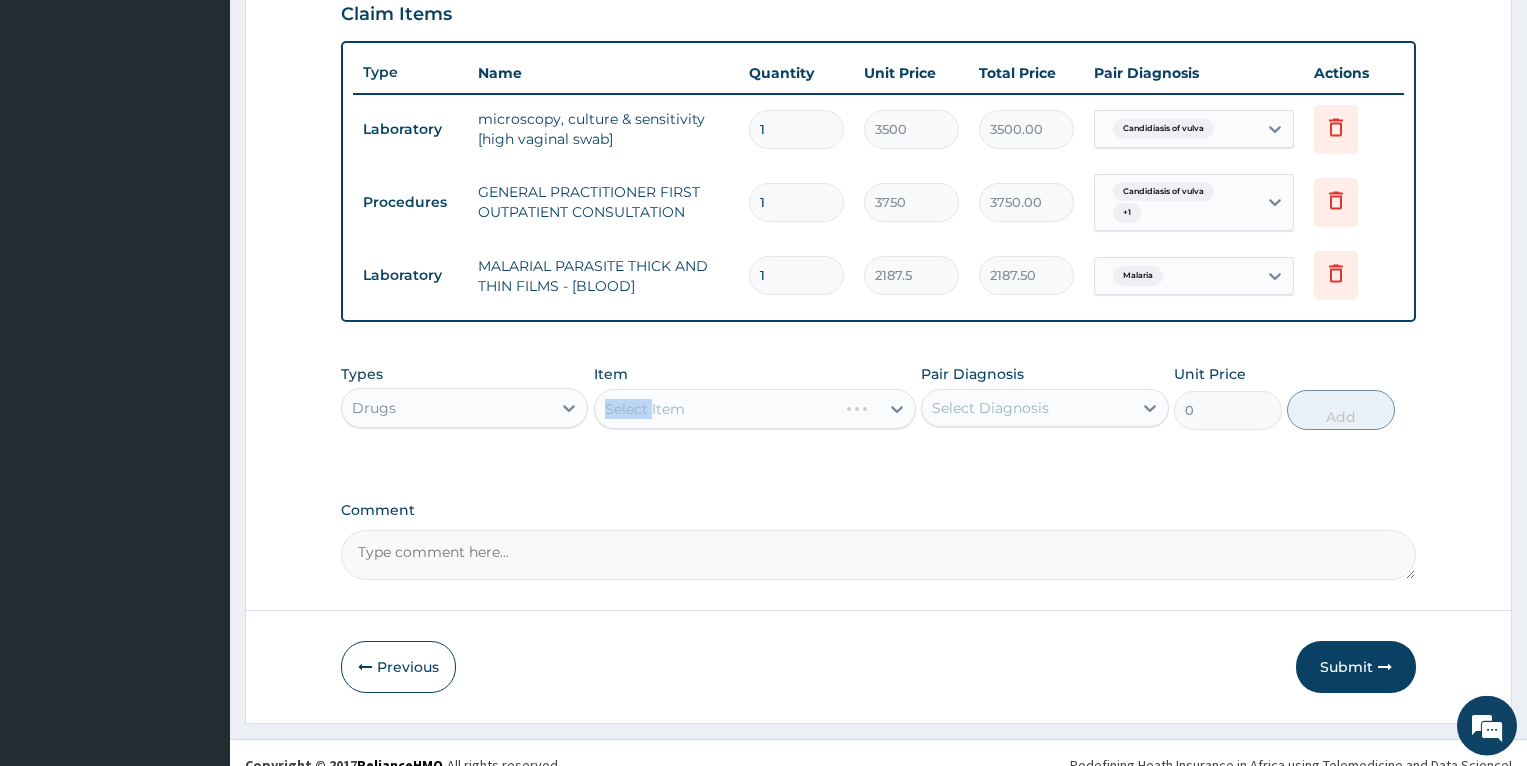 click on "Select Item" at bounding box center (755, 409) 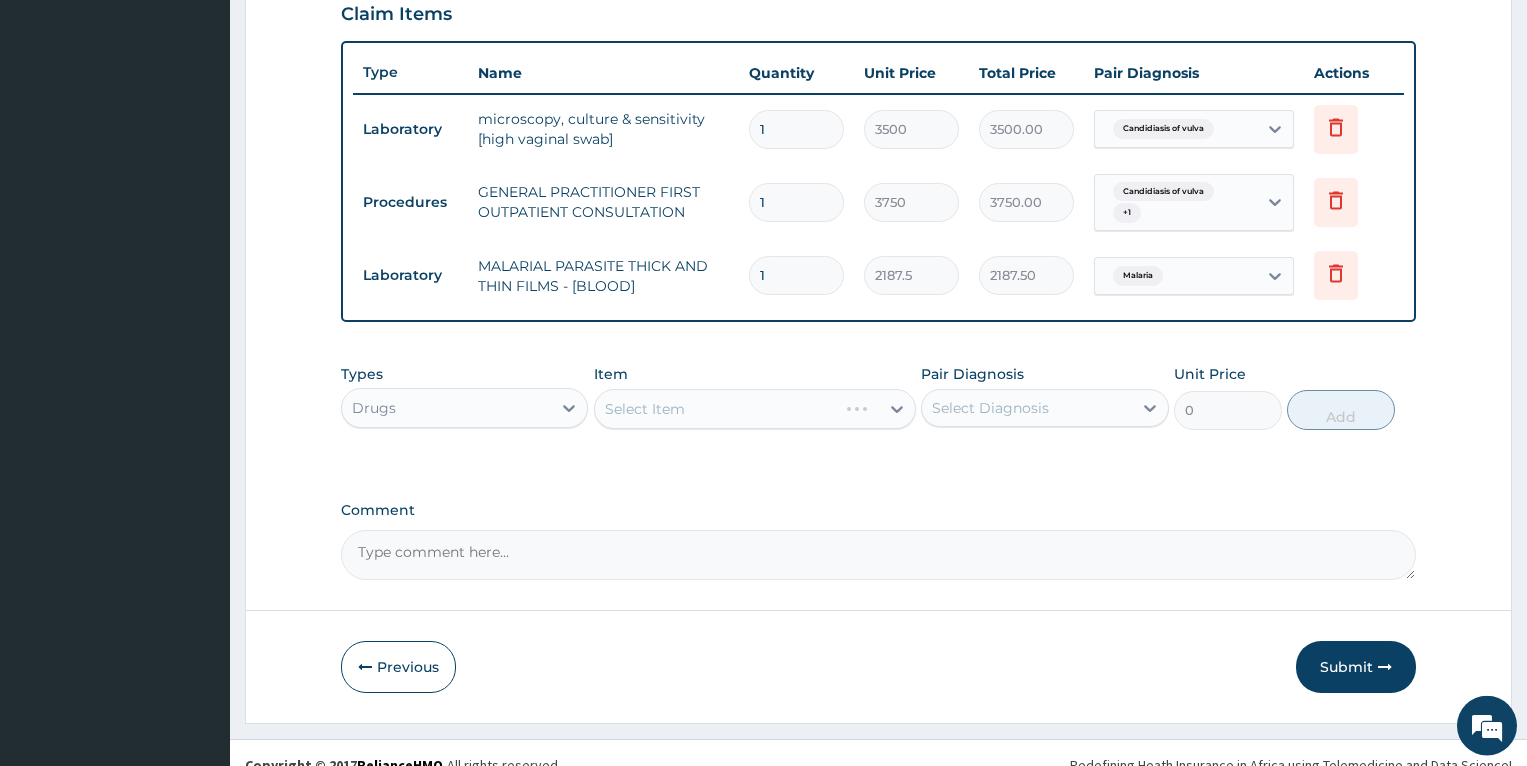 click on "Select Item" at bounding box center [755, 409] 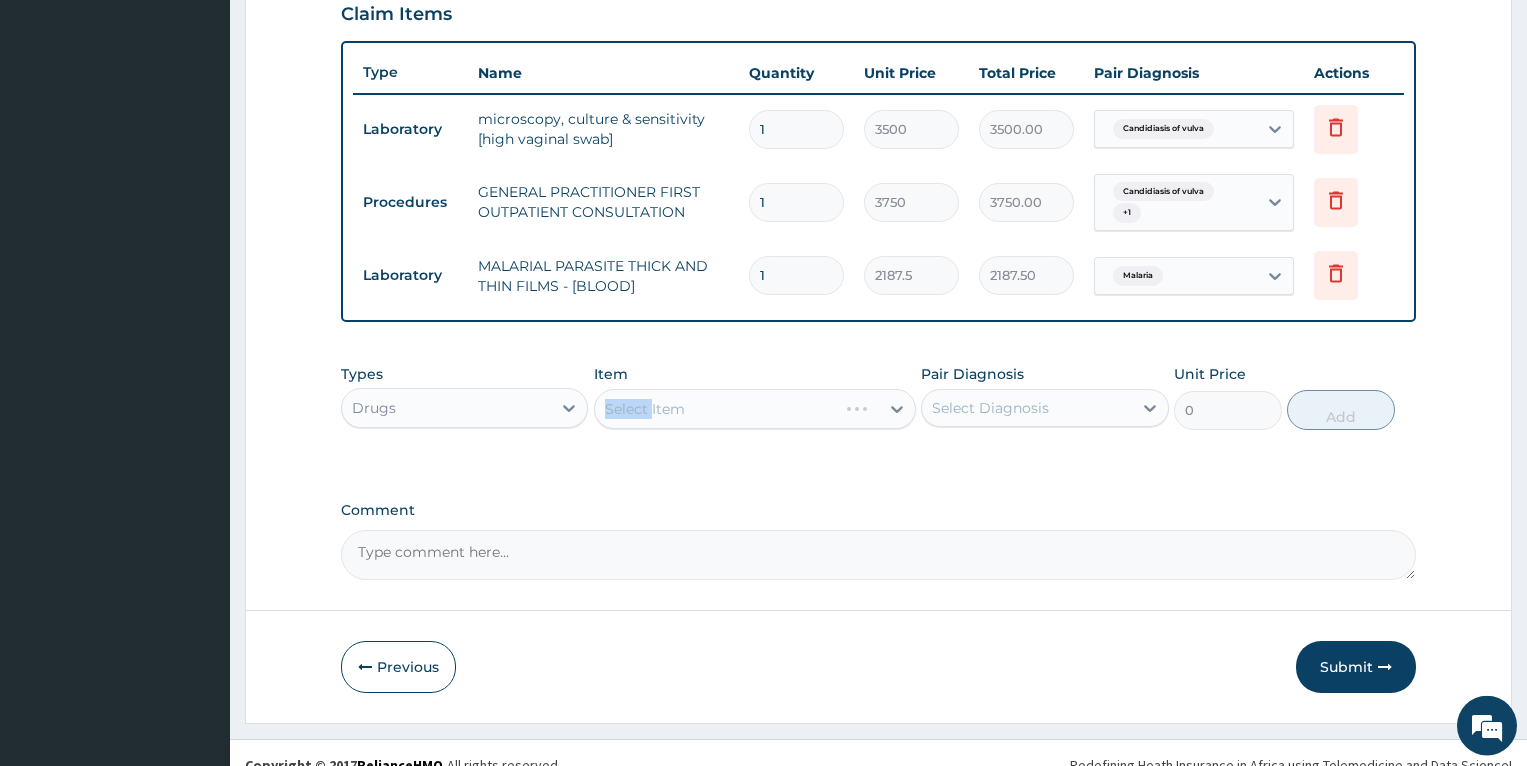 click on "Select Item" at bounding box center [755, 409] 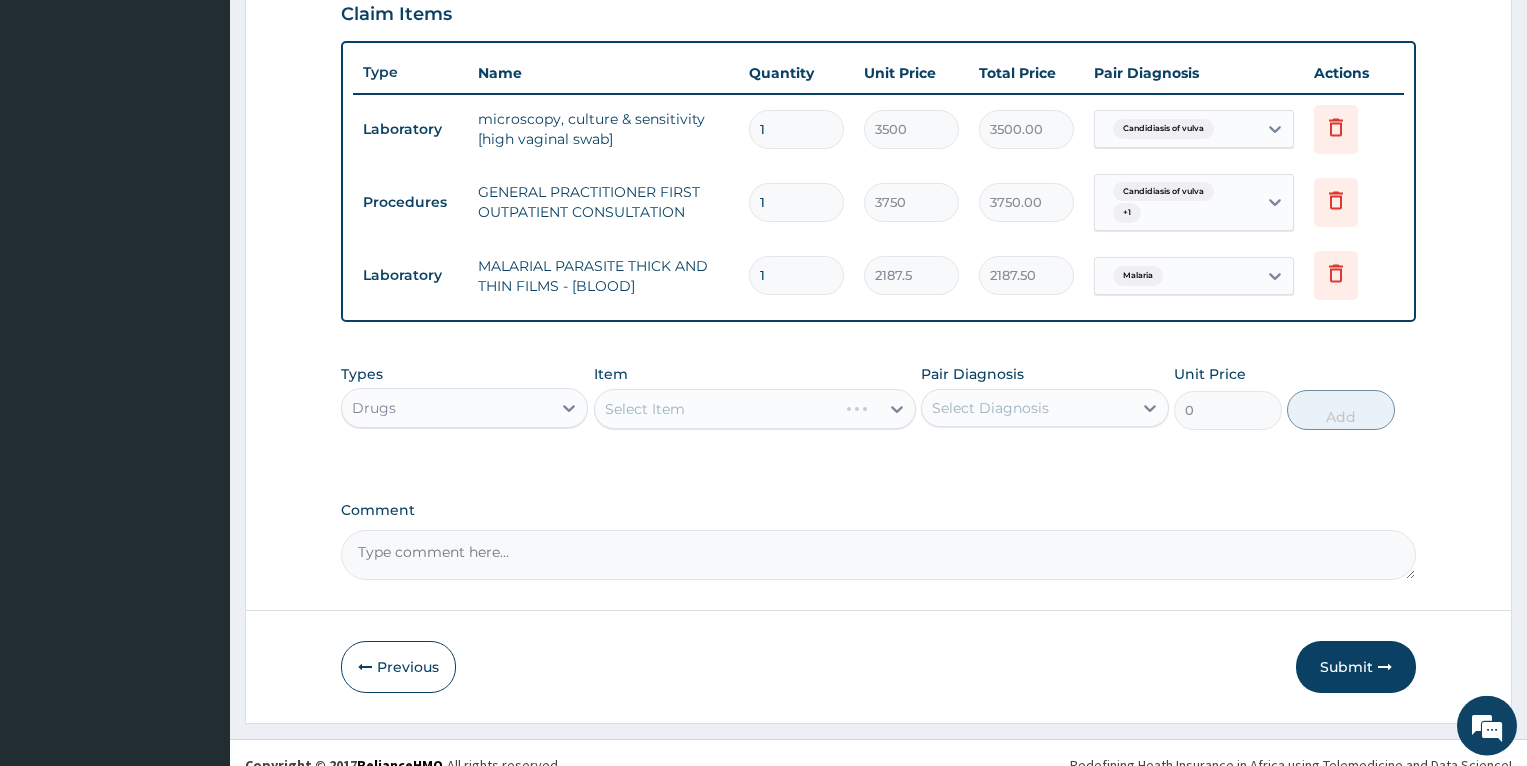 click on "Select Item" at bounding box center (755, 409) 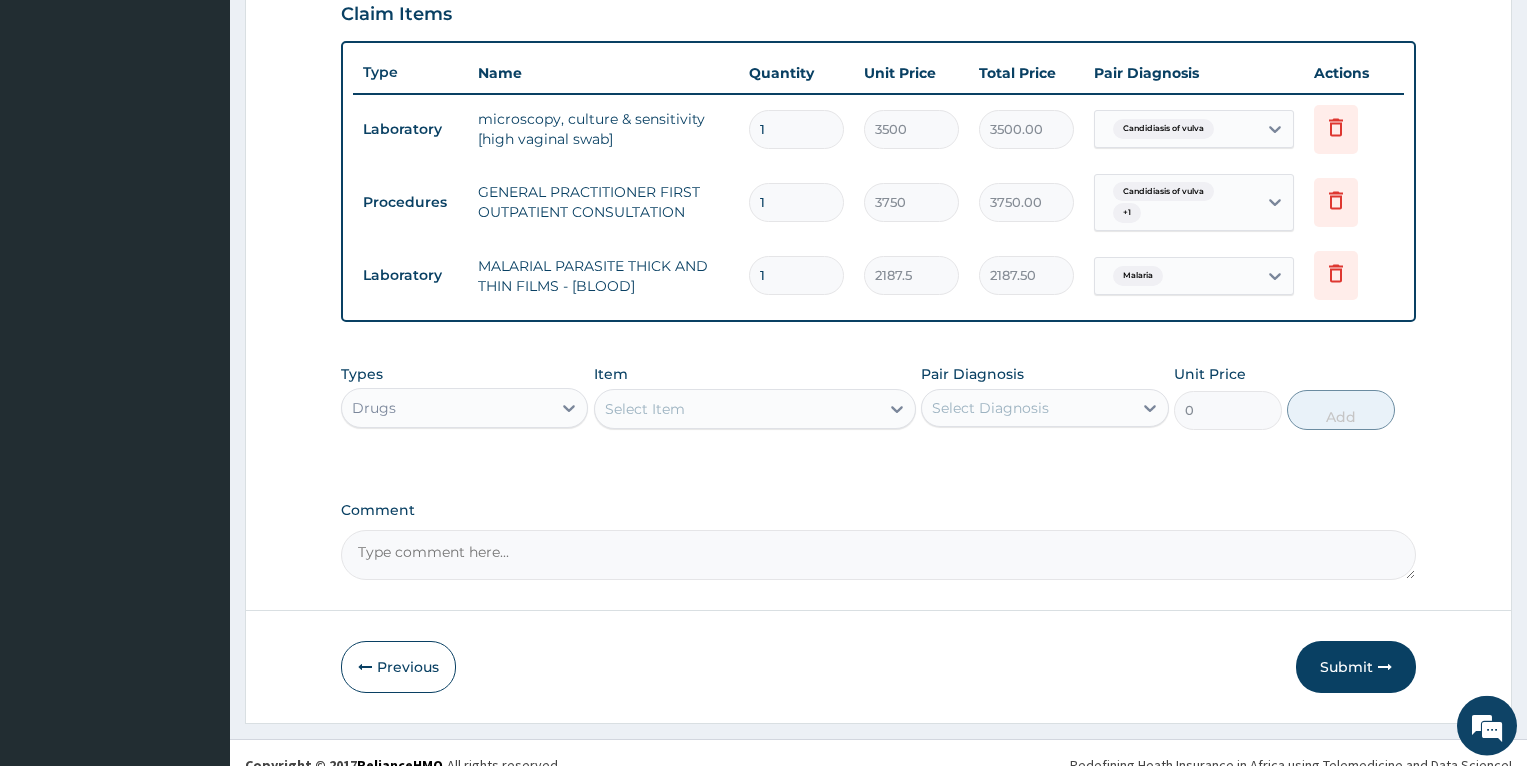 click on "Select Item" at bounding box center (737, 409) 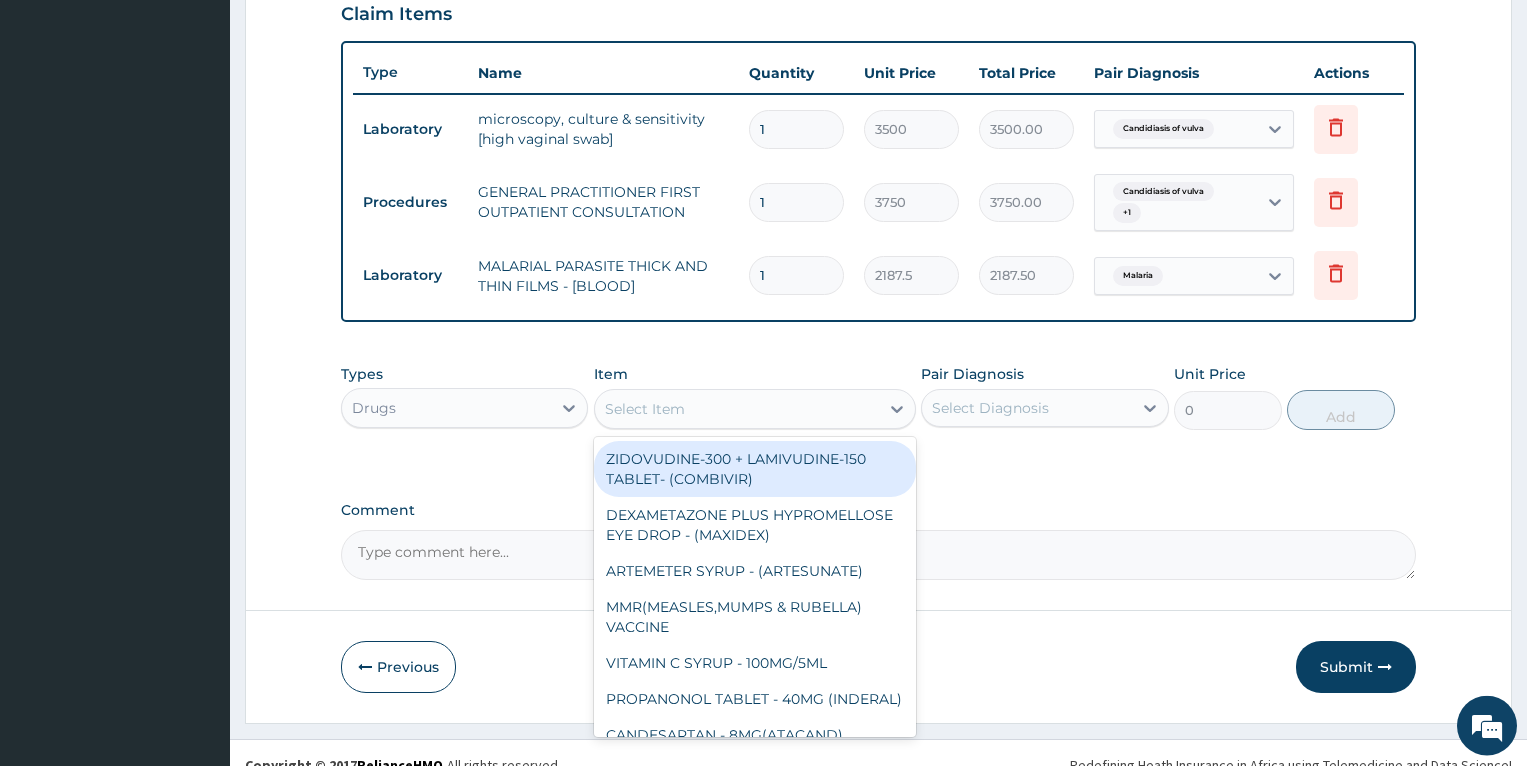 click on "Select Item" at bounding box center [737, 409] 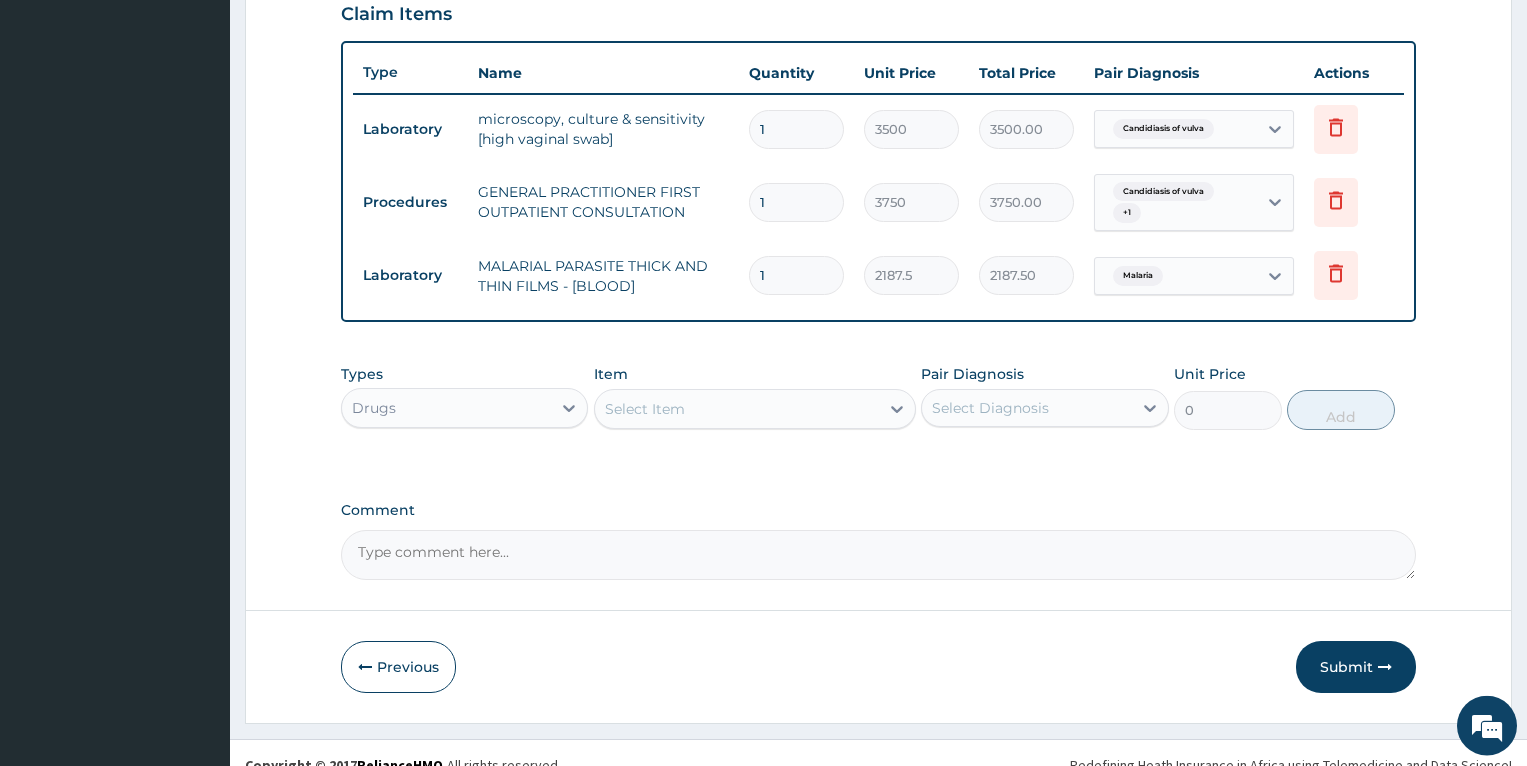 click on "Select Item" at bounding box center [645, 409] 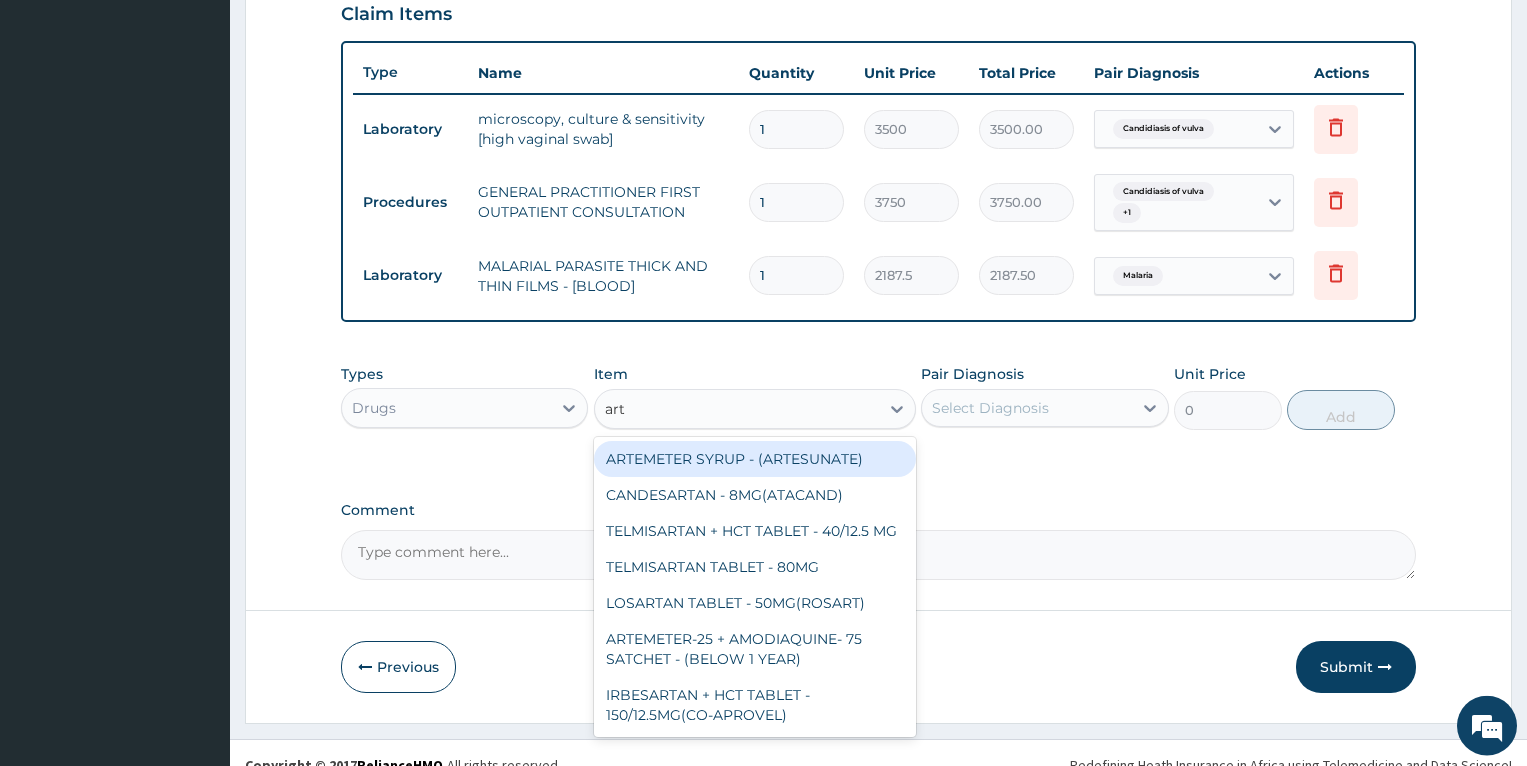type on "arte" 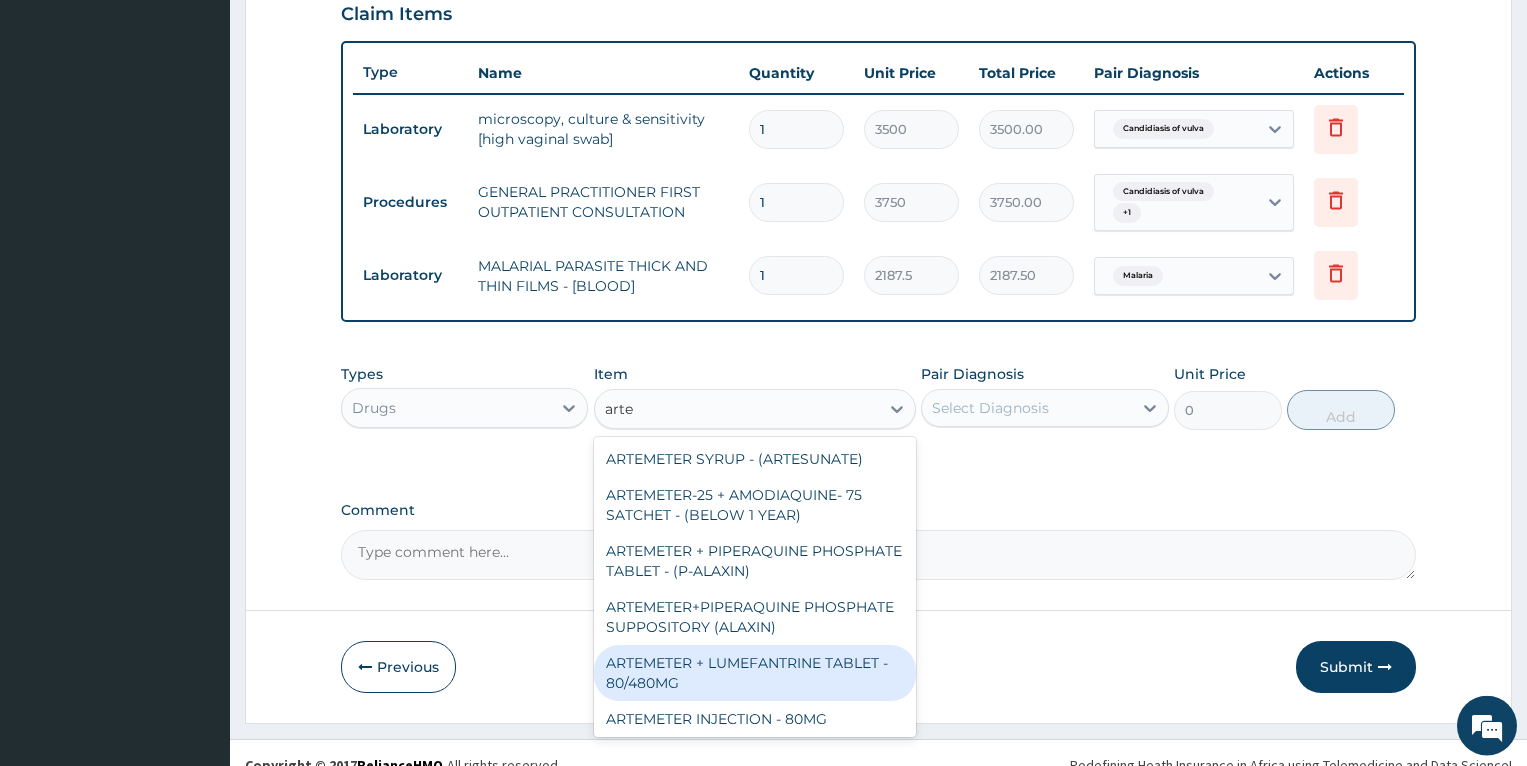 click on "ARTEMETER + LUMEFANTRINE TABLET - 80/480MG" at bounding box center [755, 673] 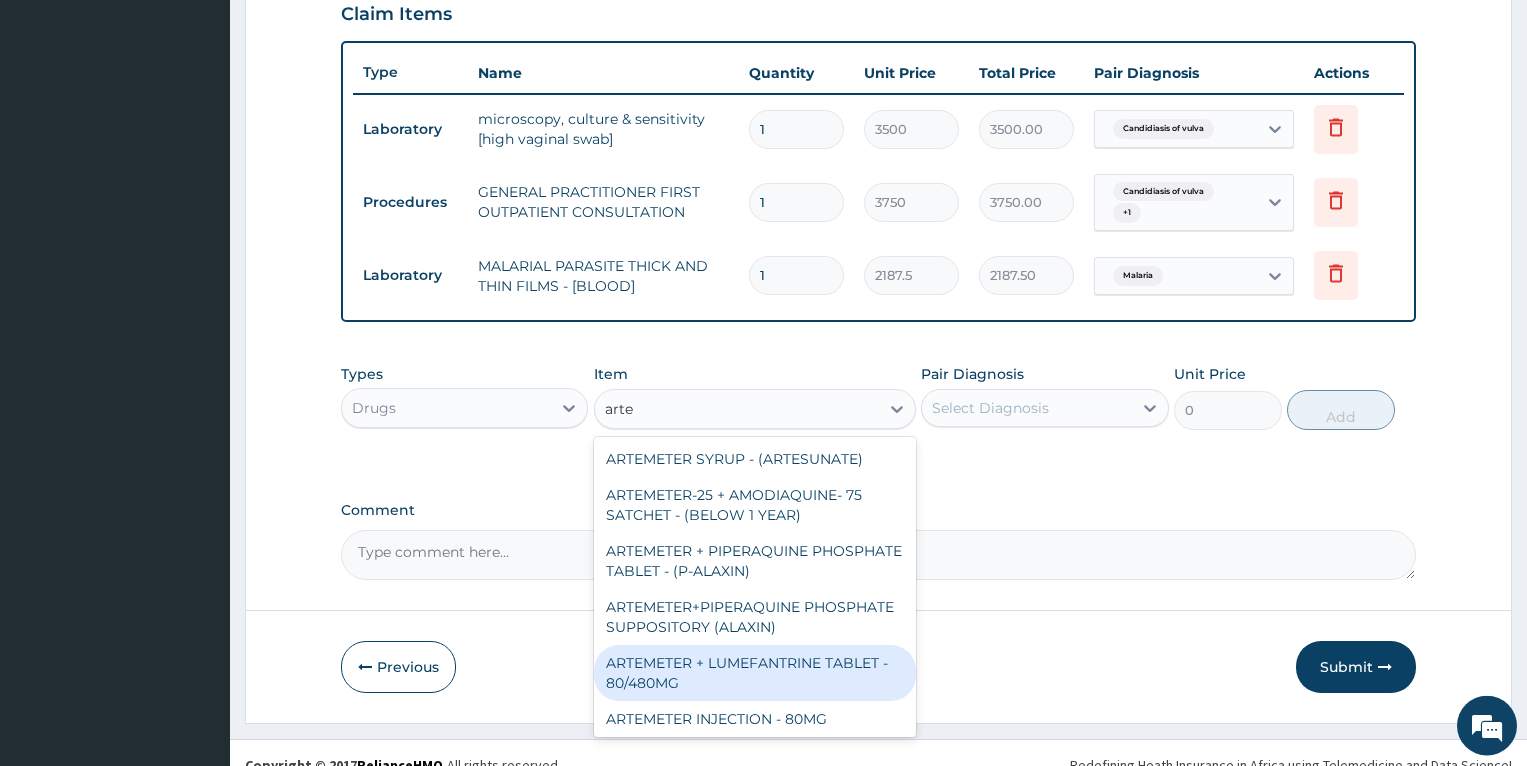 type 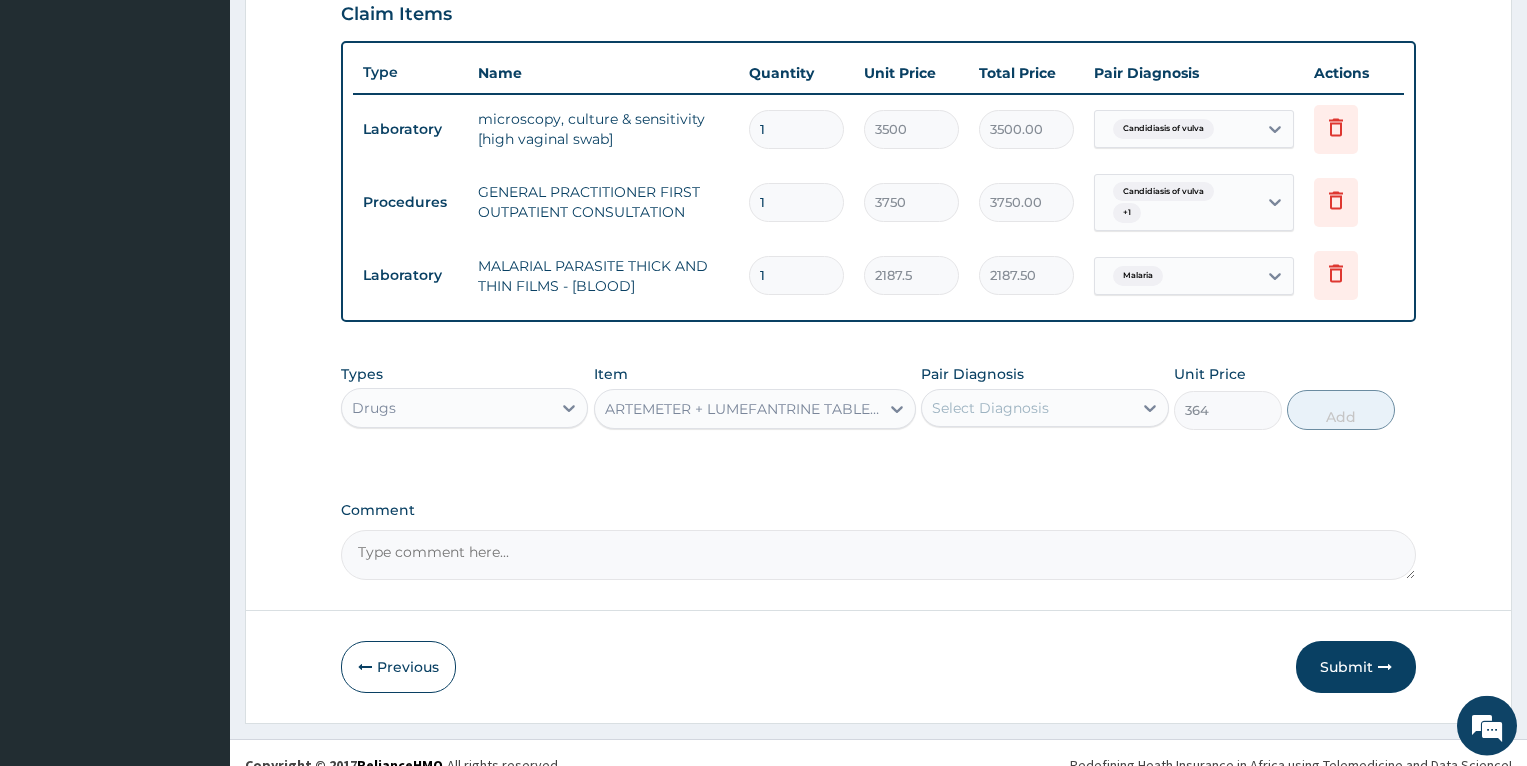 click on "Select Diagnosis" at bounding box center [990, 408] 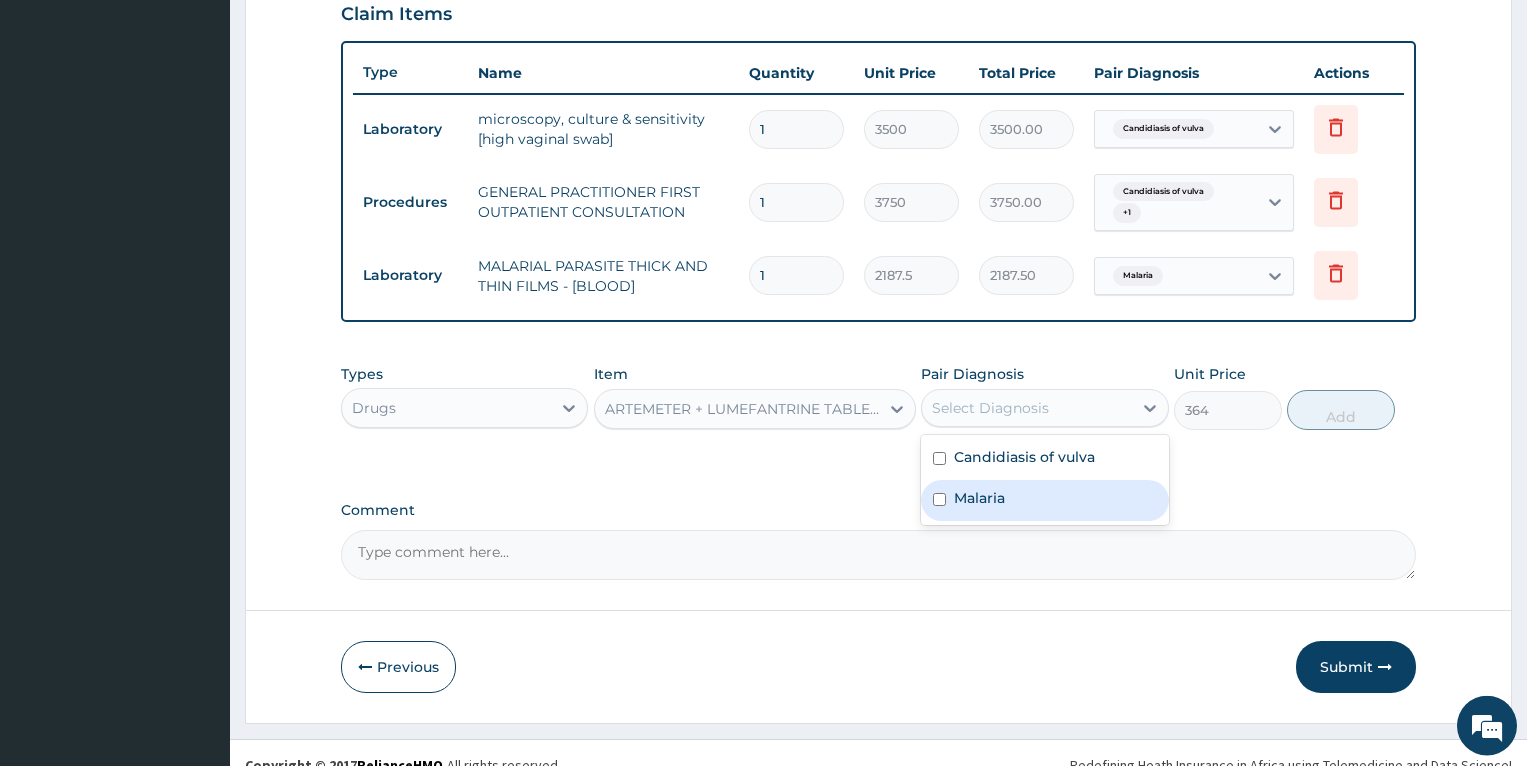 click on "Malaria" at bounding box center (979, 498) 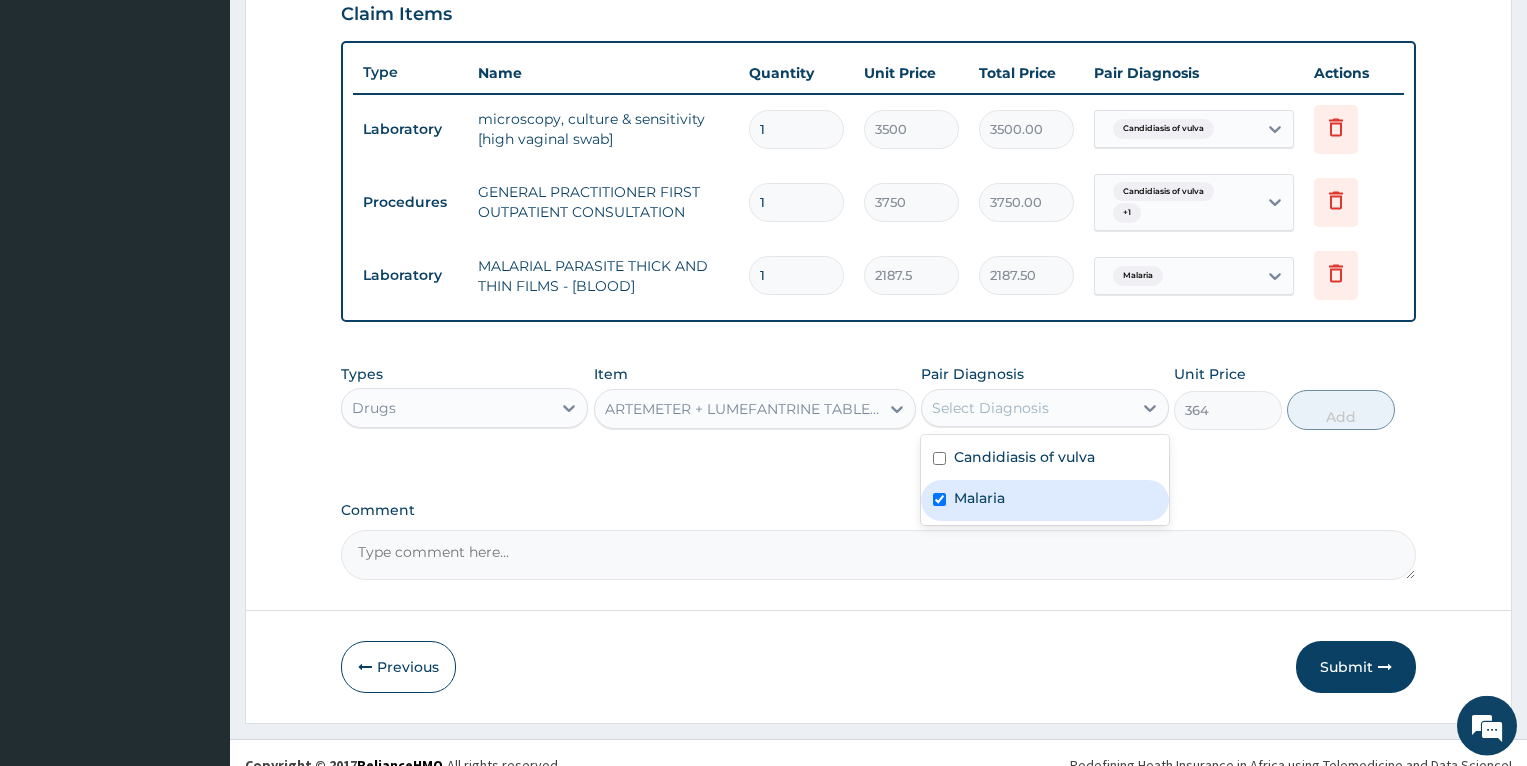 checkbox on "true" 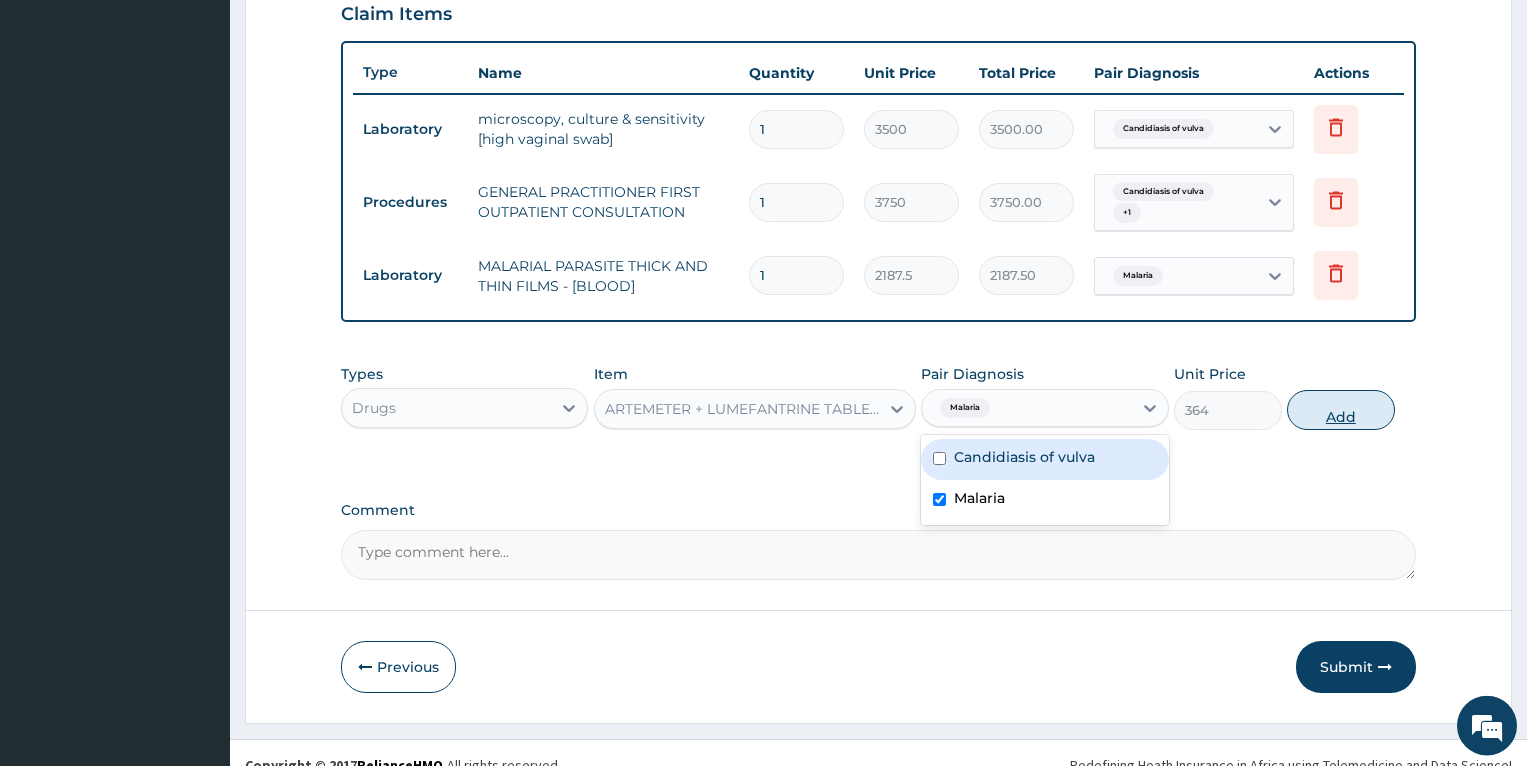 click on "Add" at bounding box center (1341, 410) 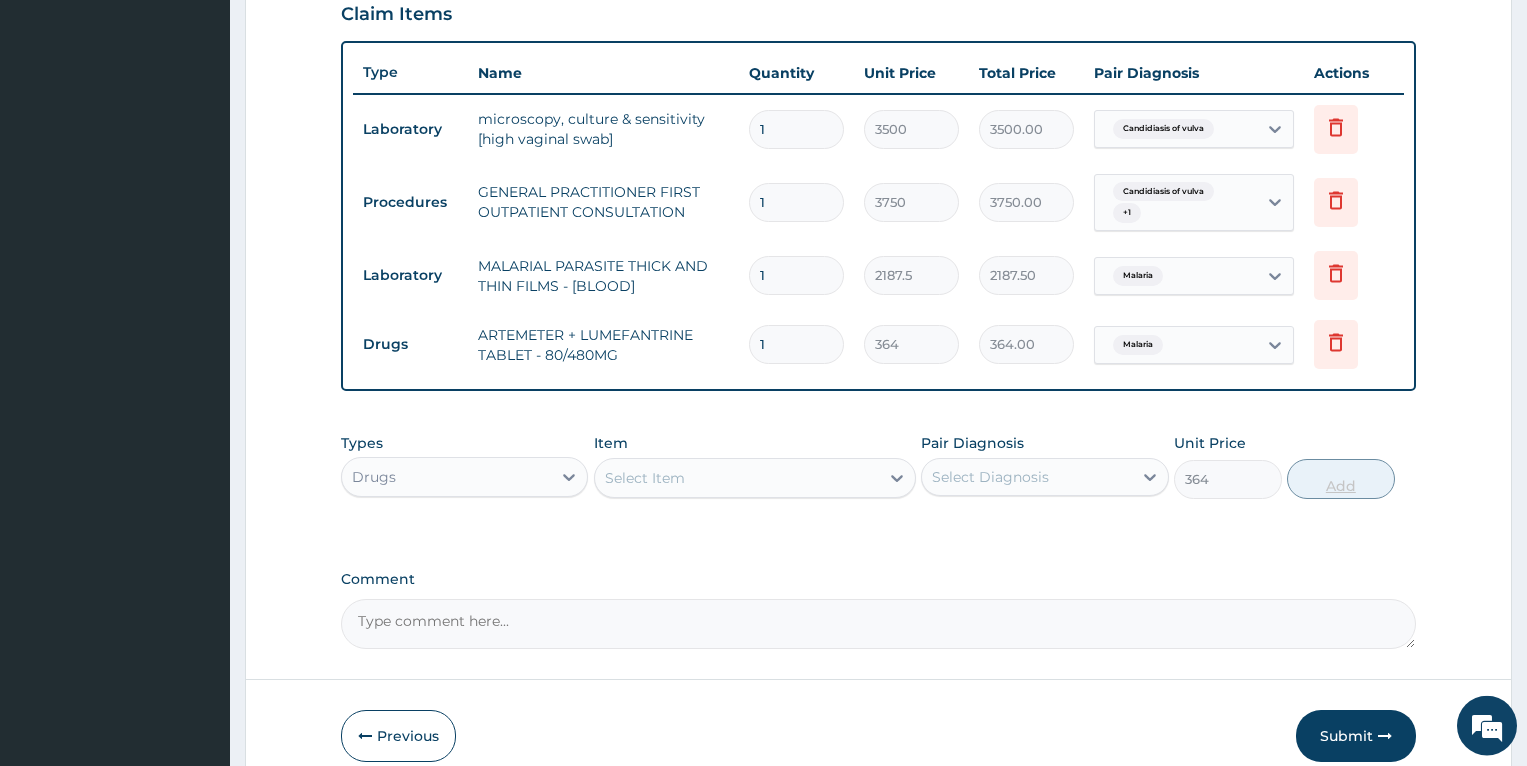 type on "0" 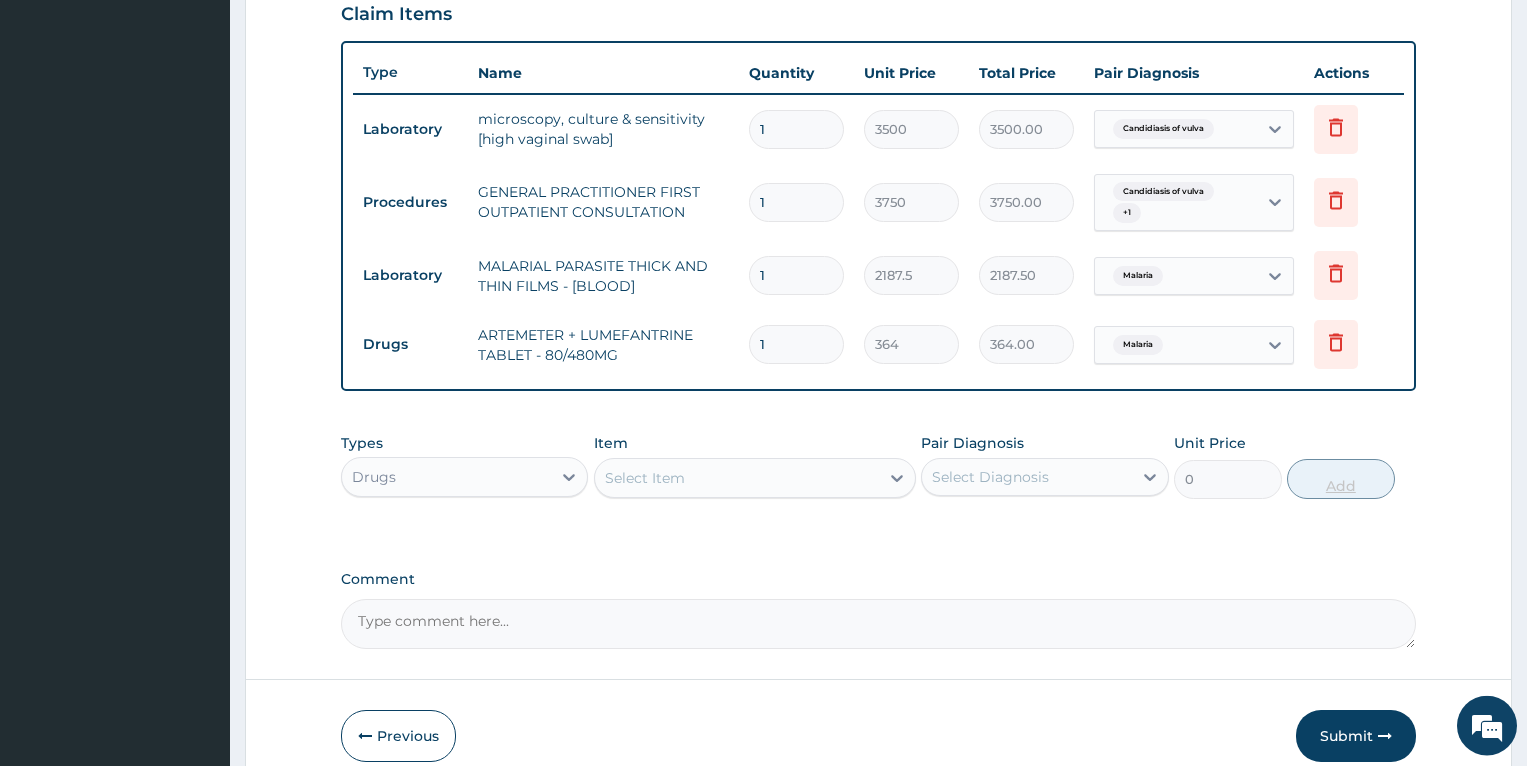 type 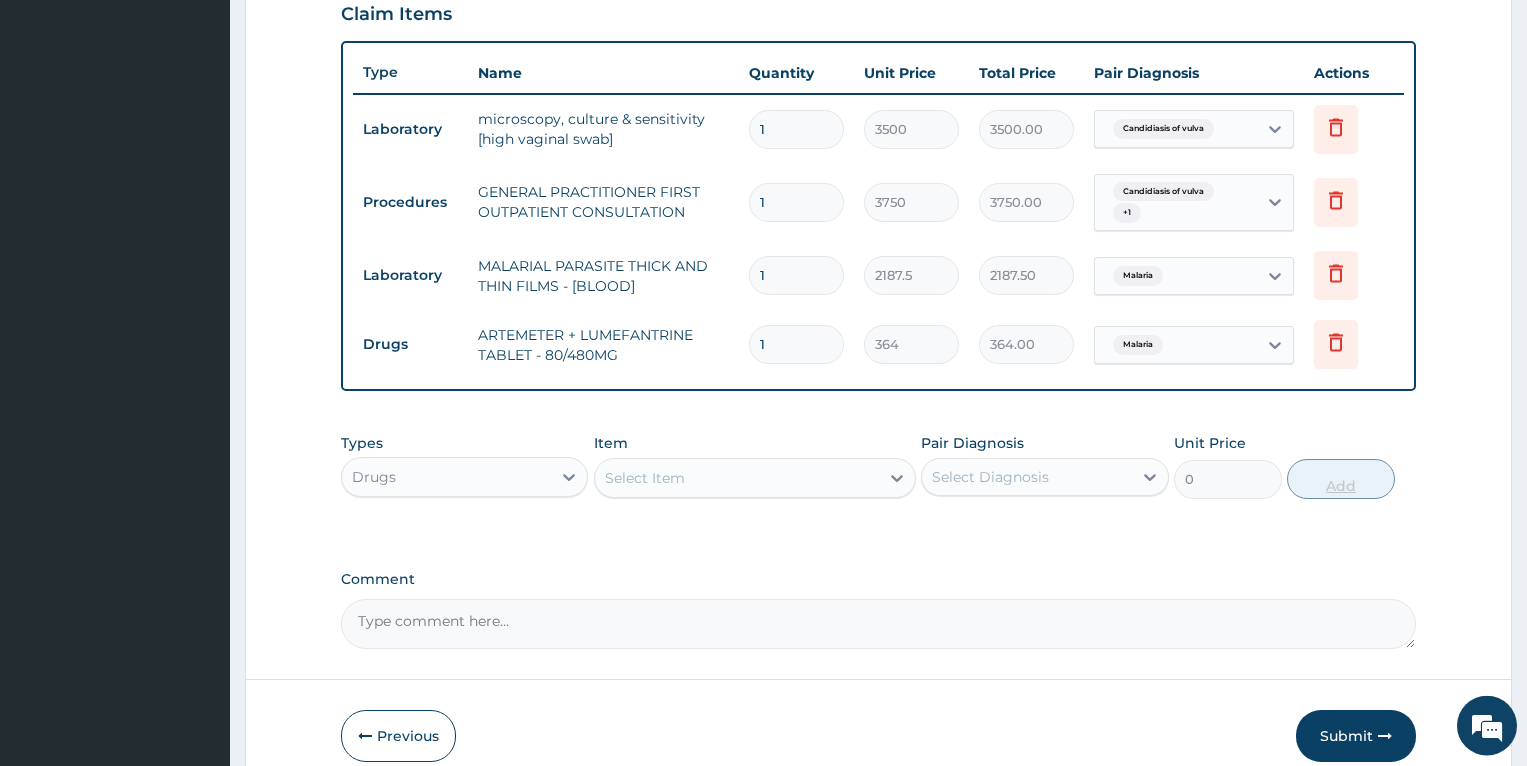 type on "0.00" 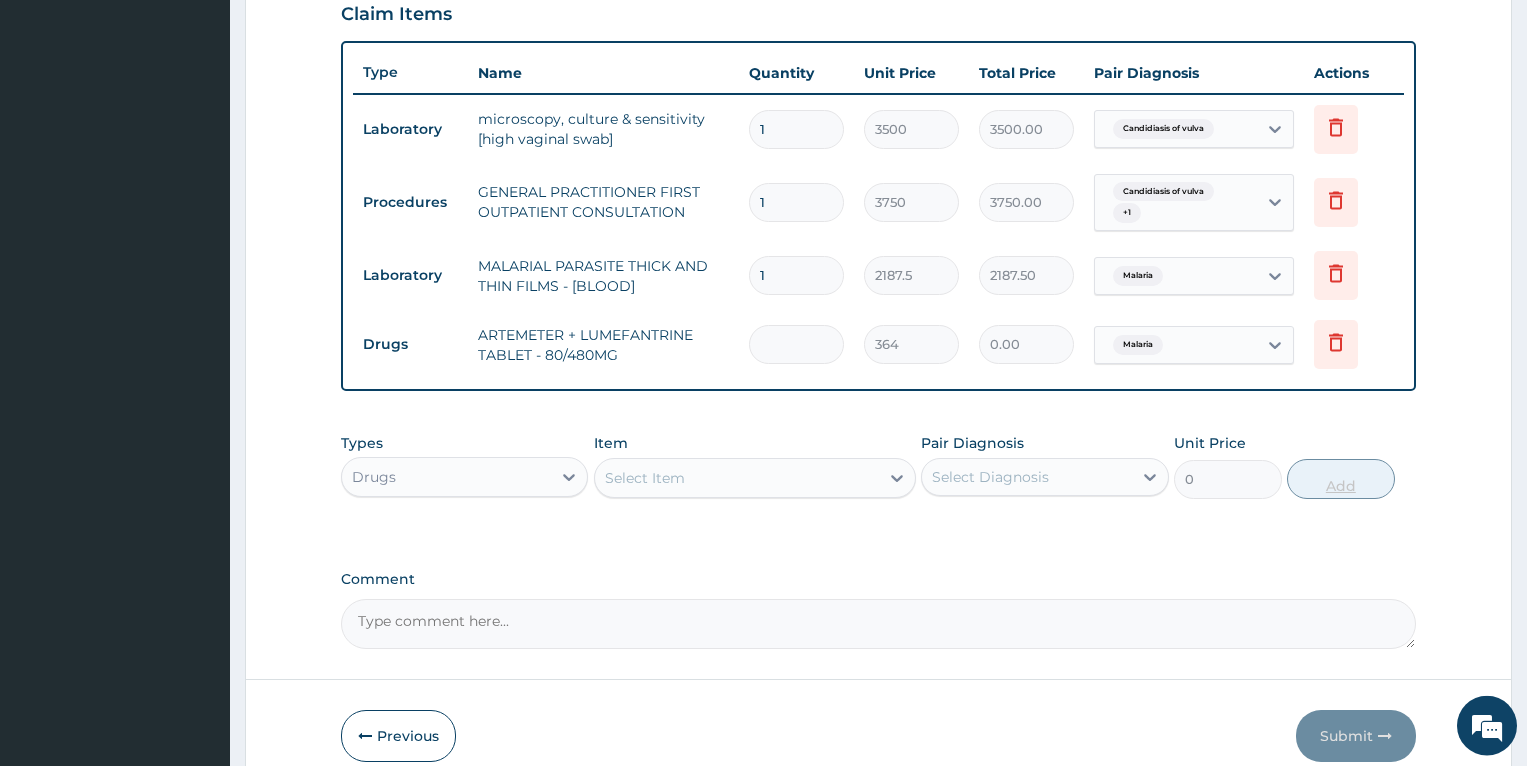 type on "6" 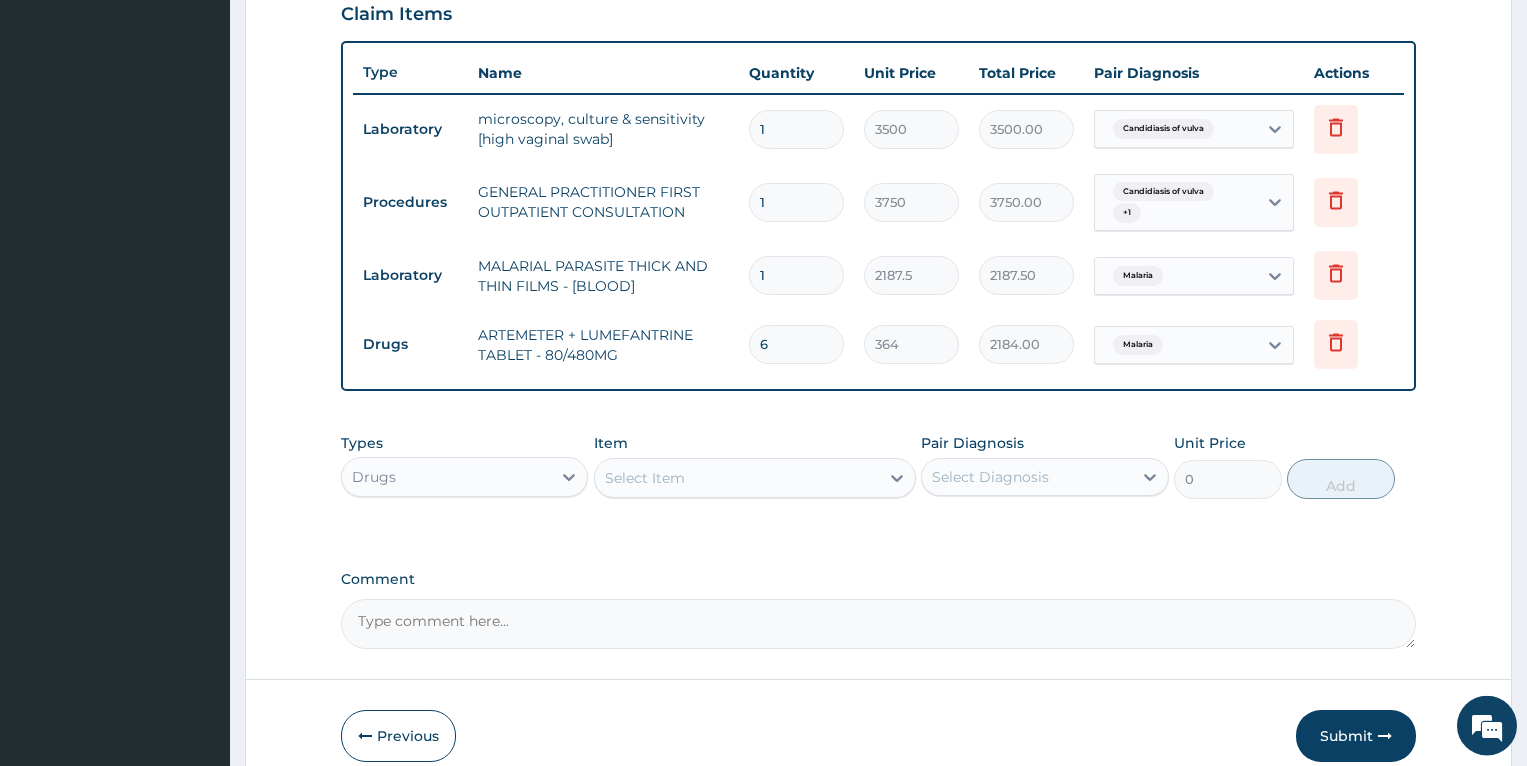 type on "6" 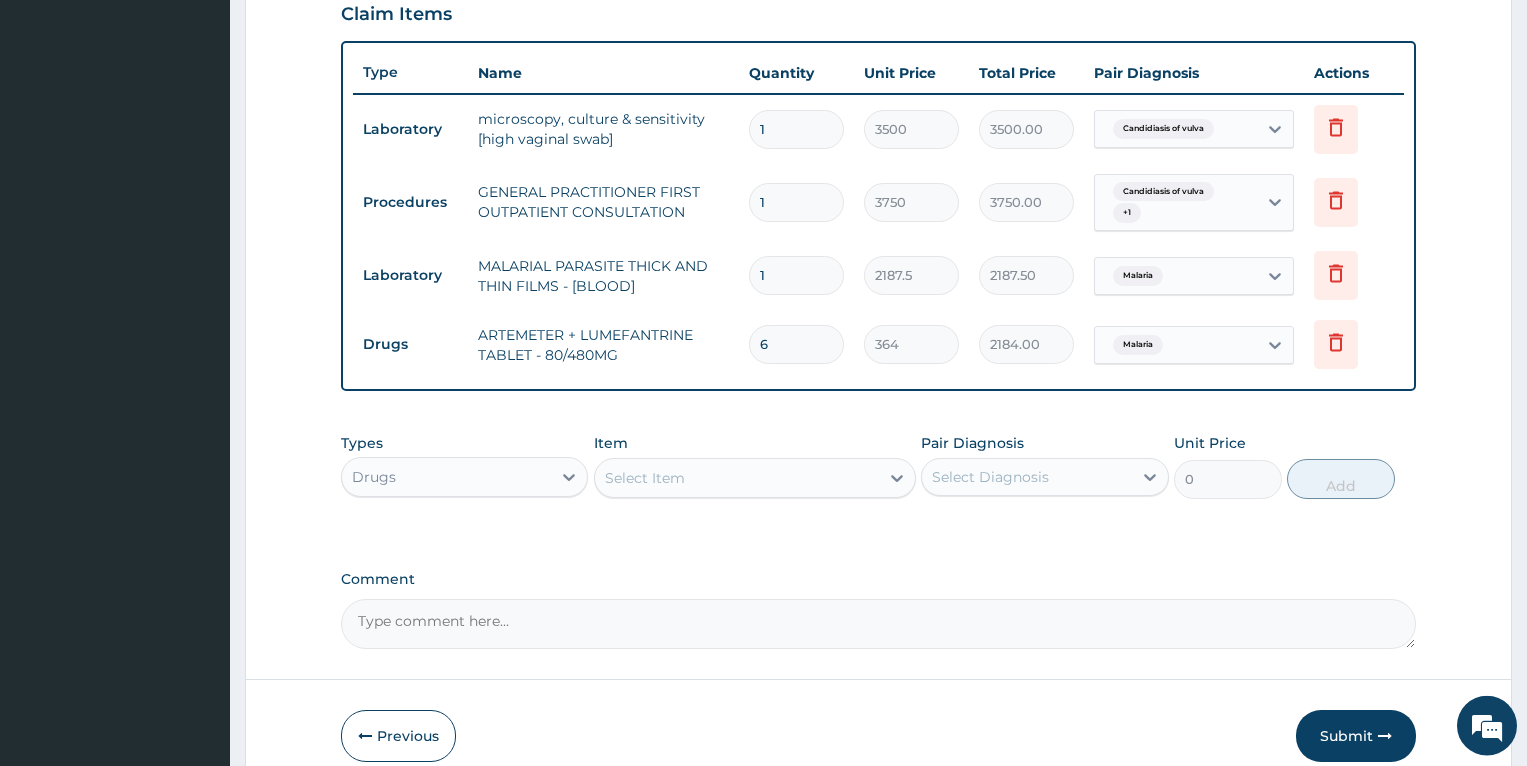 click on "Select Item" at bounding box center [737, 478] 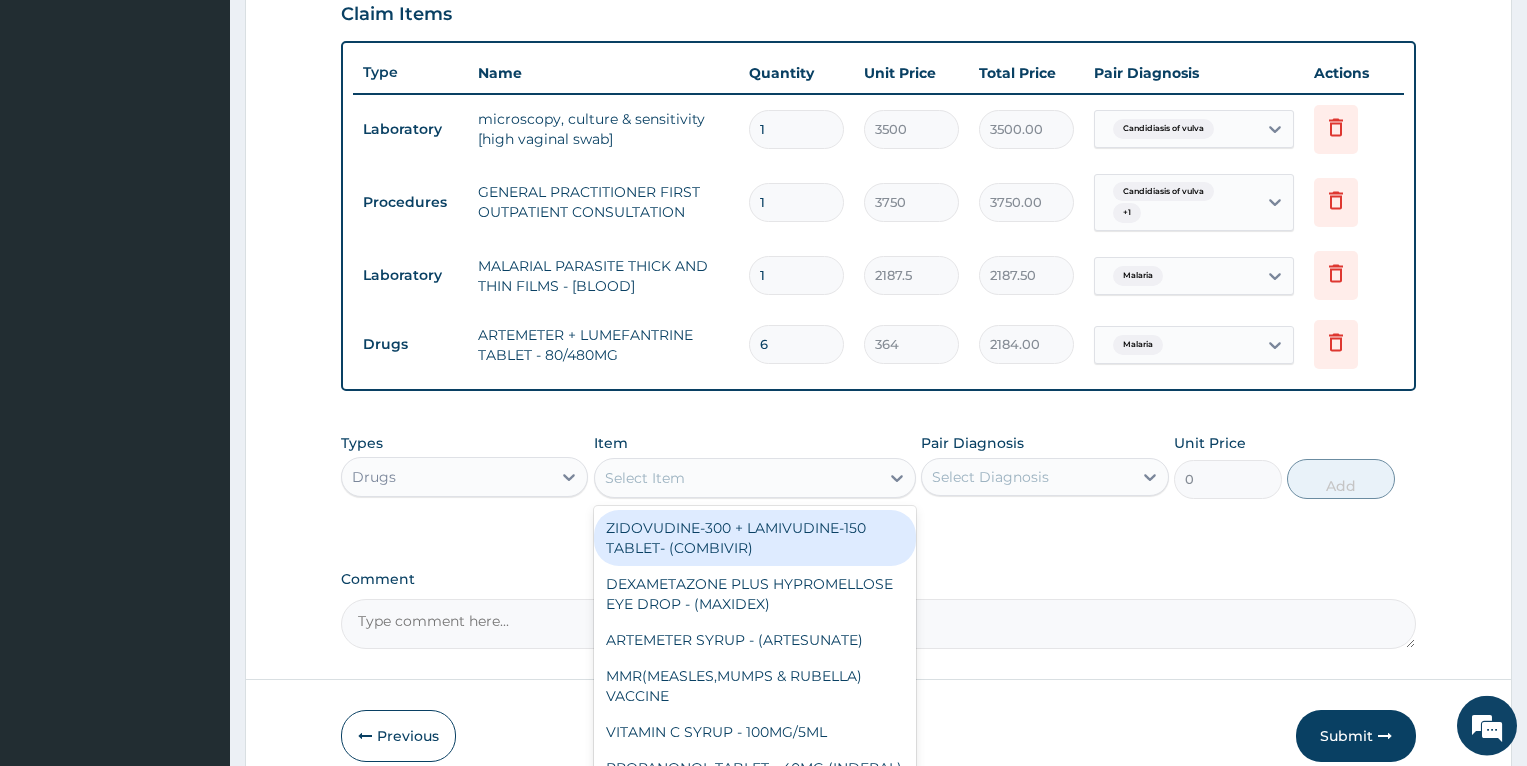 click on "Select Item" at bounding box center [737, 478] 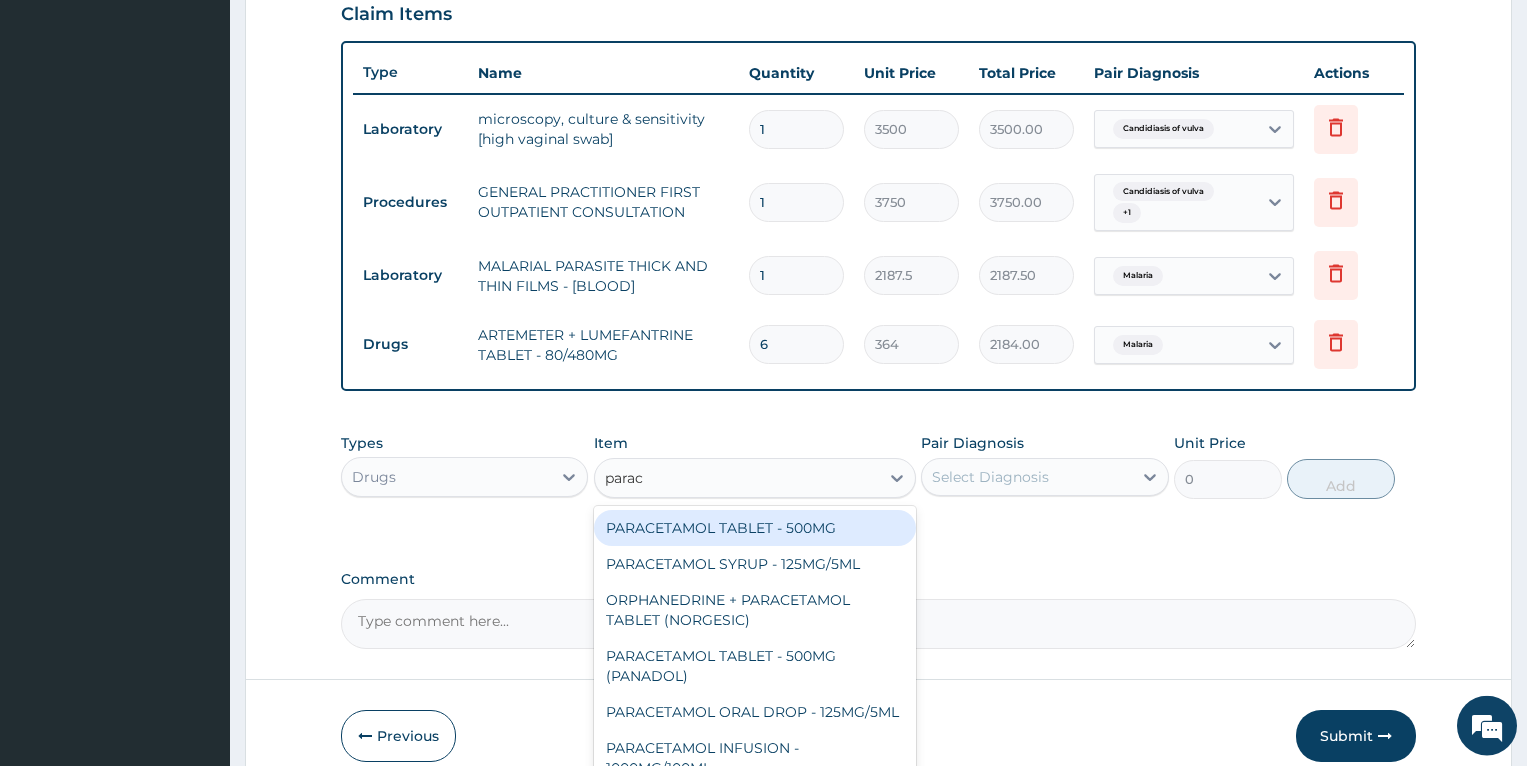 type on "parace" 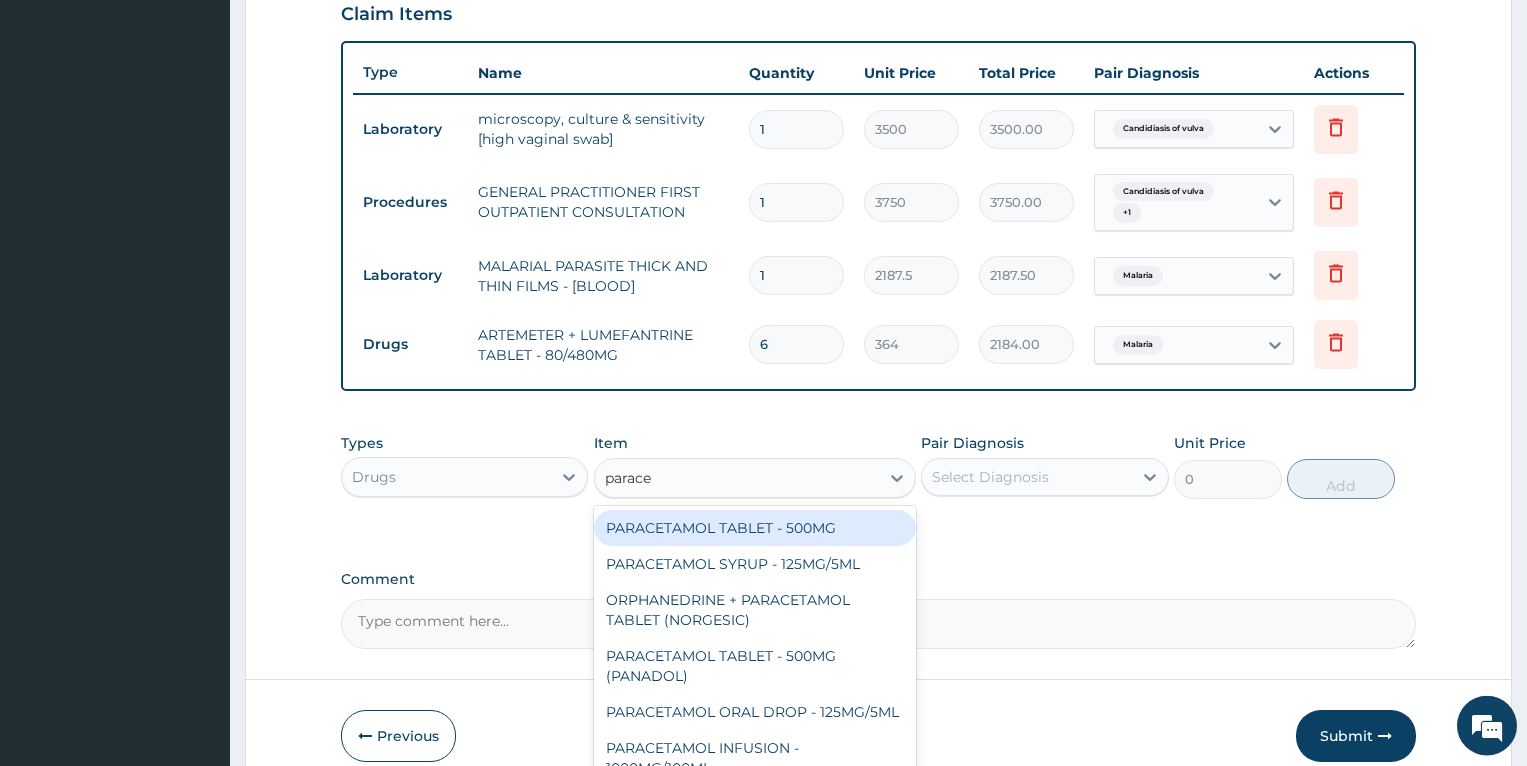 click on "PARACETAMOL TABLET - 500MG" at bounding box center (755, 528) 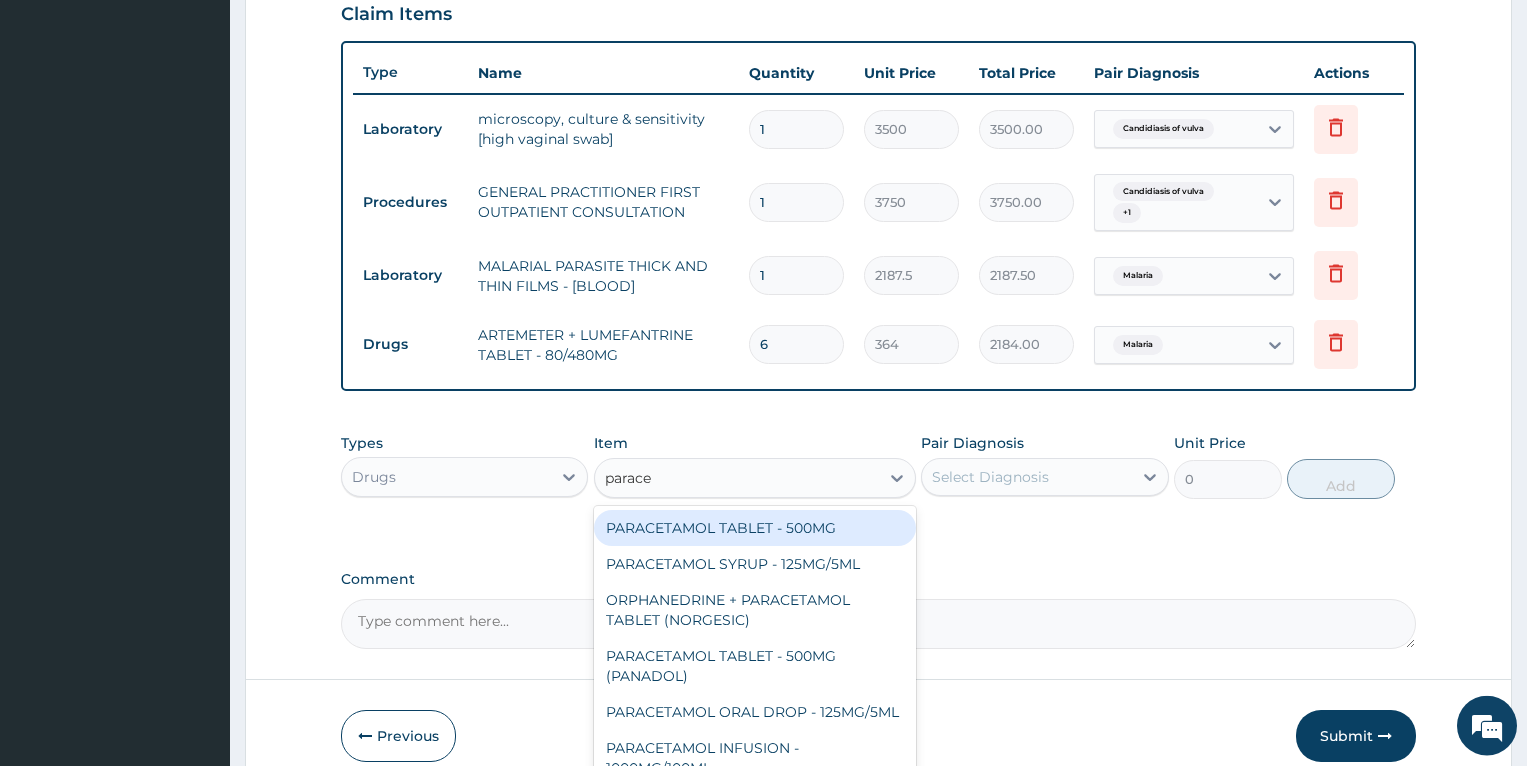 type 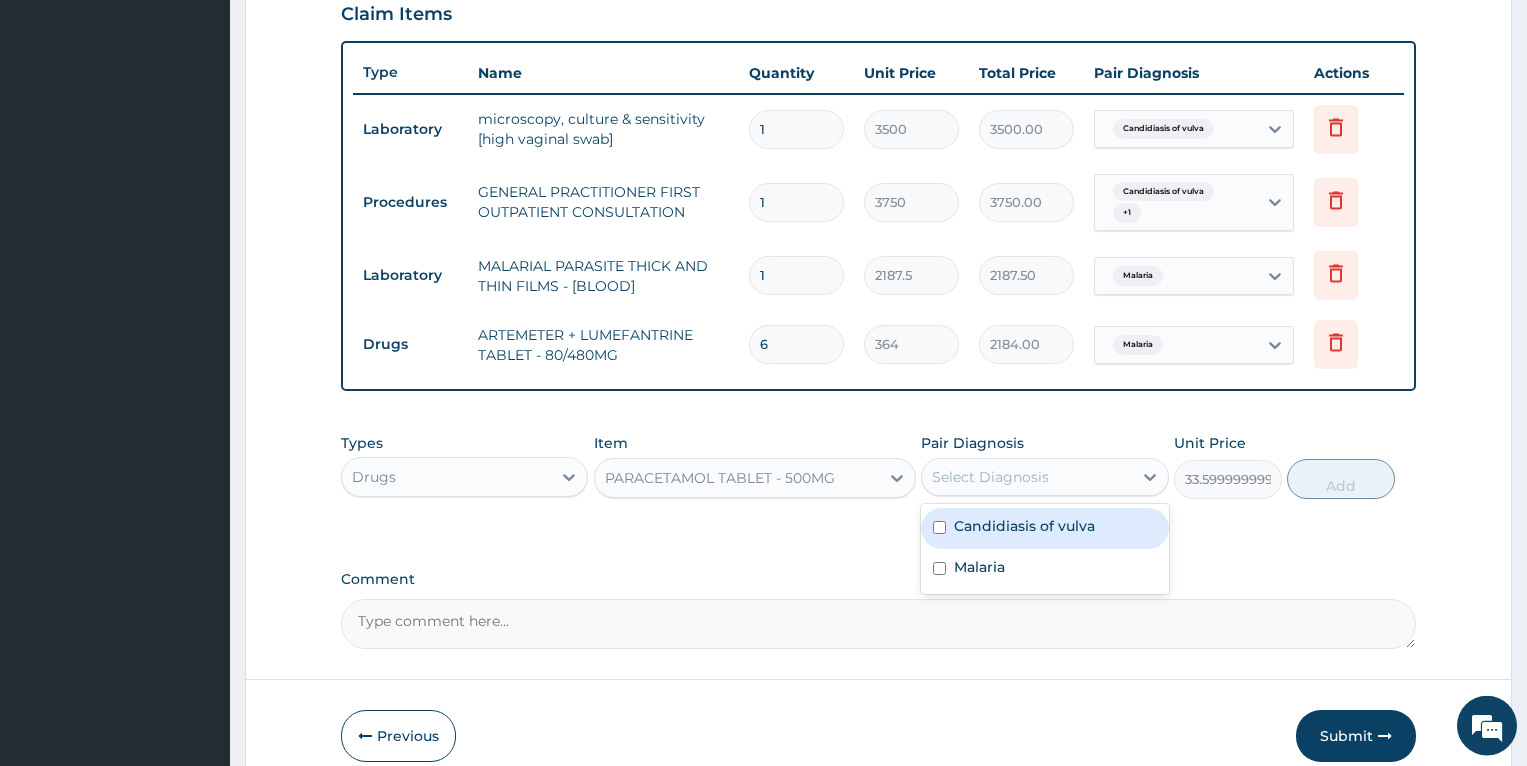 click on "Select Diagnosis" at bounding box center [990, 477] 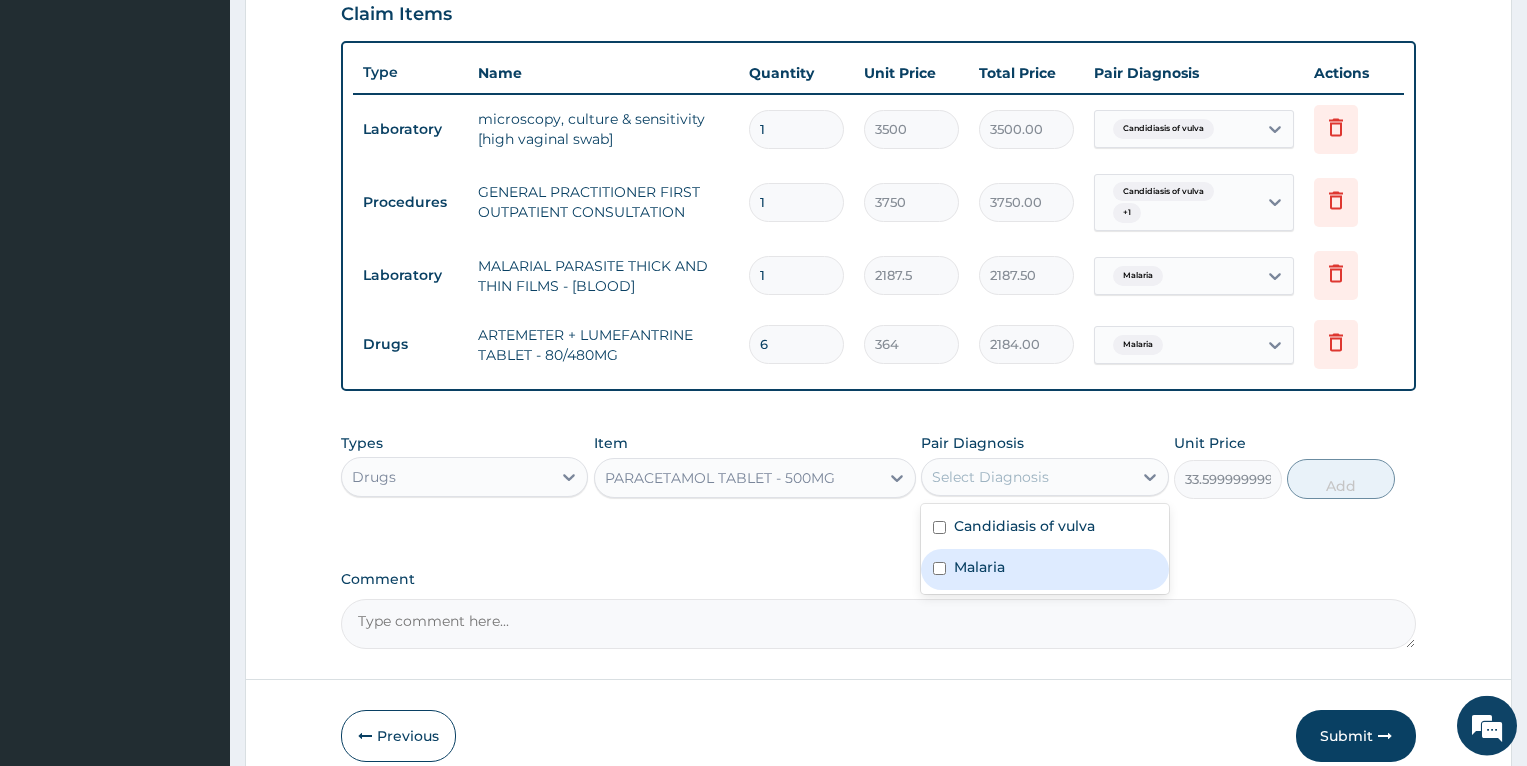 click on "Malaria" at bounding box center (979, 567) 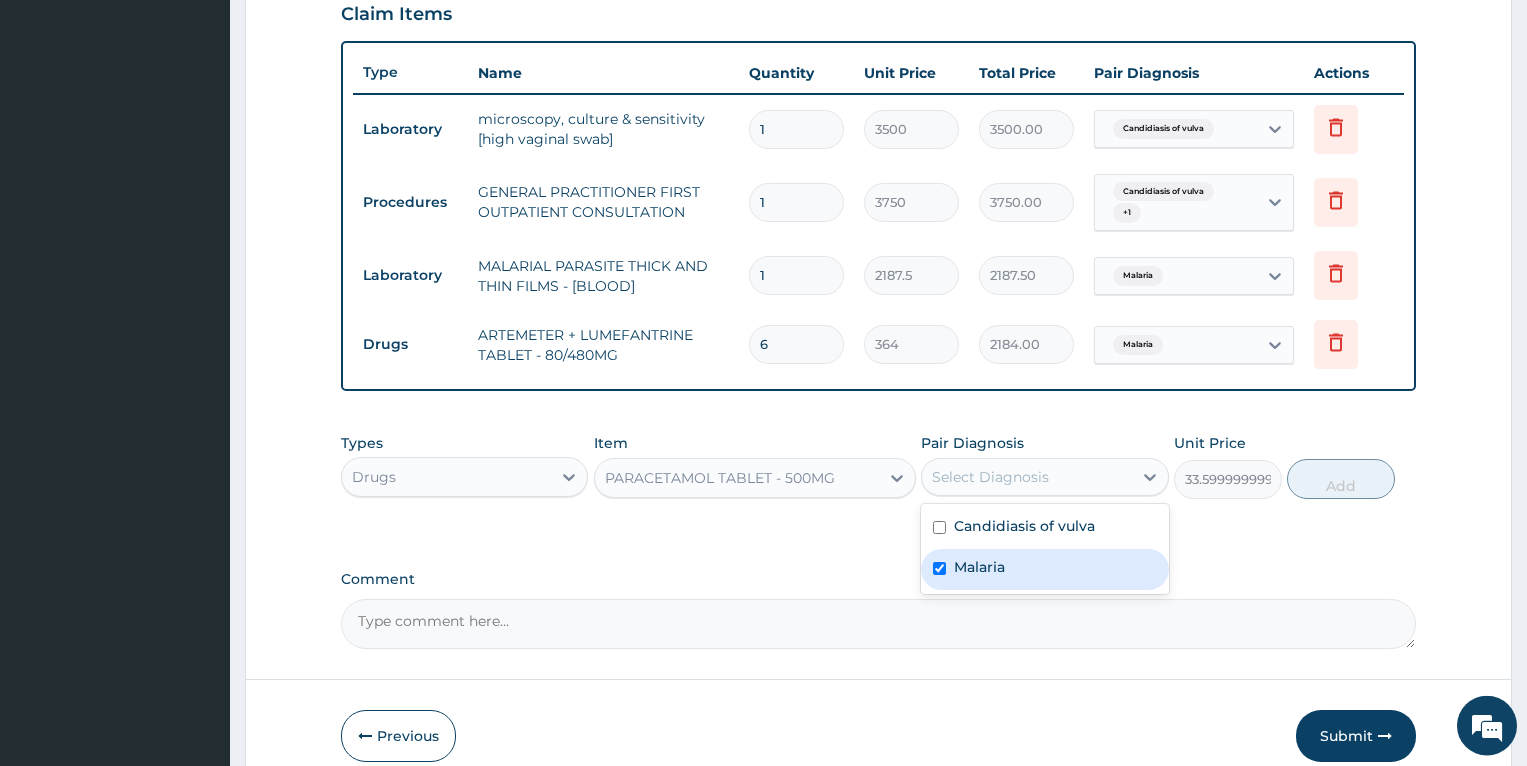 checkbox on "true" 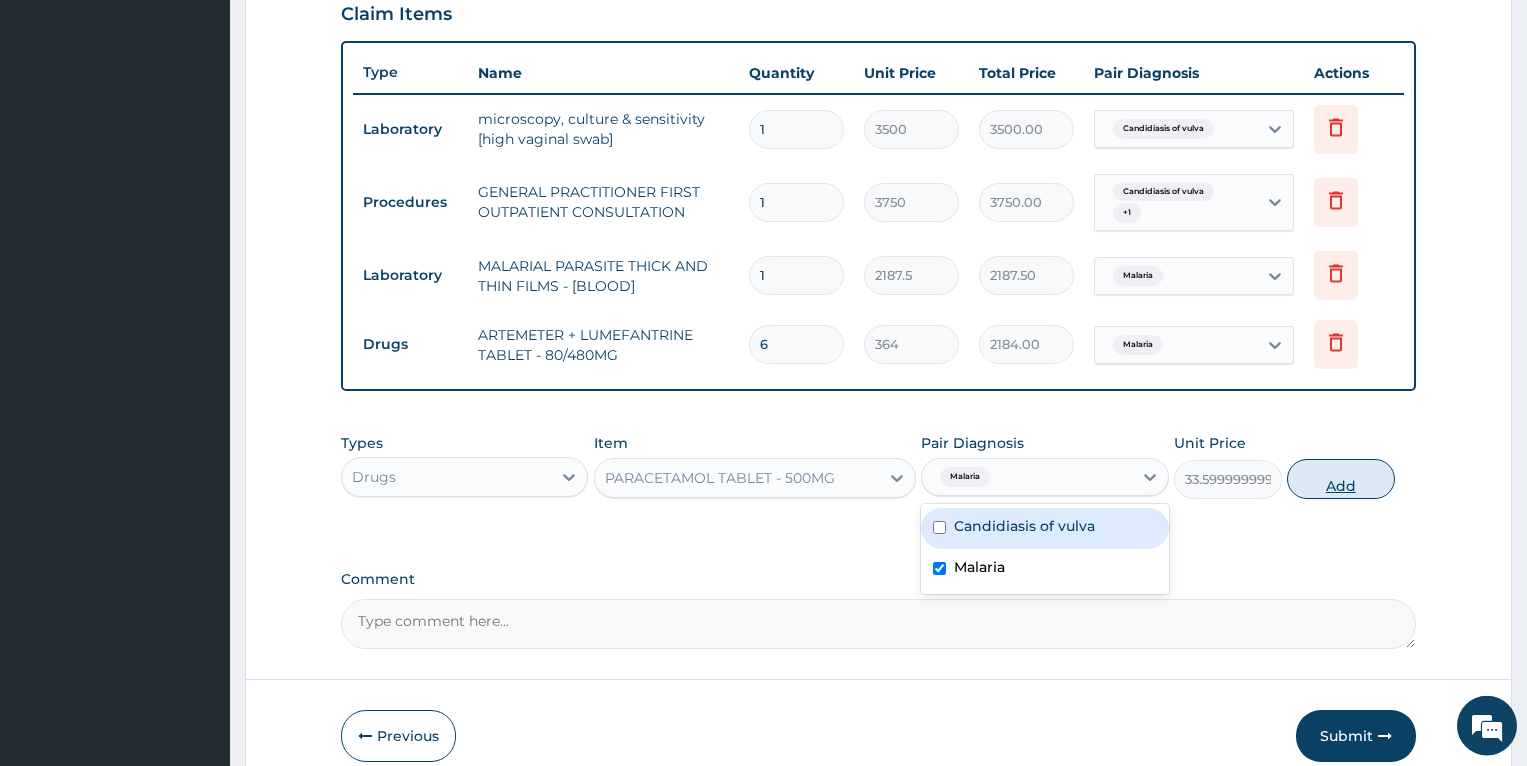 click on "Add" at bounding box center [1341, 479] 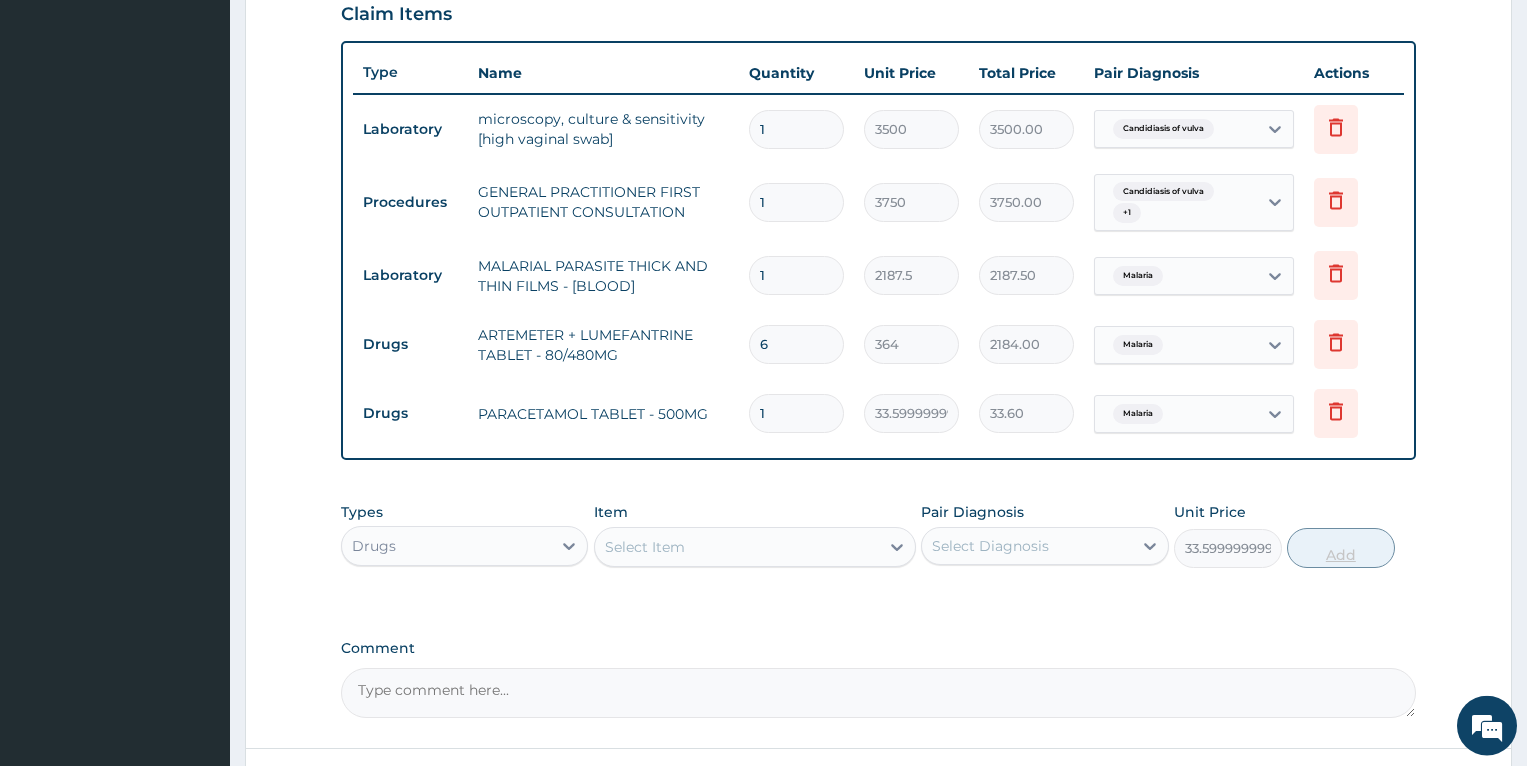 type on "0" 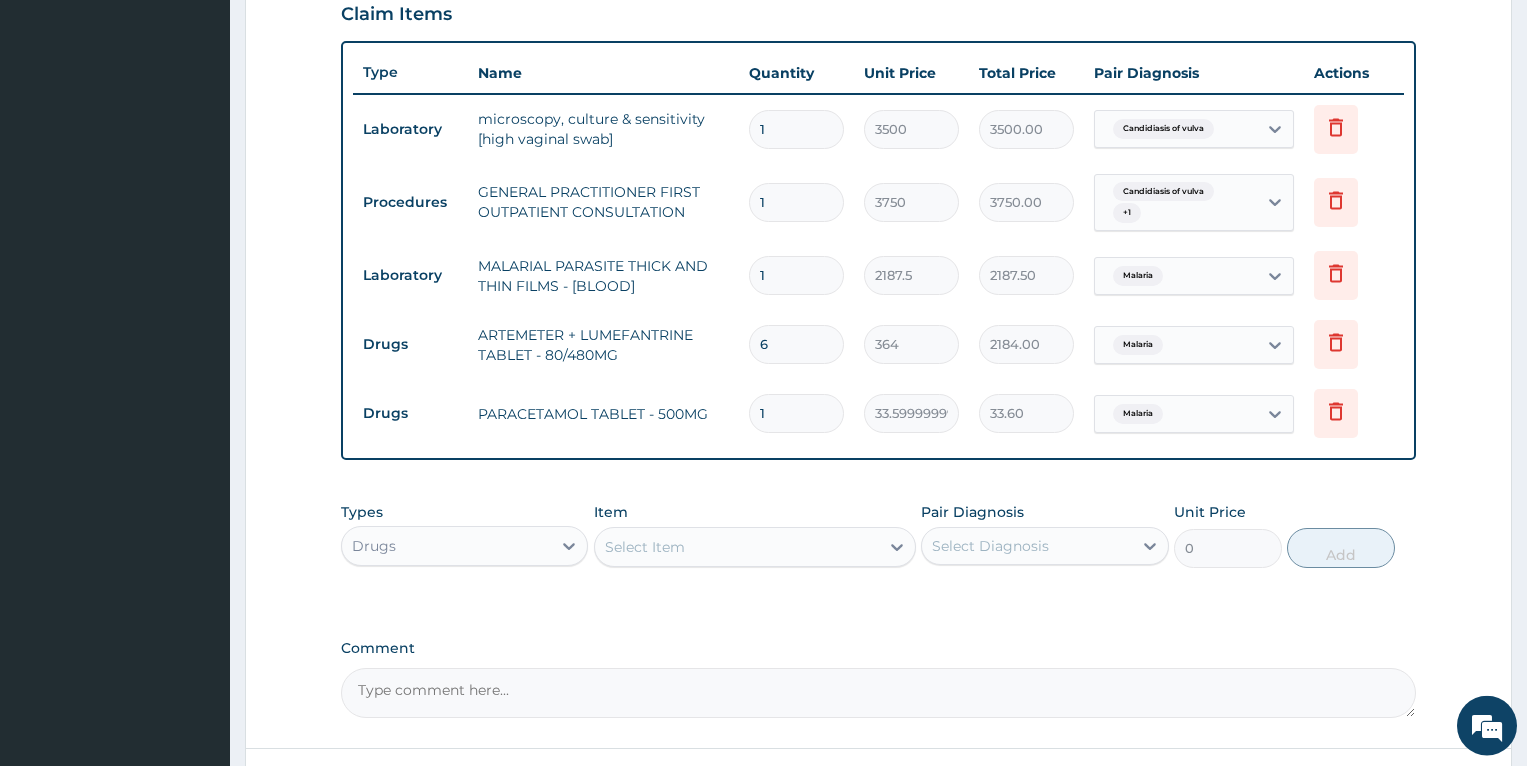 type on "18" 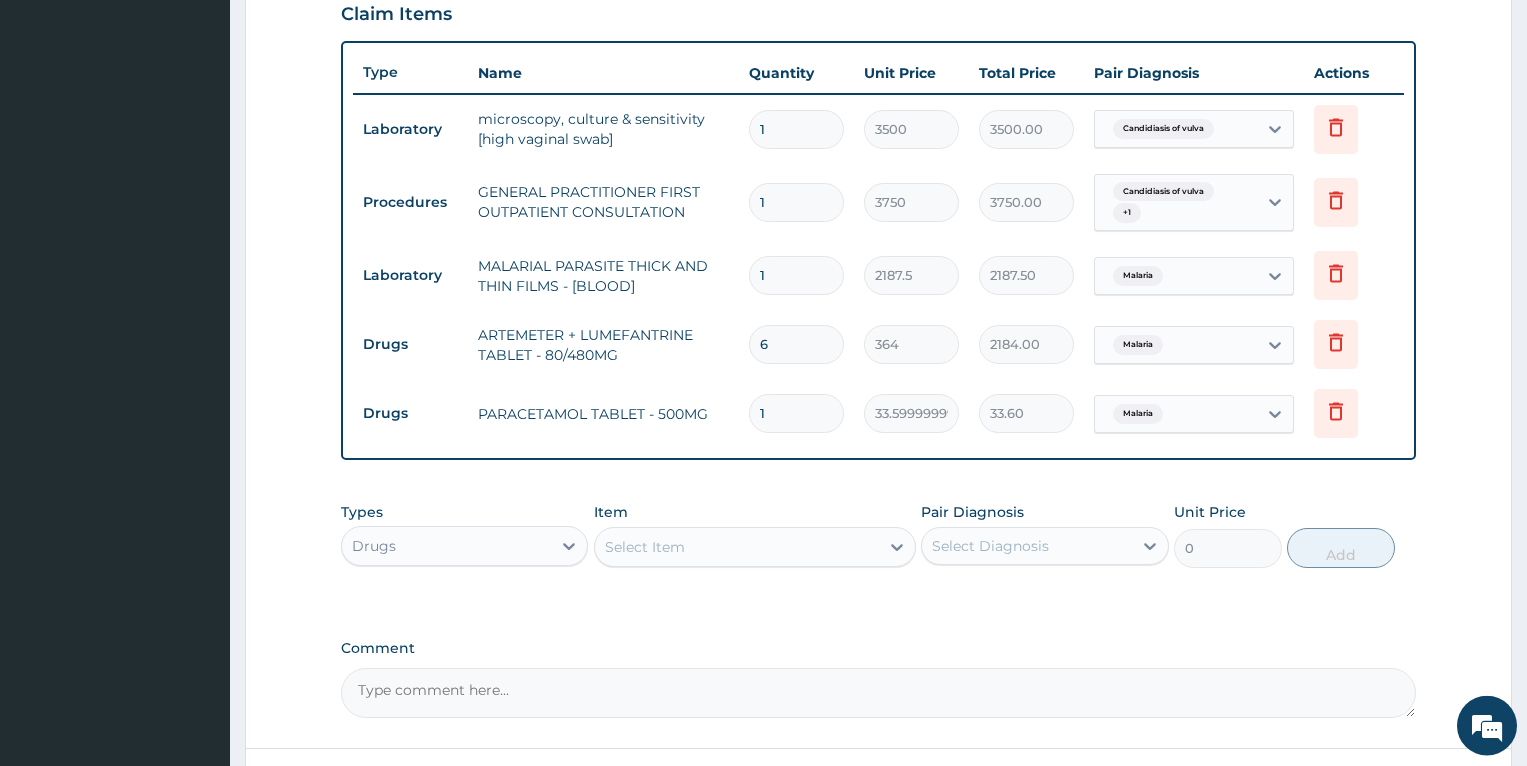 type on "604.80" 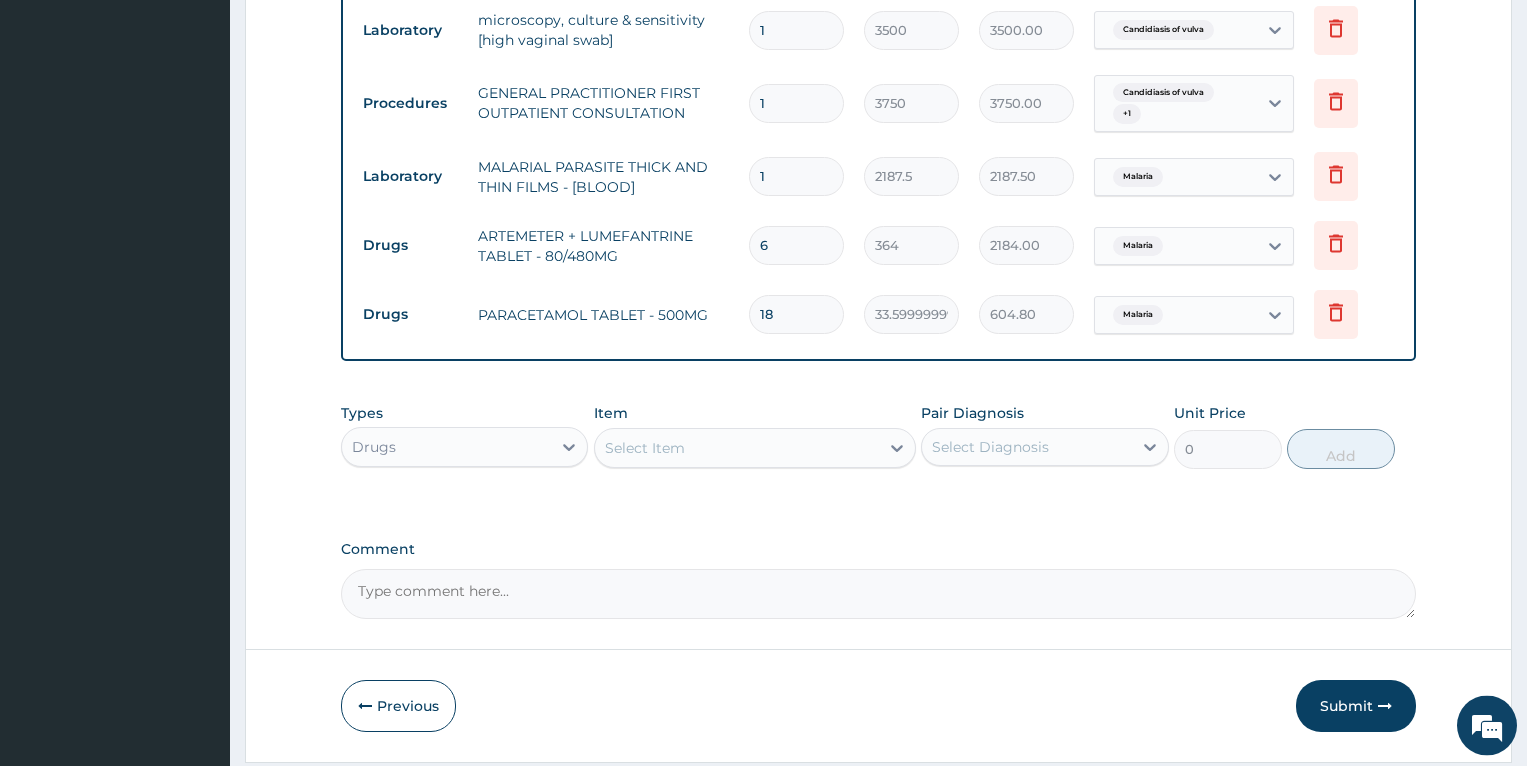 scroll, scrollTop: 835, scrollLeft: 0, axis: vertical 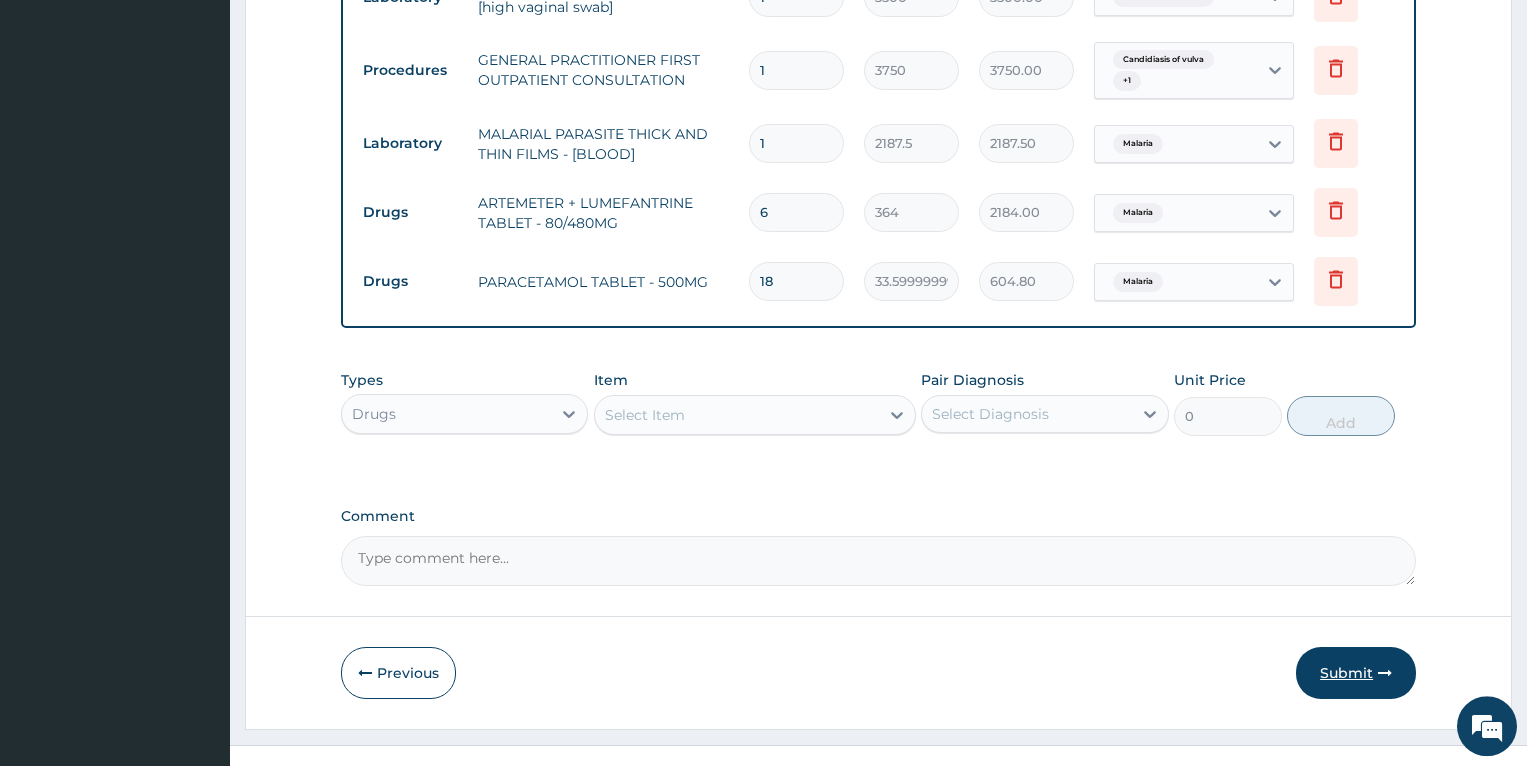 type on "18" 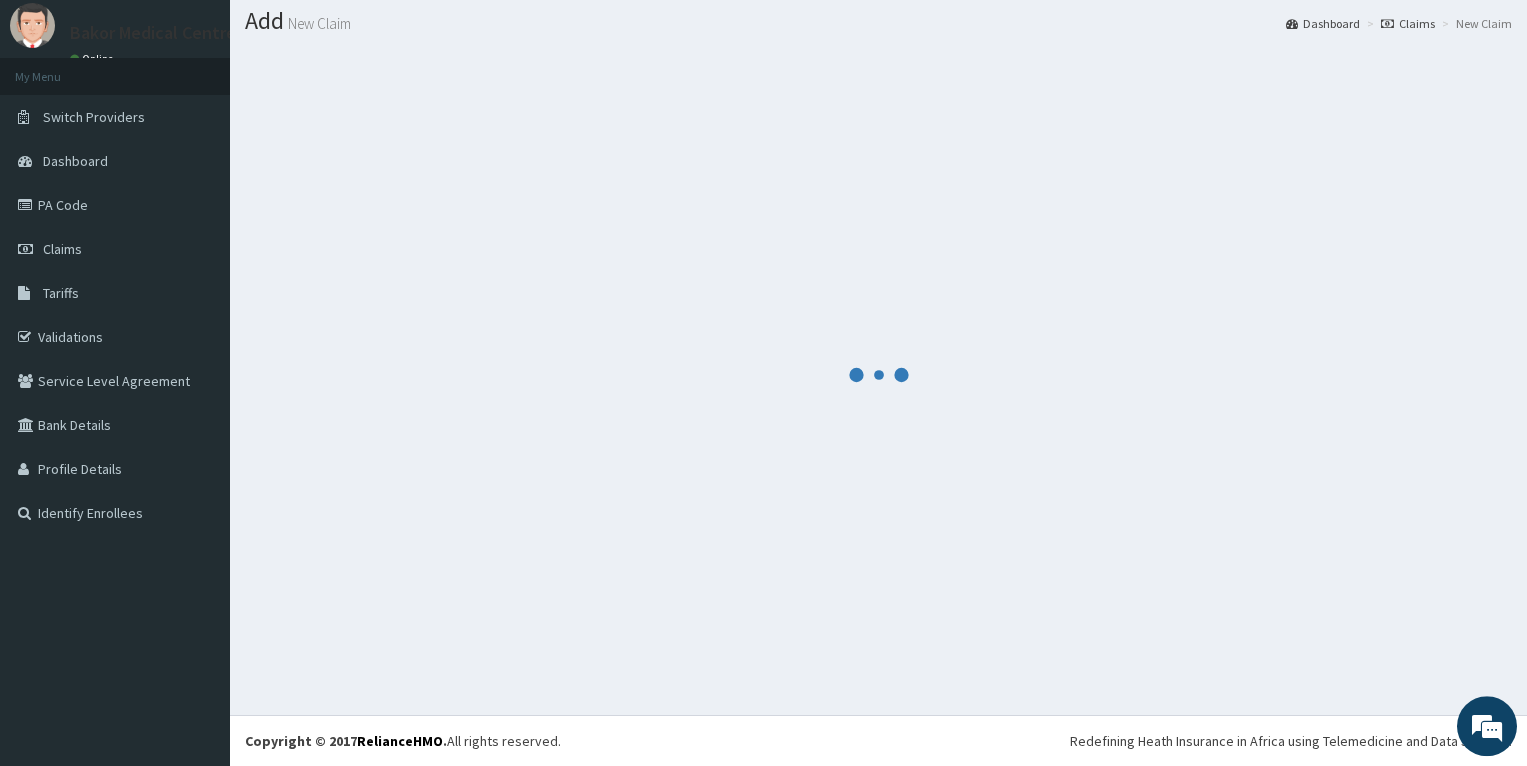 scroll, scrollTop: 58, scrollLeft: 0, axis: vertical 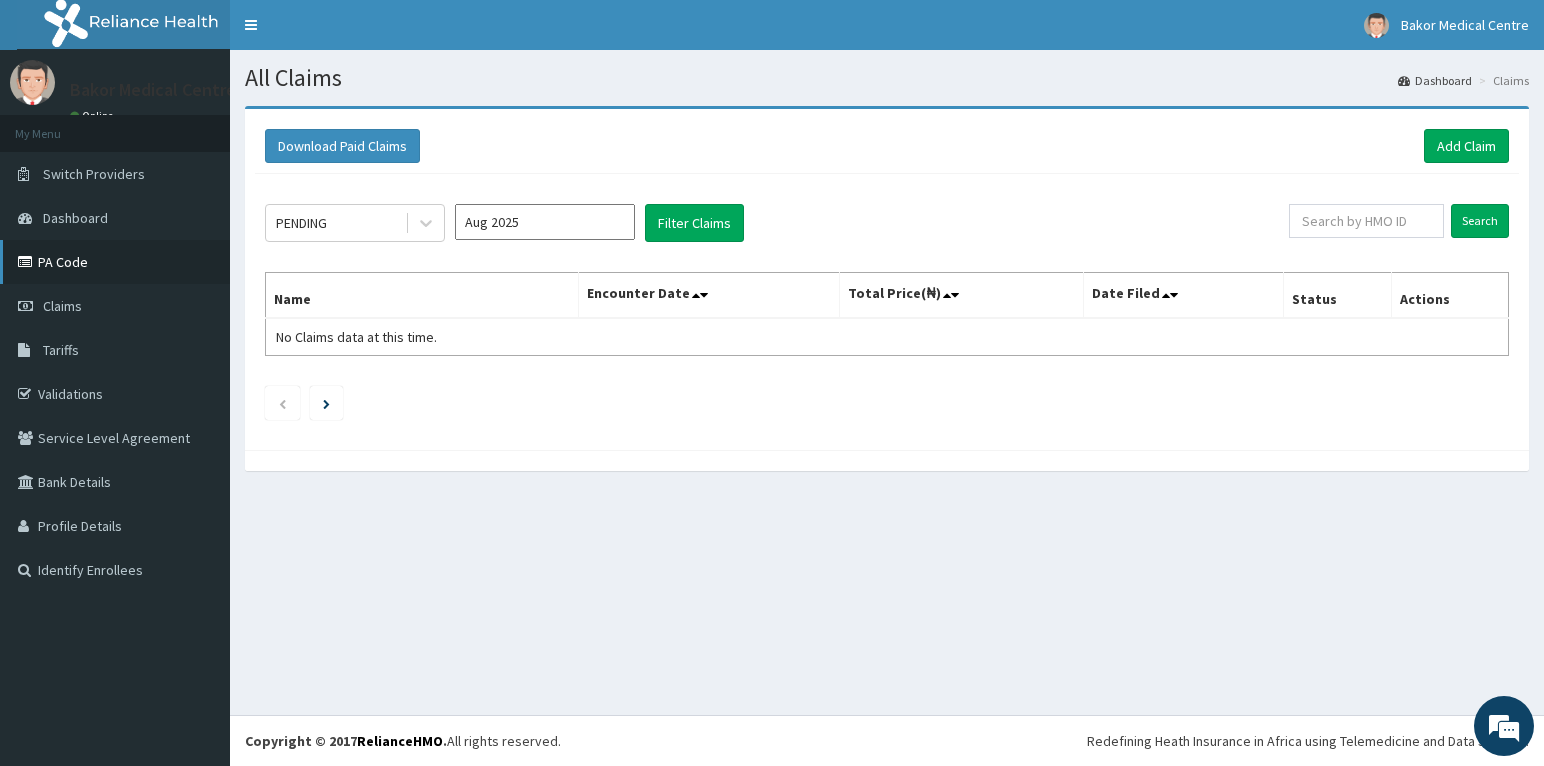 click on "PA Code" at bounding box center [115, 262] 